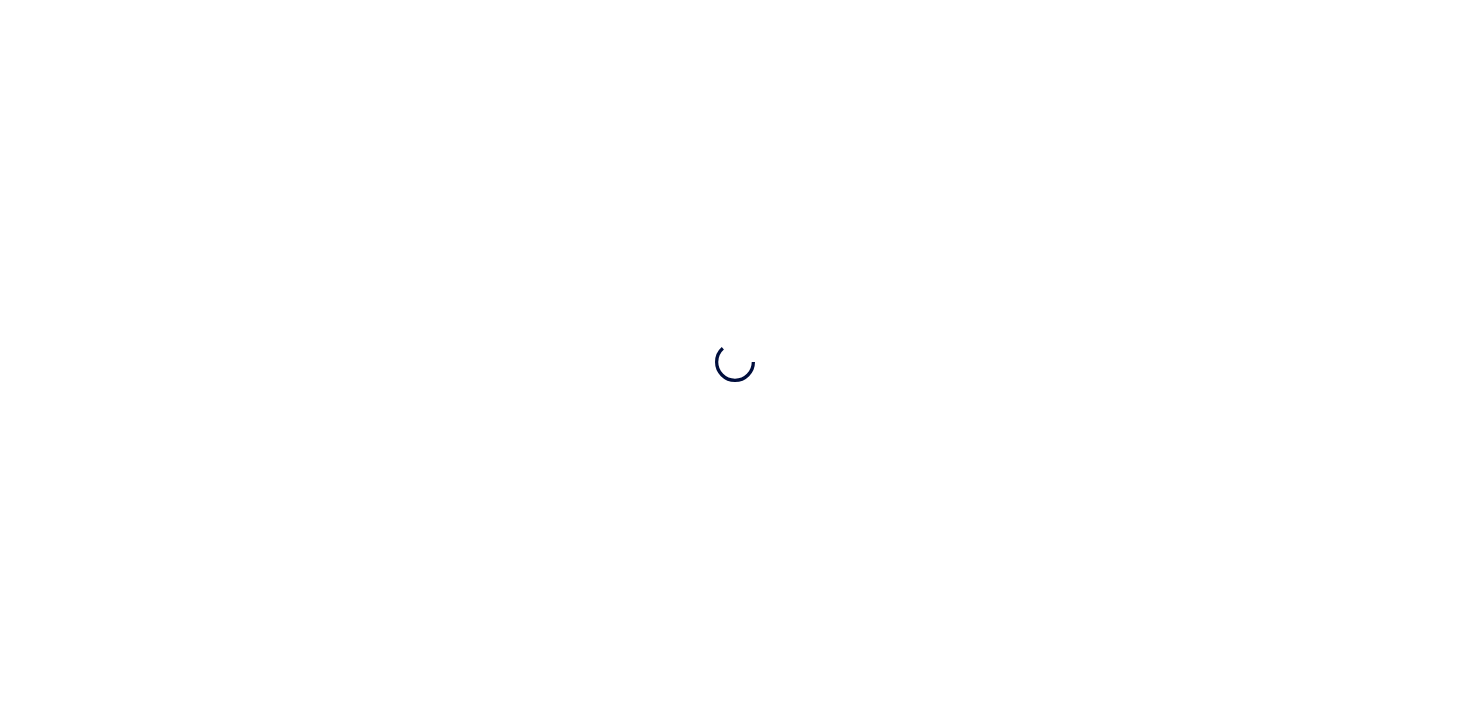scroll, scrollTop: 0, scrollLeft: 0, axis: both 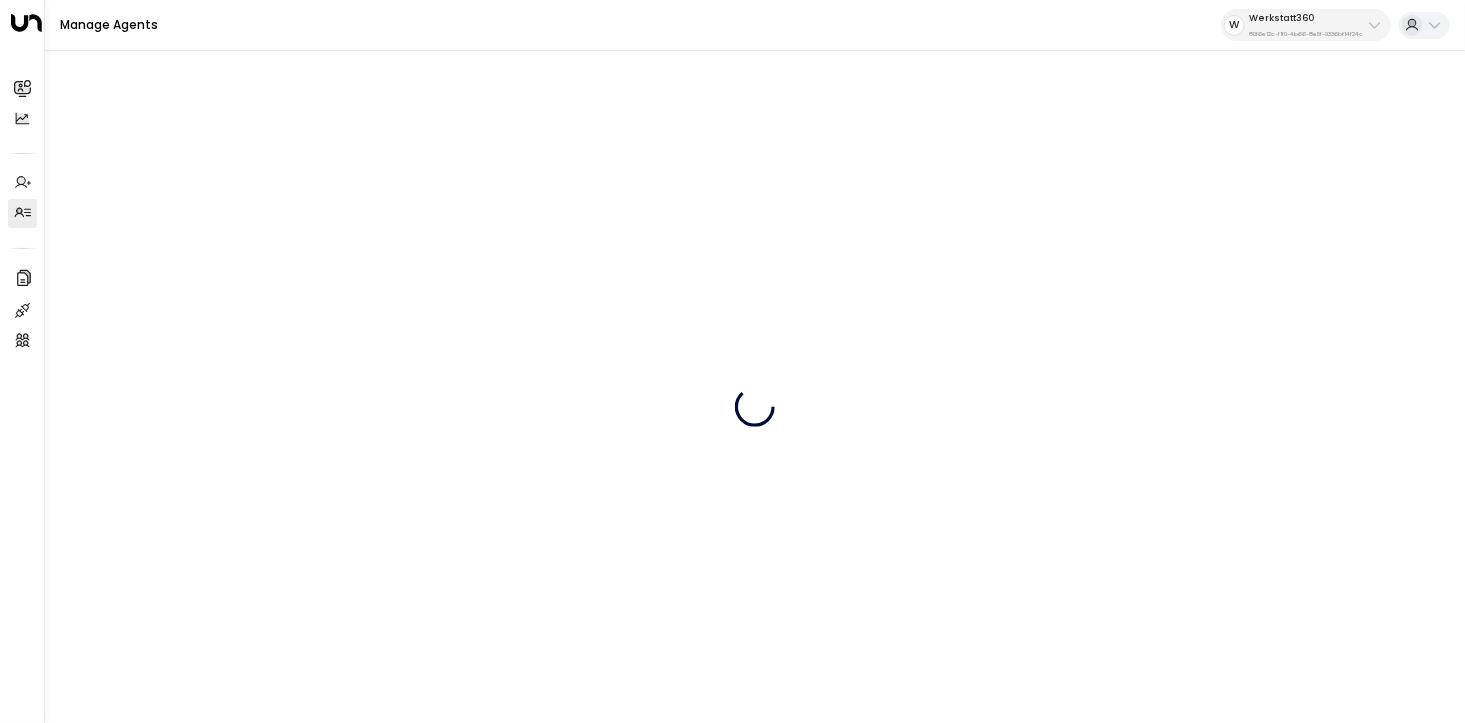 click on "Werkstatt360" at bounding box center [1306, 18] 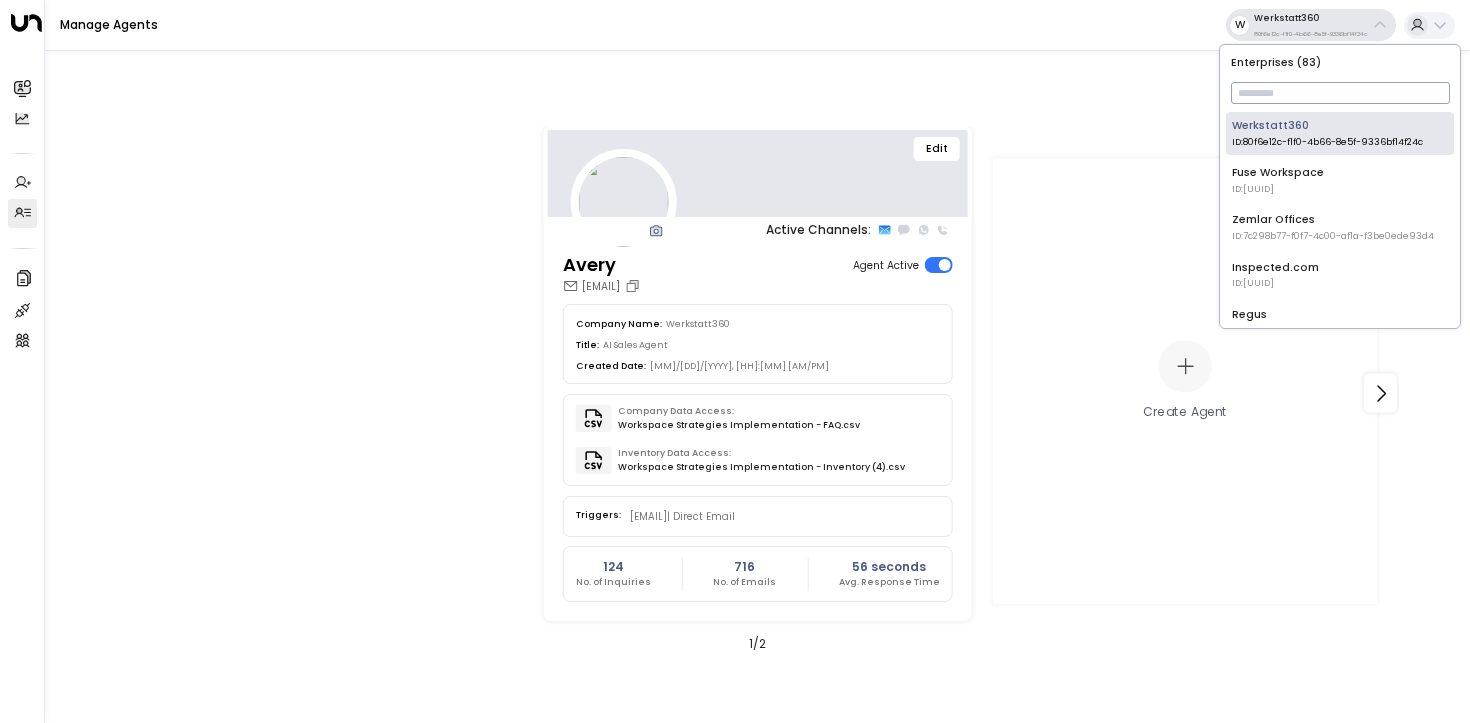 click at bounding box center [1340, 93] 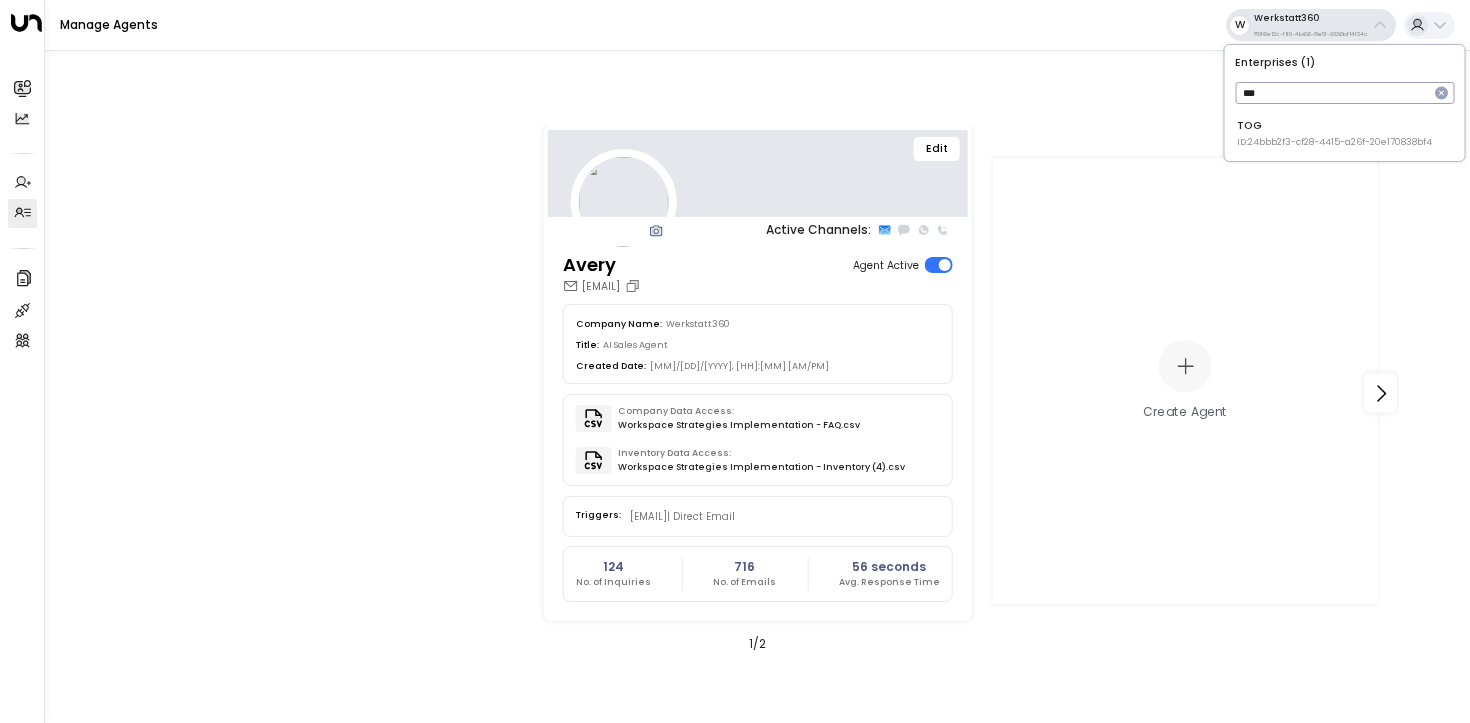 type on "***" 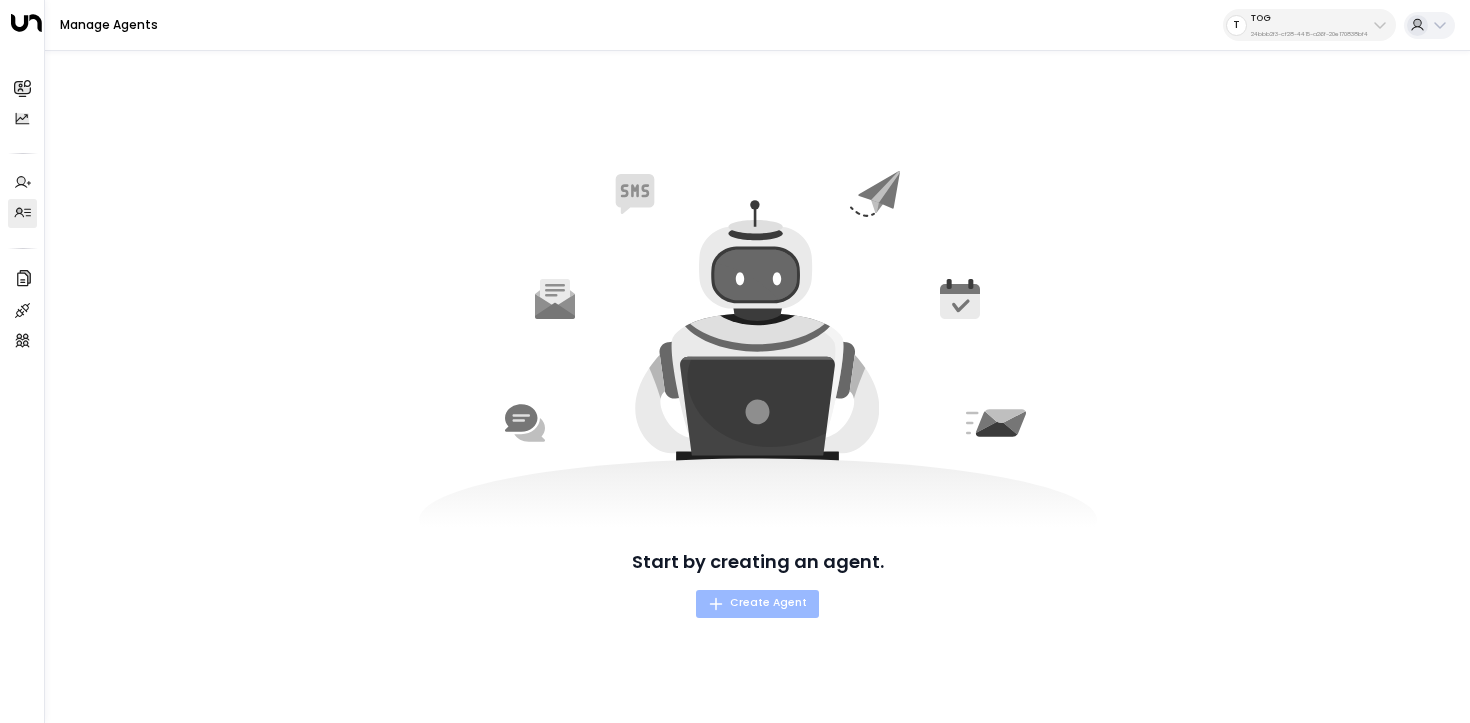 click on "Create Agent" at bounding box center [757, 604] 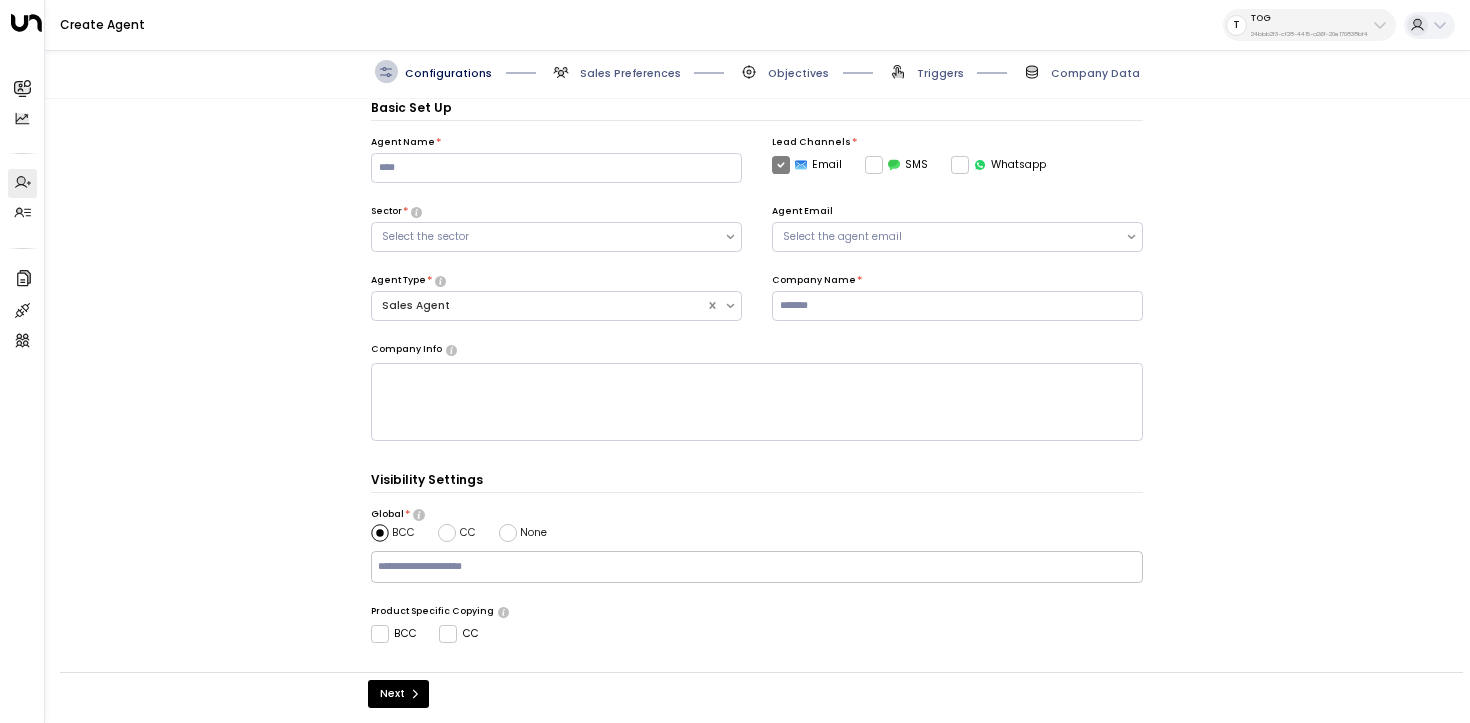 scroll, scrollTop: 0, scrollLeft: 0, axis: both 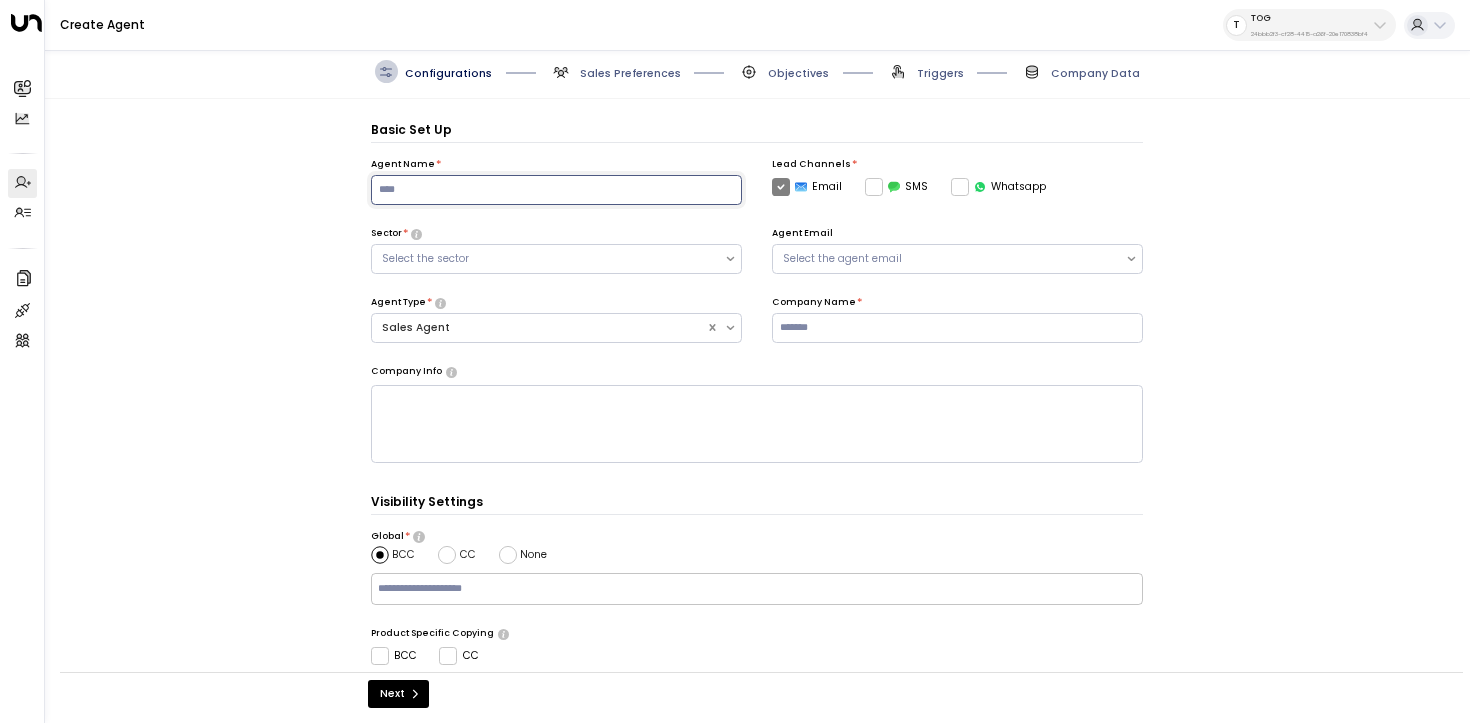 click at bounding box center [556, 190] 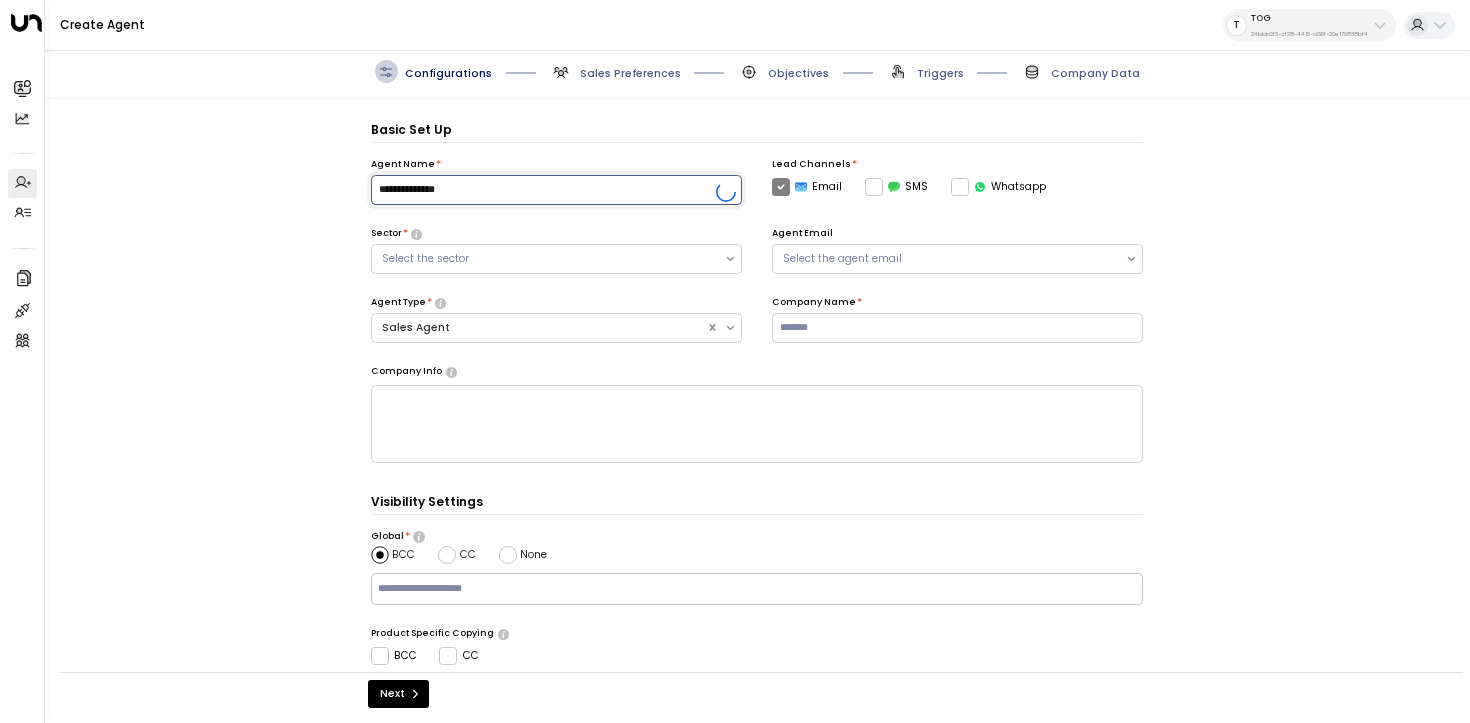 type on "**********" 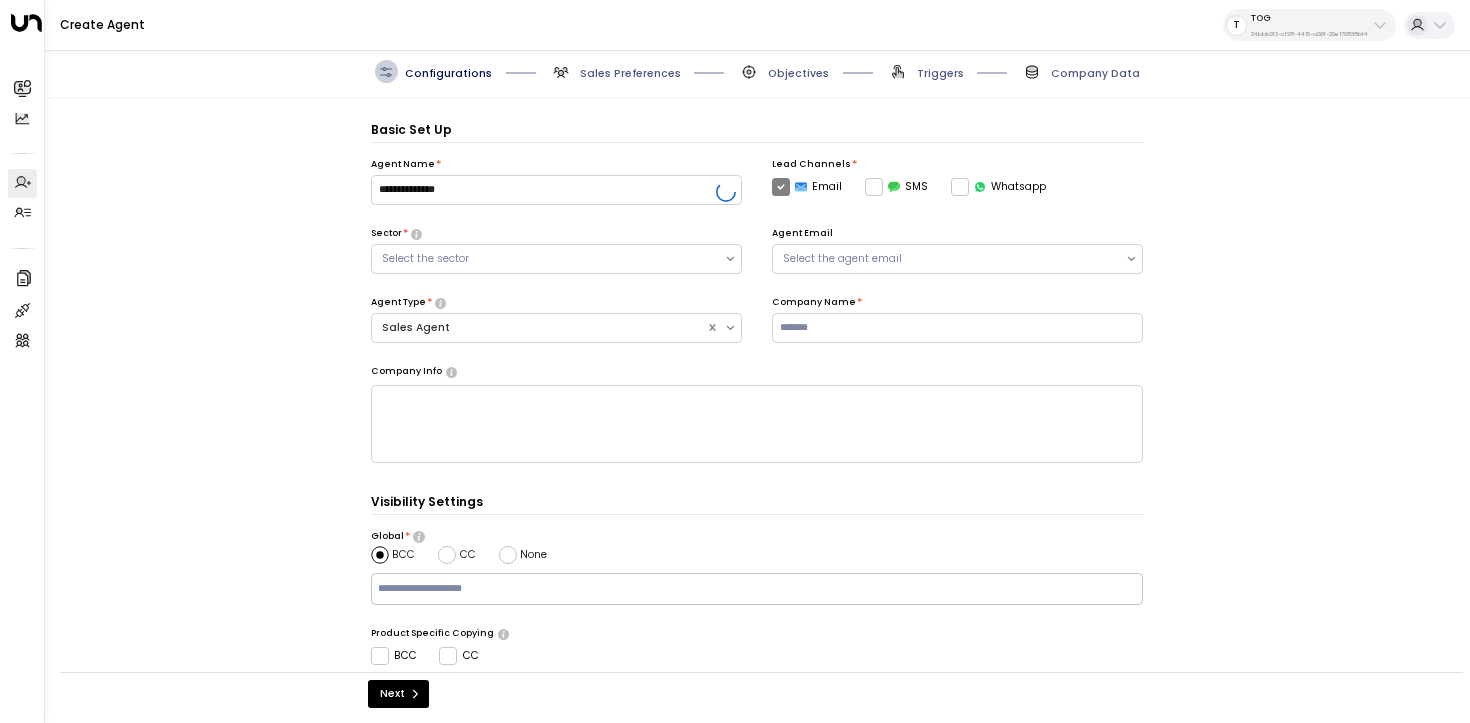 click on "Sector *" at bounding box center (556, 165) 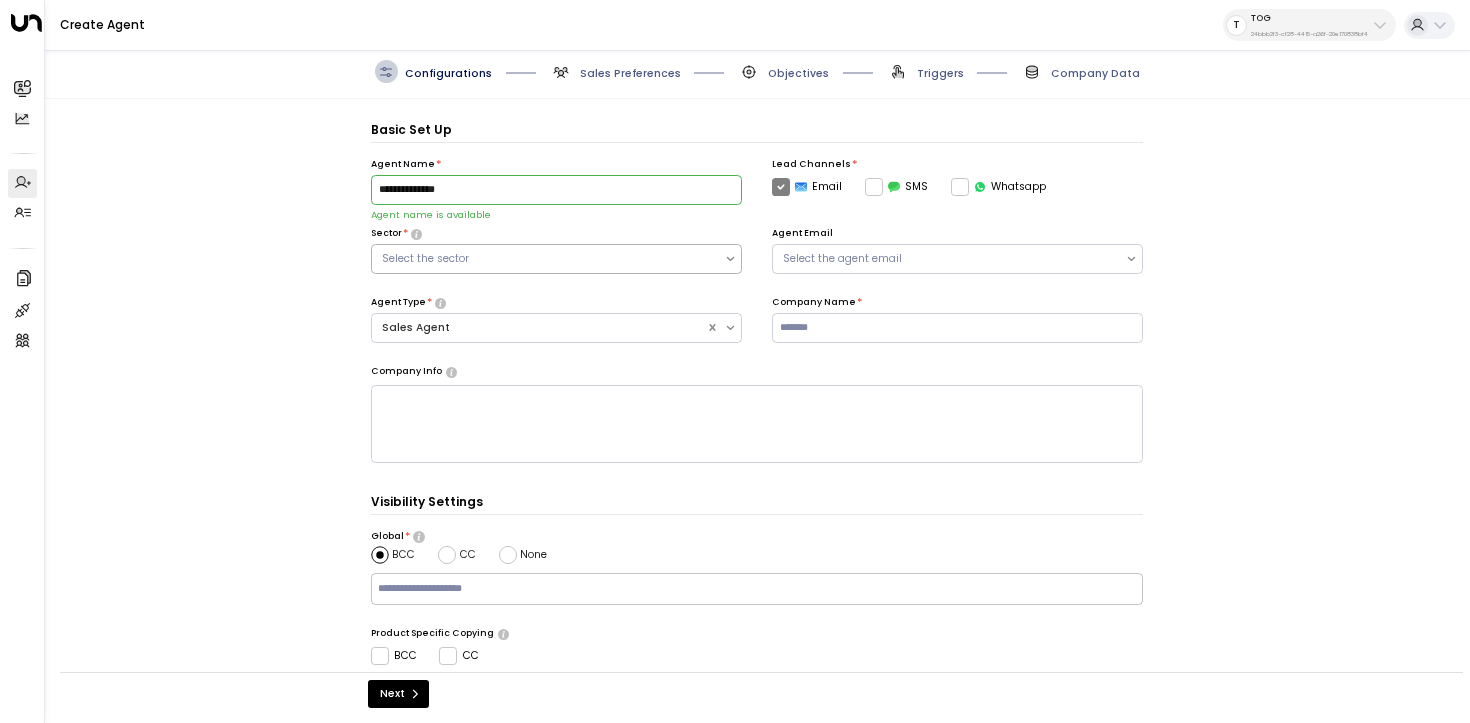 click on "Select the sector" at bounding box center (548, 259) 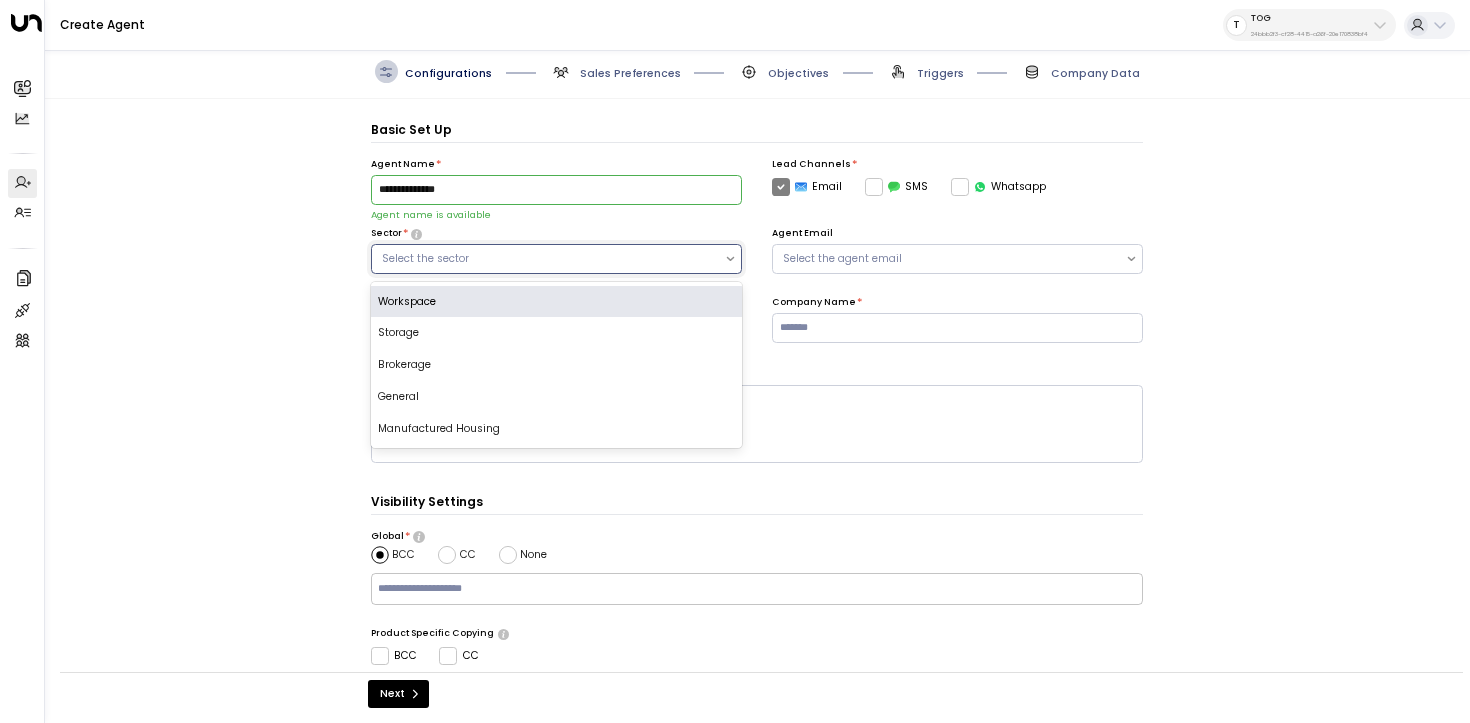 click on "Workspace" at bounding box center [556, 302] 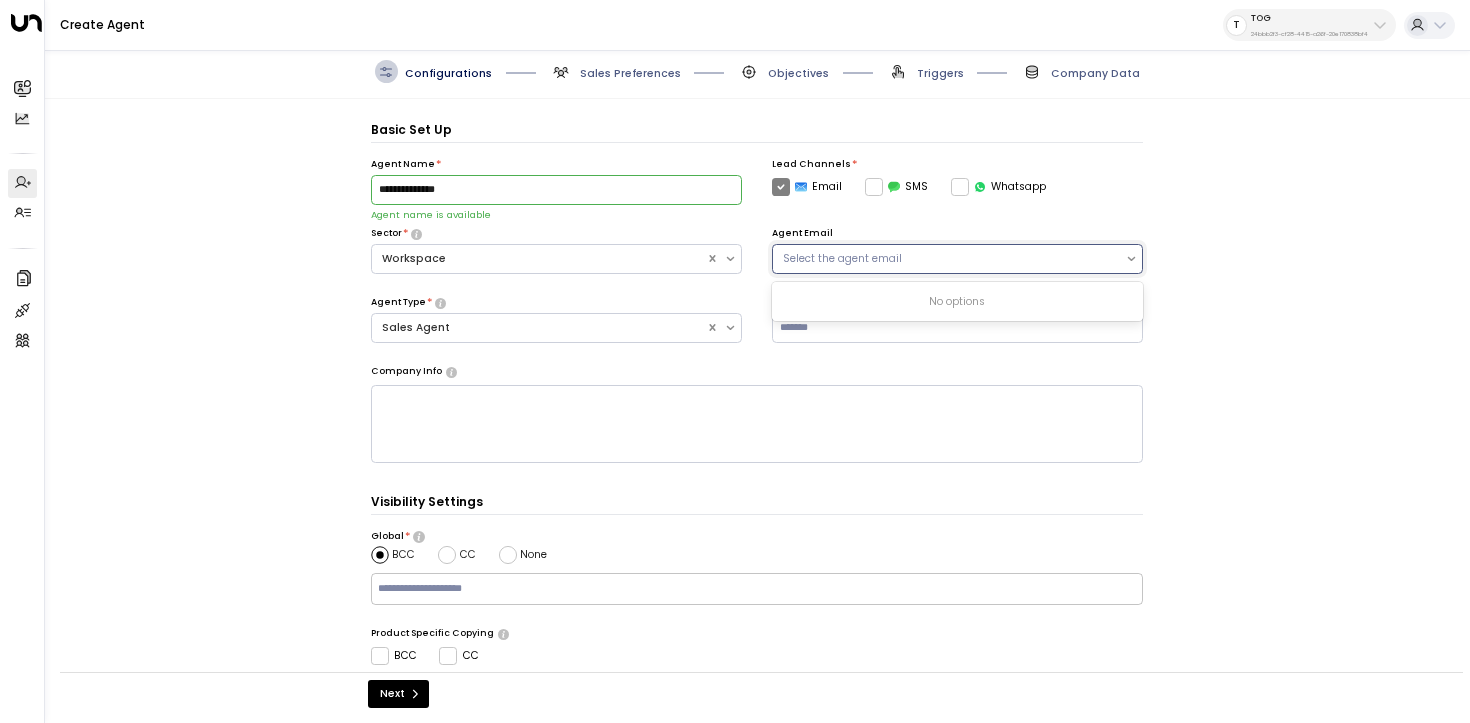 click on "Select the agent email" at bounding box center [957, 259] 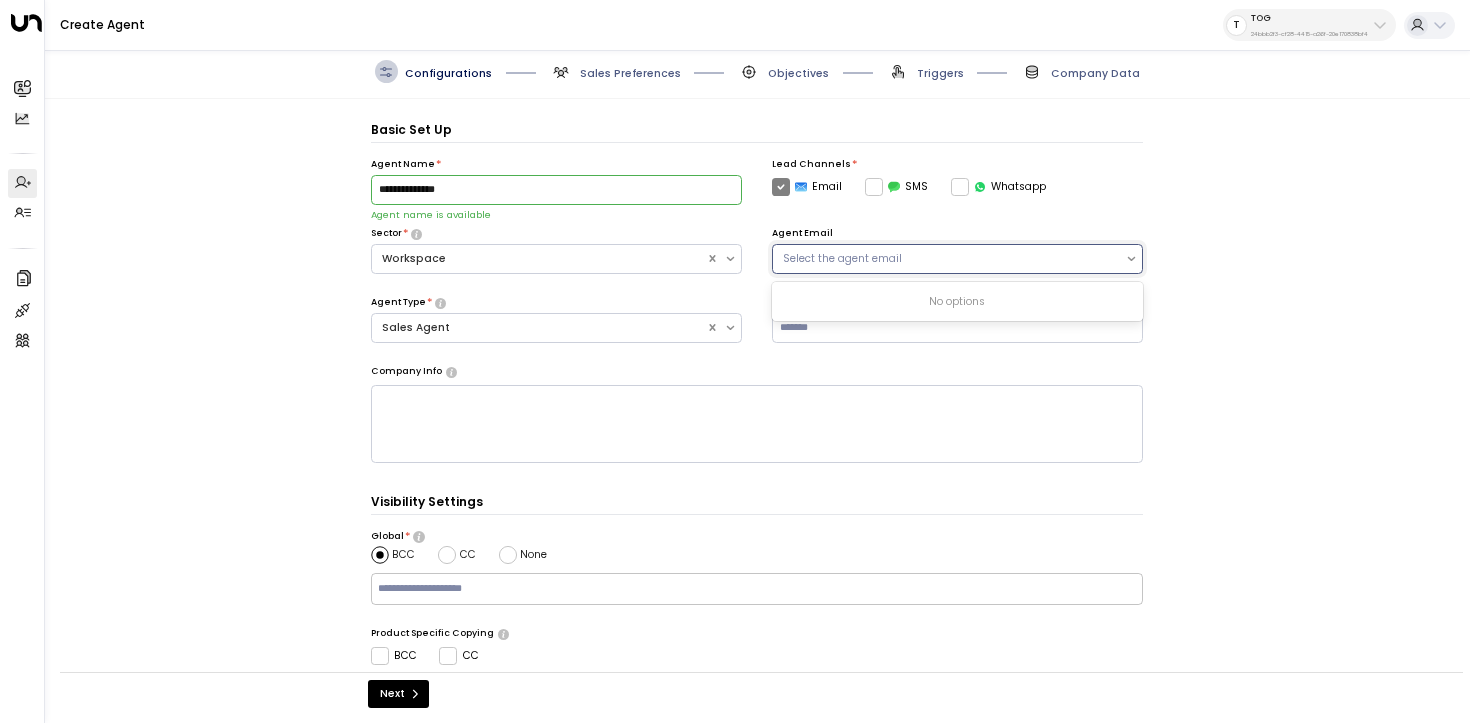 click on "Sector   * Workspace" at bounding box center (556, 261) 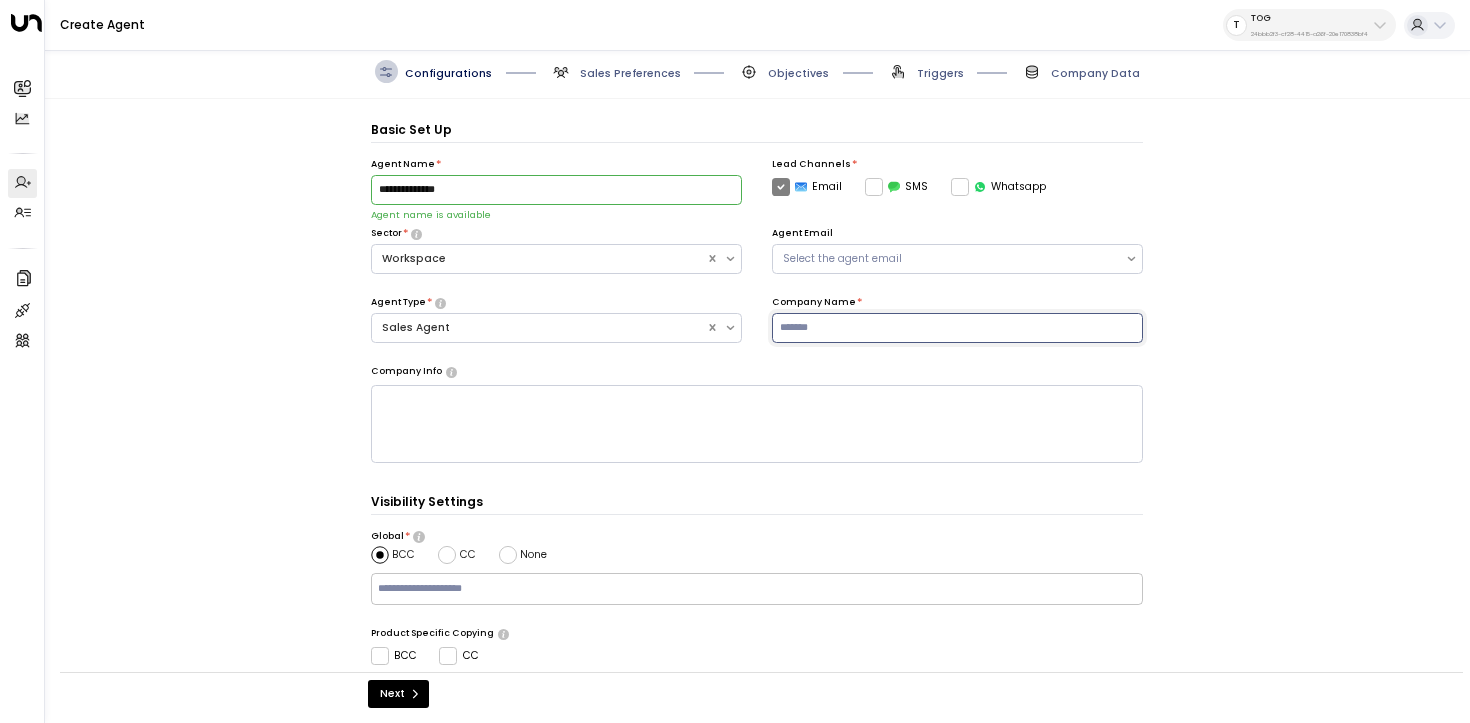 click at bounding box center (957, 328) 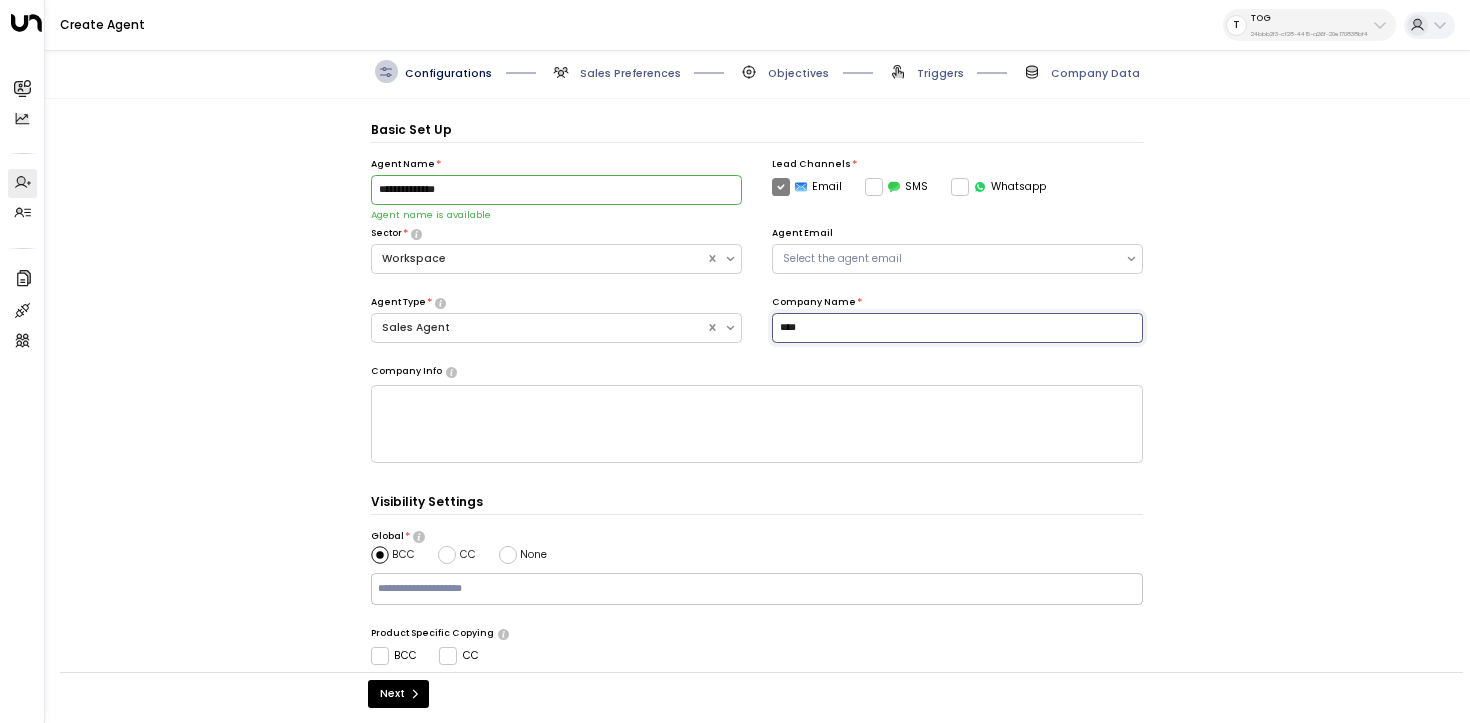 scroll, scrollTop: 165, scrollLeft: 0, axis: vertical 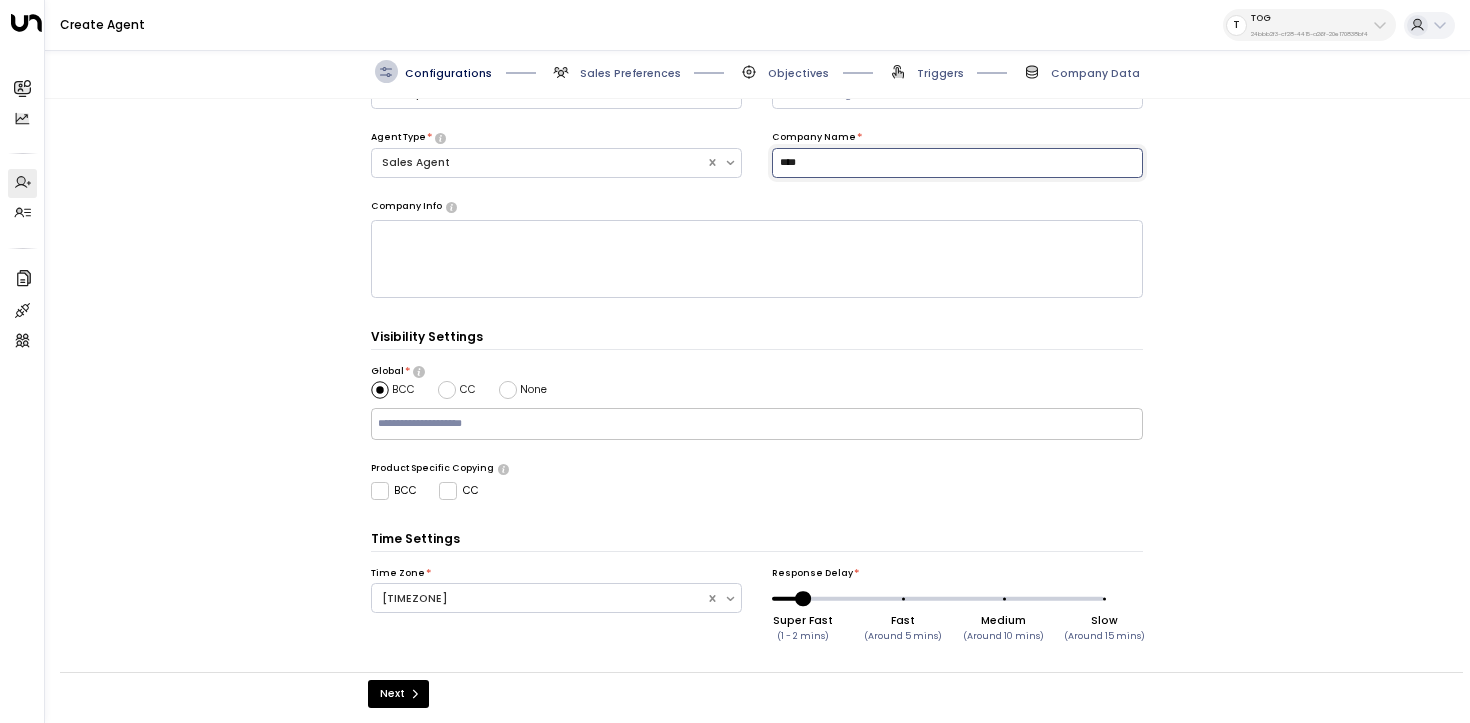 type on "****" 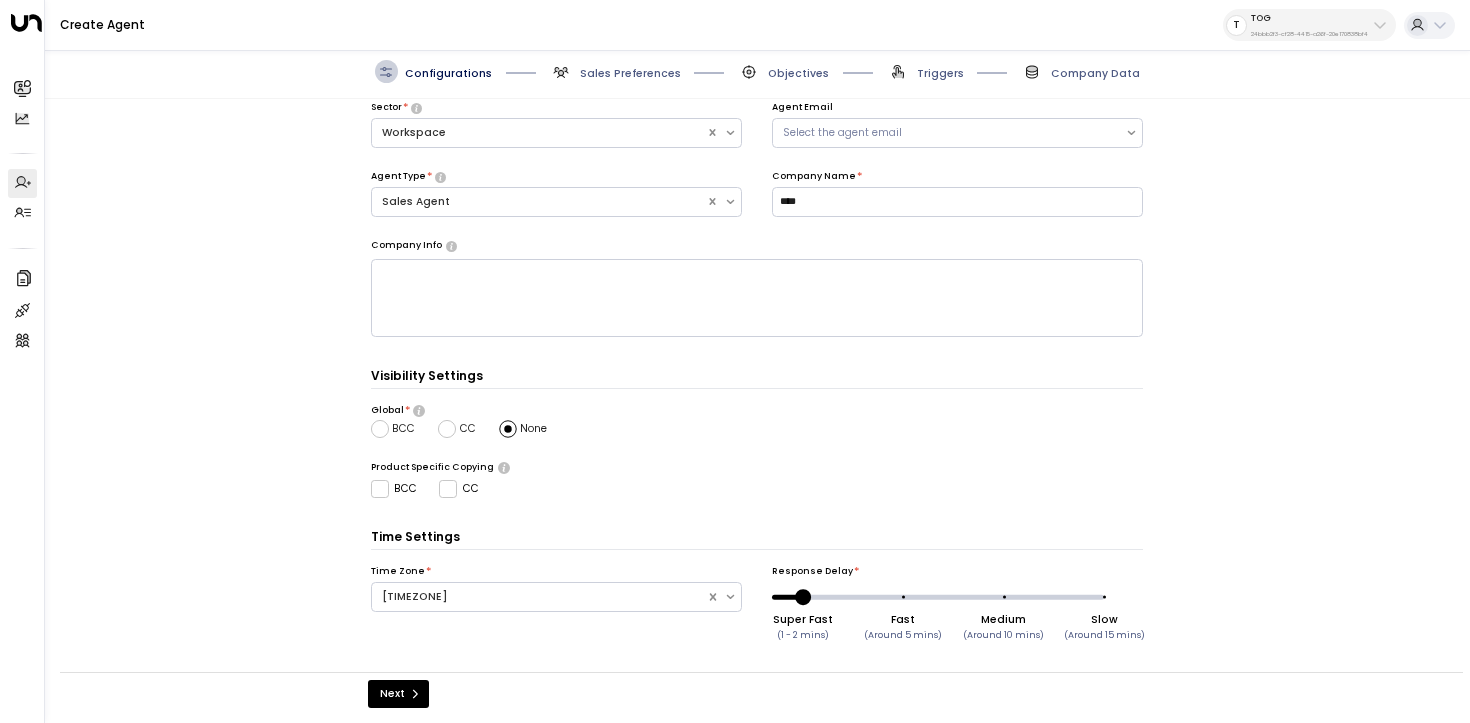 scroll, scrollTop: 125, scrollLeft: 0, axis: vertical 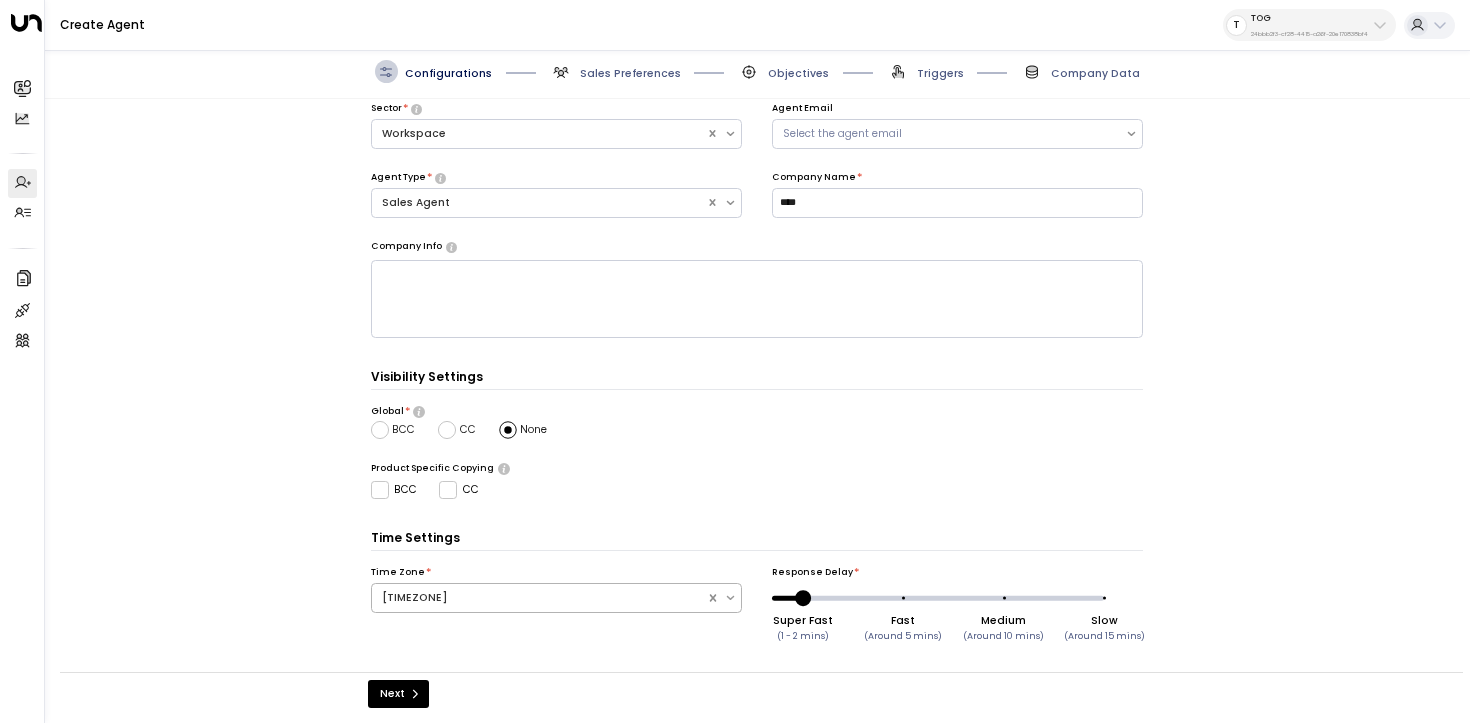 click at bounding box center (731, 598) 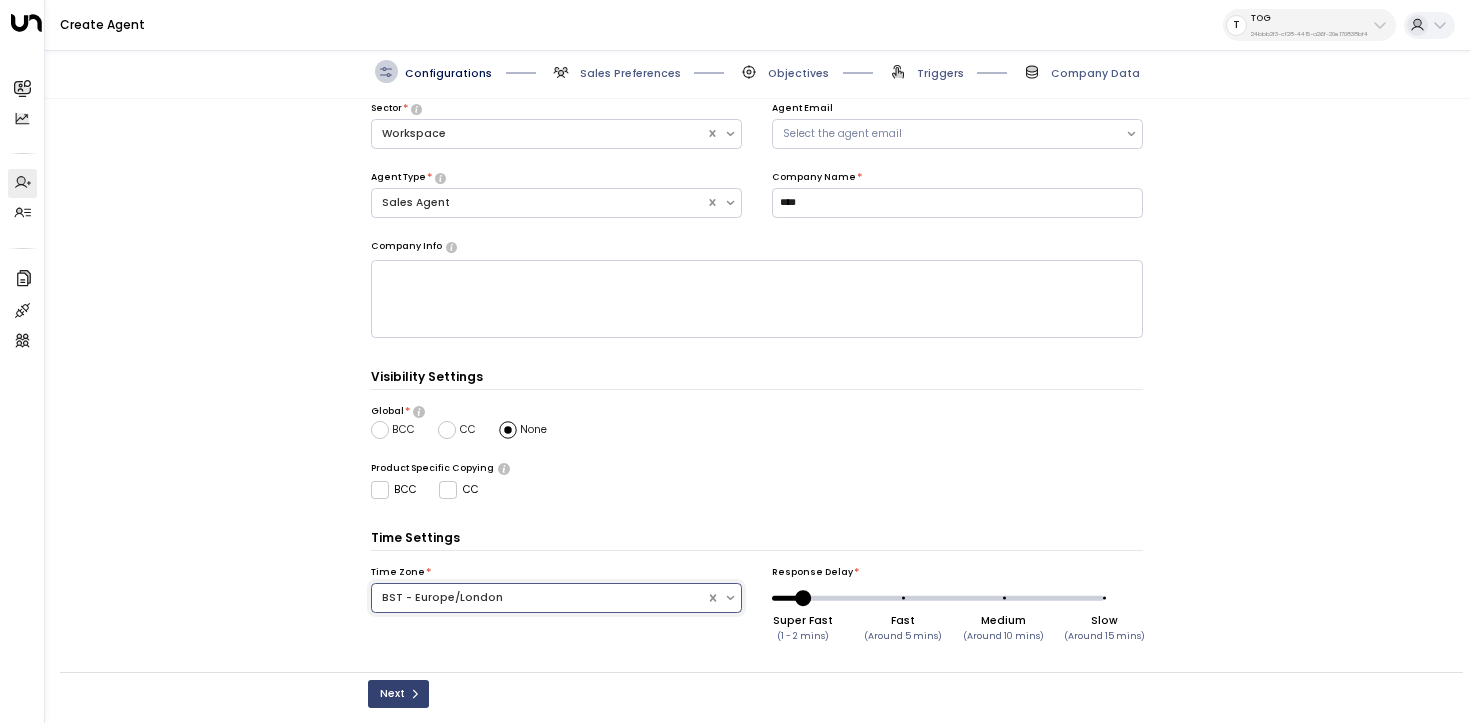 click on "Next" at bounding box center (398, 694) 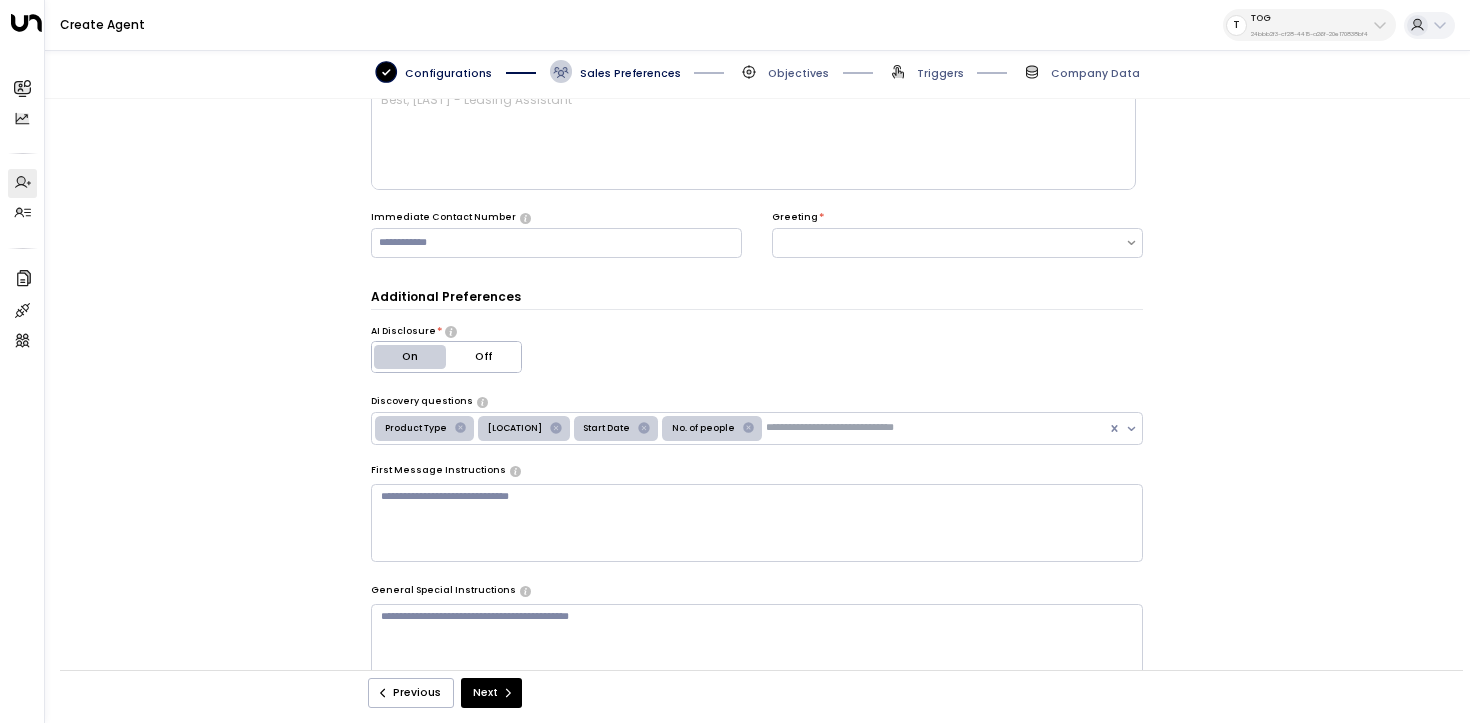 scroll, scrollTop: 22, scrollLeft: 0, axis: vertical 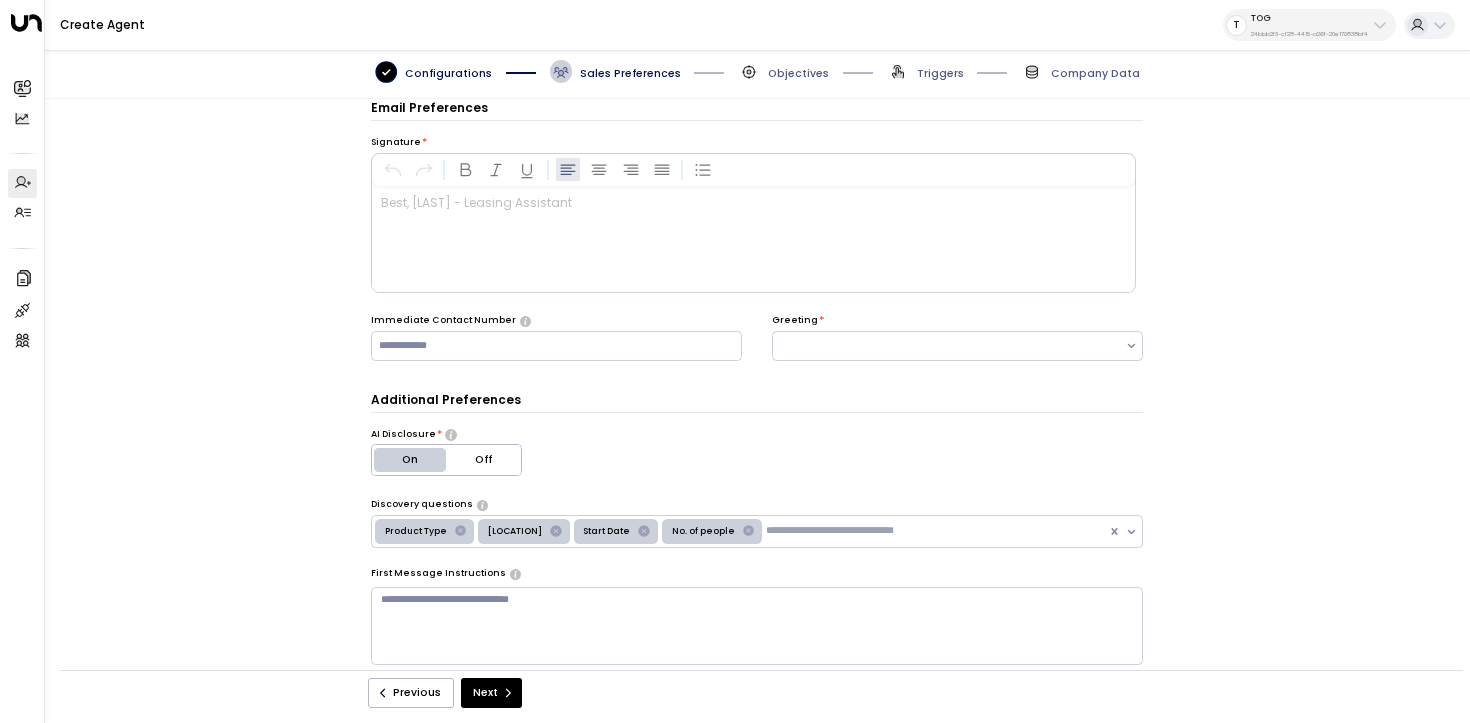 click at bounding box center (753, 239) 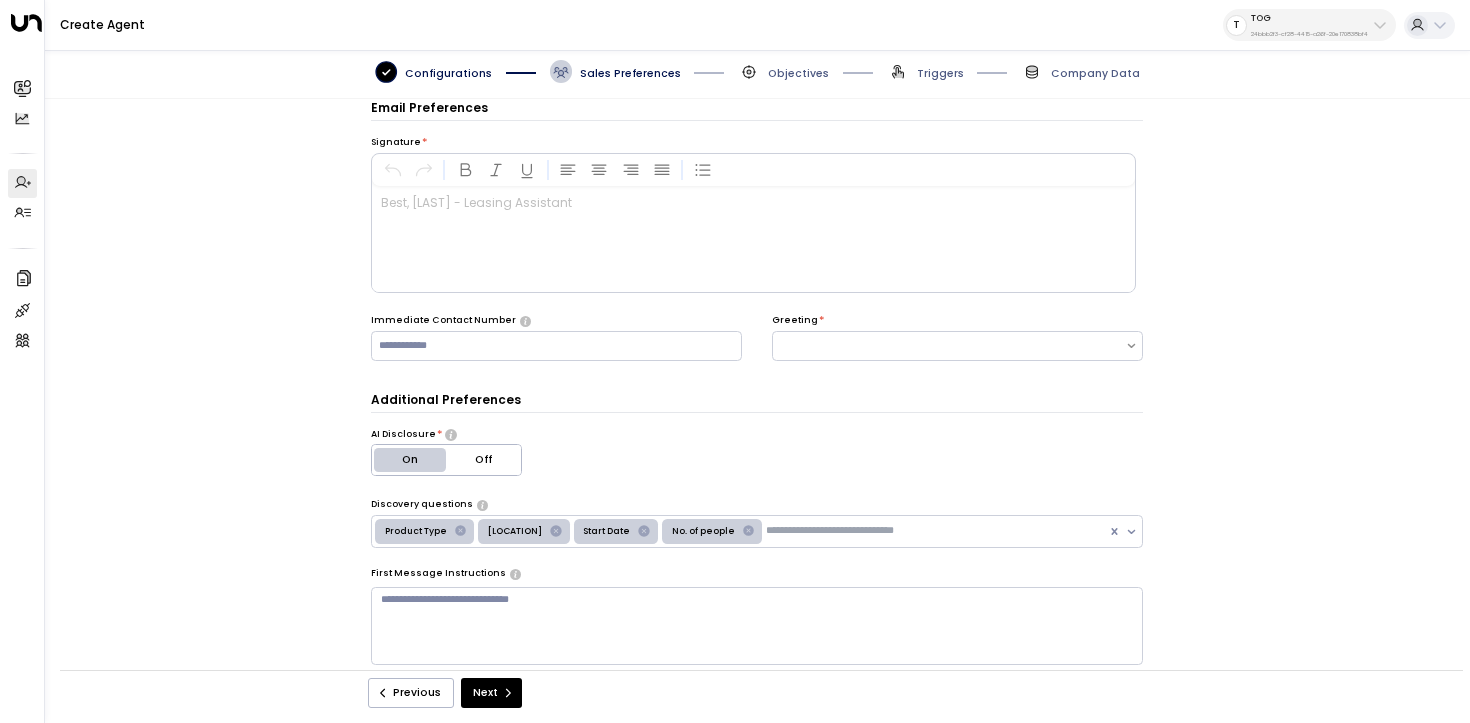 paste 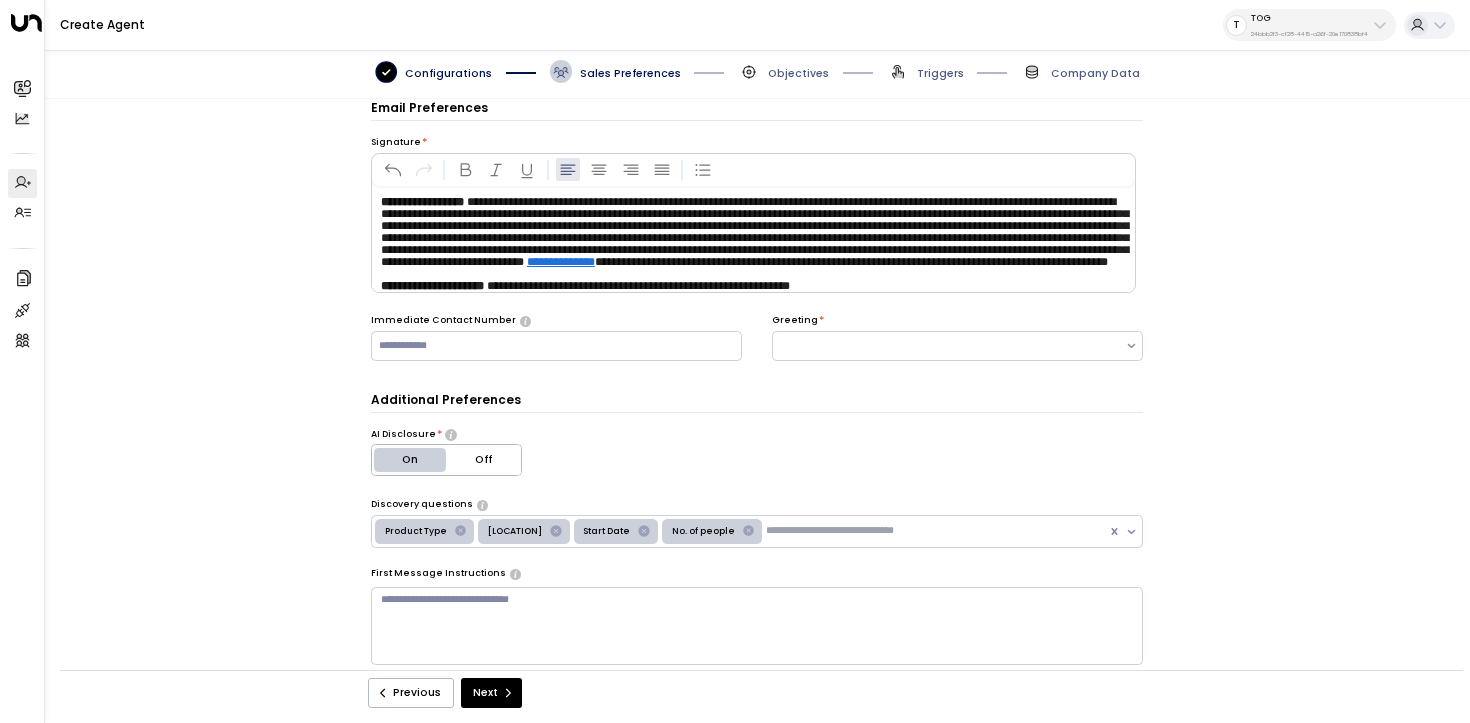 scroll, scrollTop: 0, scrollLeft: 0, axis: both 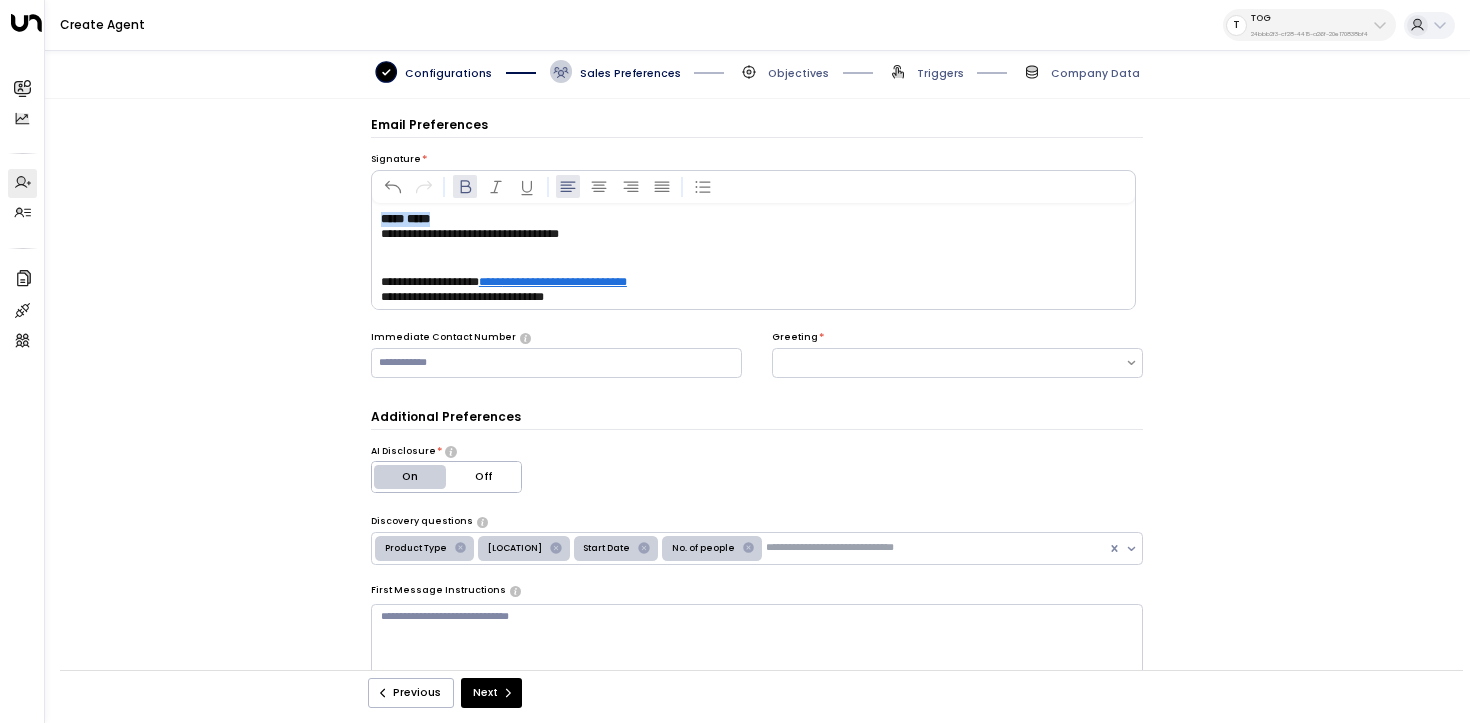 drag, startPoint x: 480, startPoint y: 219, endPoint x: 272, endPoint y: 210, distance: 208.19463 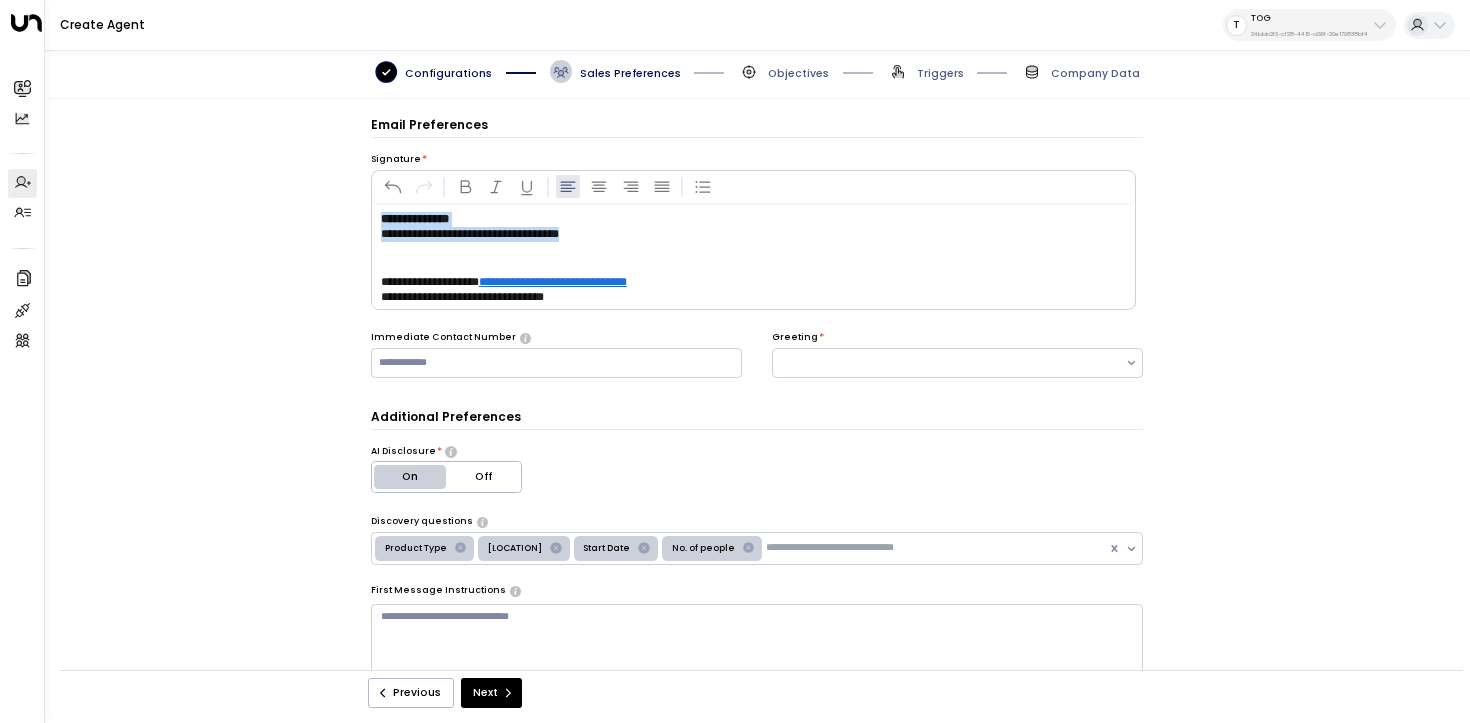 drag, startPoint x: 647, startPoint y: 234, endPoint x: 282, endPoint y: 232, distance: 365.0055 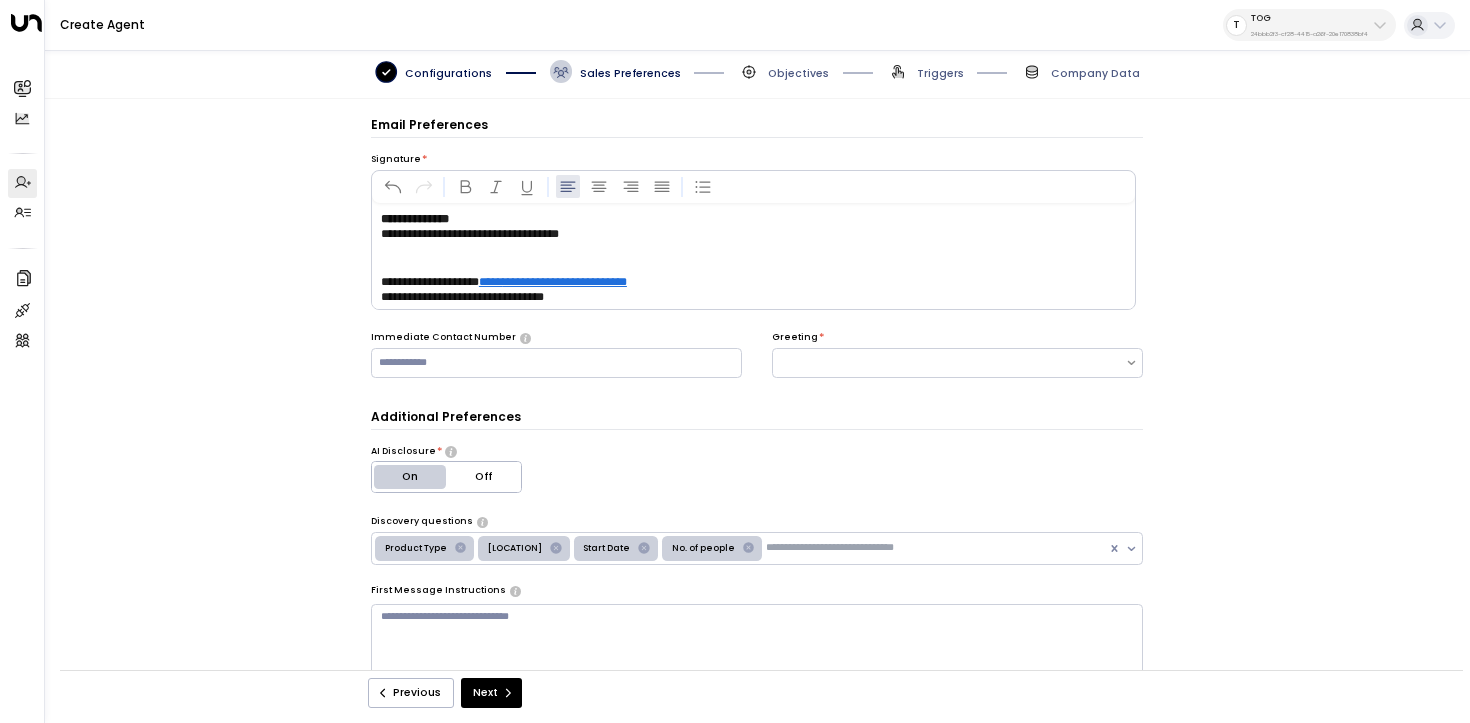click on "**********" at bounding box center [757, 227] 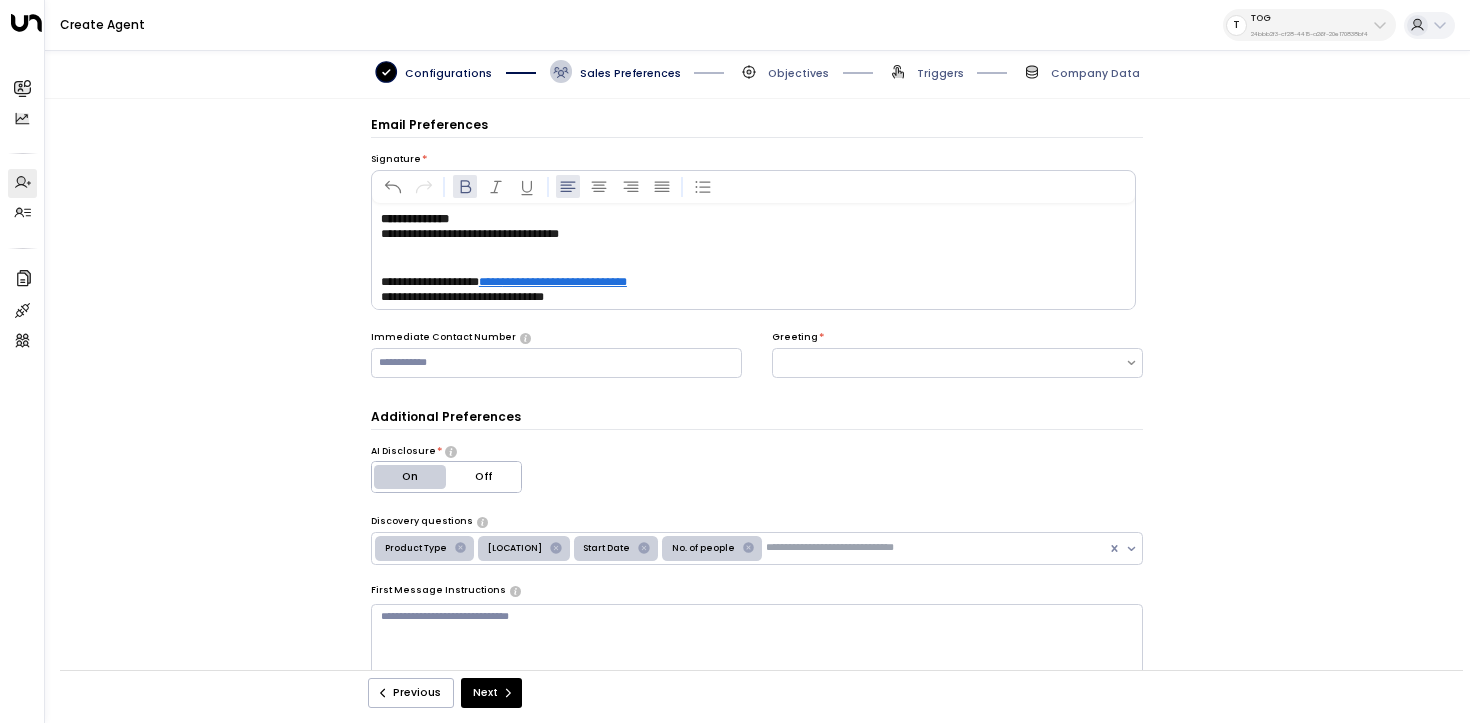 click at bounding box center (757, 227) 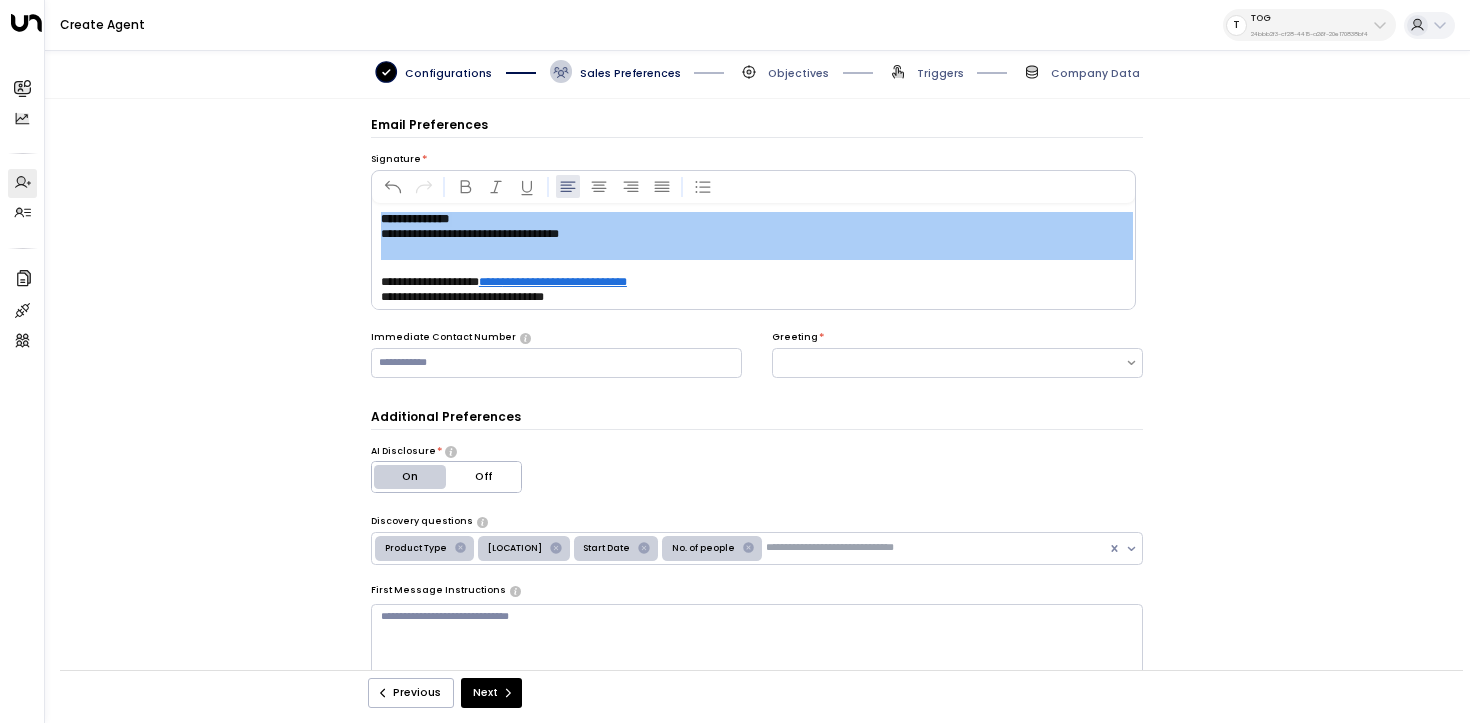 drag, startPoint x: 598, startPoint y: 229, endPoint x: 380, endPoint y: 234, distance: 218.05733 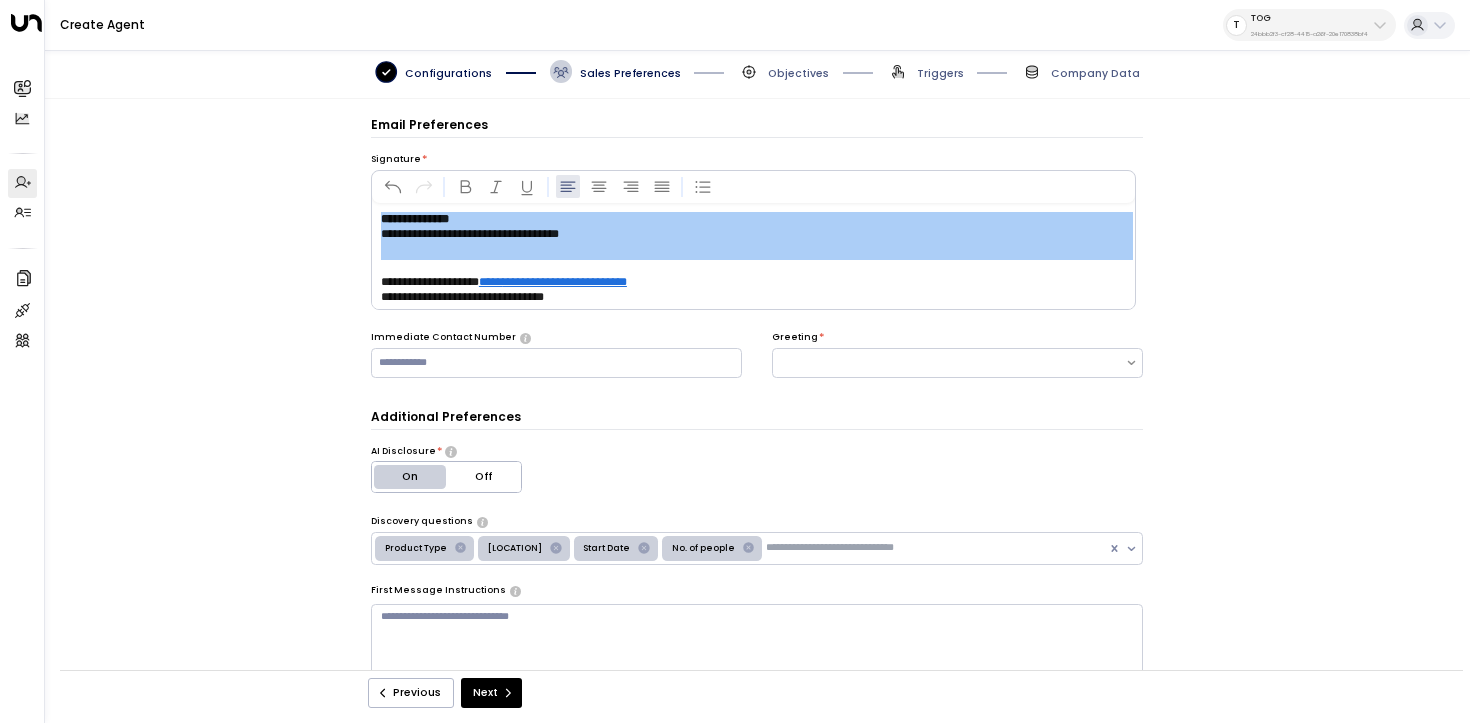 click on "**********" at bounding box center (470, 234) 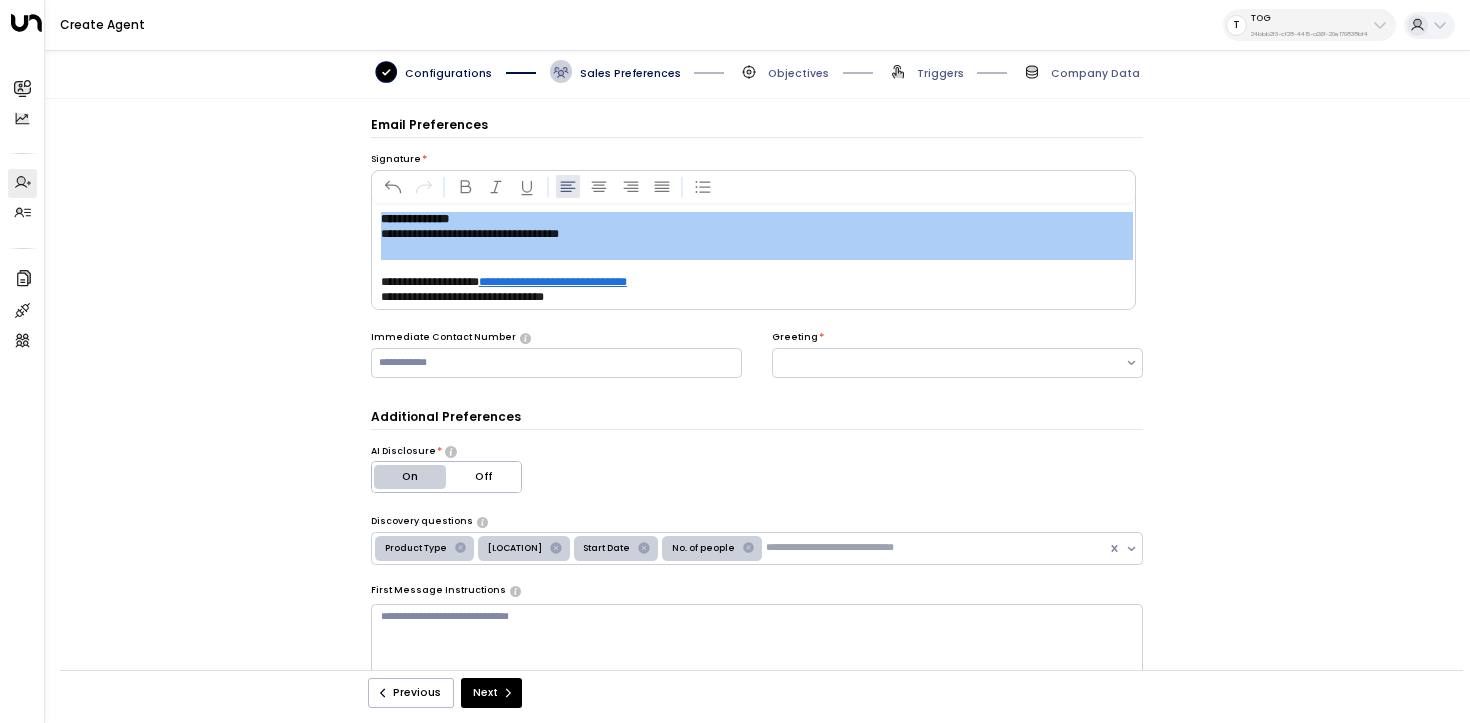 drag, startPoint x: 605, startPoint y: 240, endPoint x: 442, endPoint y: 238, distance: 163.01227 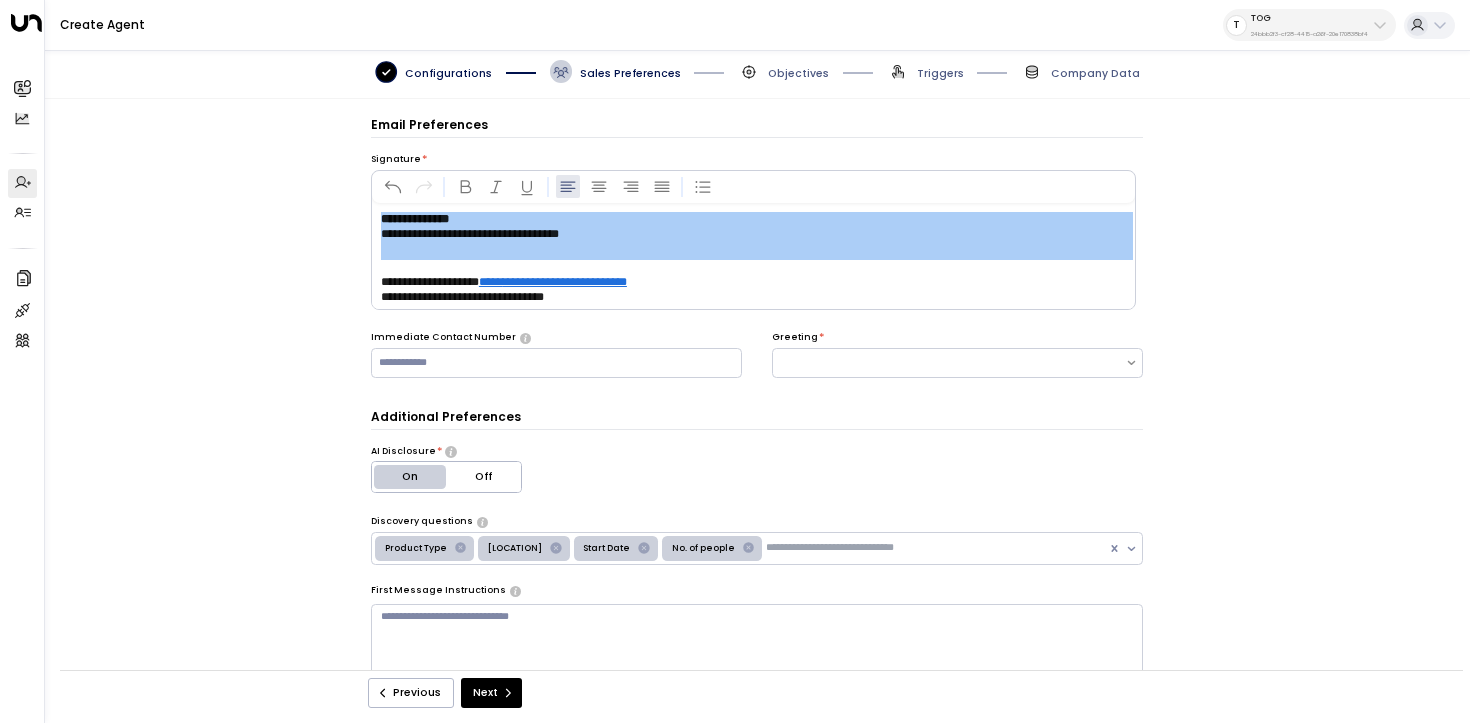 click on "**********" at bounding box center [470, 234] 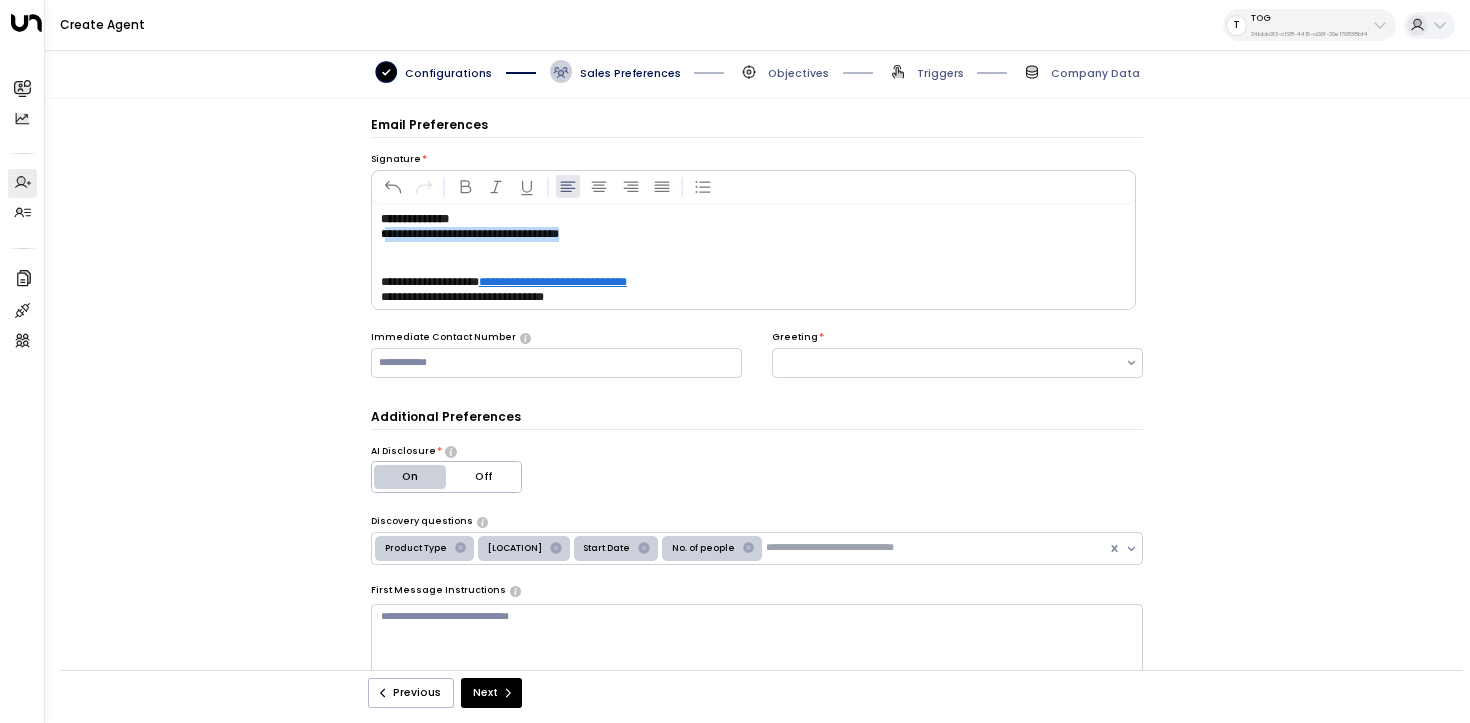 drag, startPoint x: 593, startPoint y: 231, endPoint x: 383, endPoint y: 228, distance: 210.02142 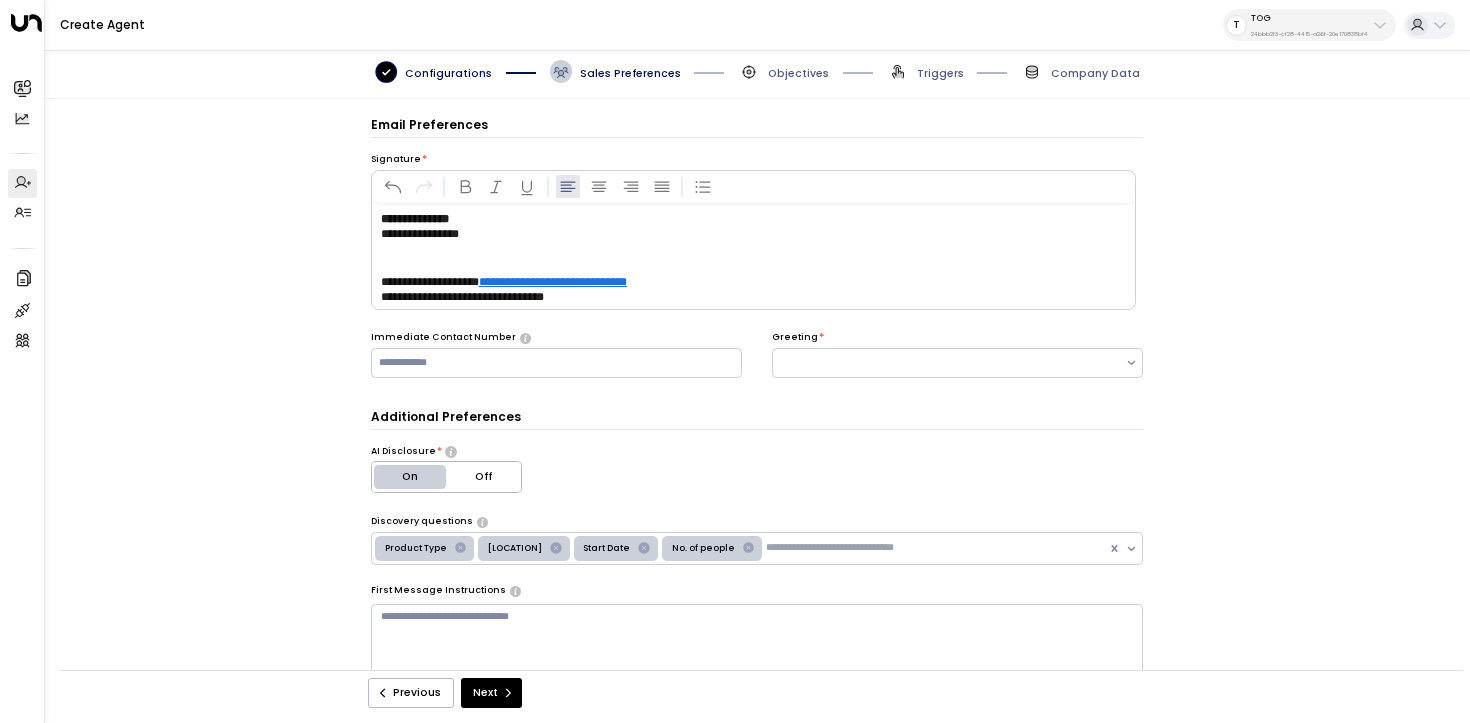 click on "**********" at bounding box center [753, 256] 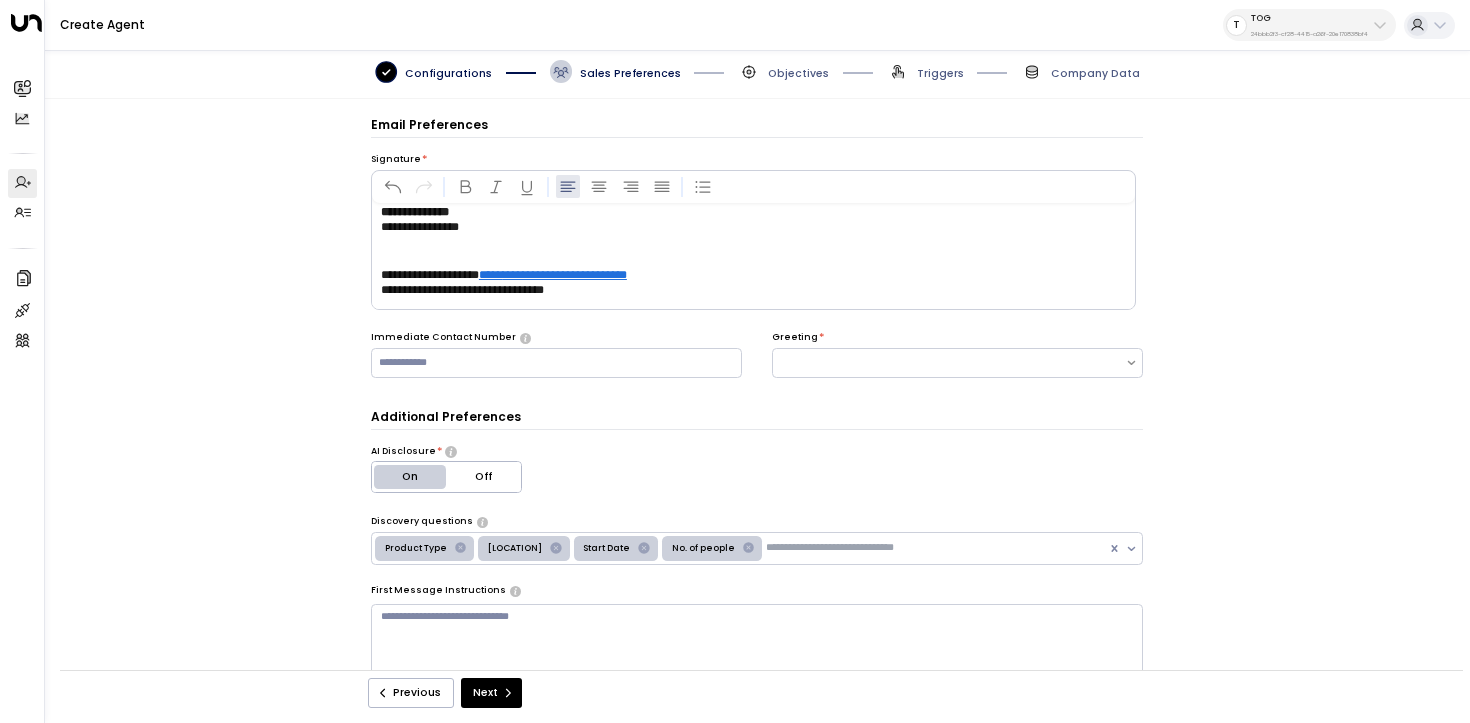 scroll, scrollTop: 49, scrollLeft: 0, axis: vertical 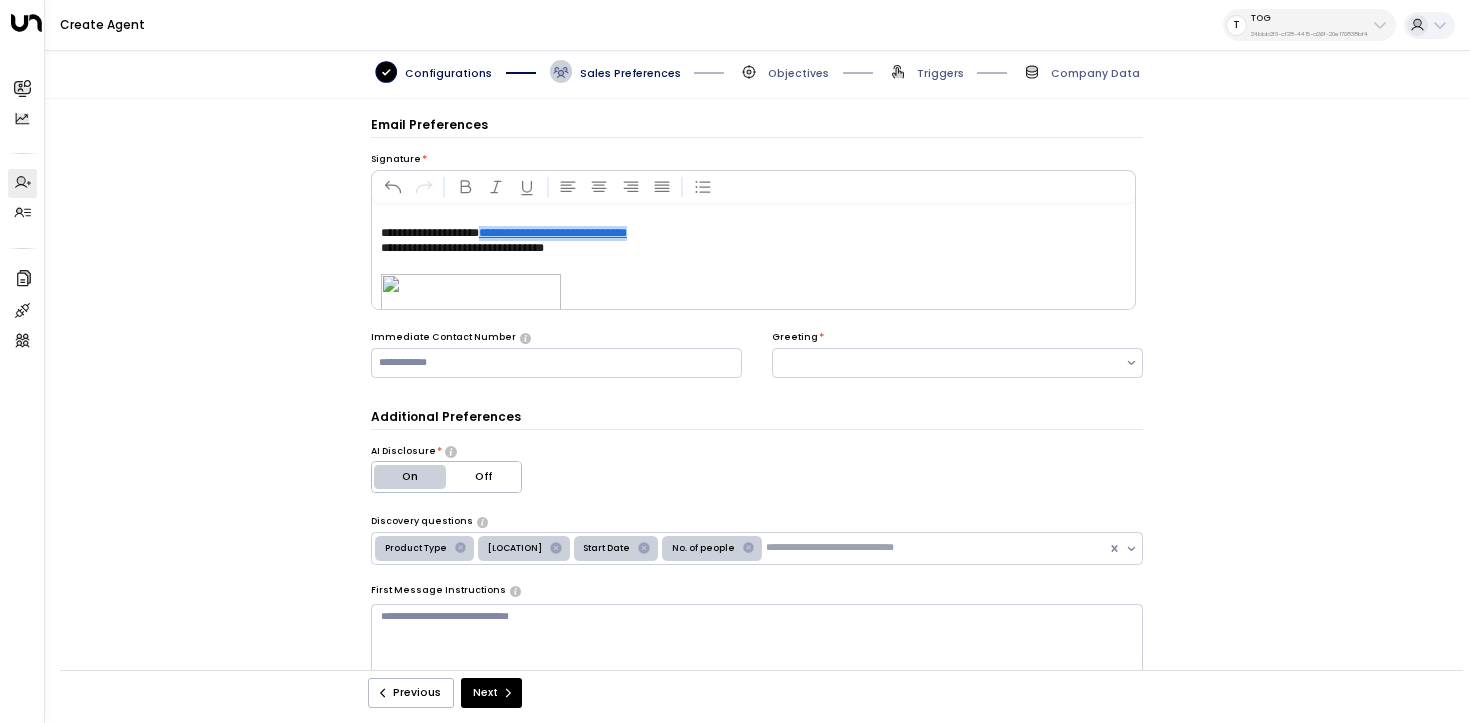 drag, startPoint x: 739, startPoint y: 249, endPoint x: 510, endPoint y: 243, distance: 229.07858 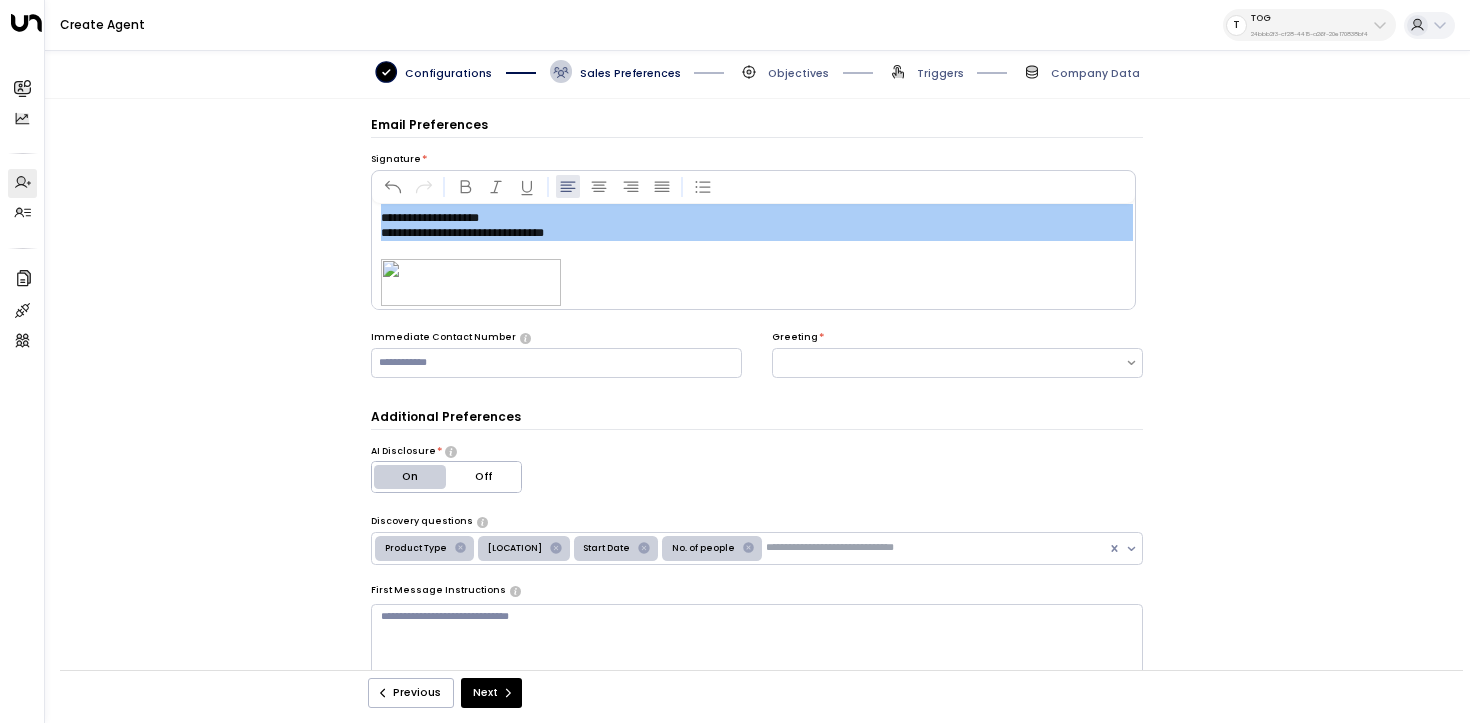 drag, startPoint x: 610, startPoint y: 237, endPoint x: 283, endPoint y: 215, distance: 327.73923 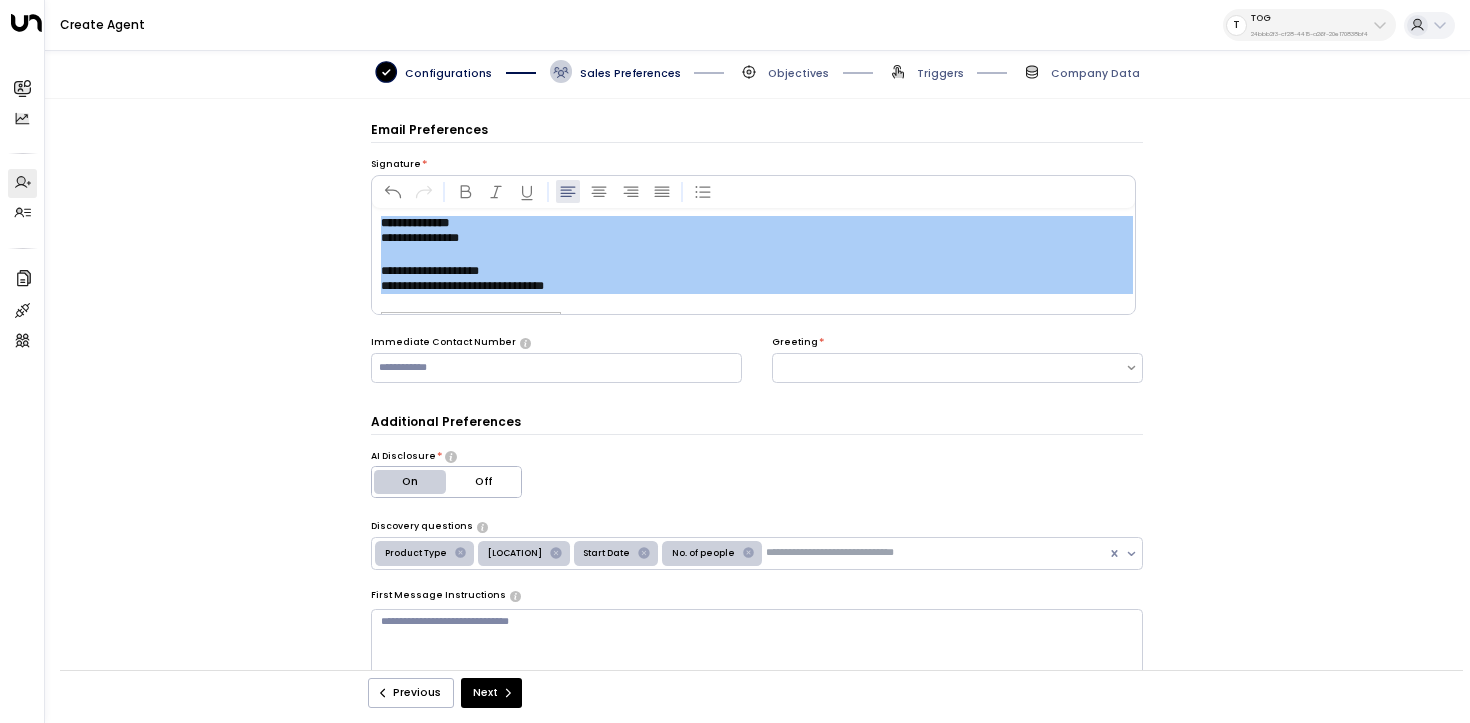 scroll, scrollTop: 0, scrollLeft: 0, axis: both 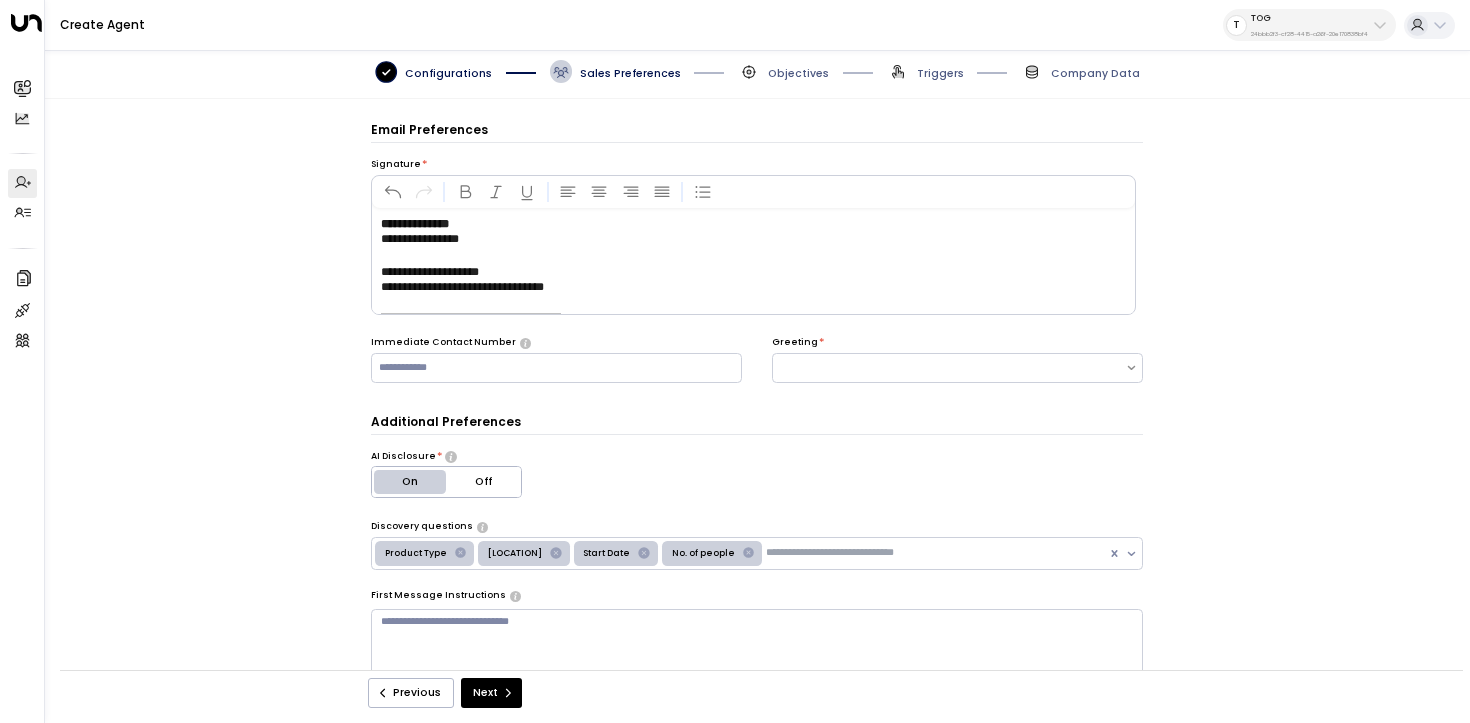 click at bounding box center (757, 232) 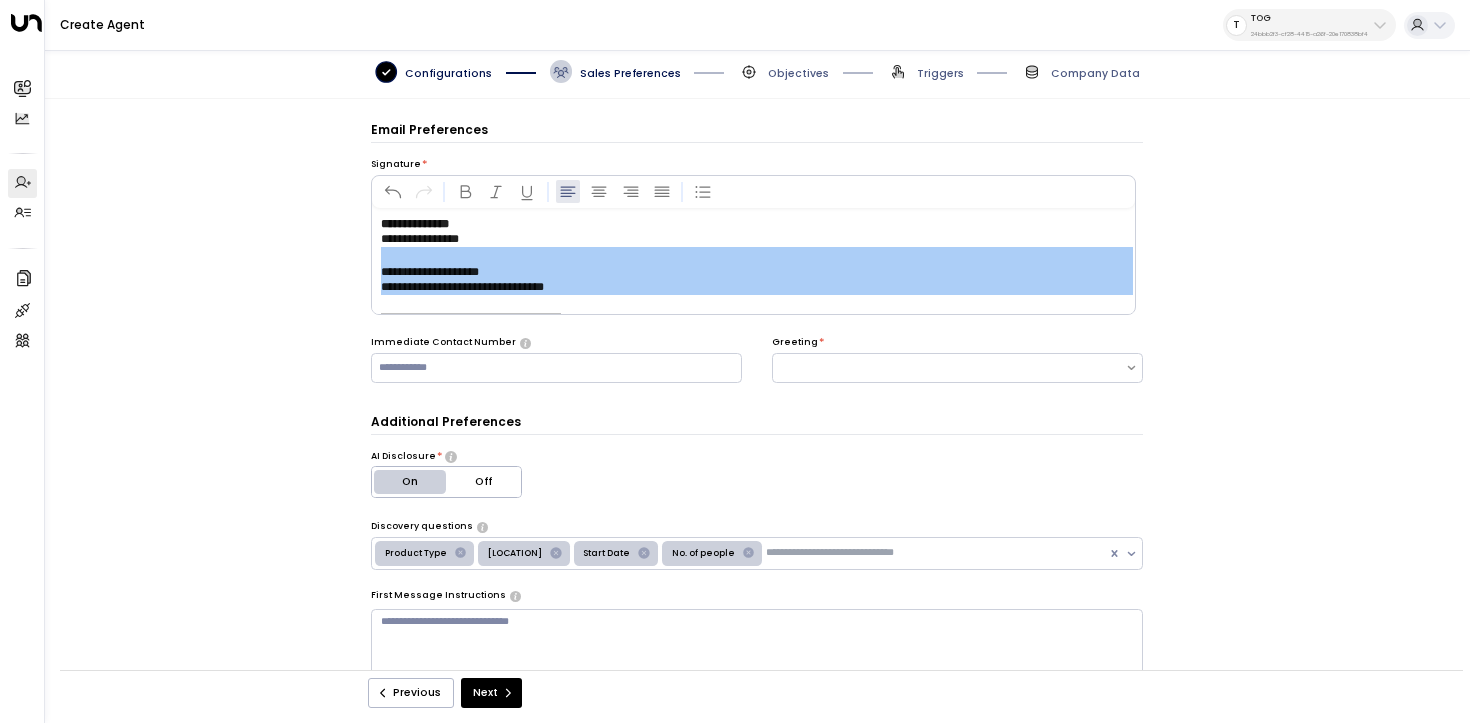 drag, startPoint x: 602, startPoint y: 298, endPoint x: 406, endPoint y: 285, distance: 196.43065 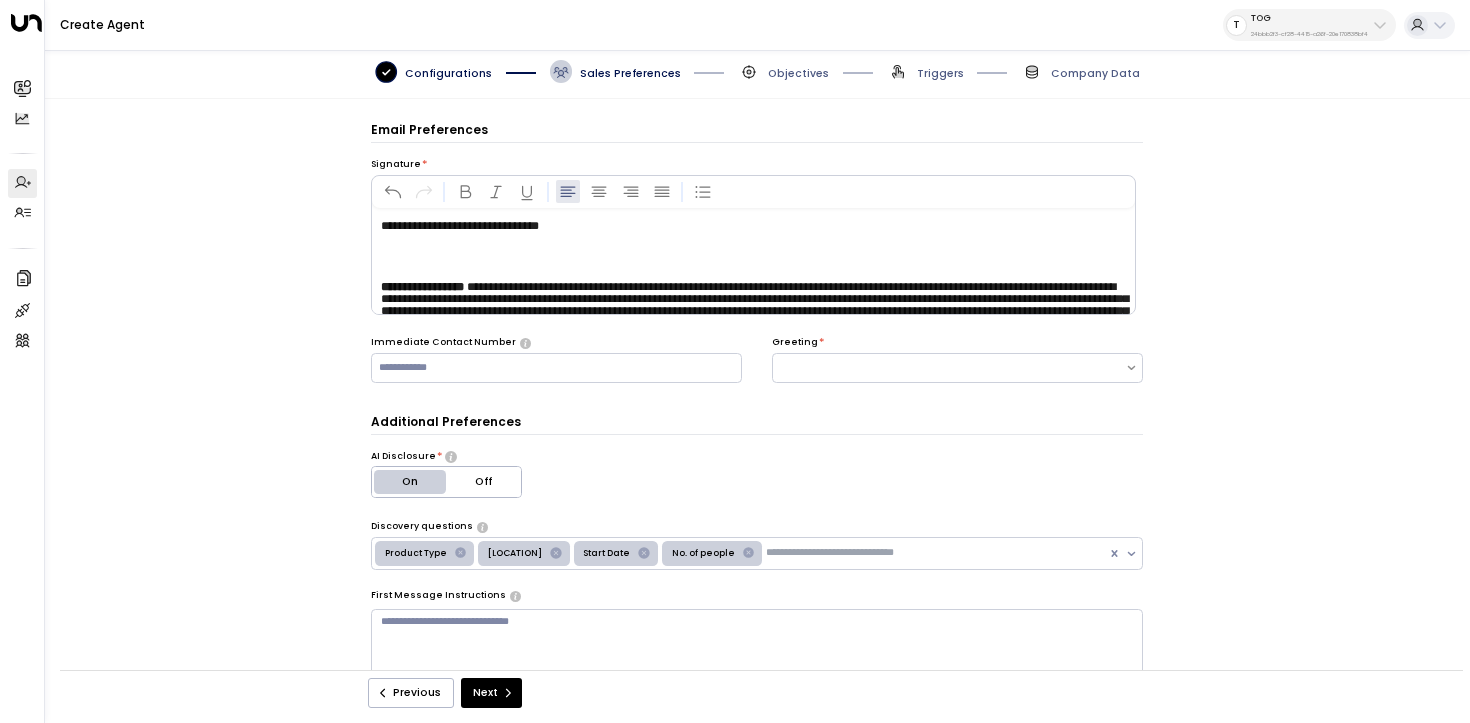 scroll, scrollTop: 223, scrollLeft: 0, axis: vertical 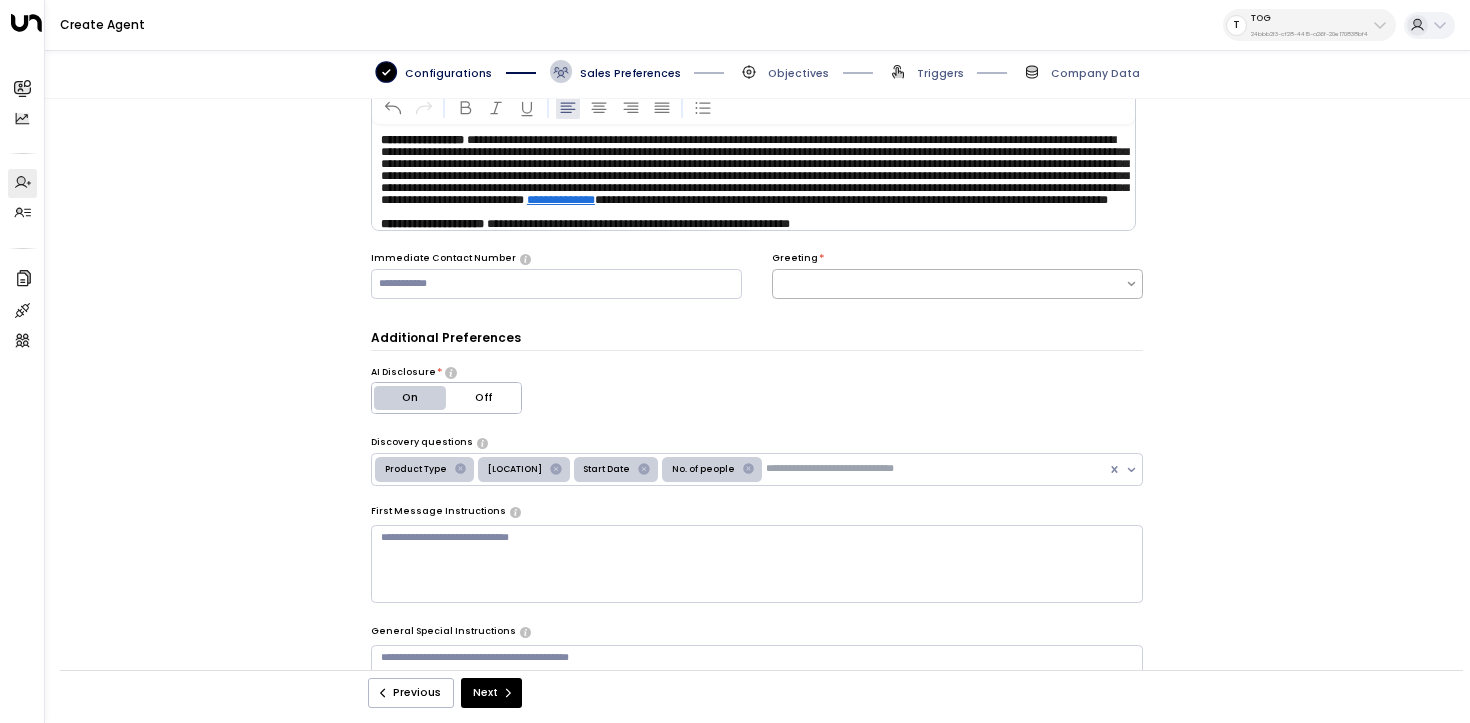 click at bounding box center (949, 284) 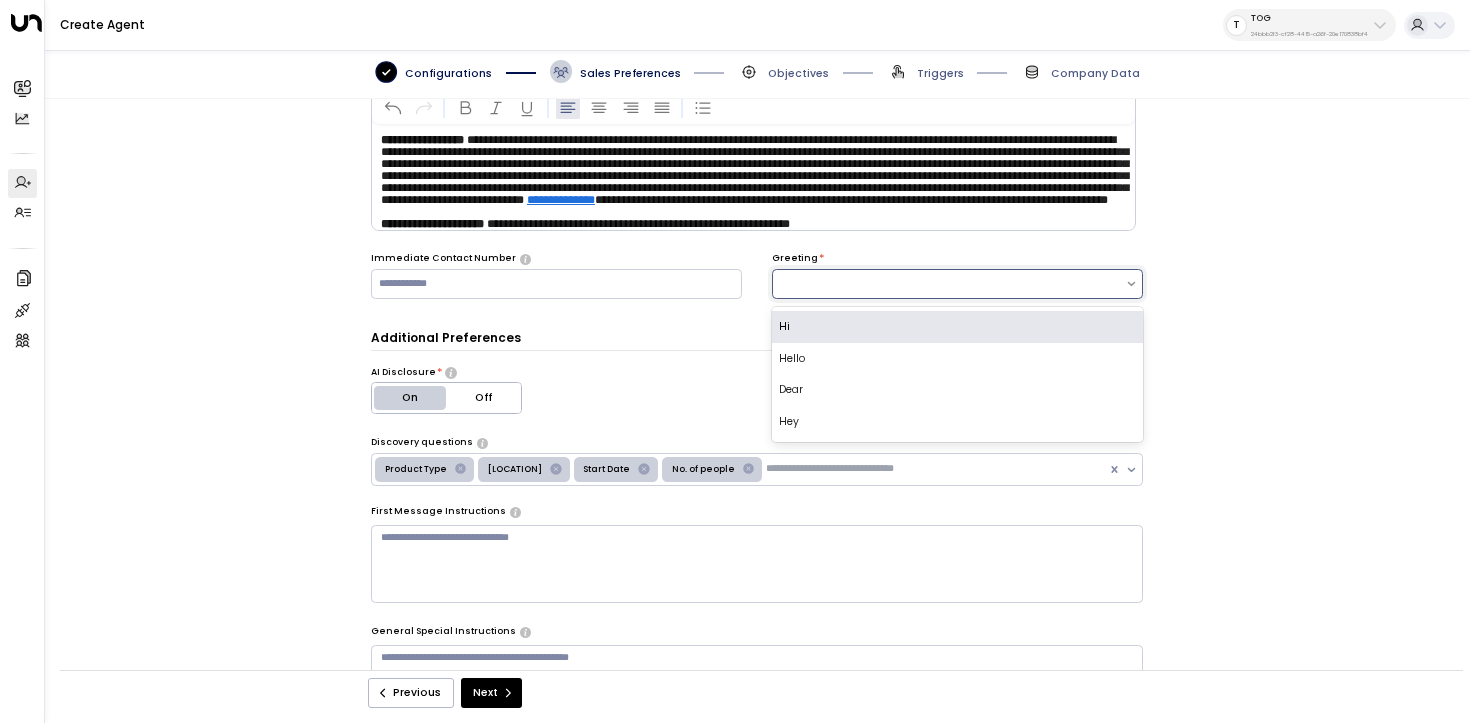 click on "Hi" at bounding box center (957, 327) 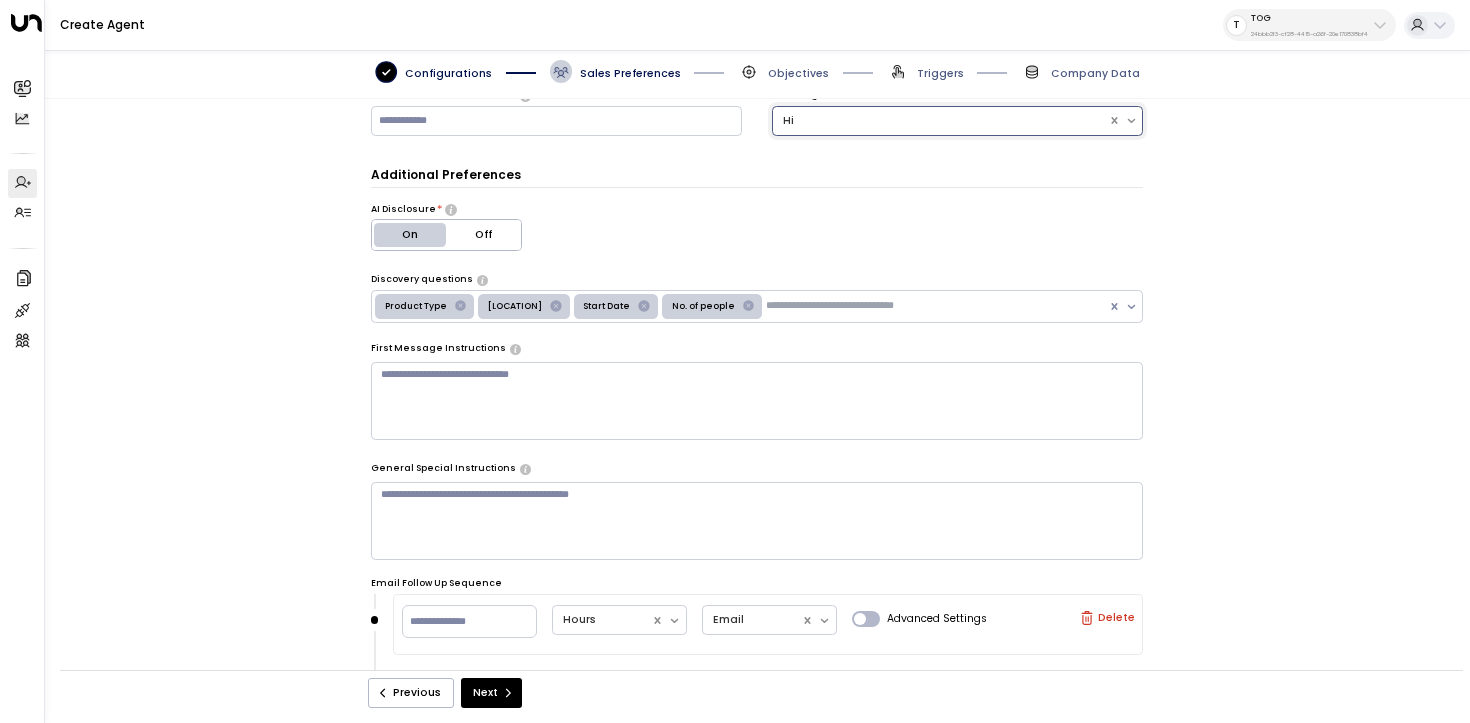 scroll, scrollTop: 283, scrollLeft: 0, axis: vertical 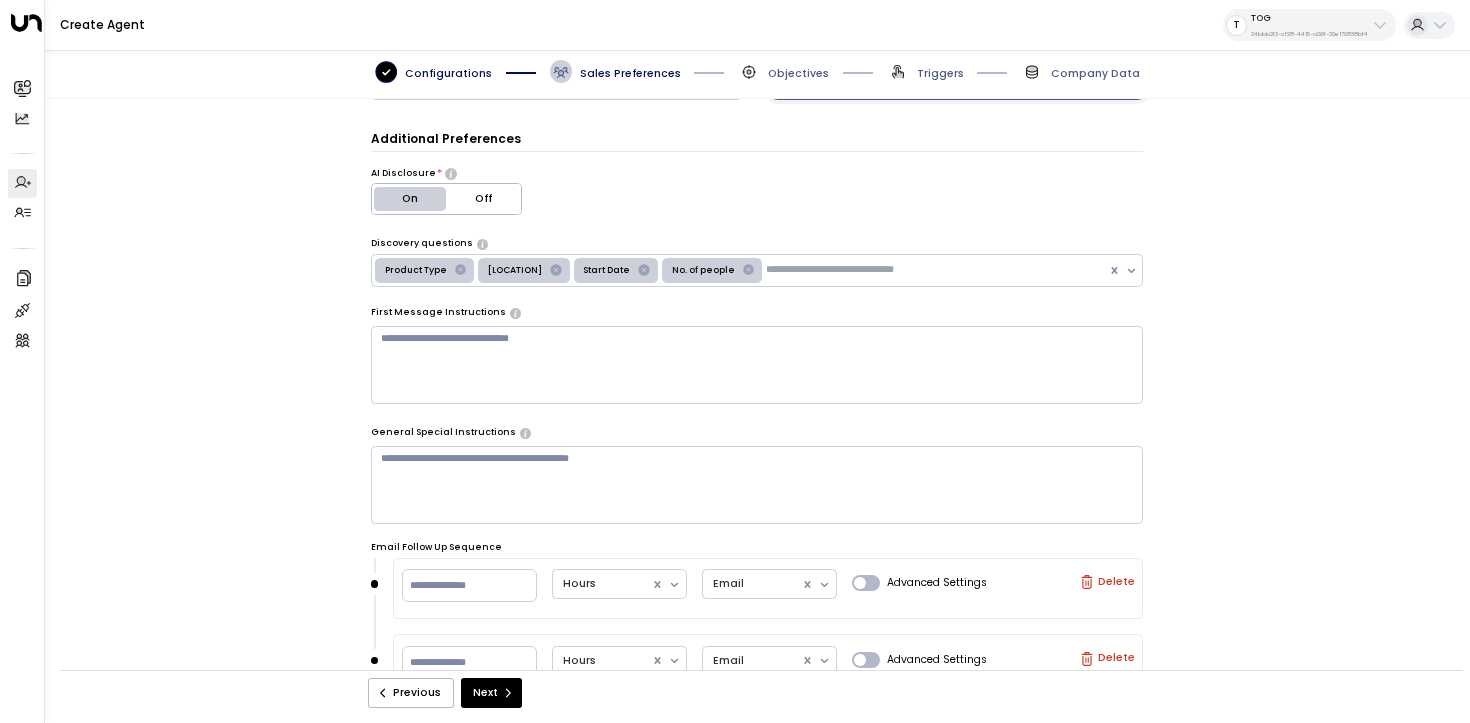 click at bounding box center (757, 485) 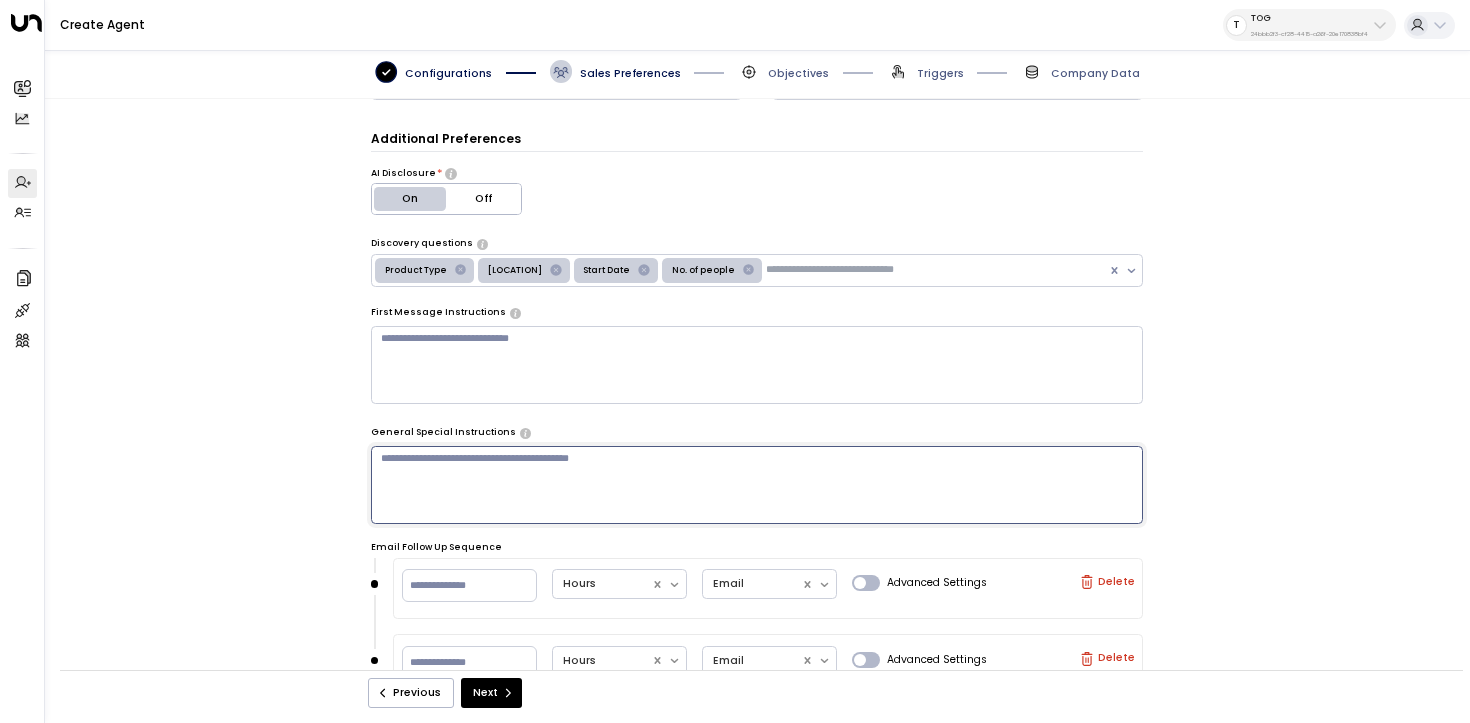 click at bounding box center (757, 365) 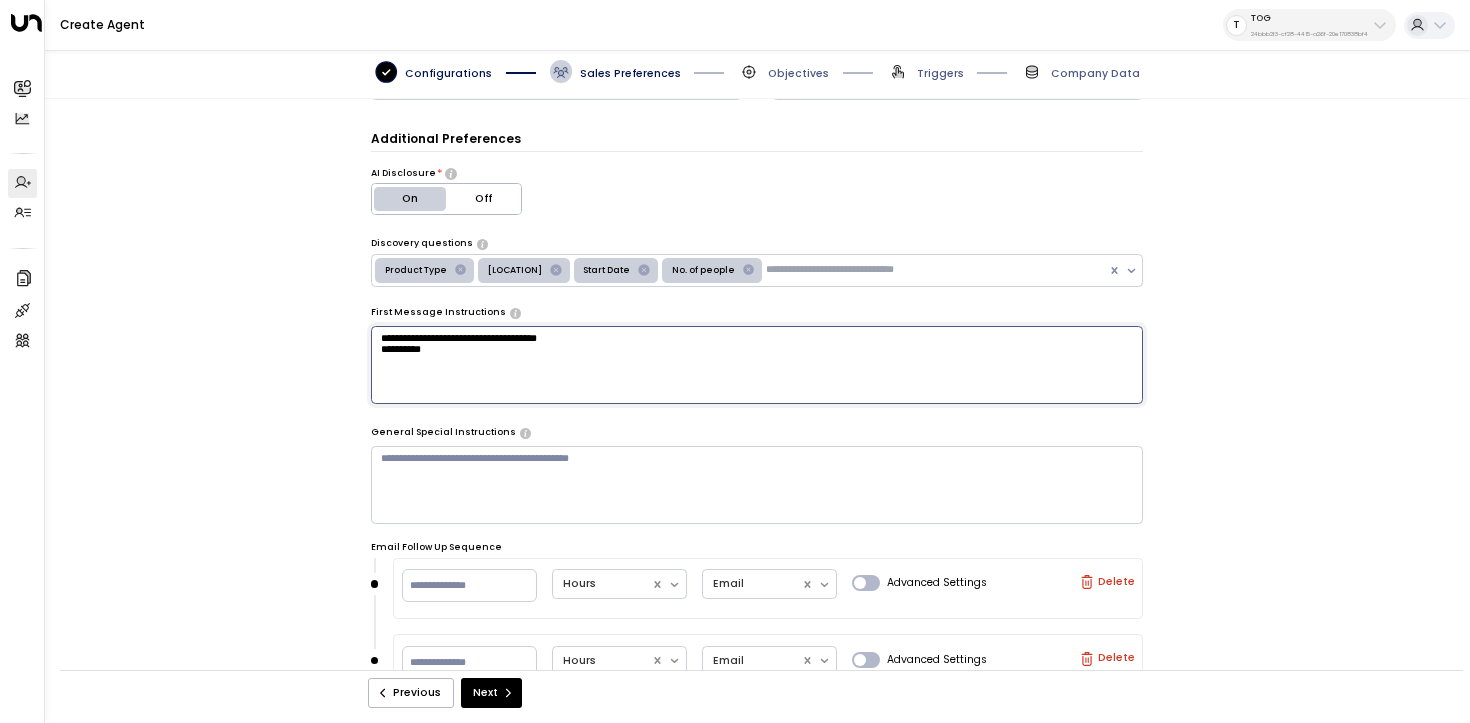 click on "**********" at bounding box center (757, 365) 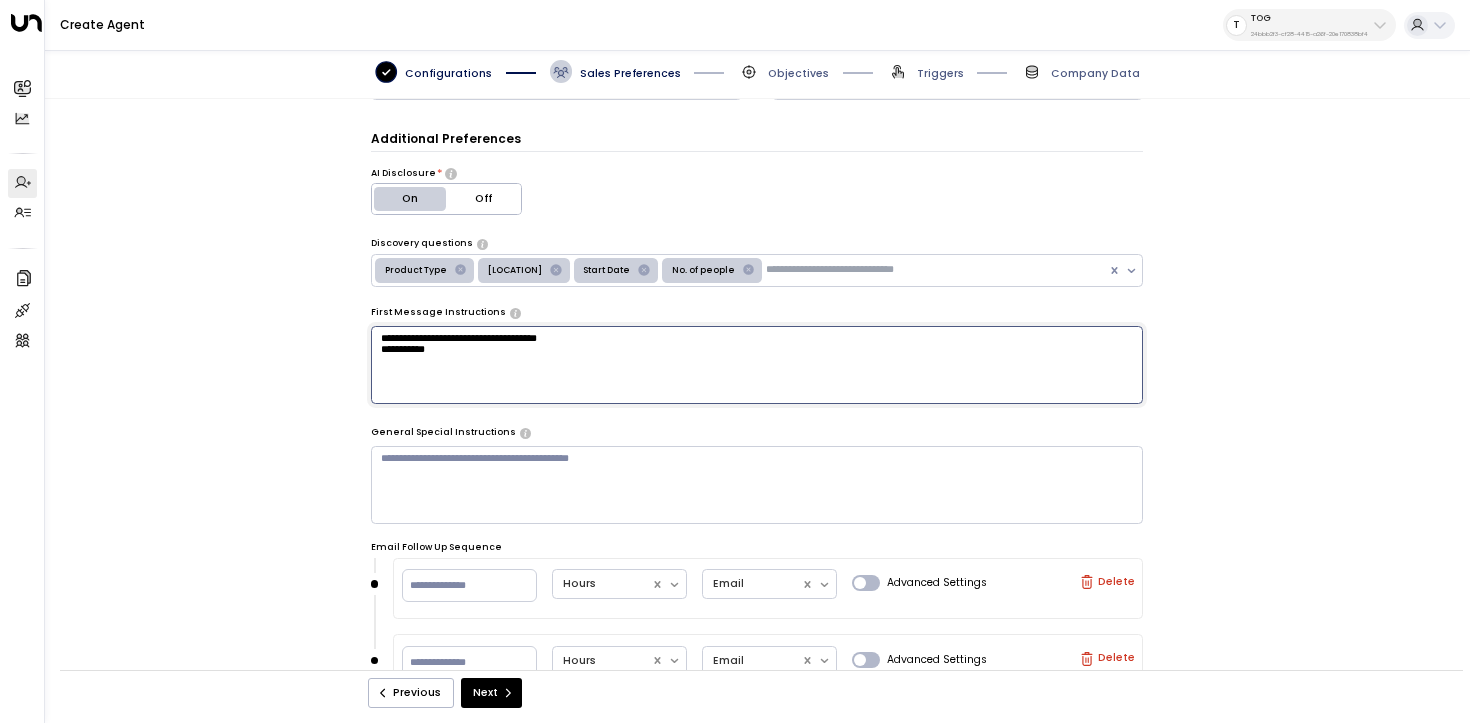 paste on "**********" 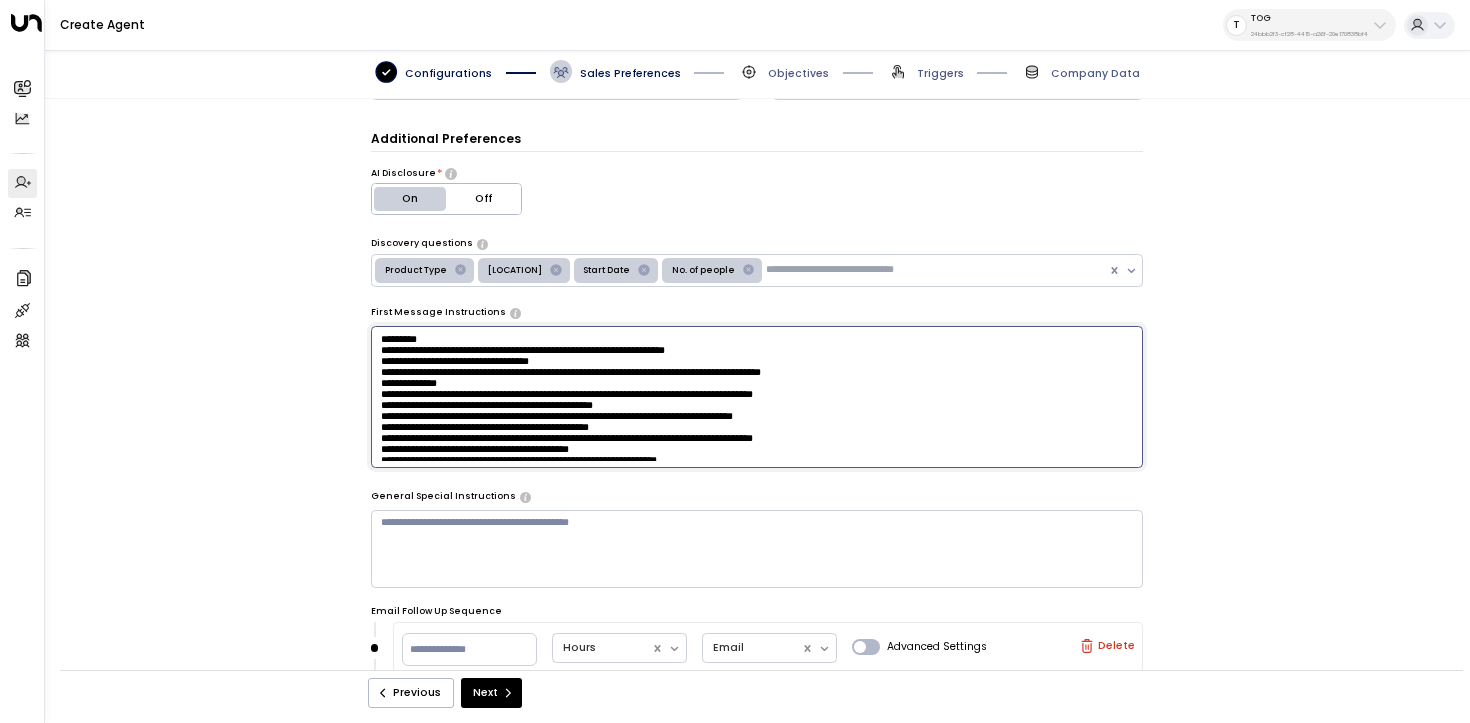 scroll, scrollTop: 0, scrollLeft: 0, axis: both 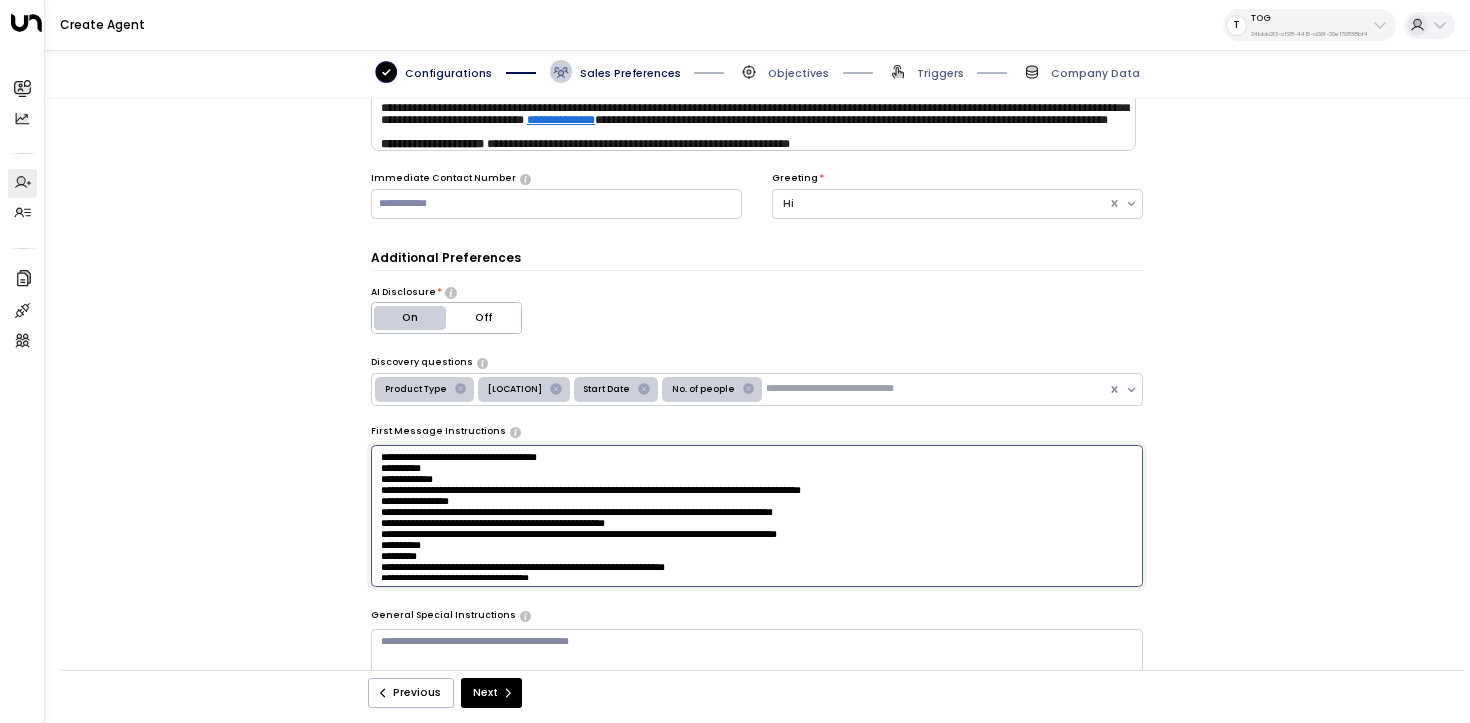 drag, startPoint x: 482, startPoint y: 469, endPoint x: 333, endPoint y: 470, distance: 149.00336 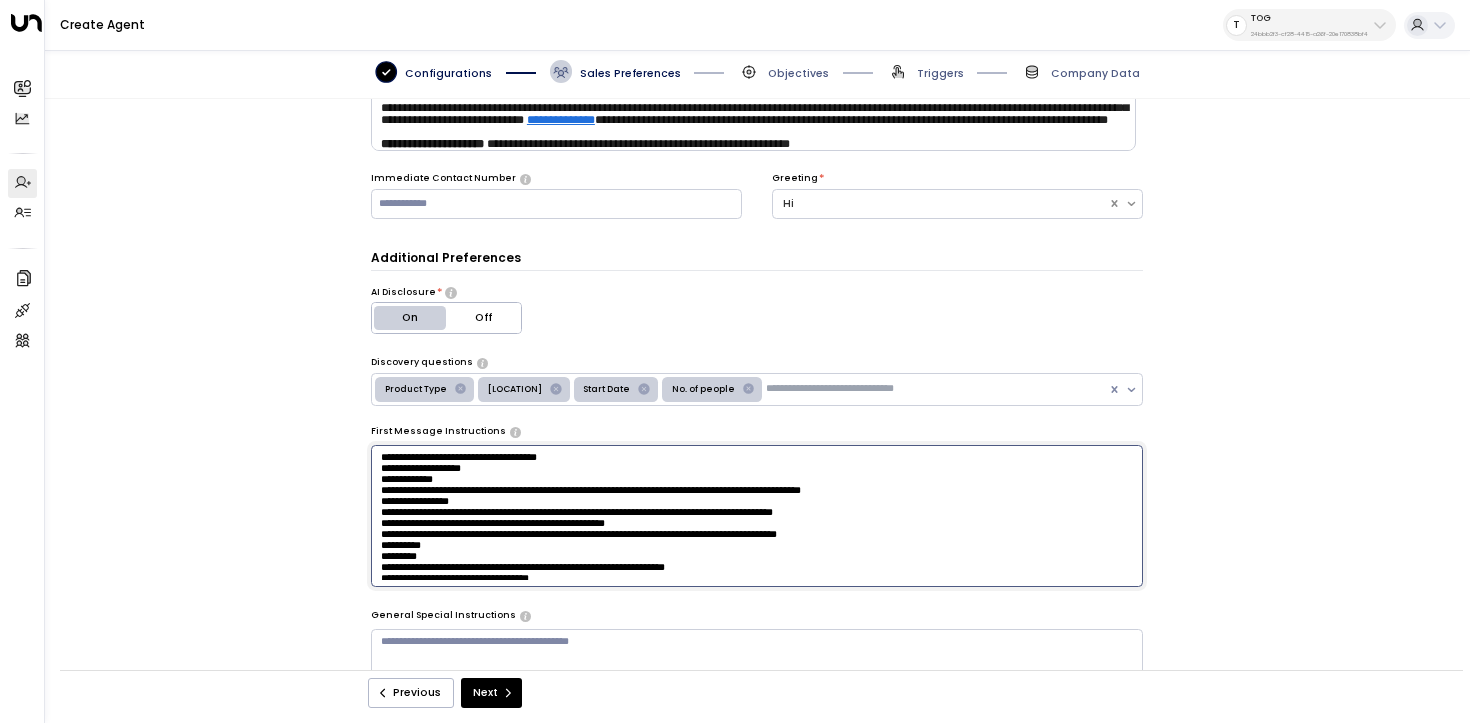 paste on "**********" 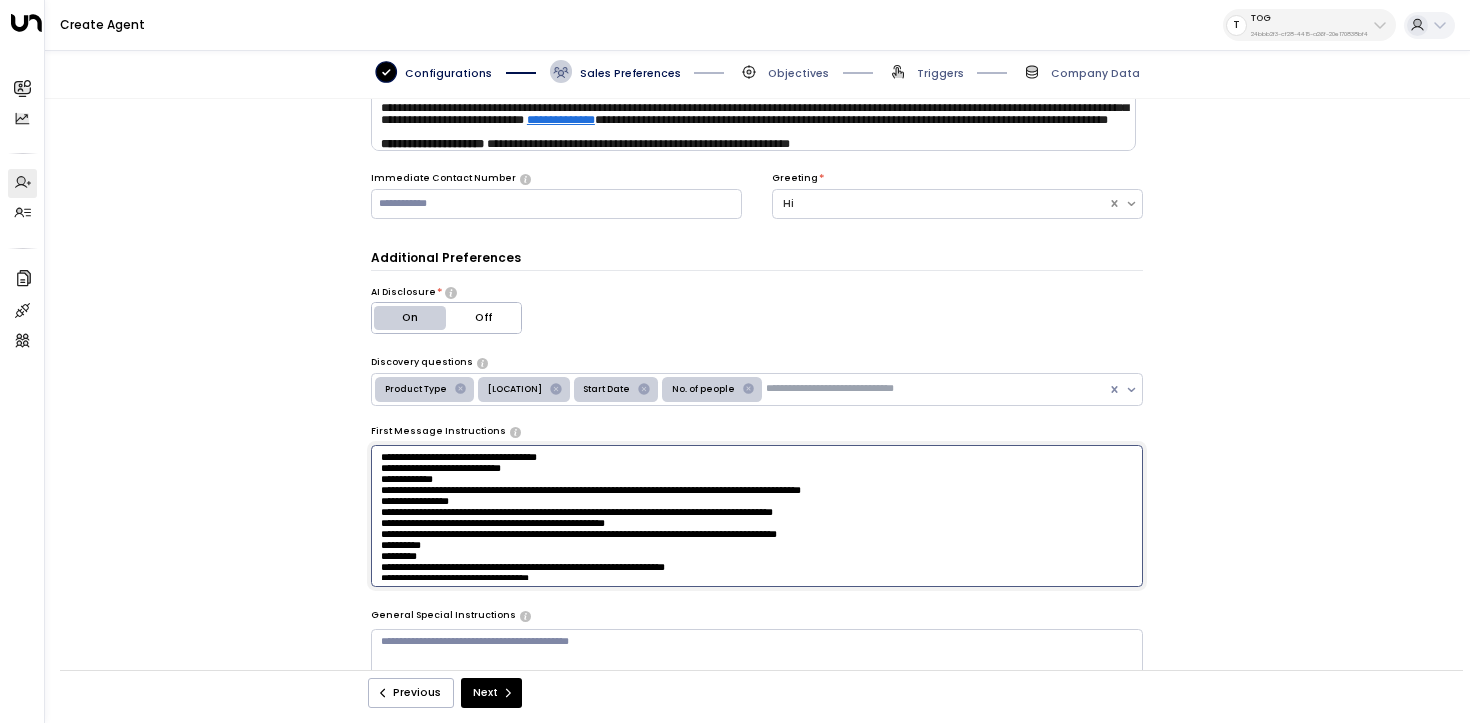 paste on "**********" 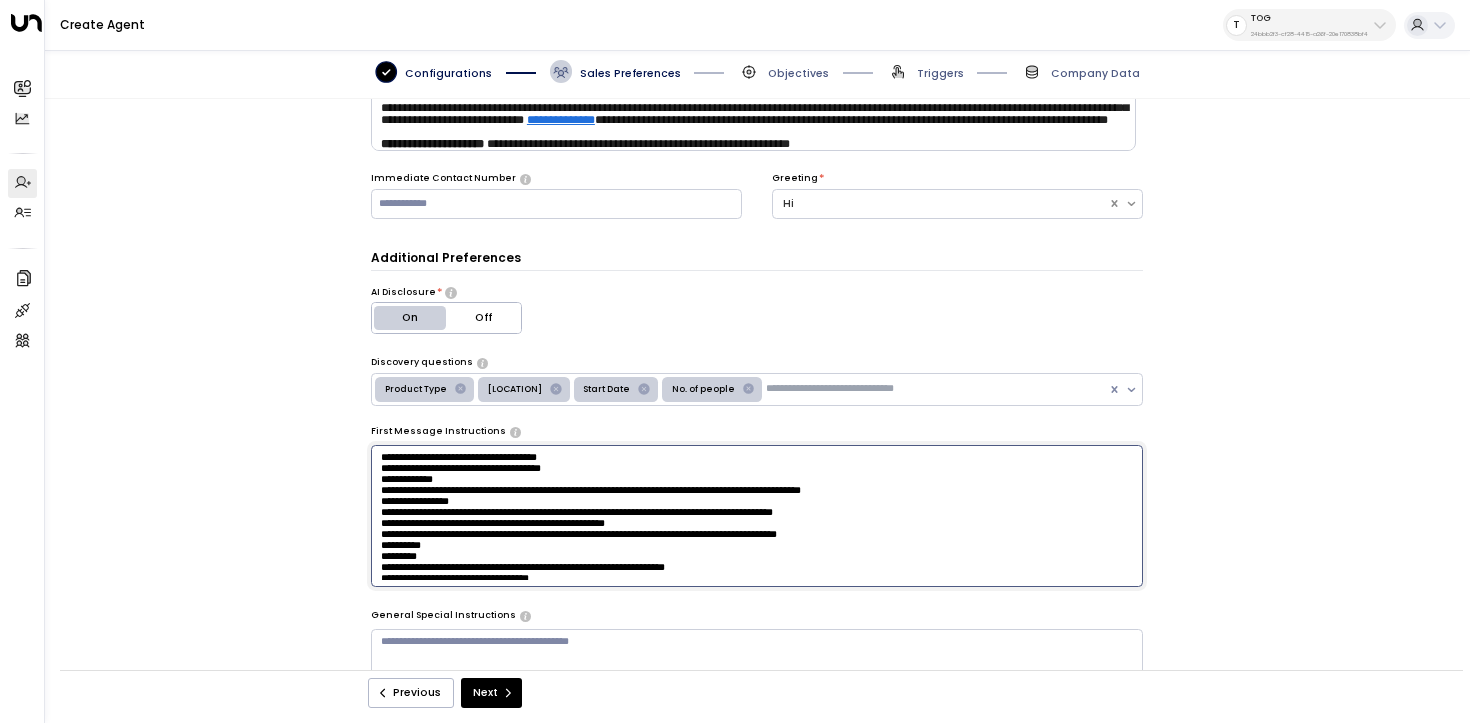 paste on "**********" 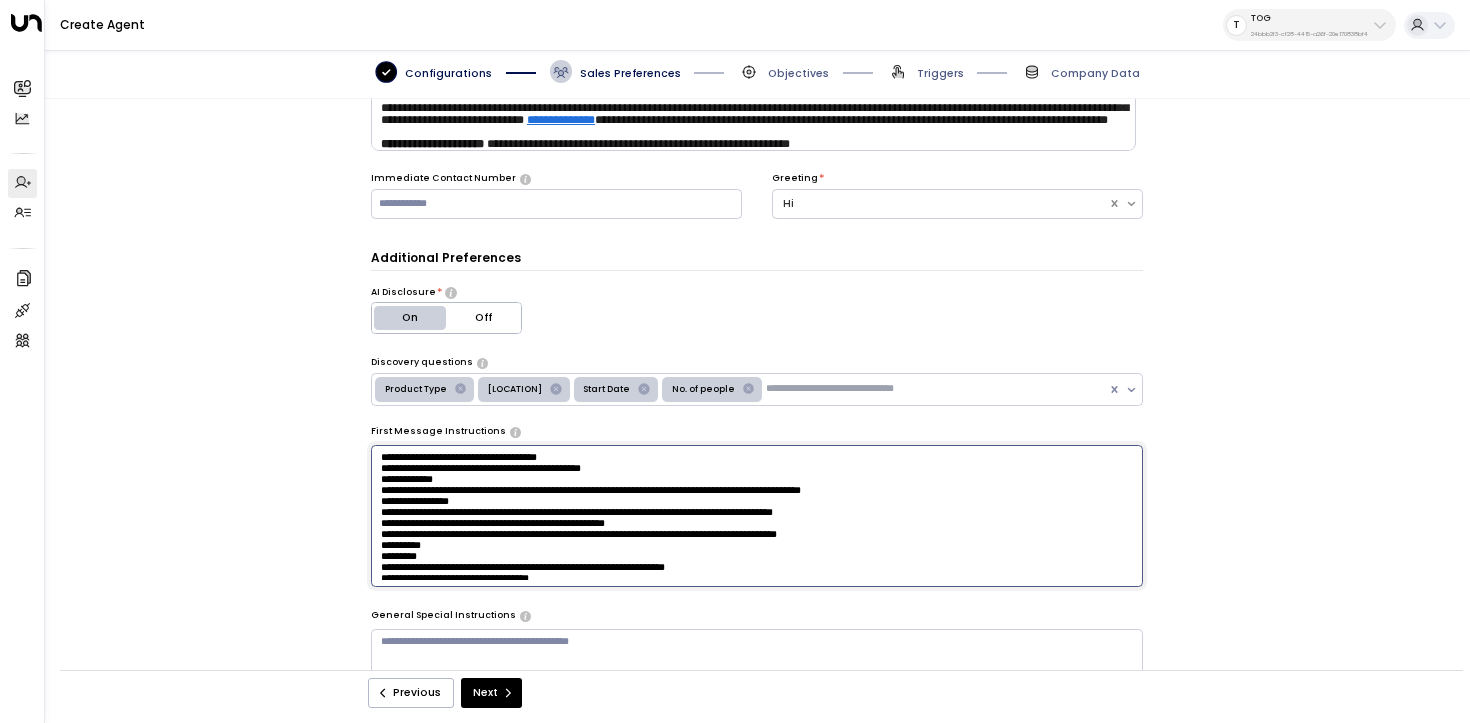 paste on "**********" 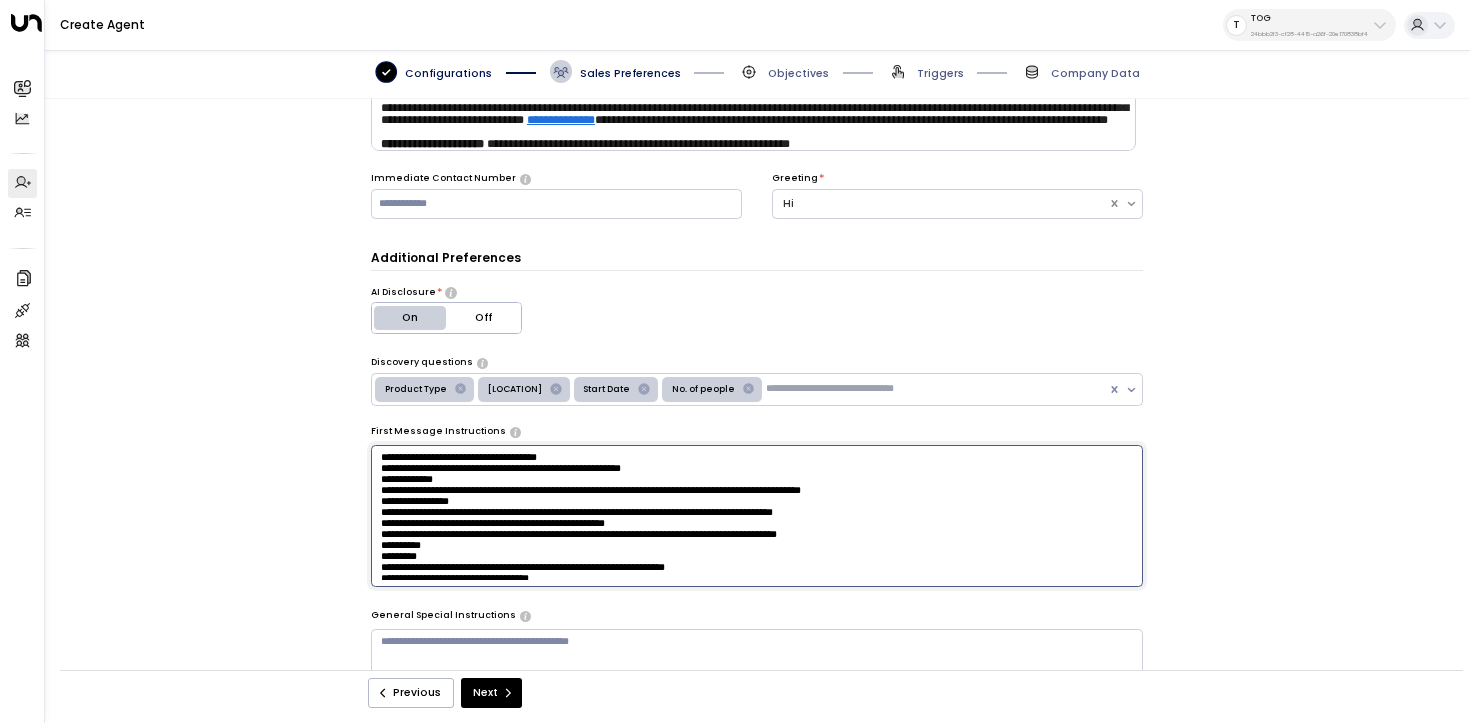 paste on "**********" 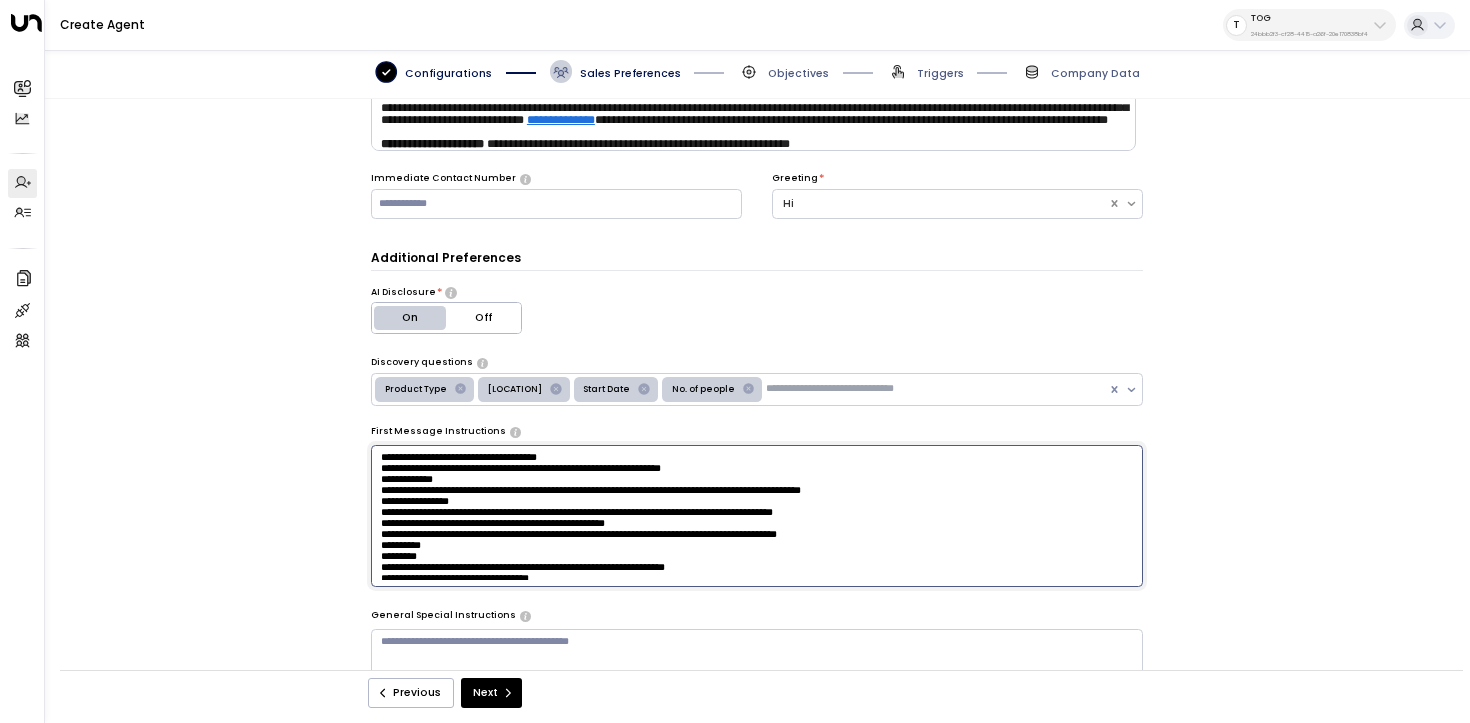 paste on "**********" 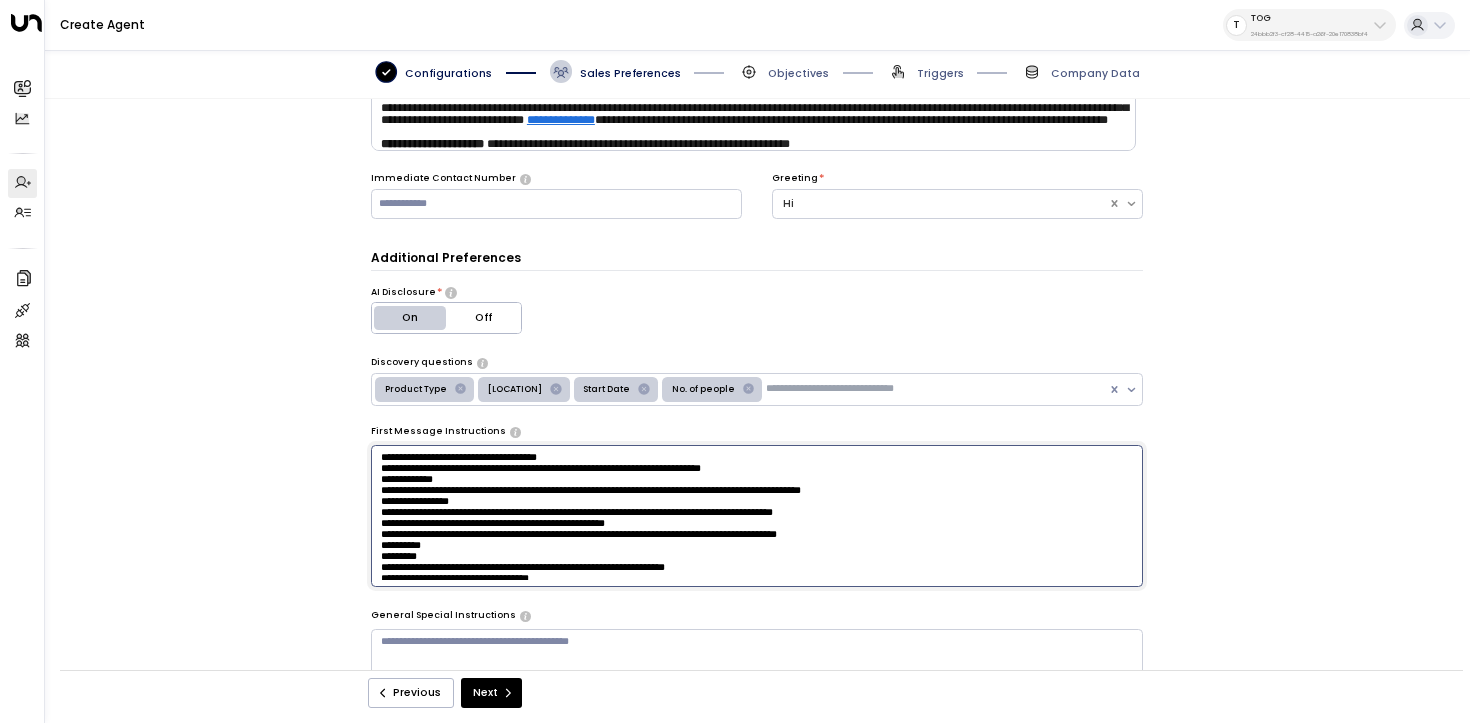 paste on "**********" 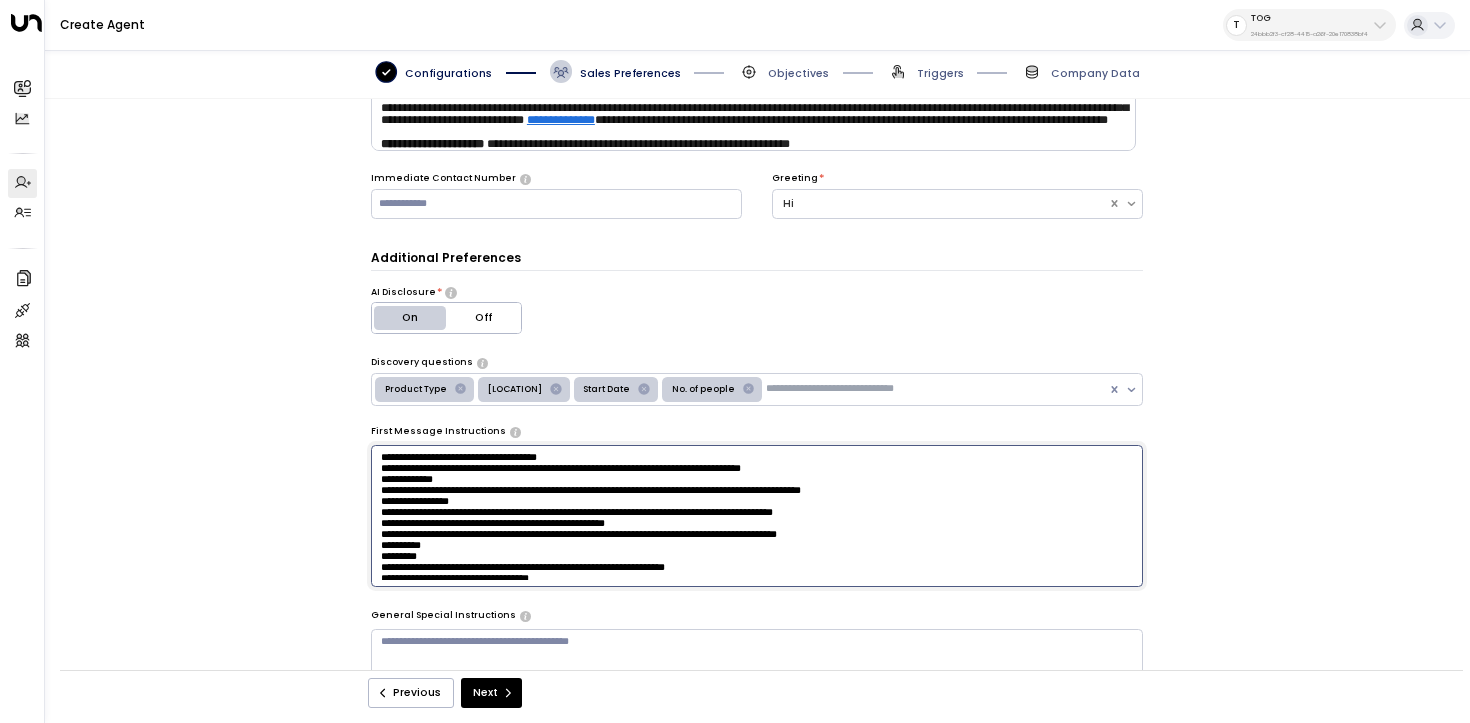 paste on "**********" 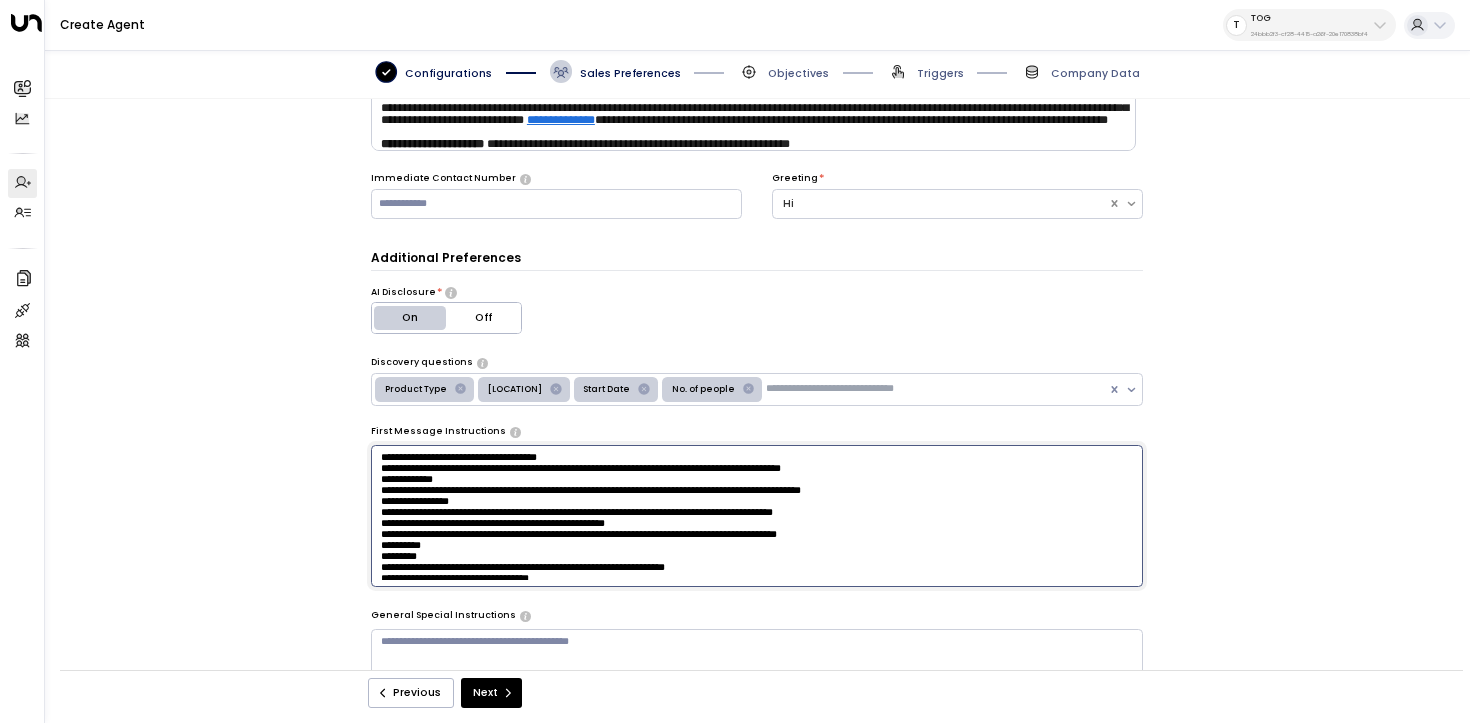 paste on "**********" 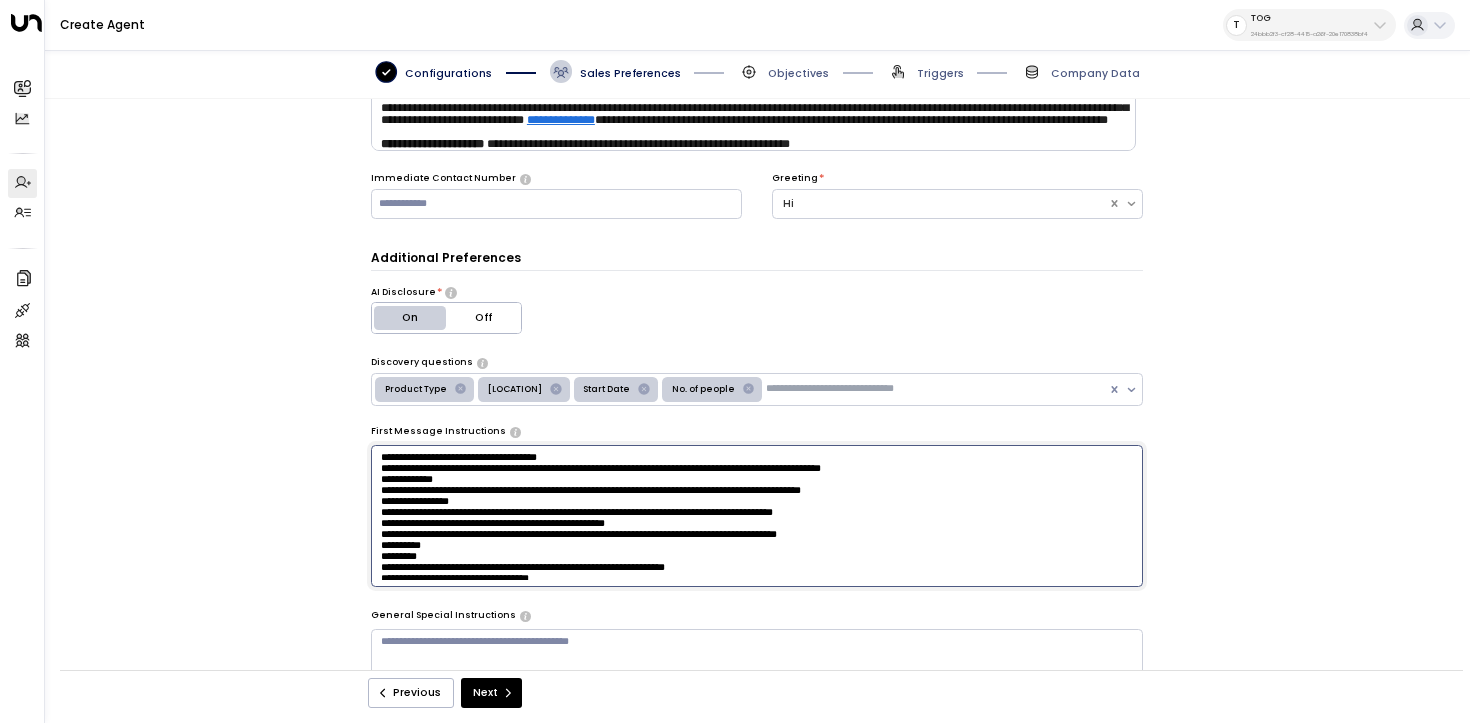 paste on "**********" 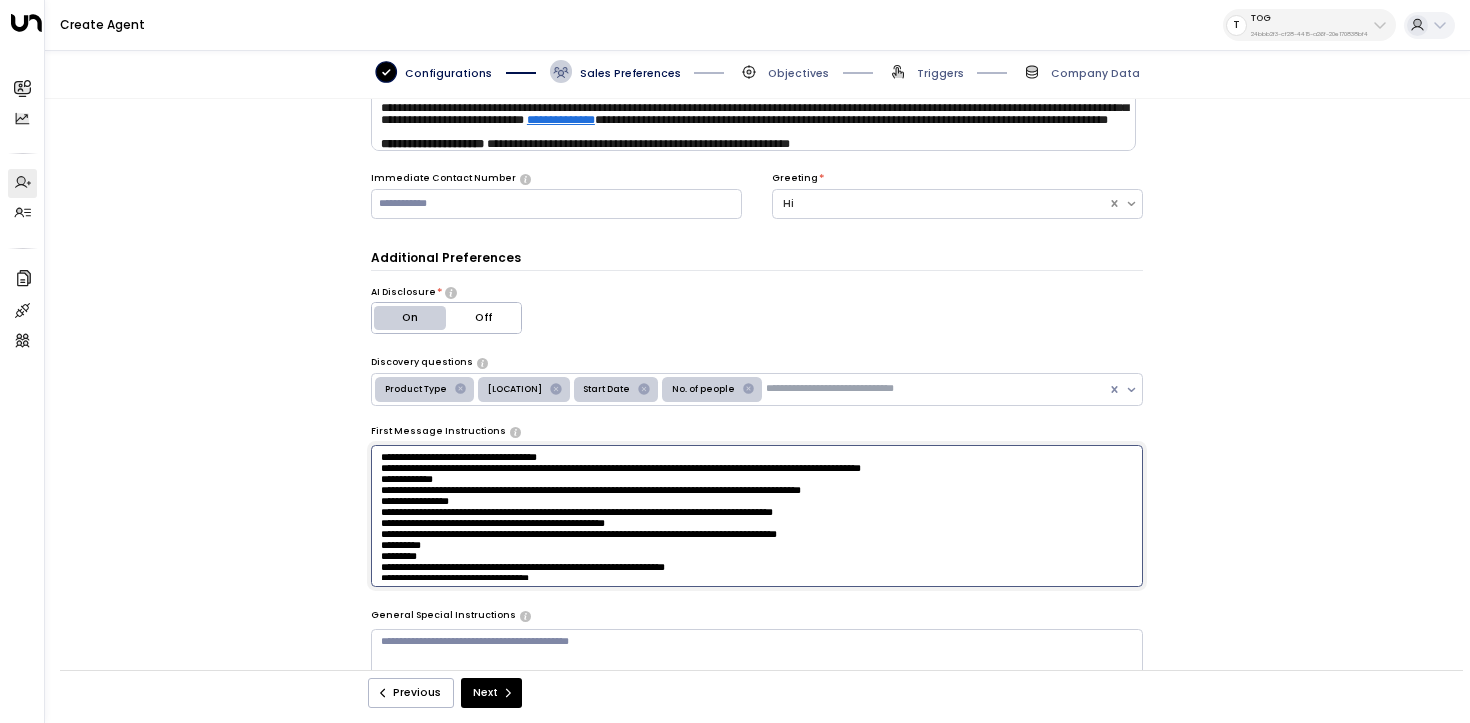 click at bounding box center (757, 516) 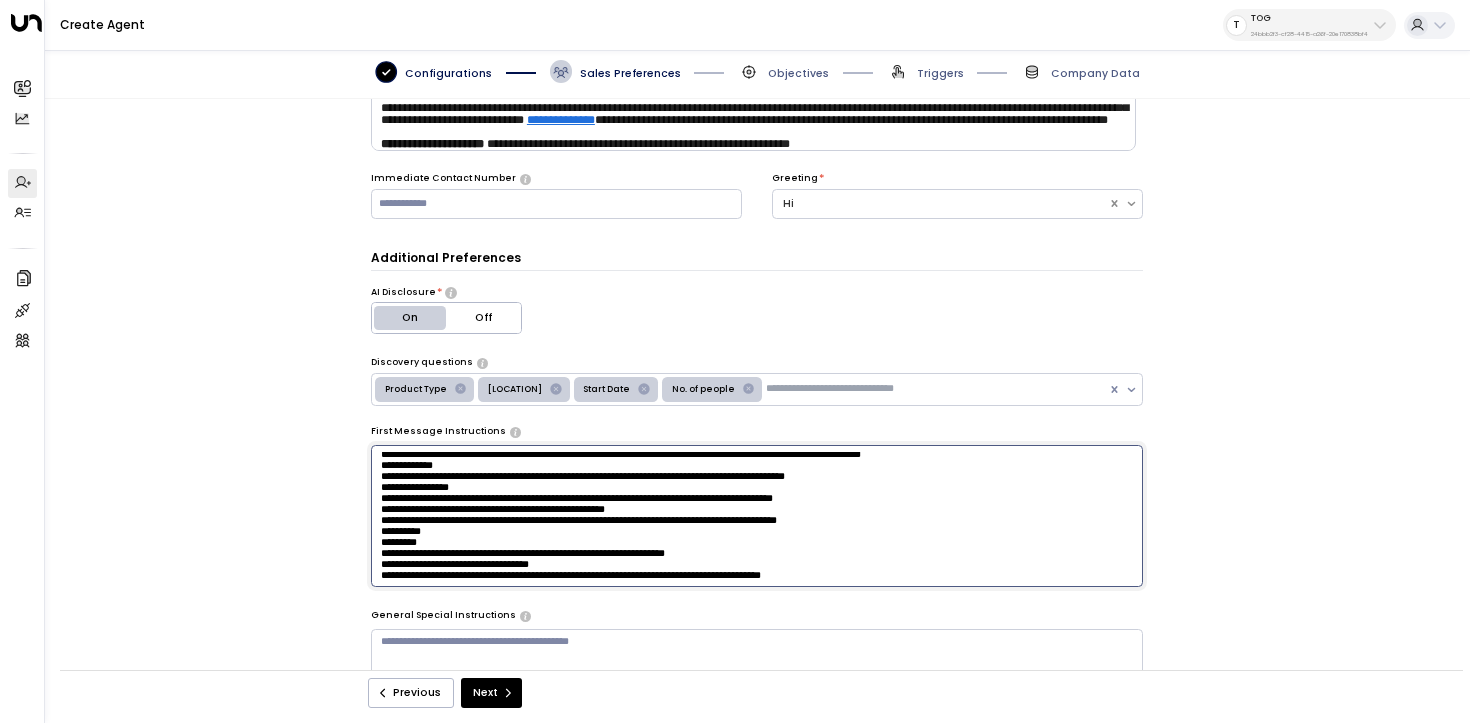 scroll, scrollTop: 0, scrollLeft: 0, axis: both 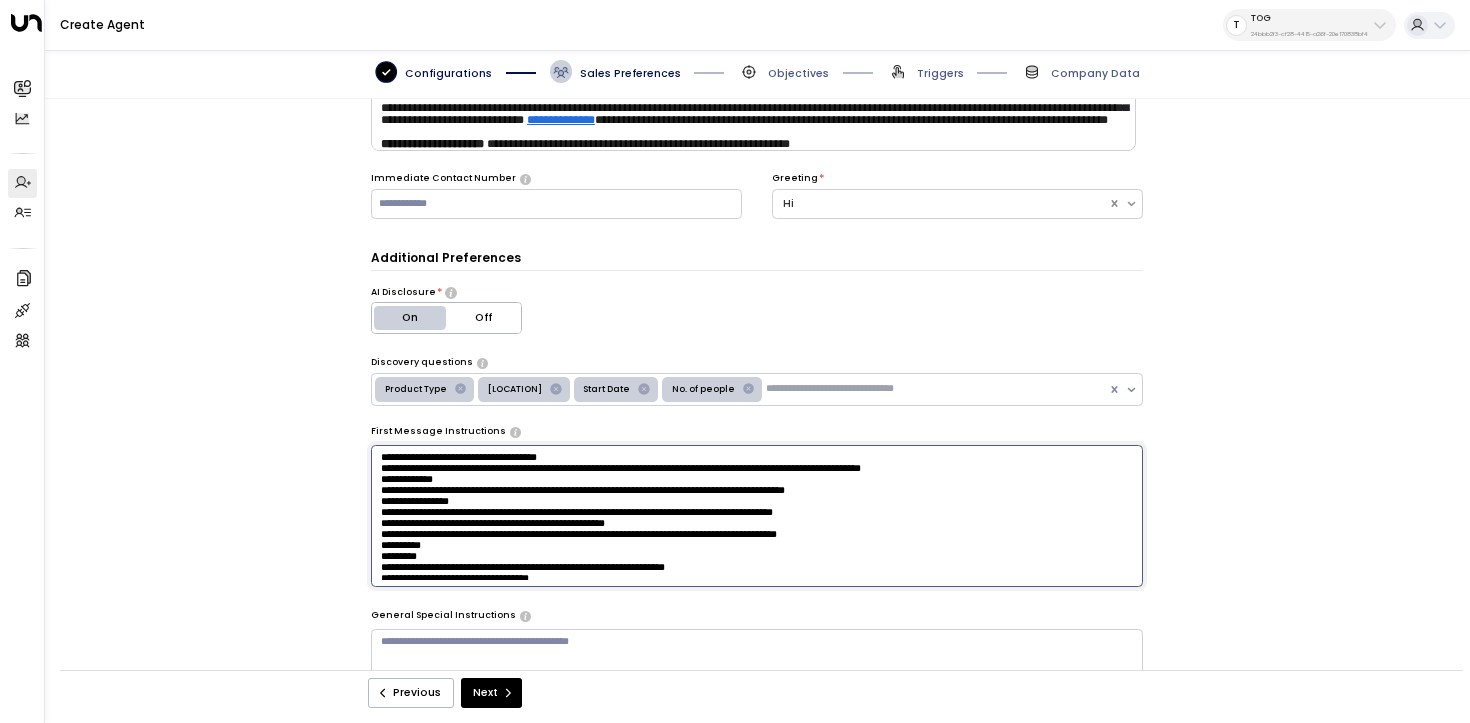 drag, startPoint x: 1116, startPoint y: 473, endPoint x: 362, endPoint y: 480, distance: 754.0325 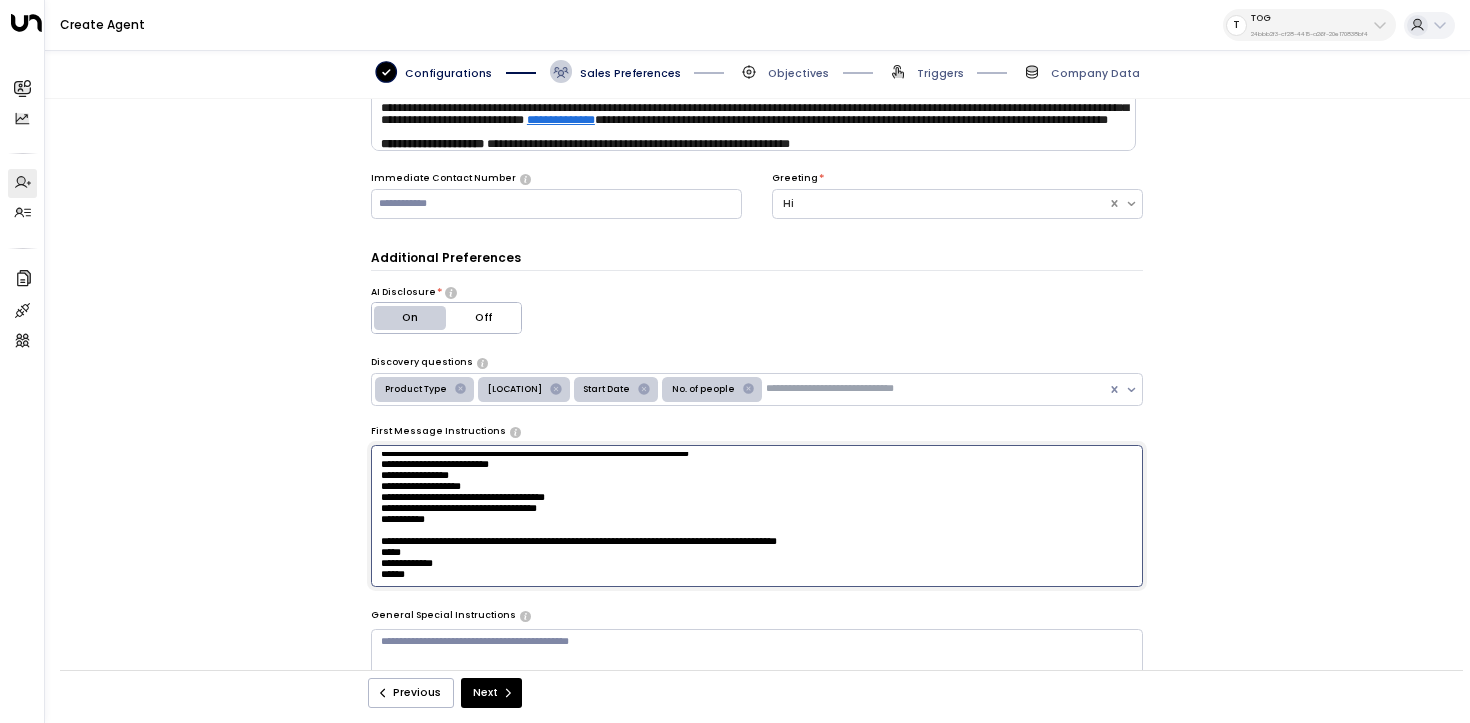 scroll, scrollTop: 414, scrollLeft: 0, axis: vertical 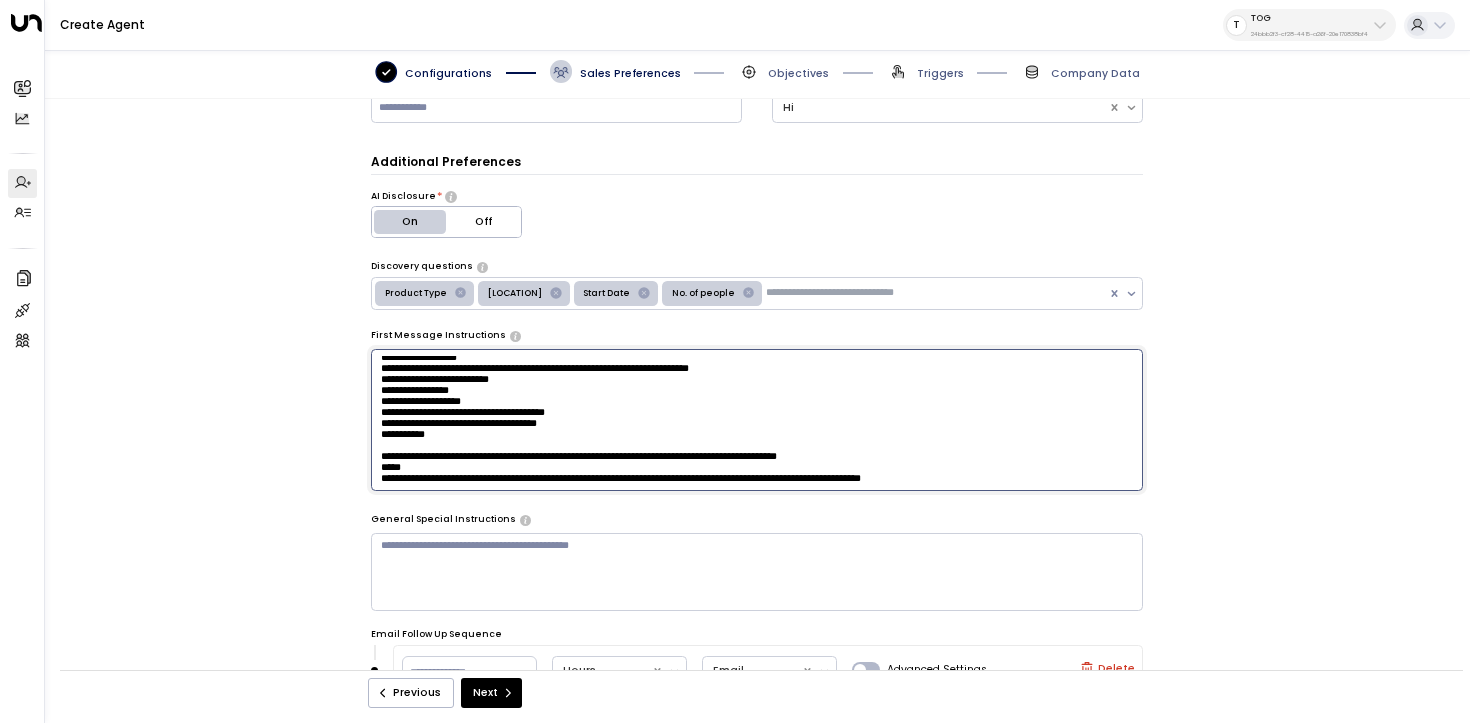 type on "**********" 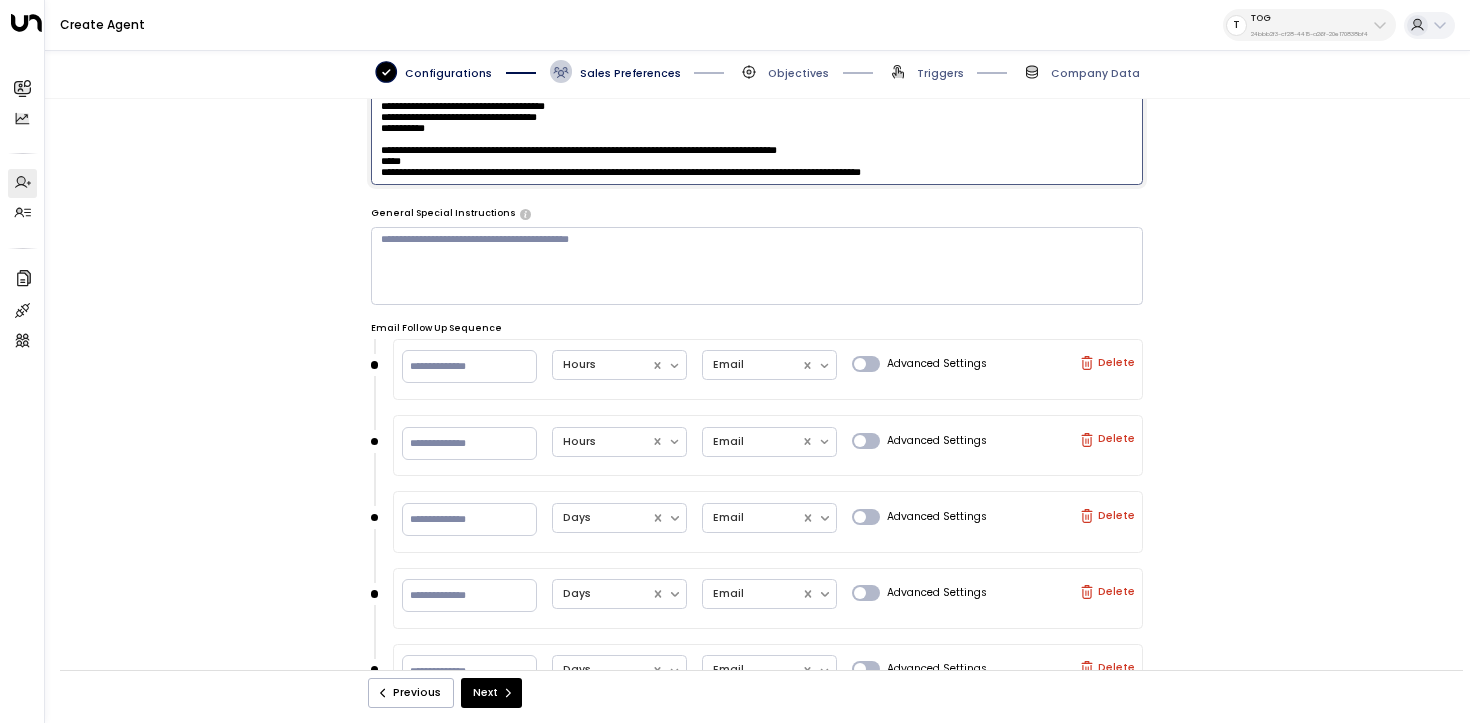scroll, scrollTop: 636, scrollLeft: 0, axis: vertical 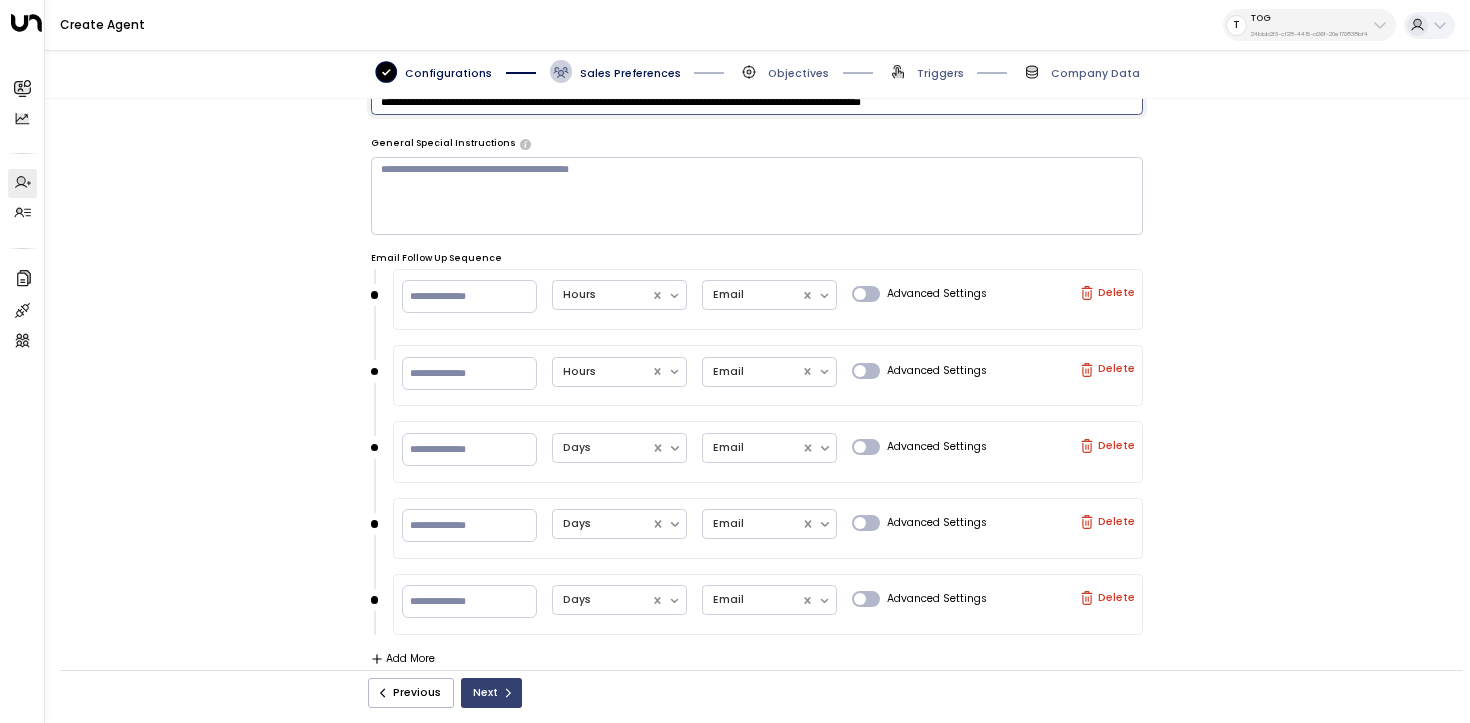 click at bounding box center (508, 693) 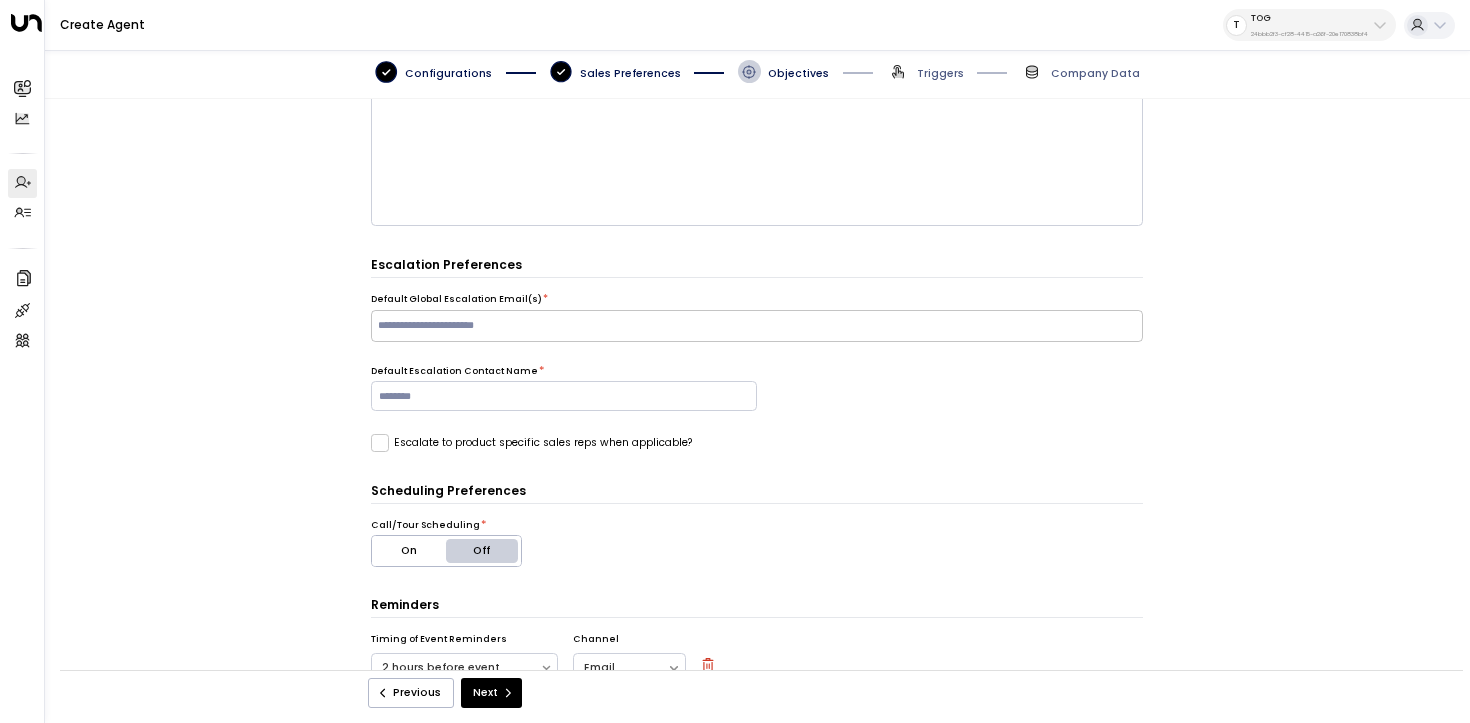 scroll, scrollTop: 330, scrollLeft: 0, axis: vertical 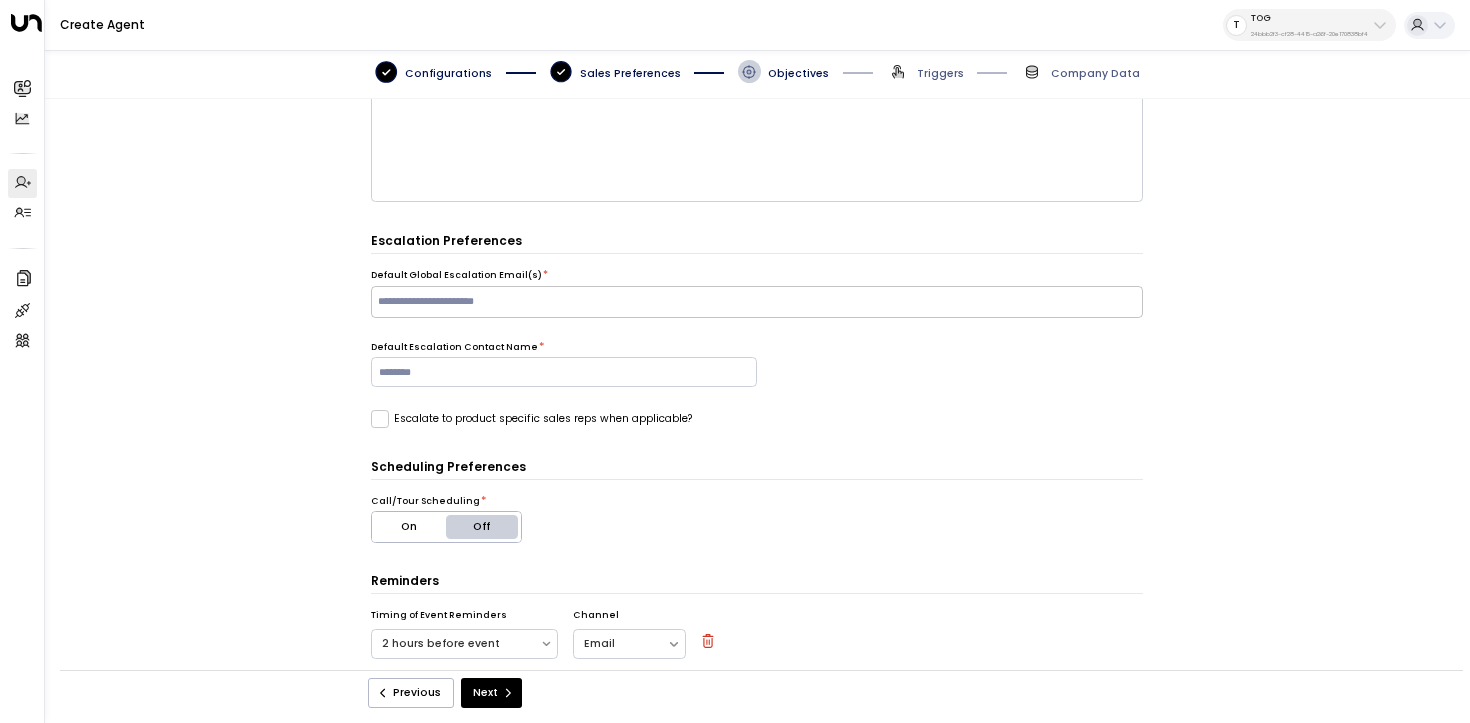 click at bounding box center [756, 301] 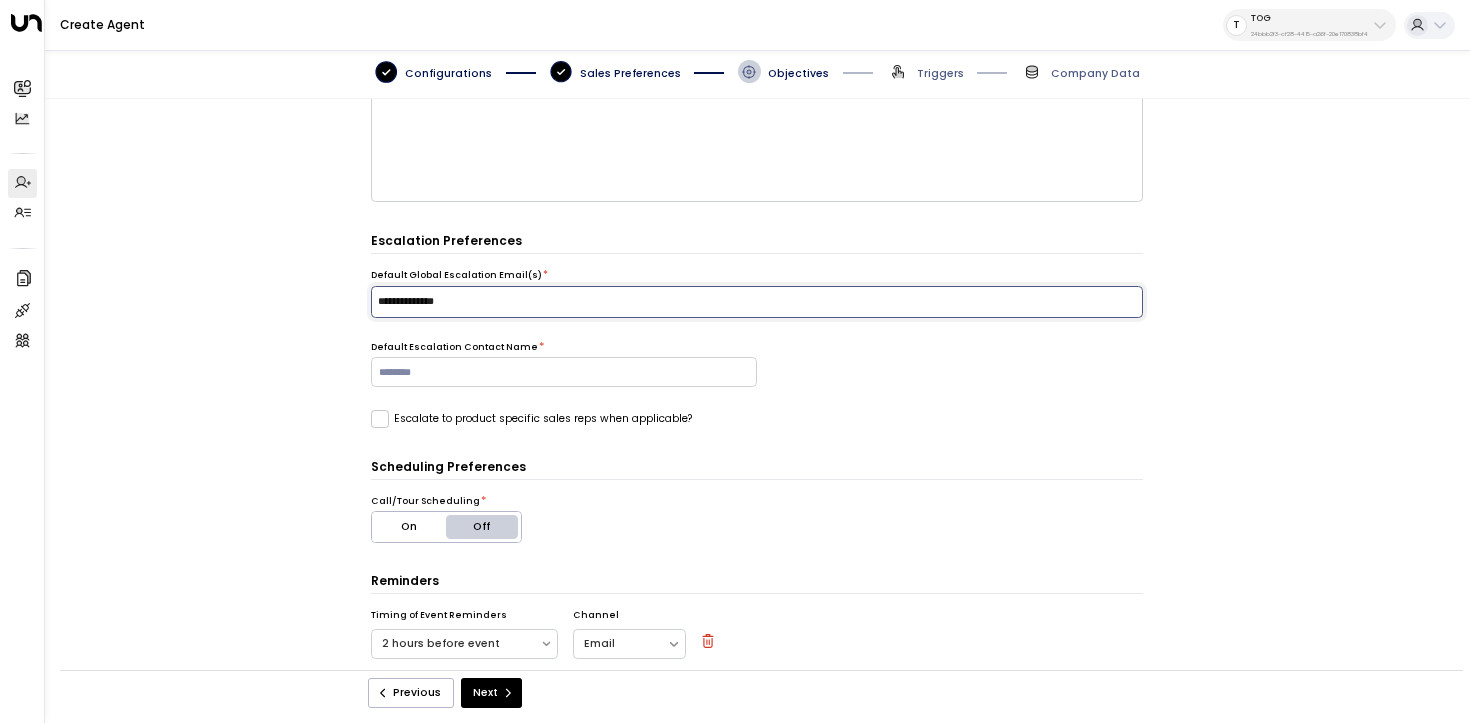 type on "**********" 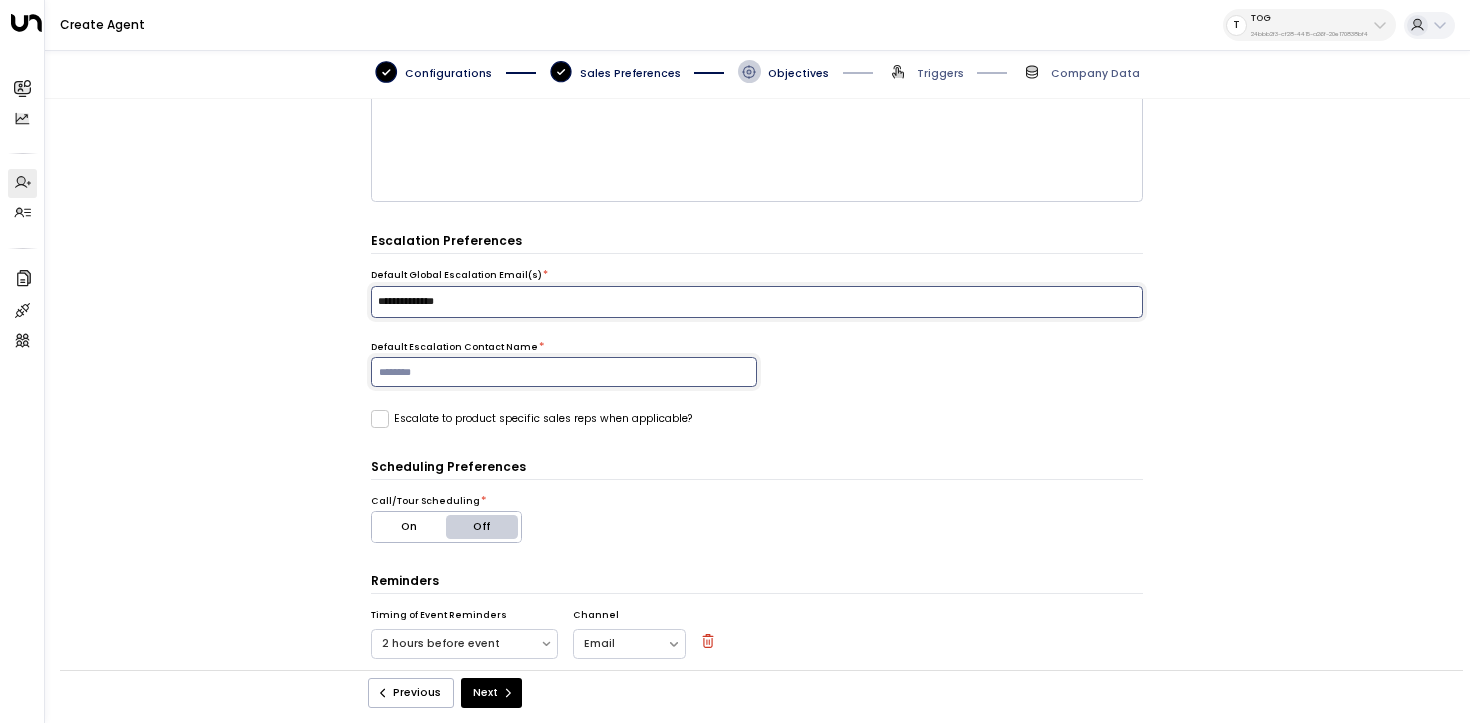 click at bounding box center [564, 372] 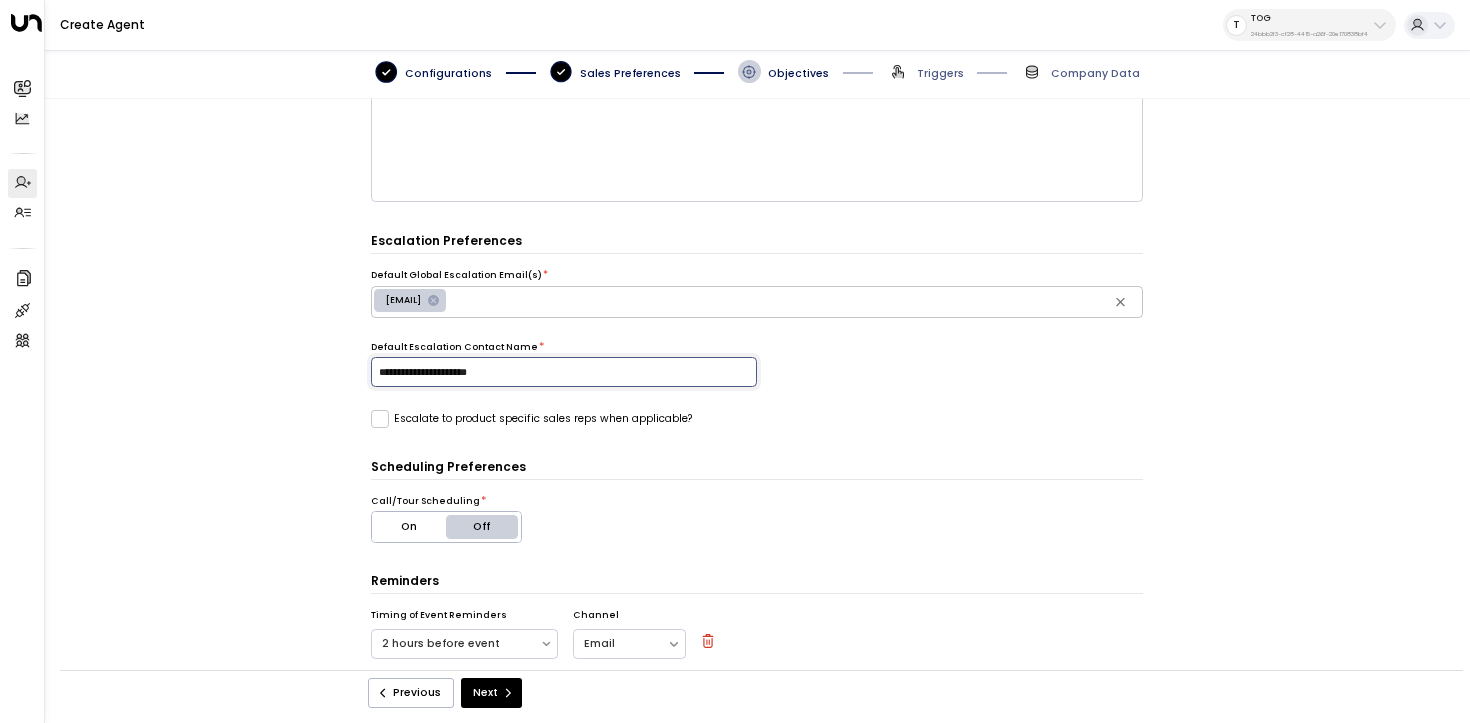 click on "**********" at bounding box center [564, 372] 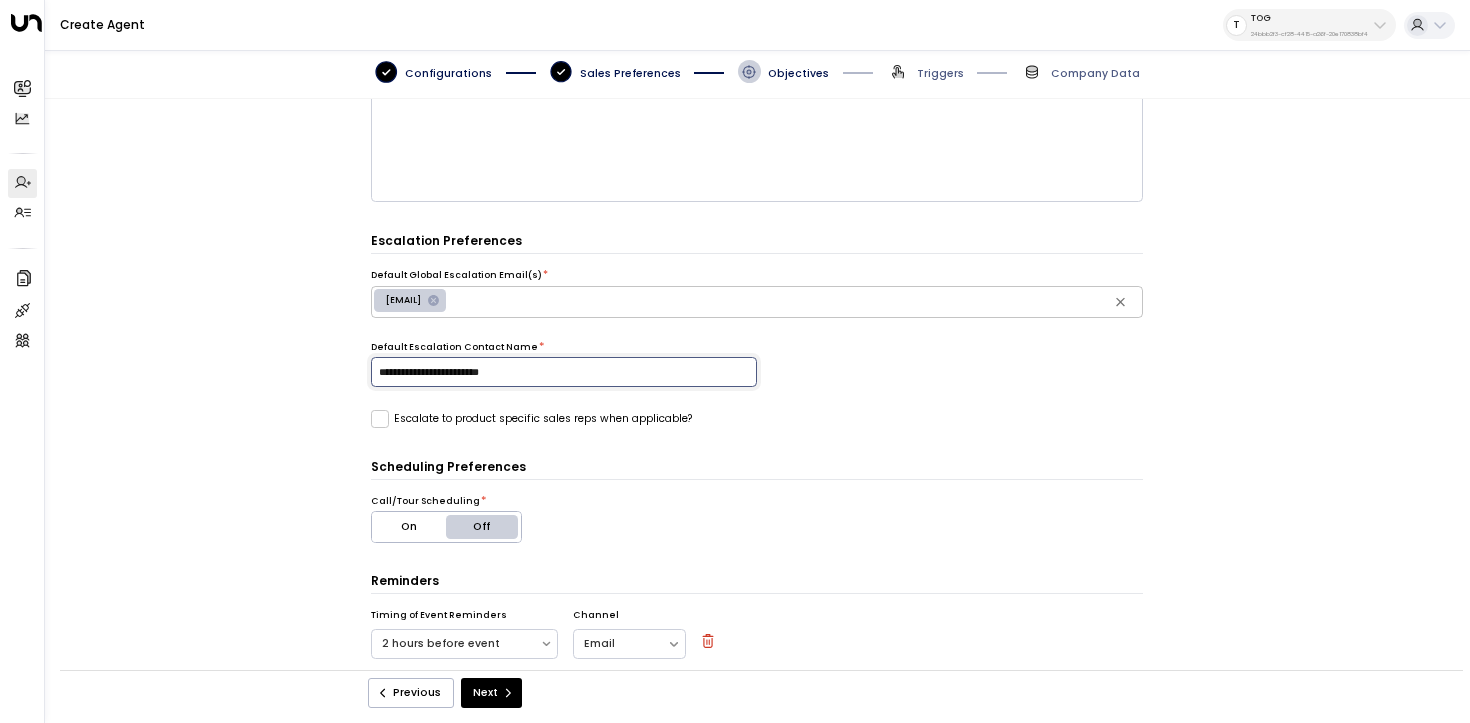 type on "**********" 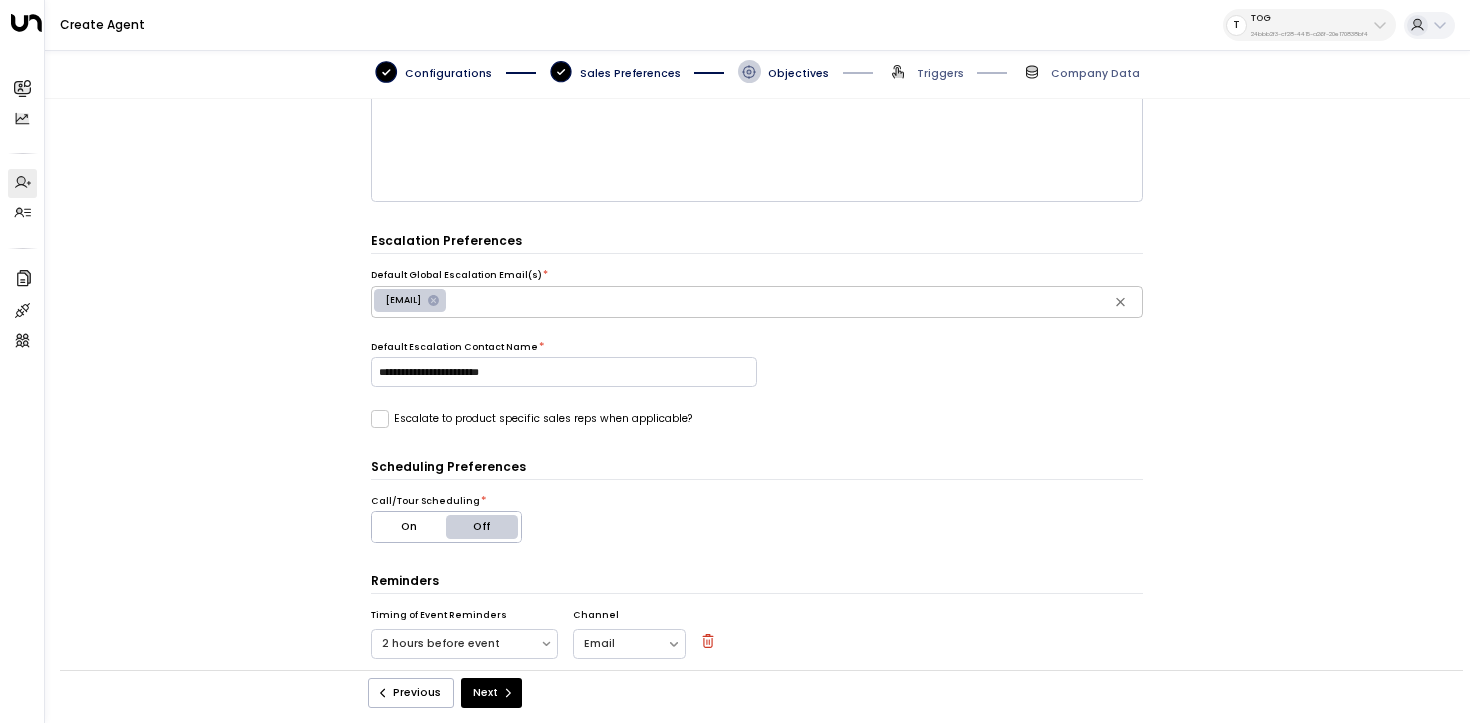 click on "**********" at bounding box center [757, 393] 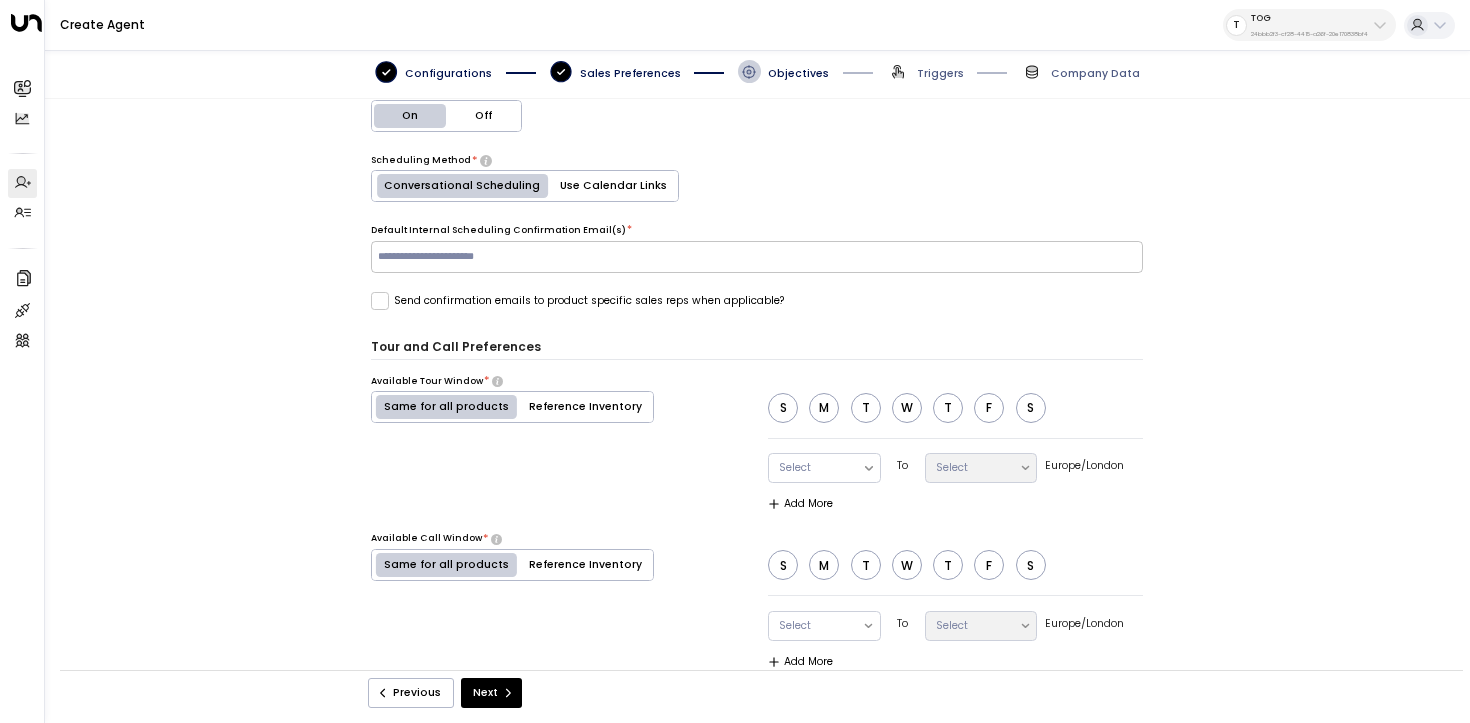 scroll, scrollTop: 721, scrollLeft: 0, axis: vertical 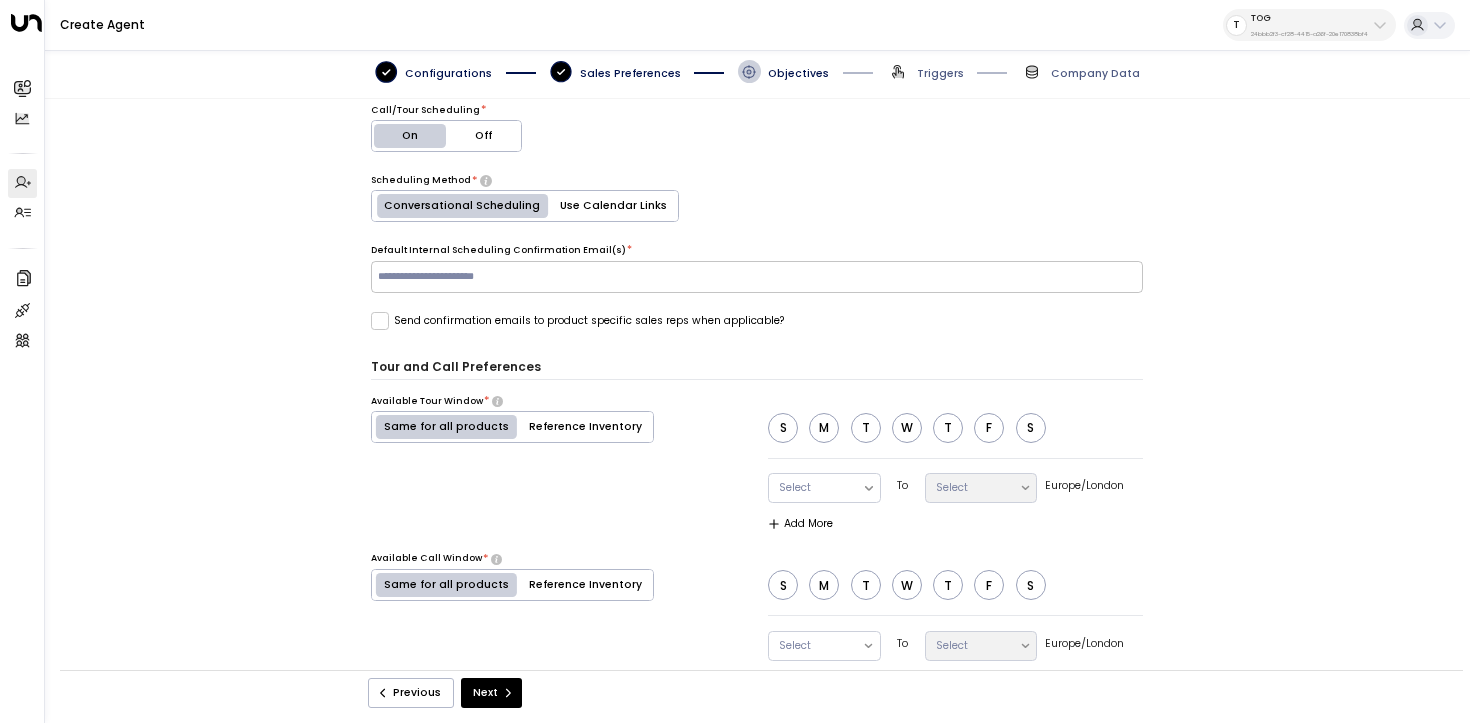 click at bounding box center (756, 276) 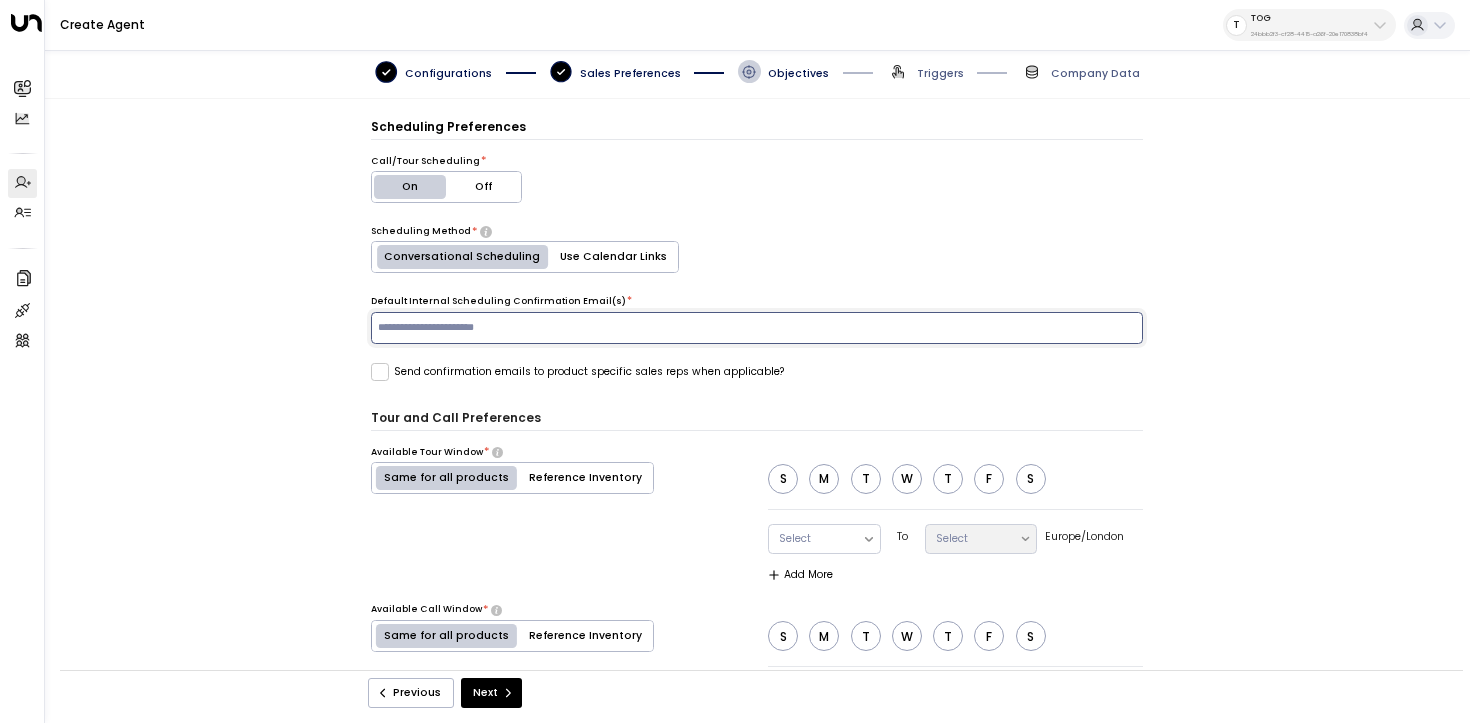 scroll, scrollTop: 592, scrollLeft: 0, axis: vertical 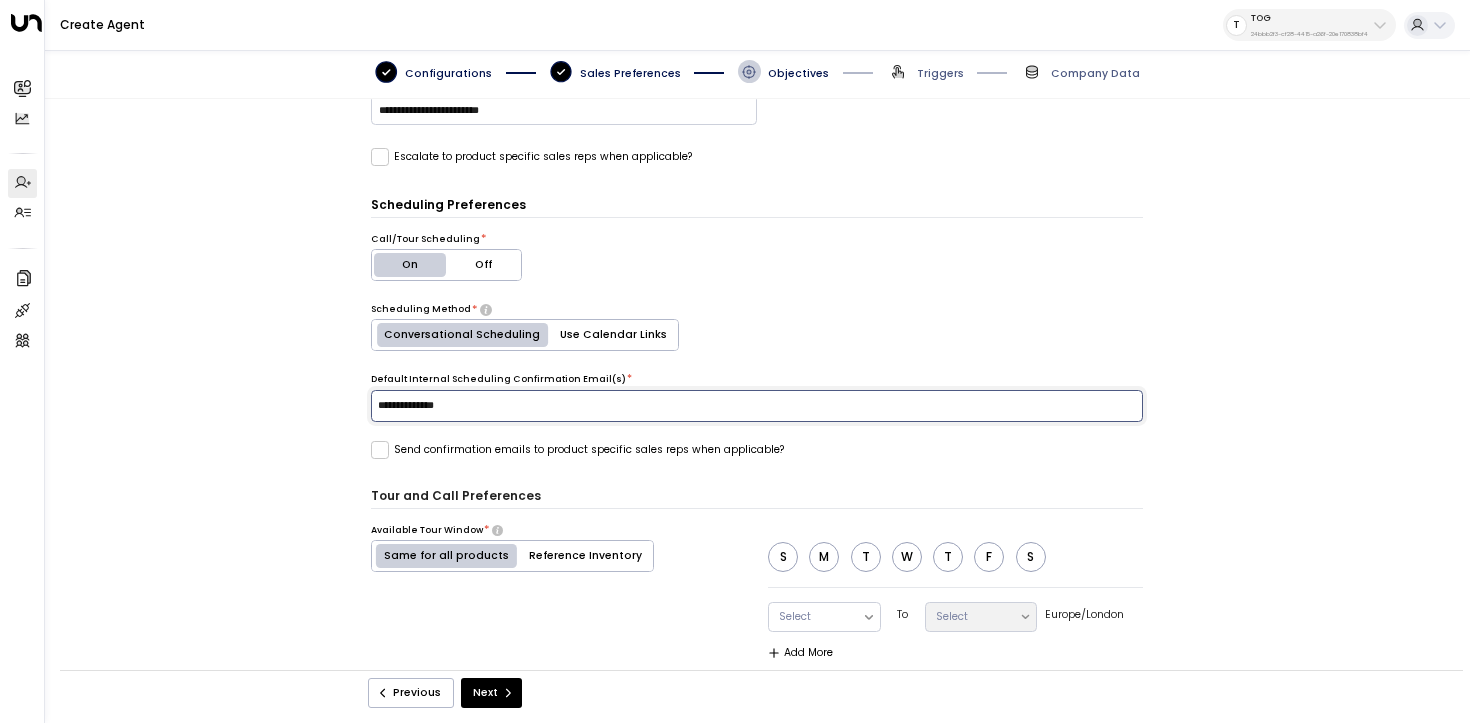 type on "**********" 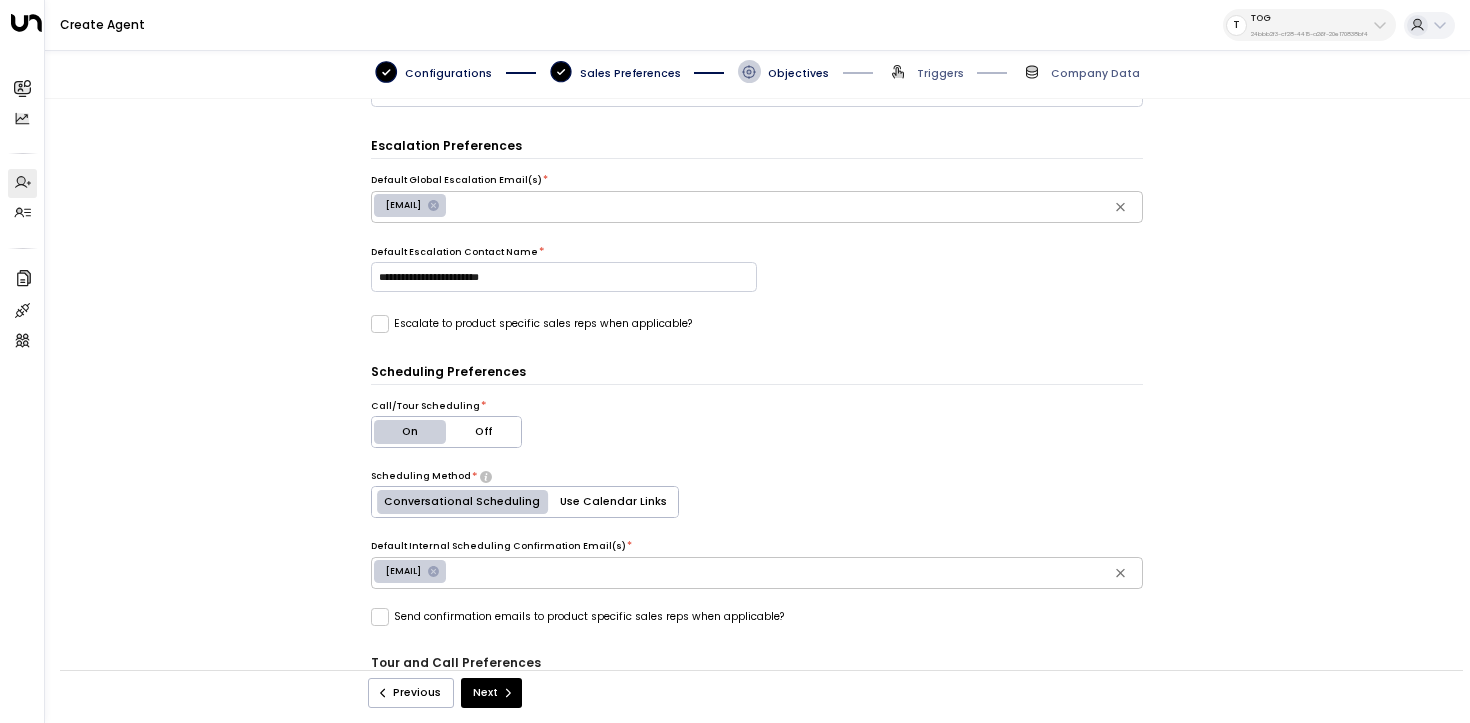 scroll, scrollTop: 720, scrollLeft: 0, axis: vertical 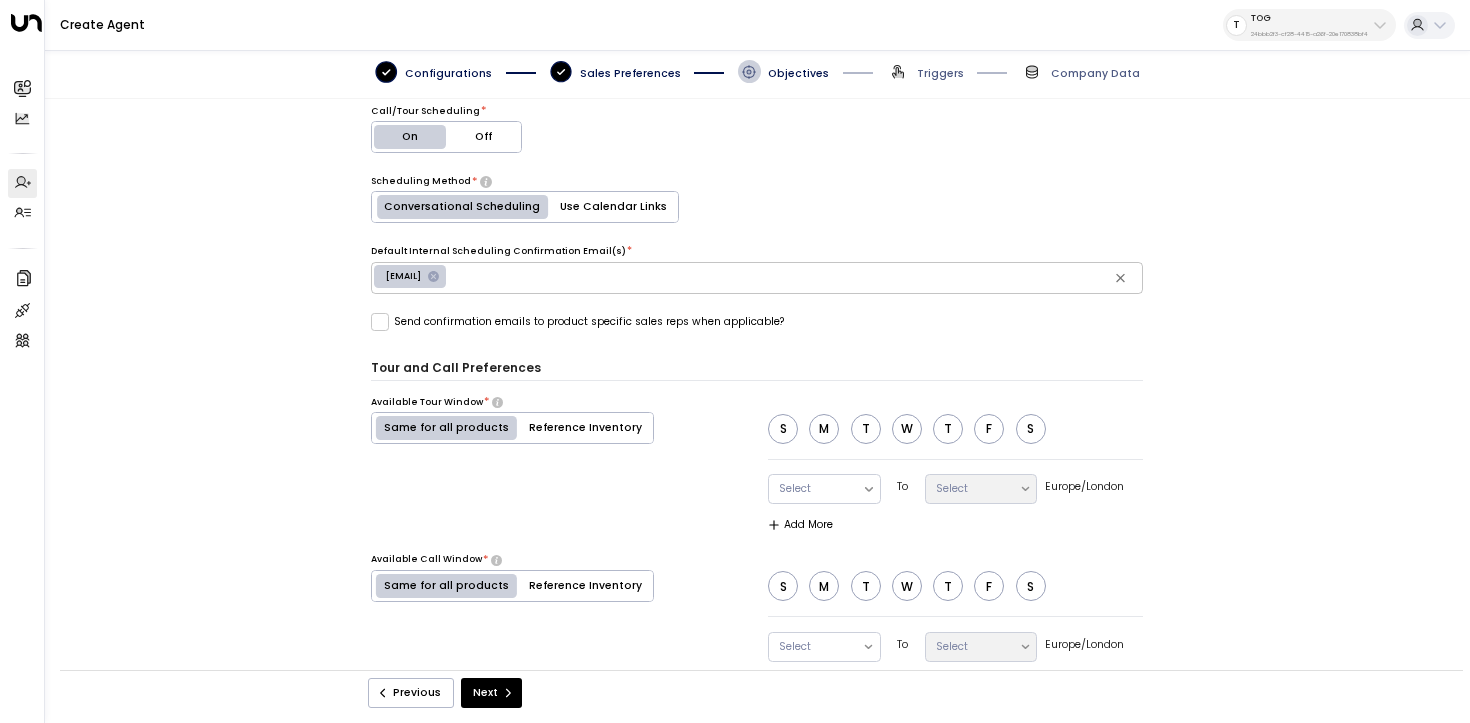 click on "M" at bounding box center [824, 429] 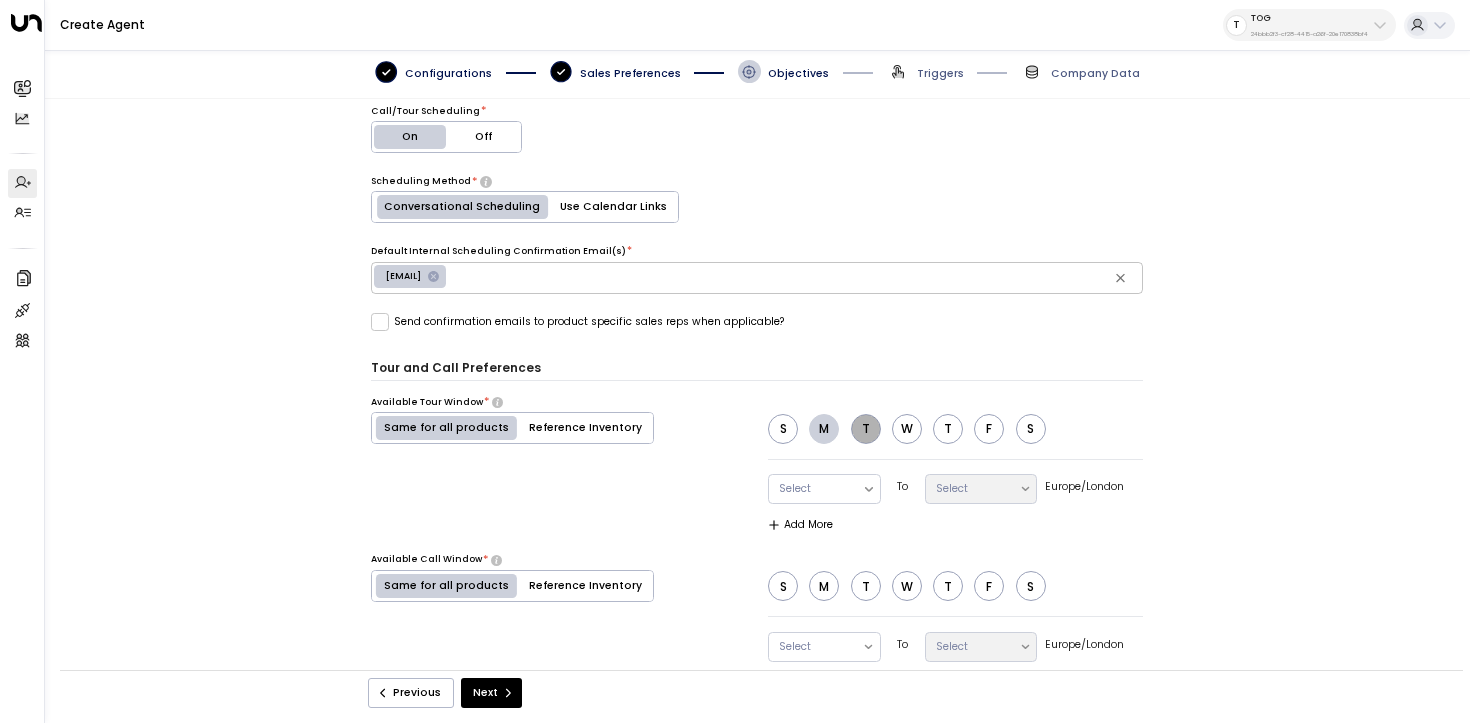click on "T" at bounding box center [866, 429] 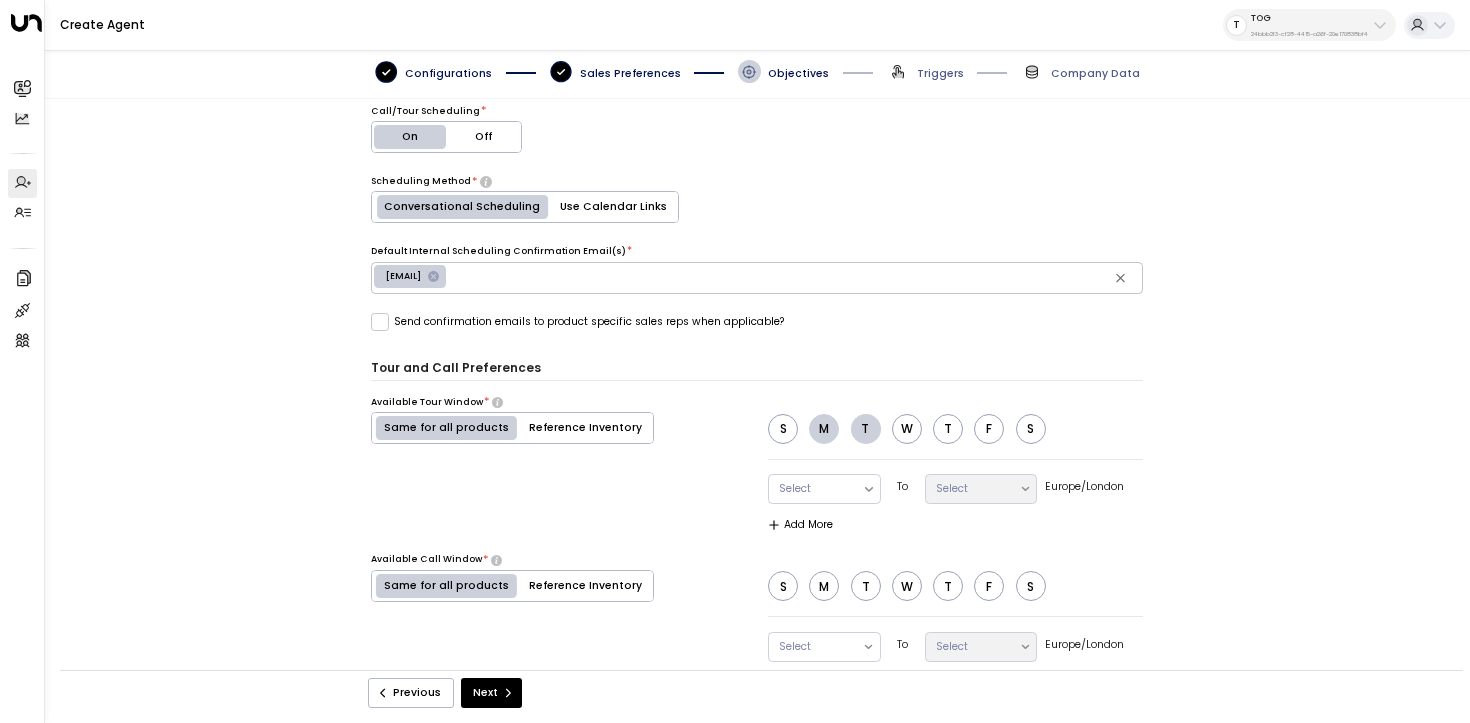 click on "W" at bounding box center (907, 429) 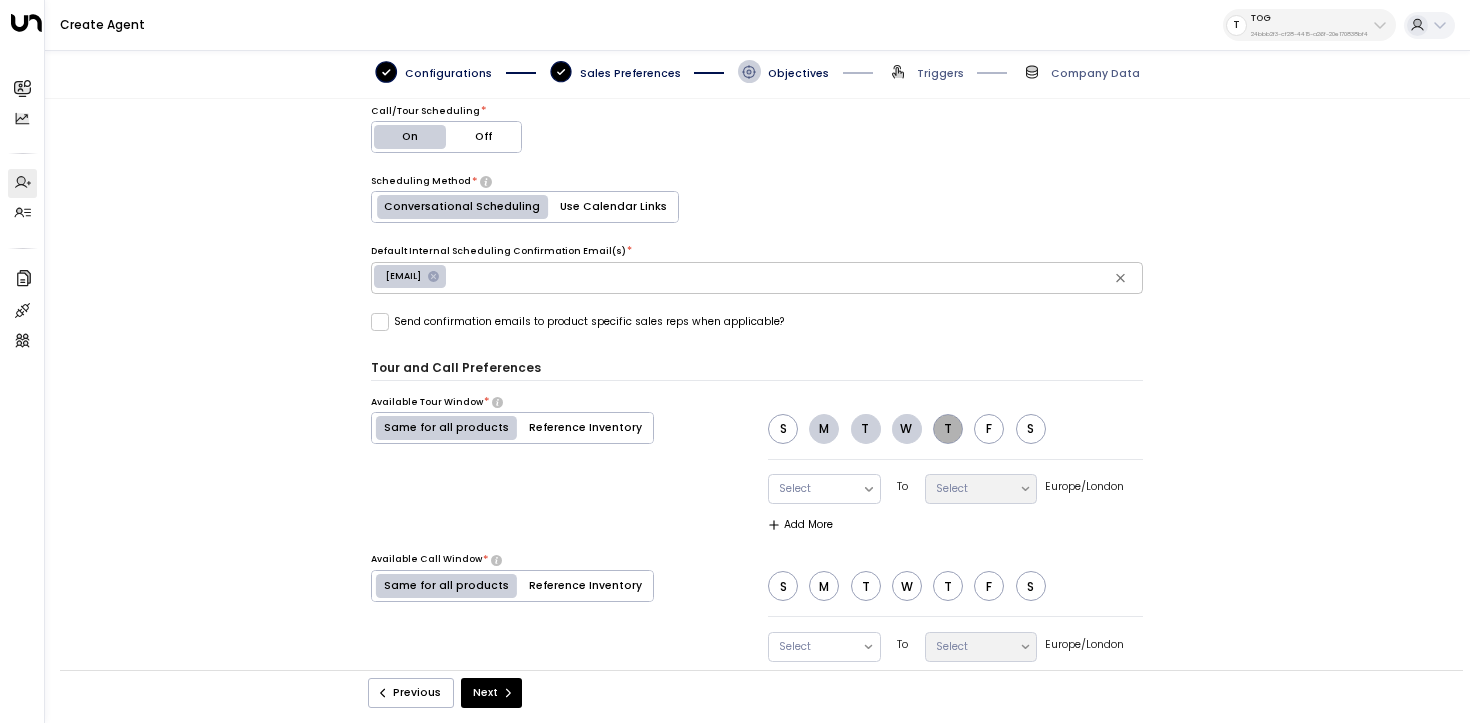 click on "T" at bounding box center [948, 429] 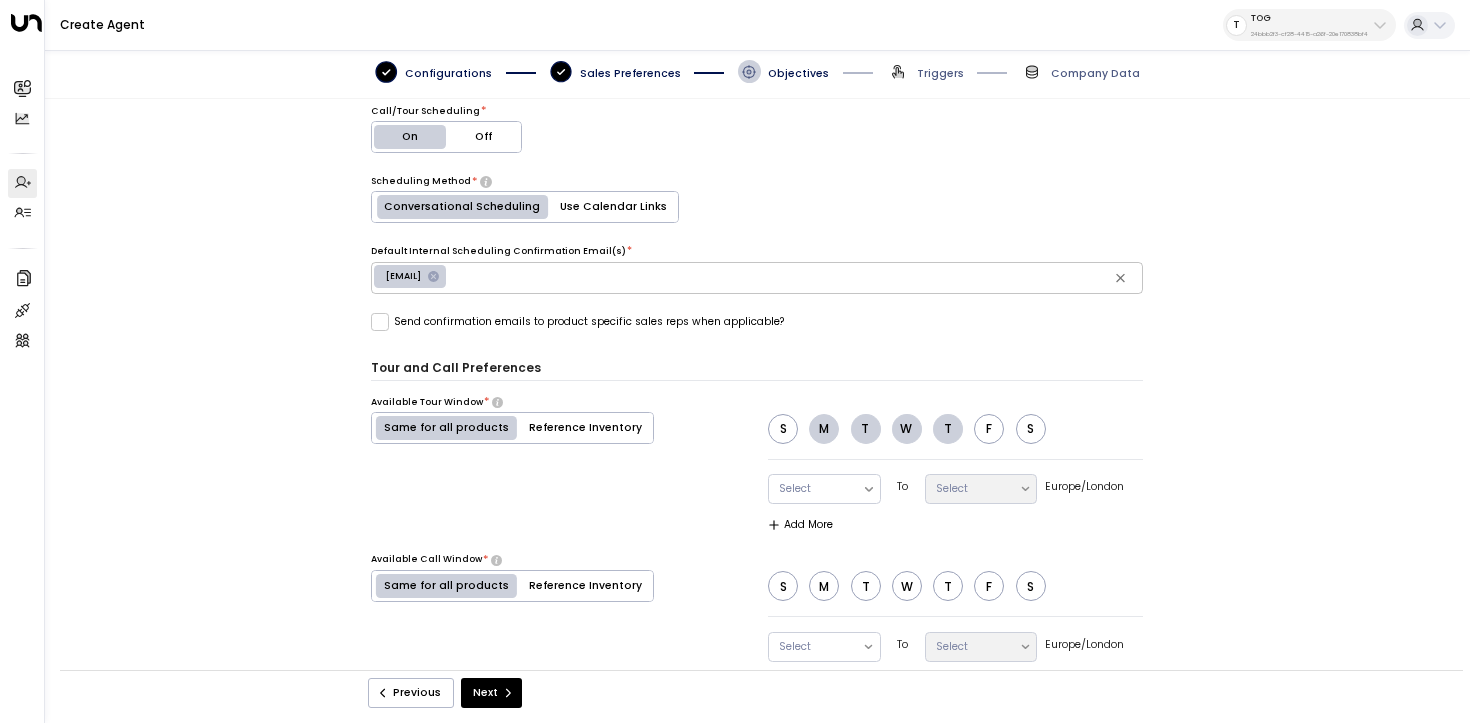 click on "F" at bounding box center (989, 429) 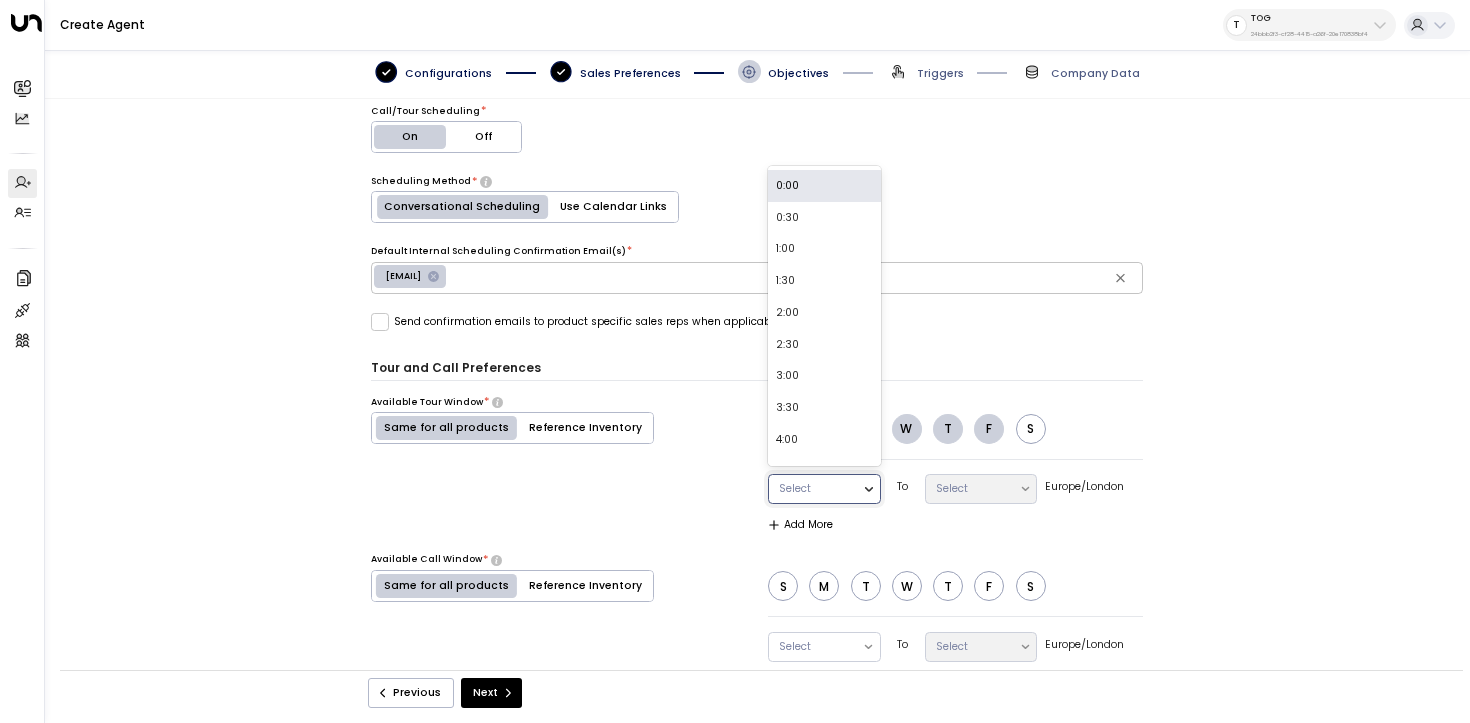 click at bounding box center [869, 489] 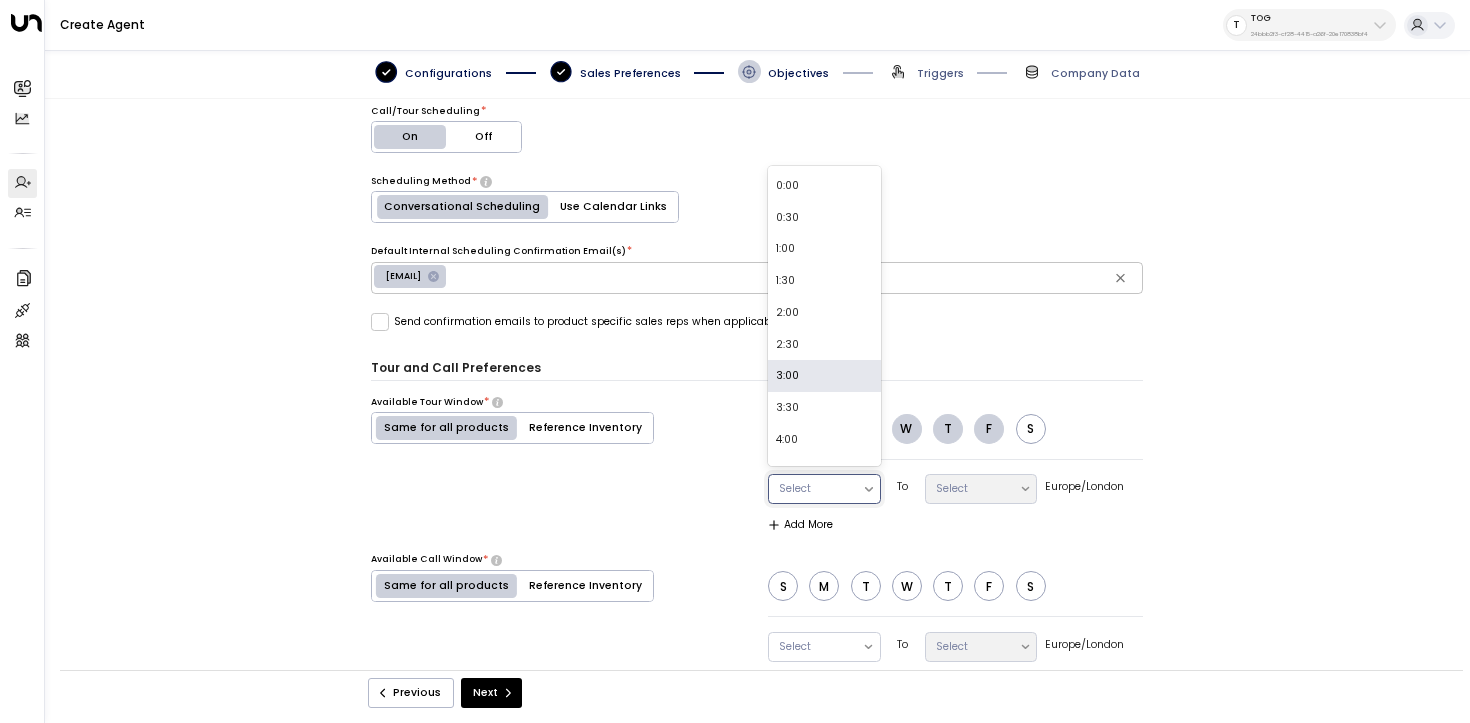 scroll, scrollTop: 411, scrollLeft: 0, axis: vertical 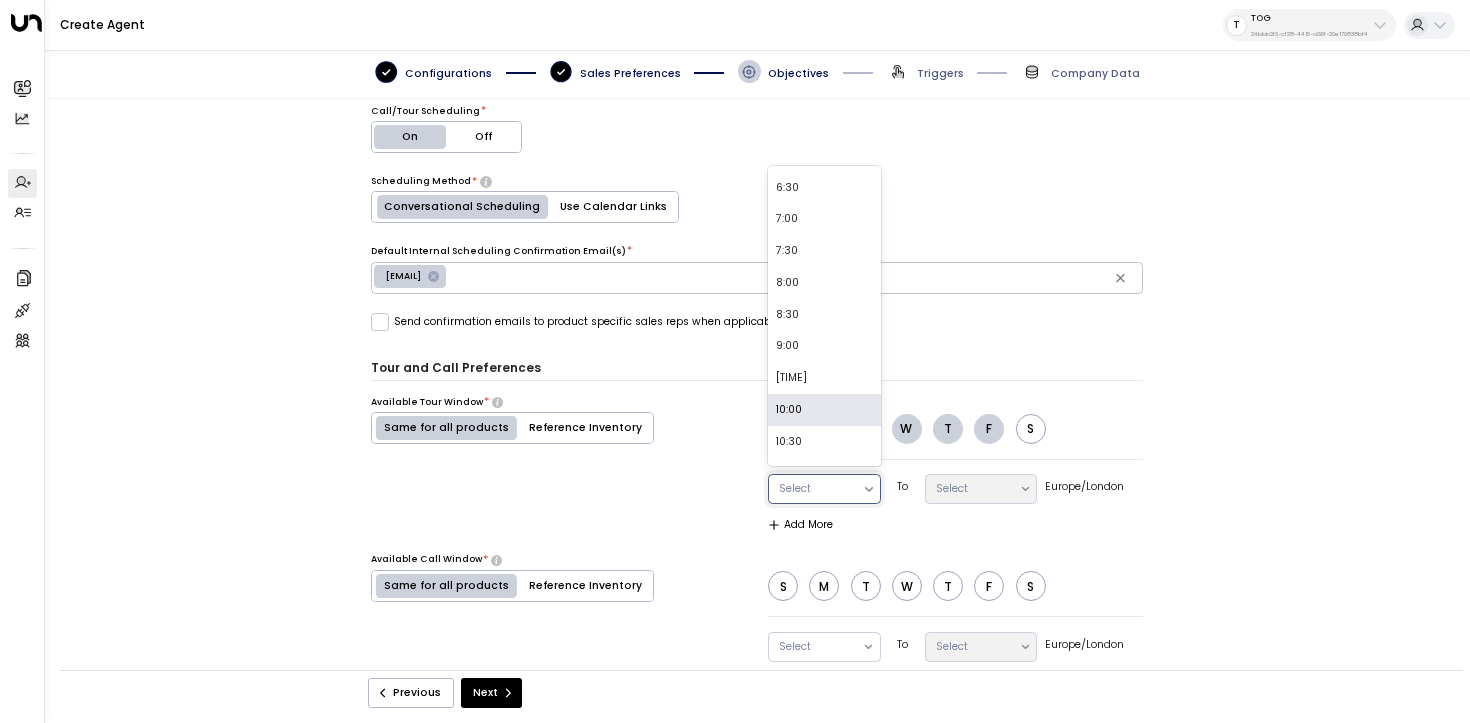 click on "10:00" at bounding box center (824, 410) 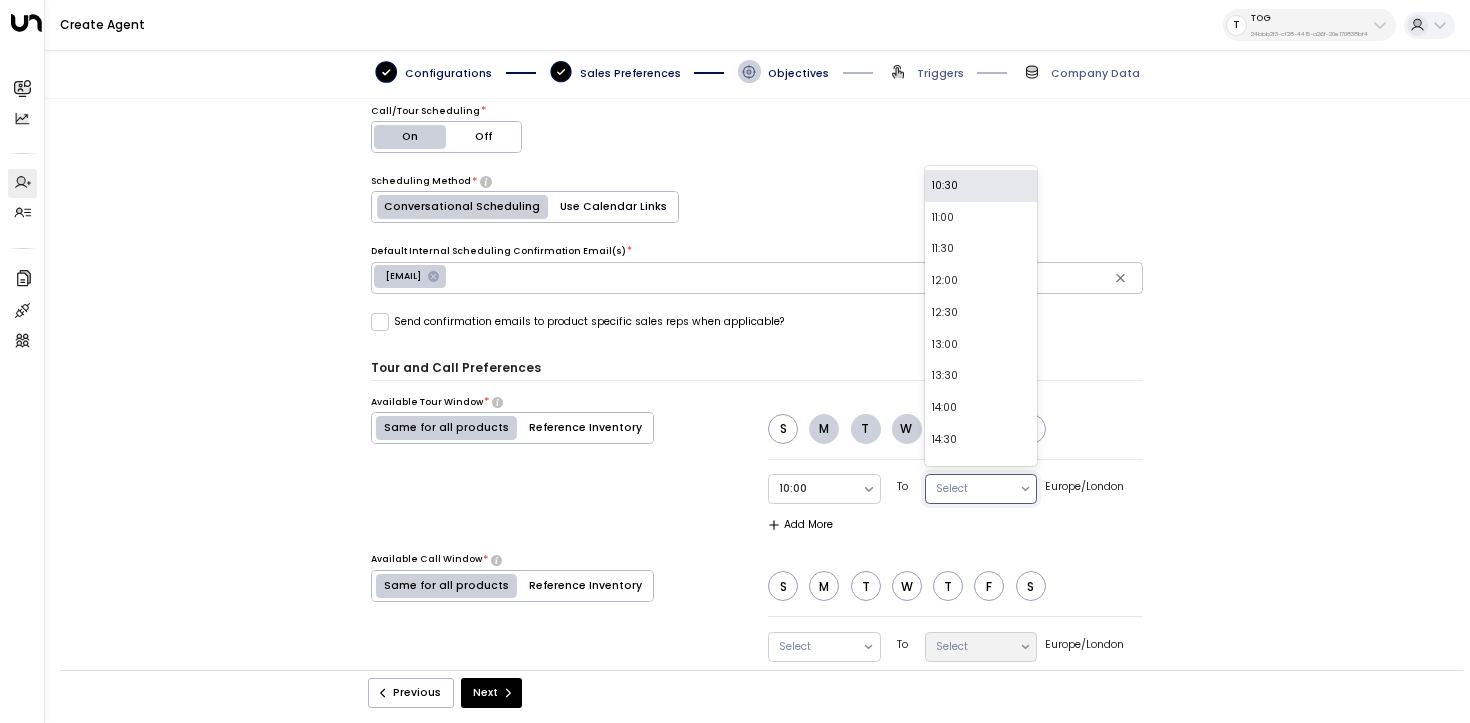 click on "Select" at bounding box center [972, 489] 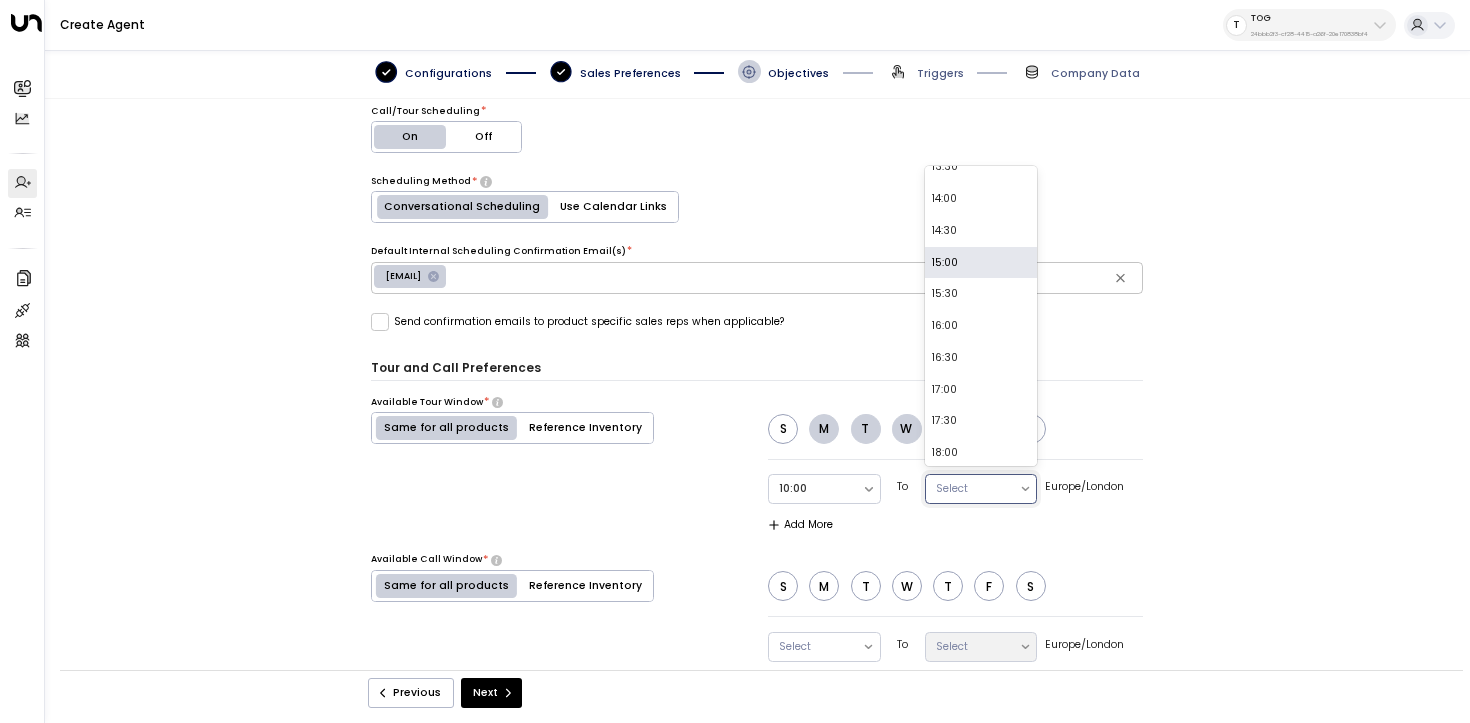 scroll, scrollTop: 205, scrollLeft: 0, axis: vertical 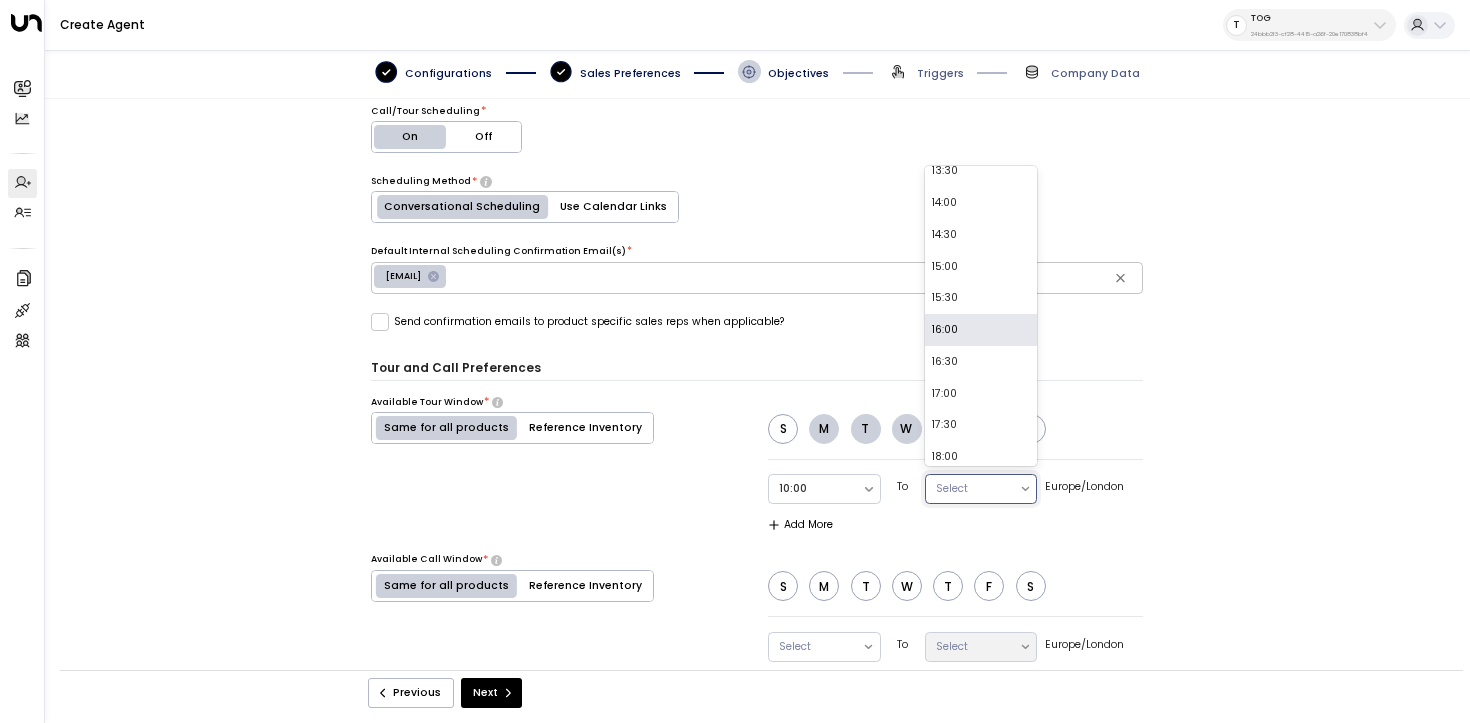 click on "16:00" at bounding box center [981, 330] 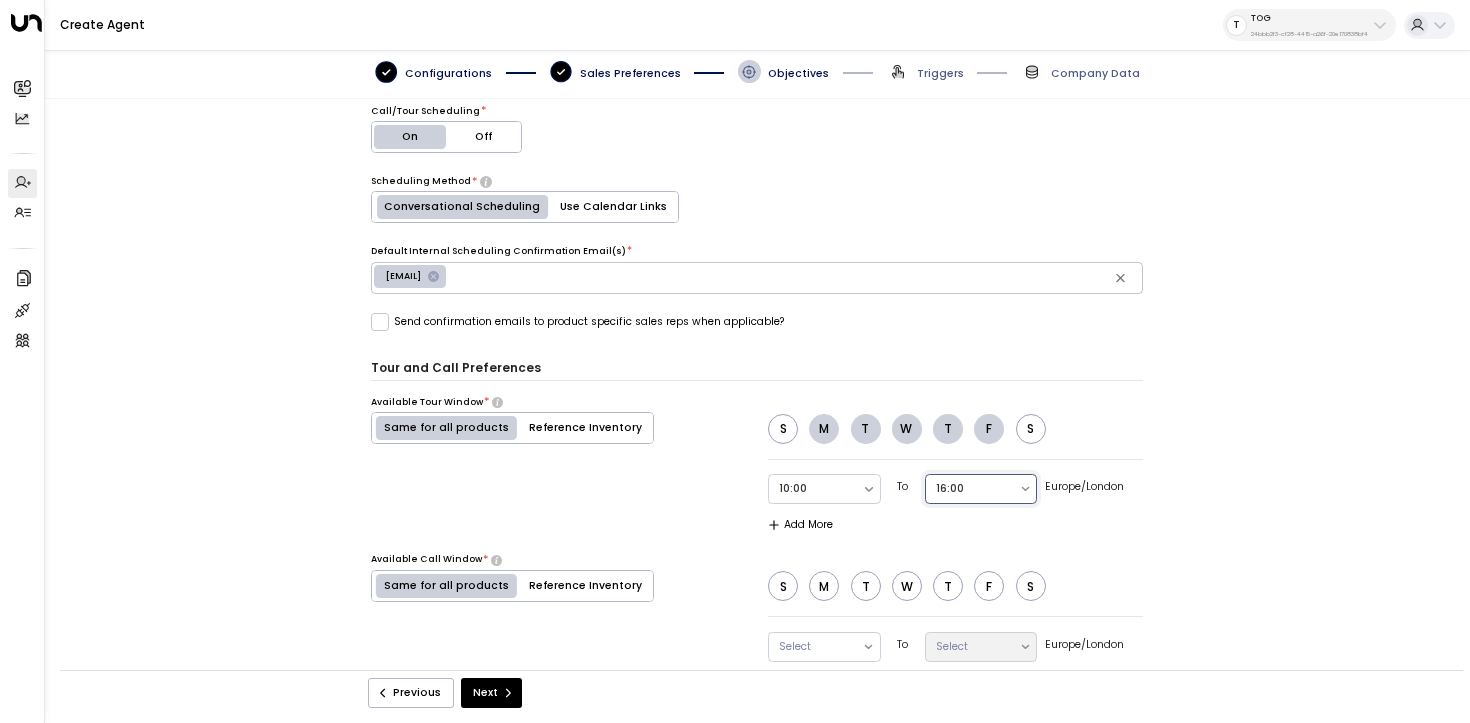 scroll, scrollTop: 956, scrollLeft: 0, axis: vertical 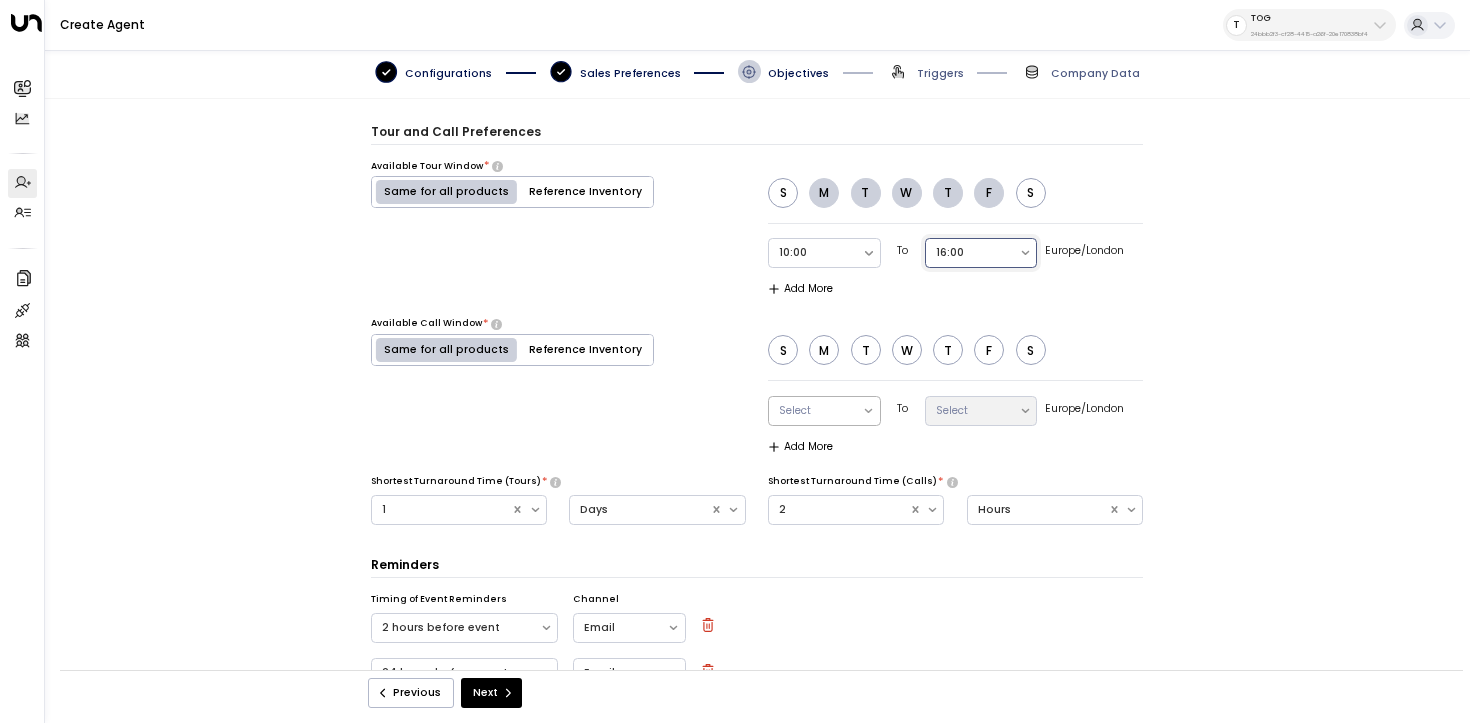 click at bounding box center [869, 411] 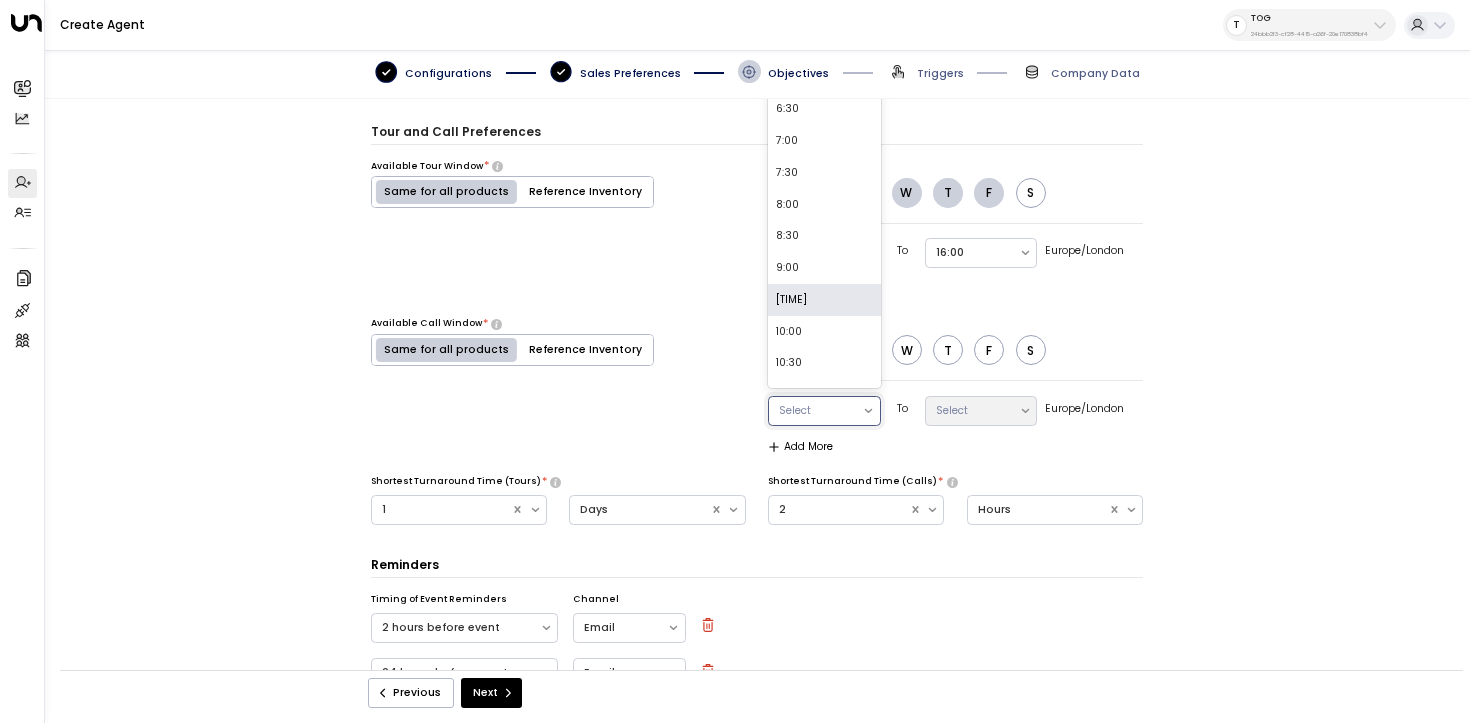 scroll, scrollTop: 445, scrollLeft: 0, axis: vertical 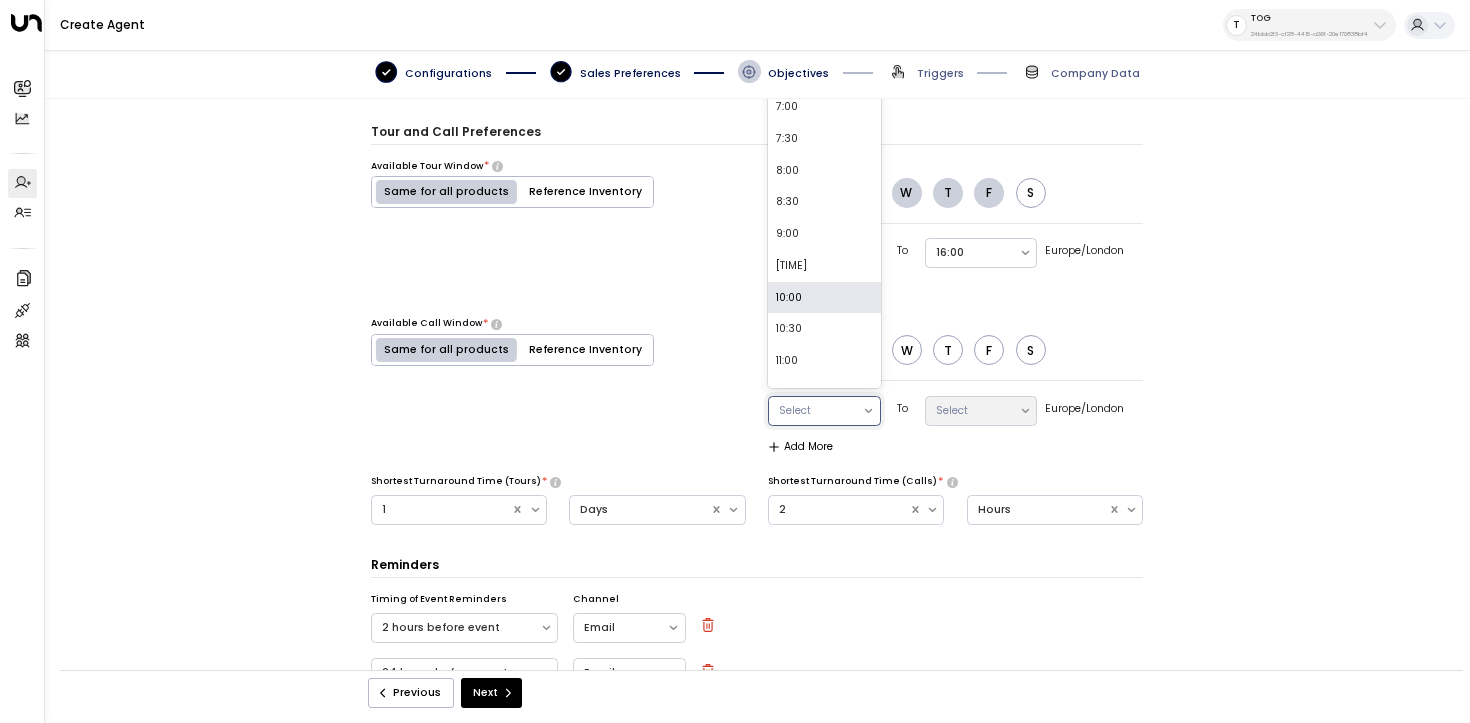 click on "10:00" at bounding box center [824, 298] 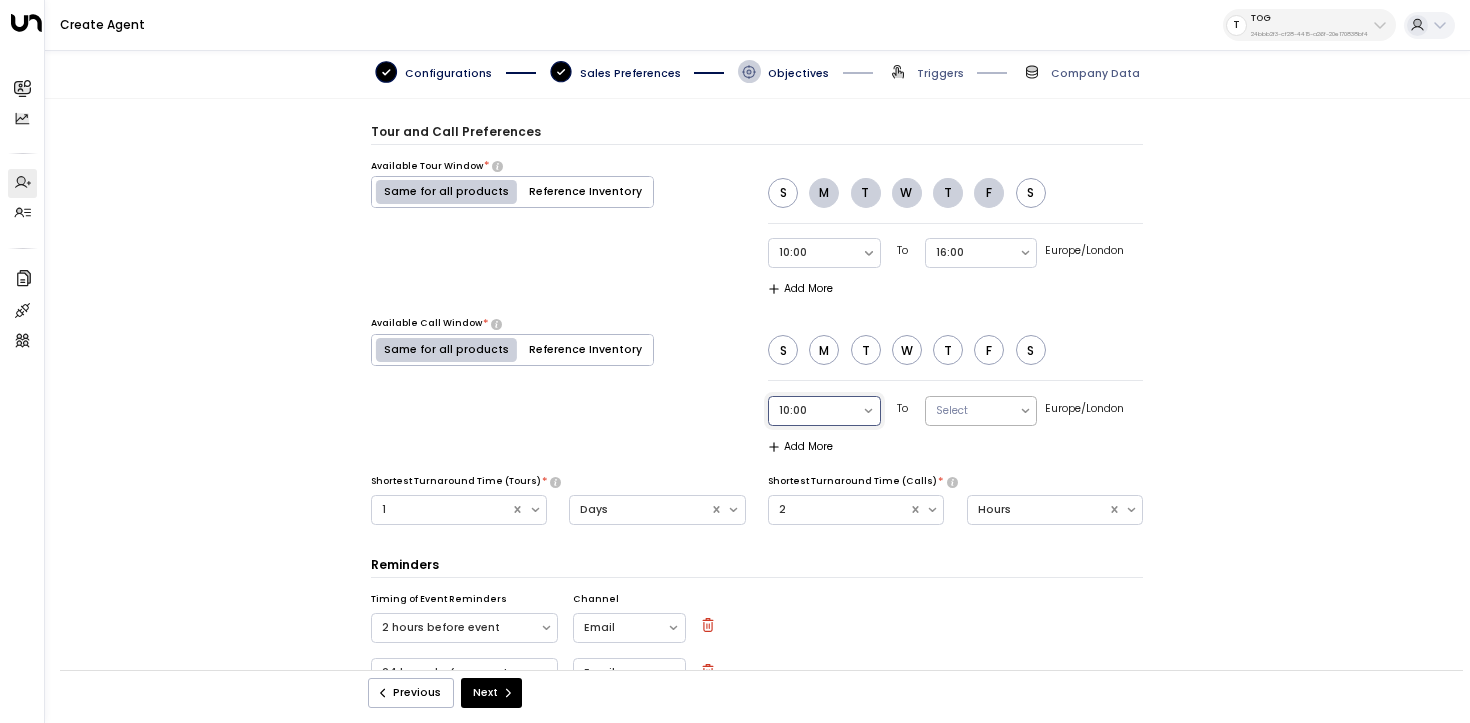 click at bounding box center (1027, 411) 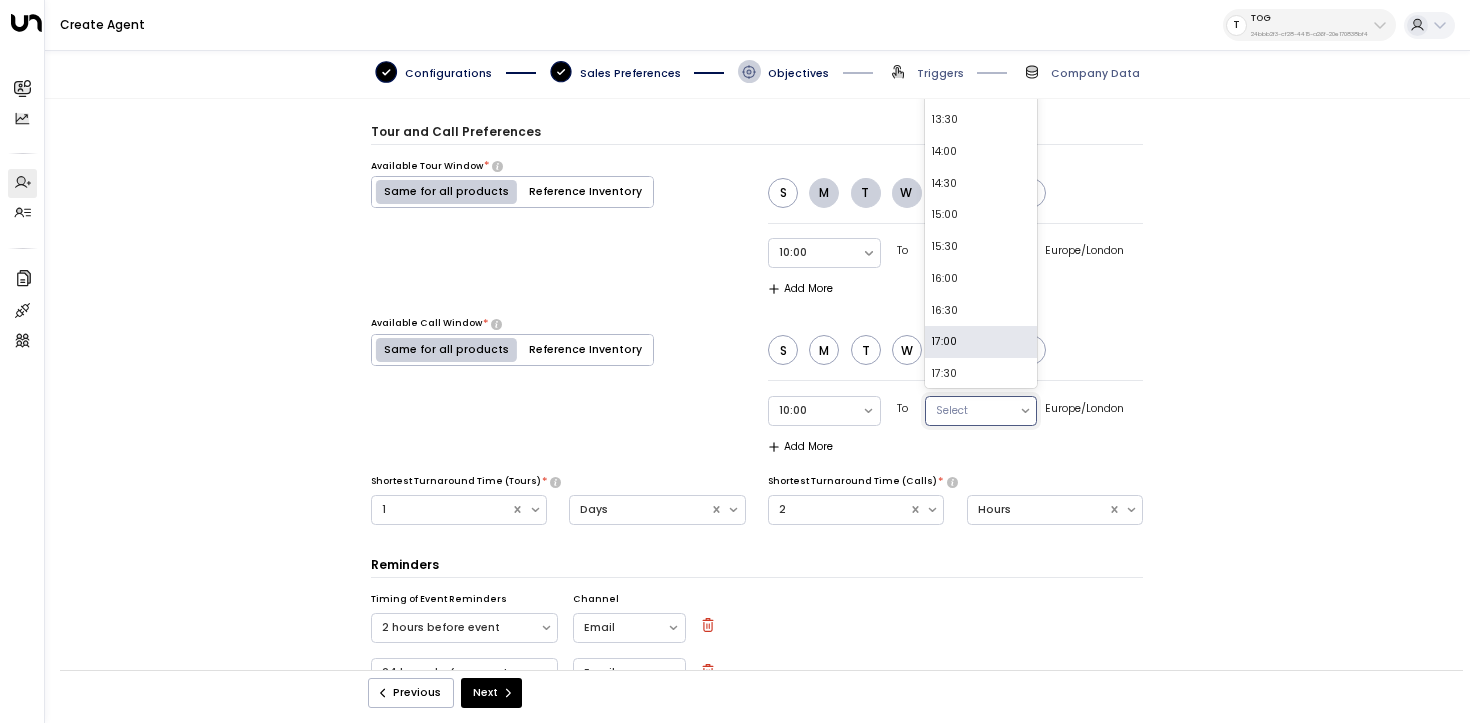scroll, scrollTop: 245, scrollLeft: 0, axis: vertical 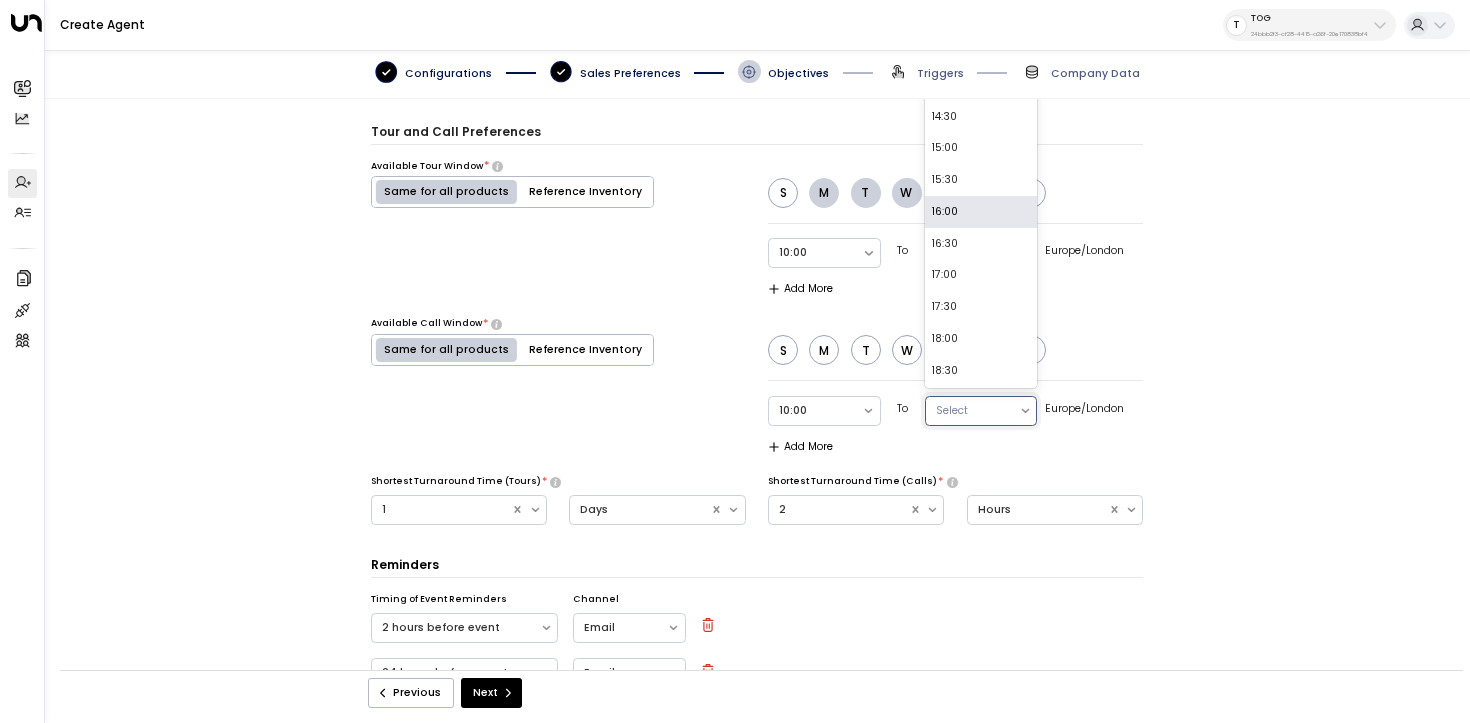 click on "16:00" at bounding box center [981, 212] 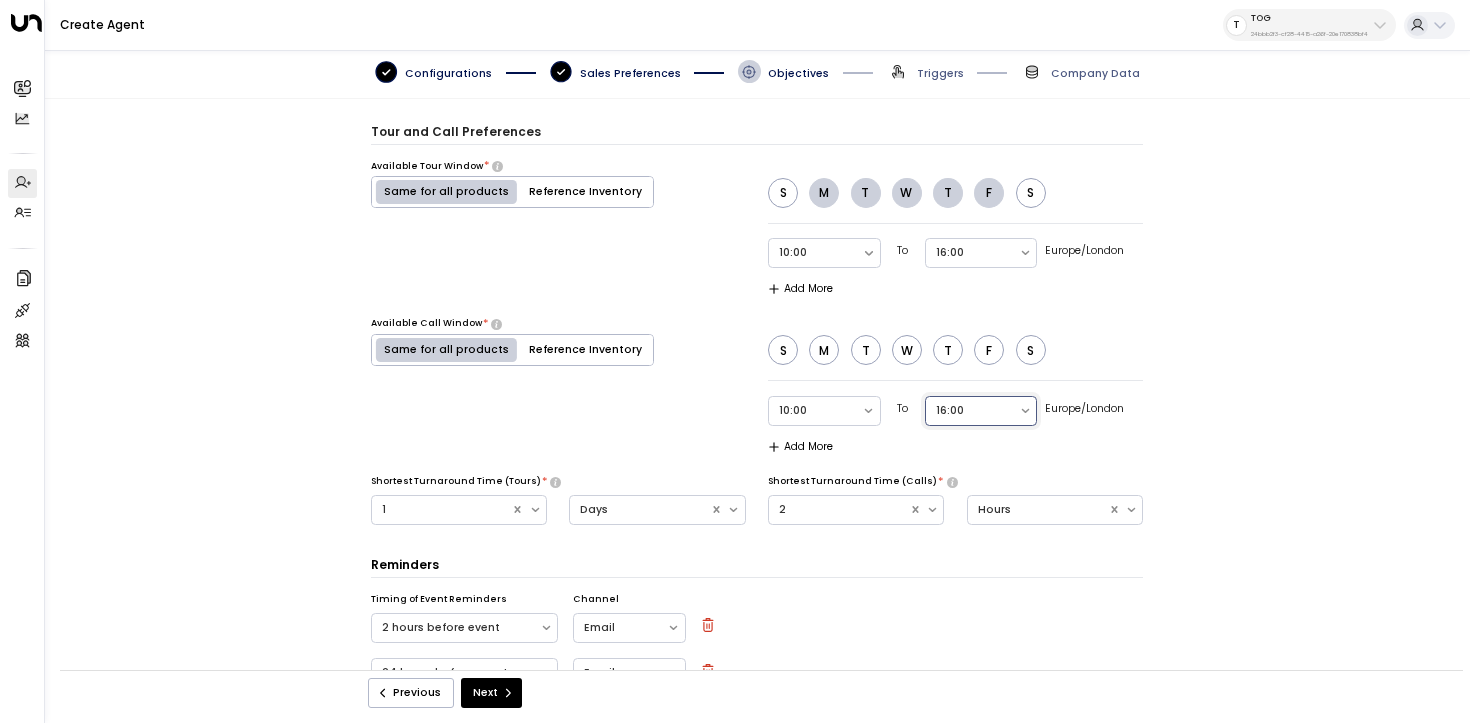 click on "Available Tour Window * Same for all products Reference Inventory S M T W T F S 10:00 To option 16:00, selected. 16:00 Europe/London Add More" at bounding box center (757, 384) 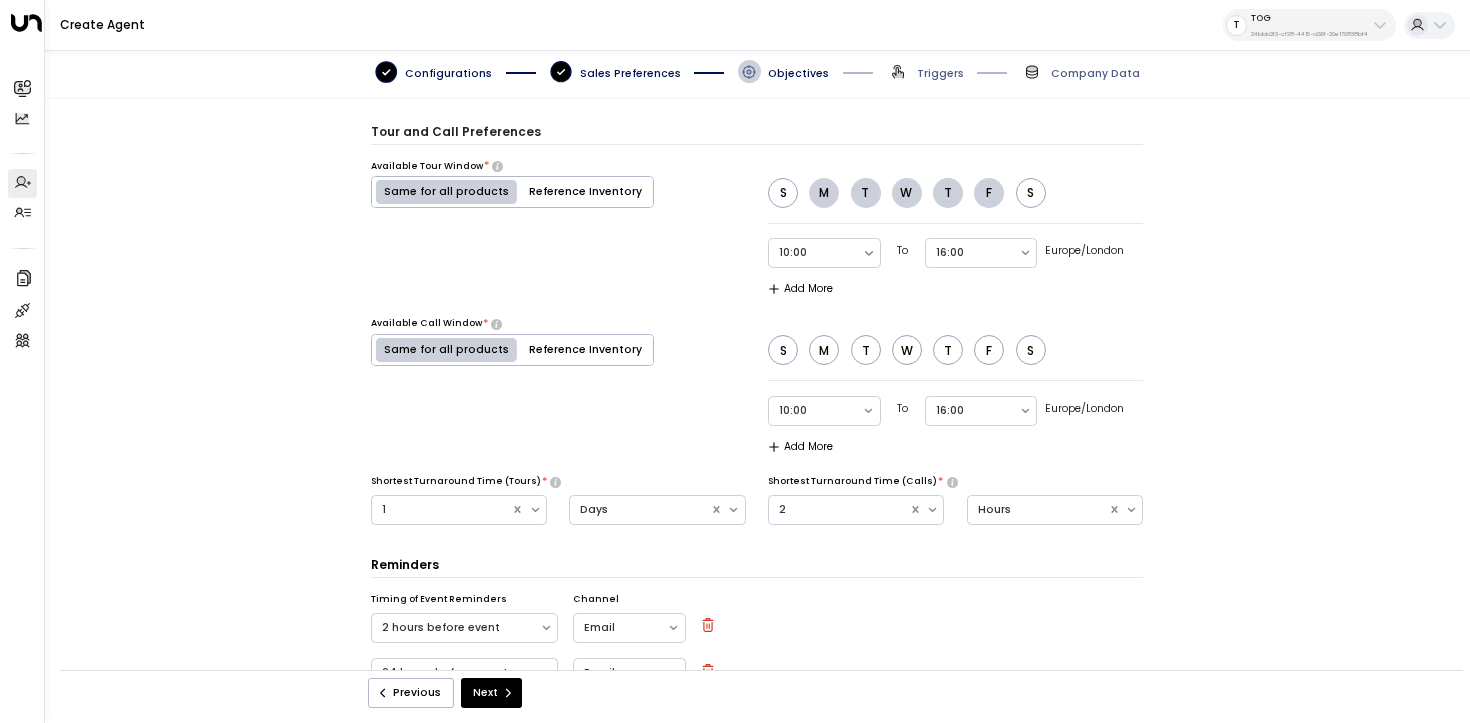 scroll, scrollTop: 1020, scrollLeft: 0, axis: vertical 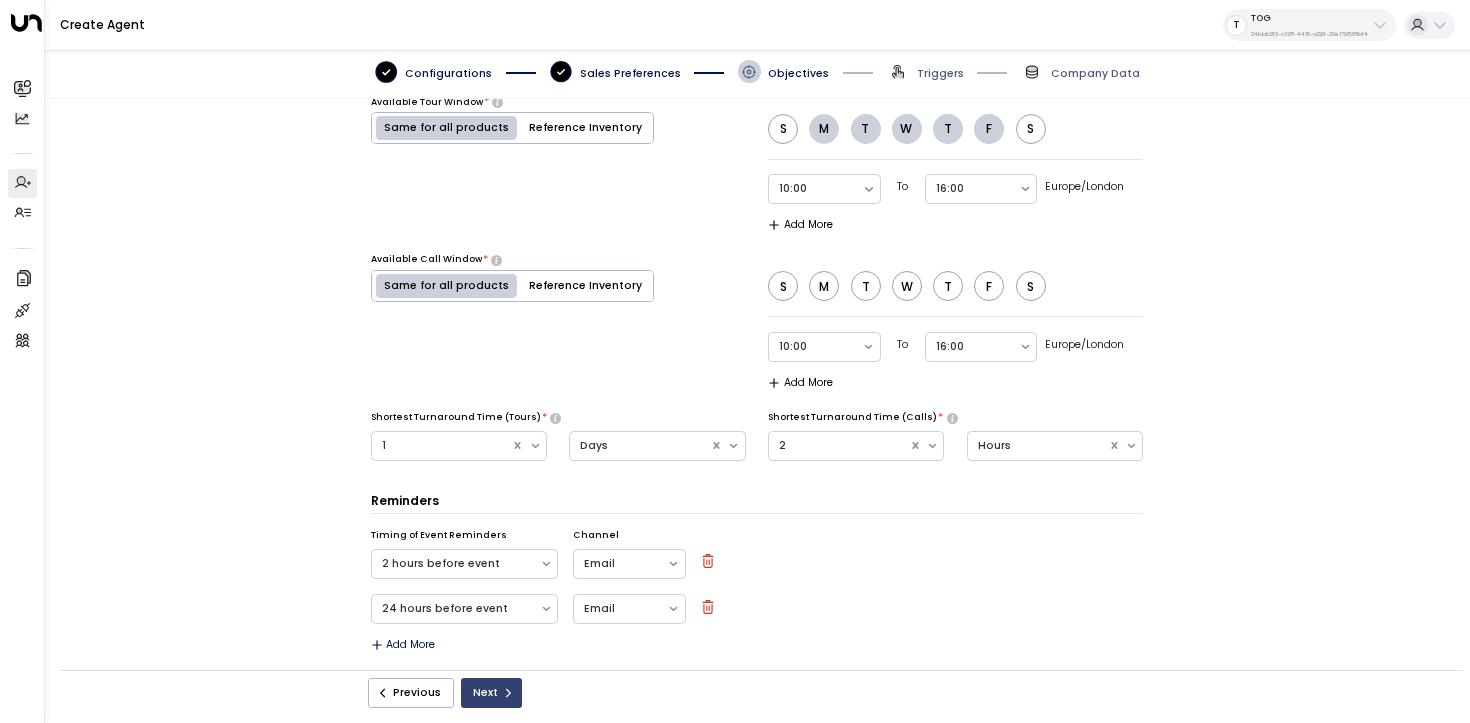 click on "Next" at bounding box center [491, 693] 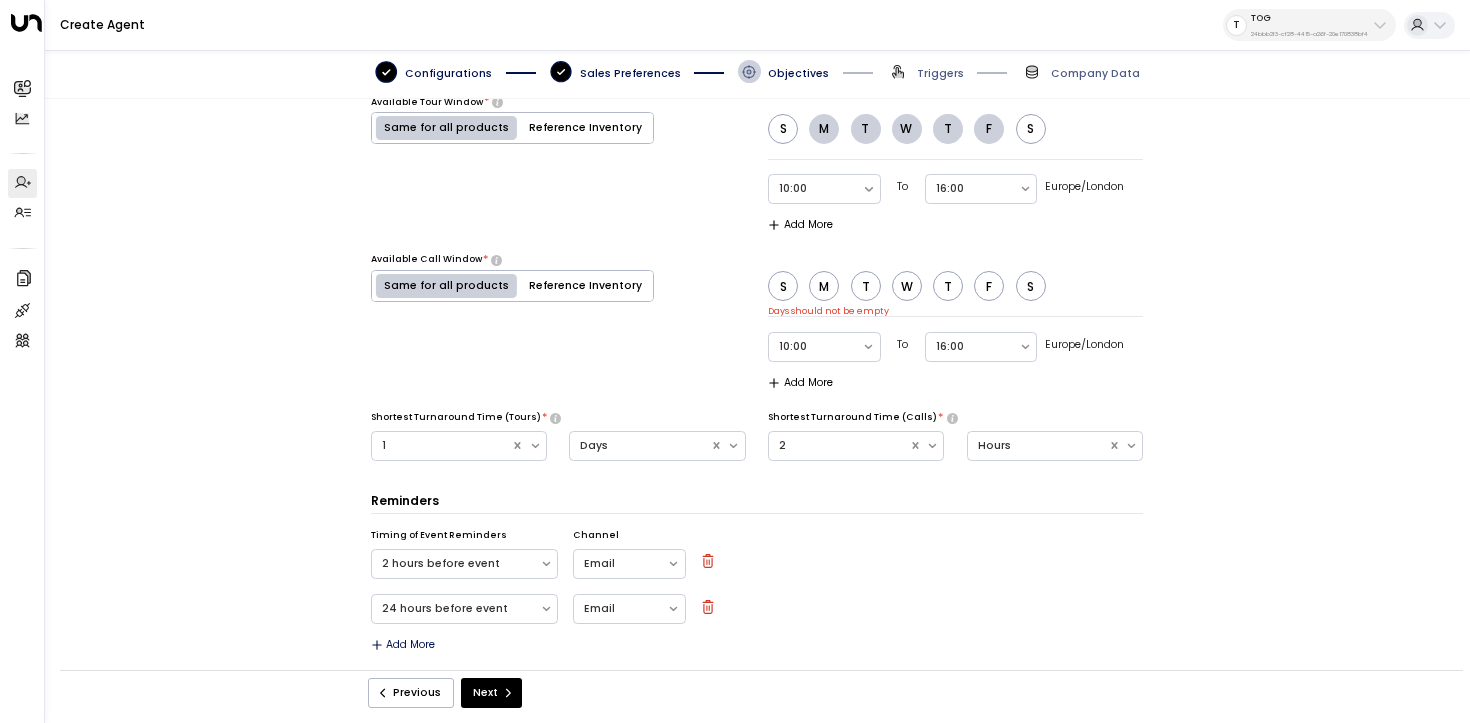 click on "M" at bounding box center [824, 286] 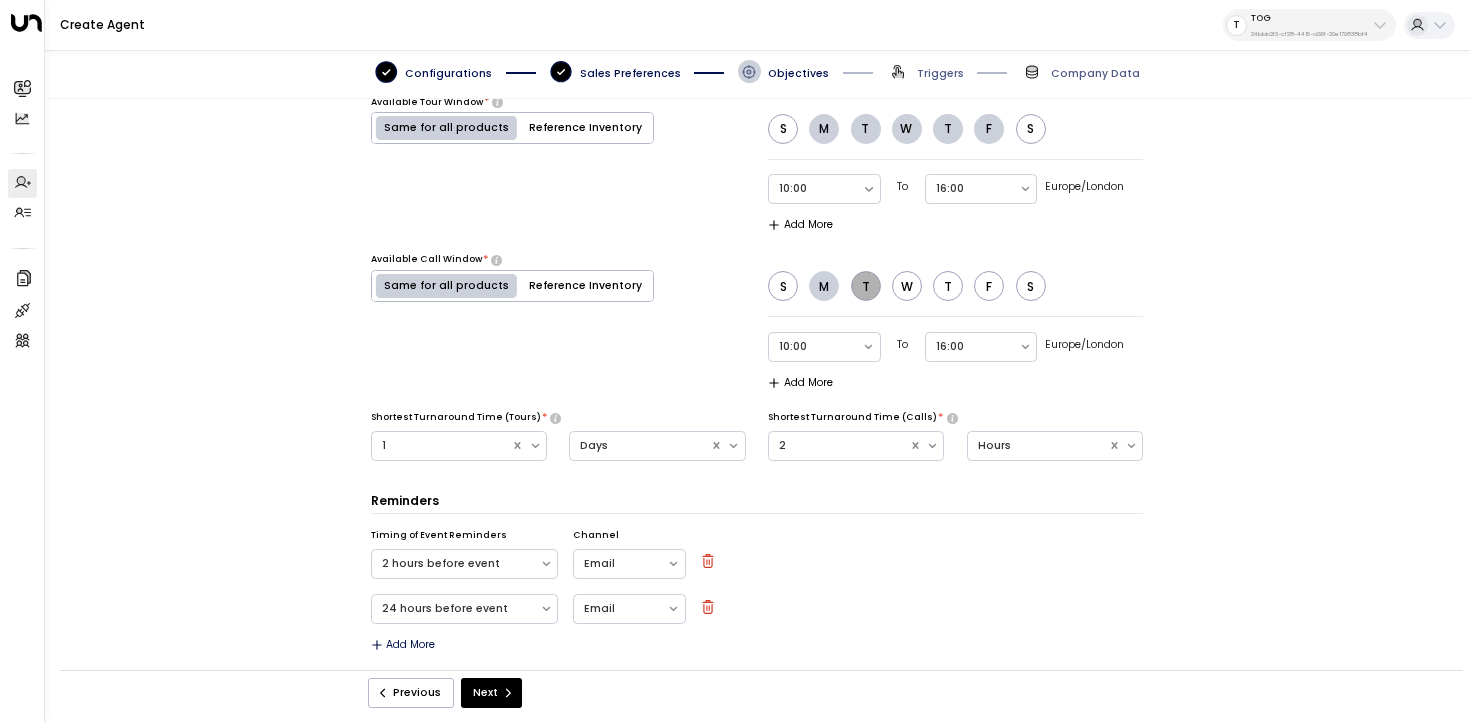 click on "T" at bounding box center [866, 286] 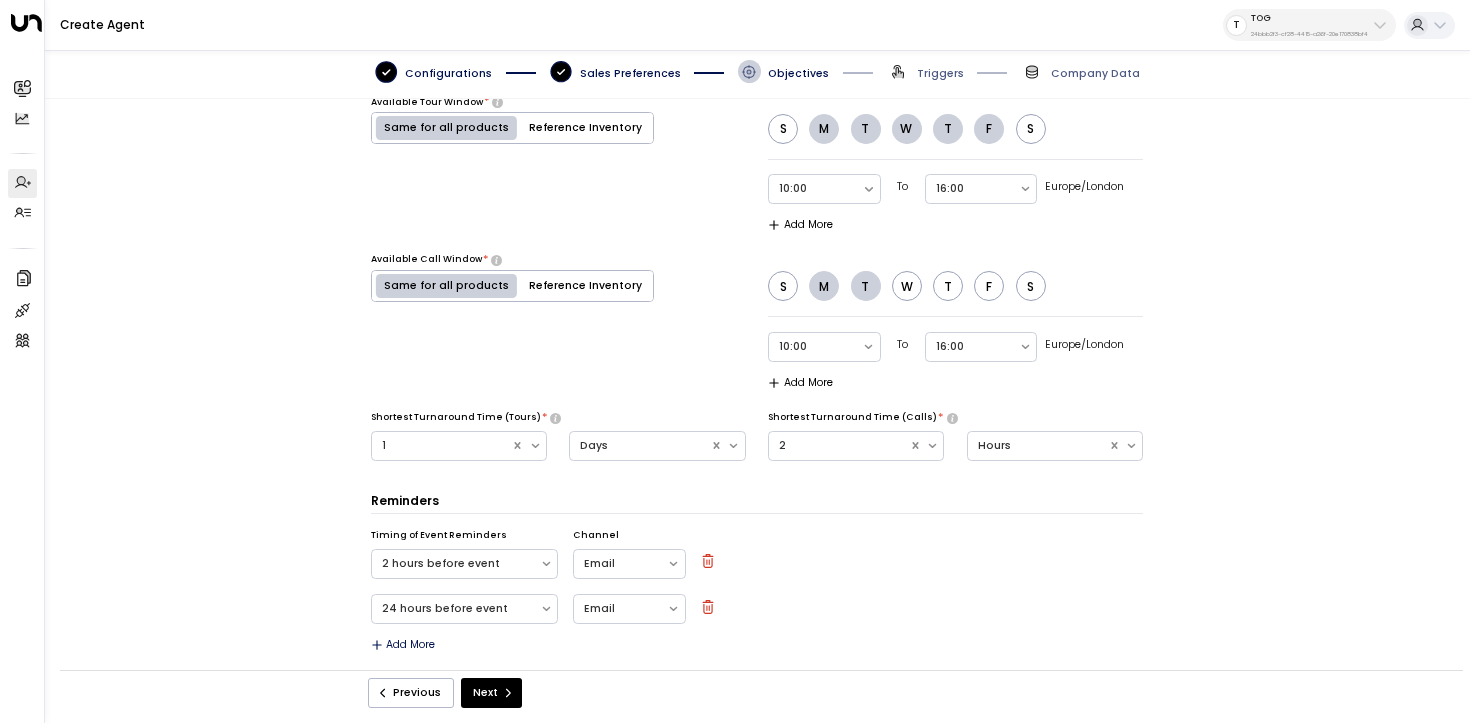 click on "W" at bounding box center [907, 286] 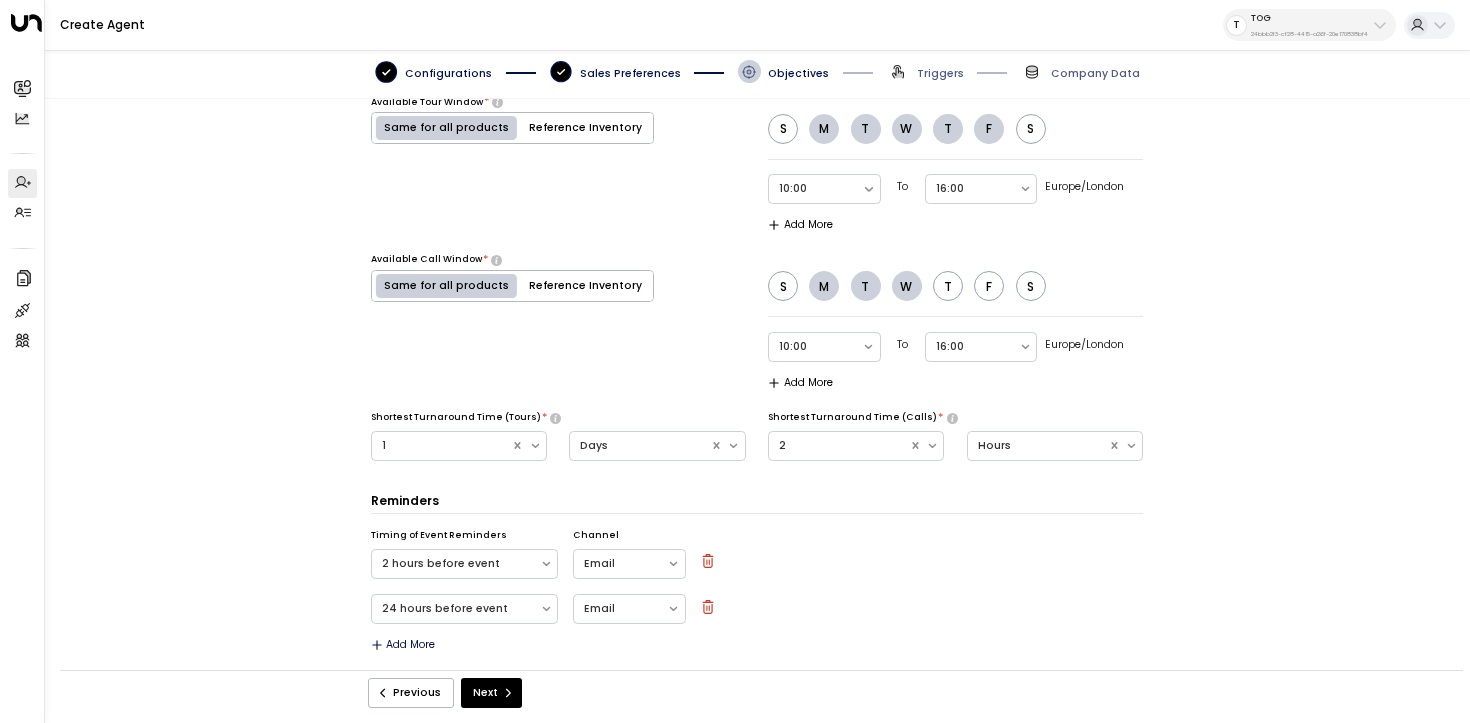 click on "T" at bounding box center (948, 286) 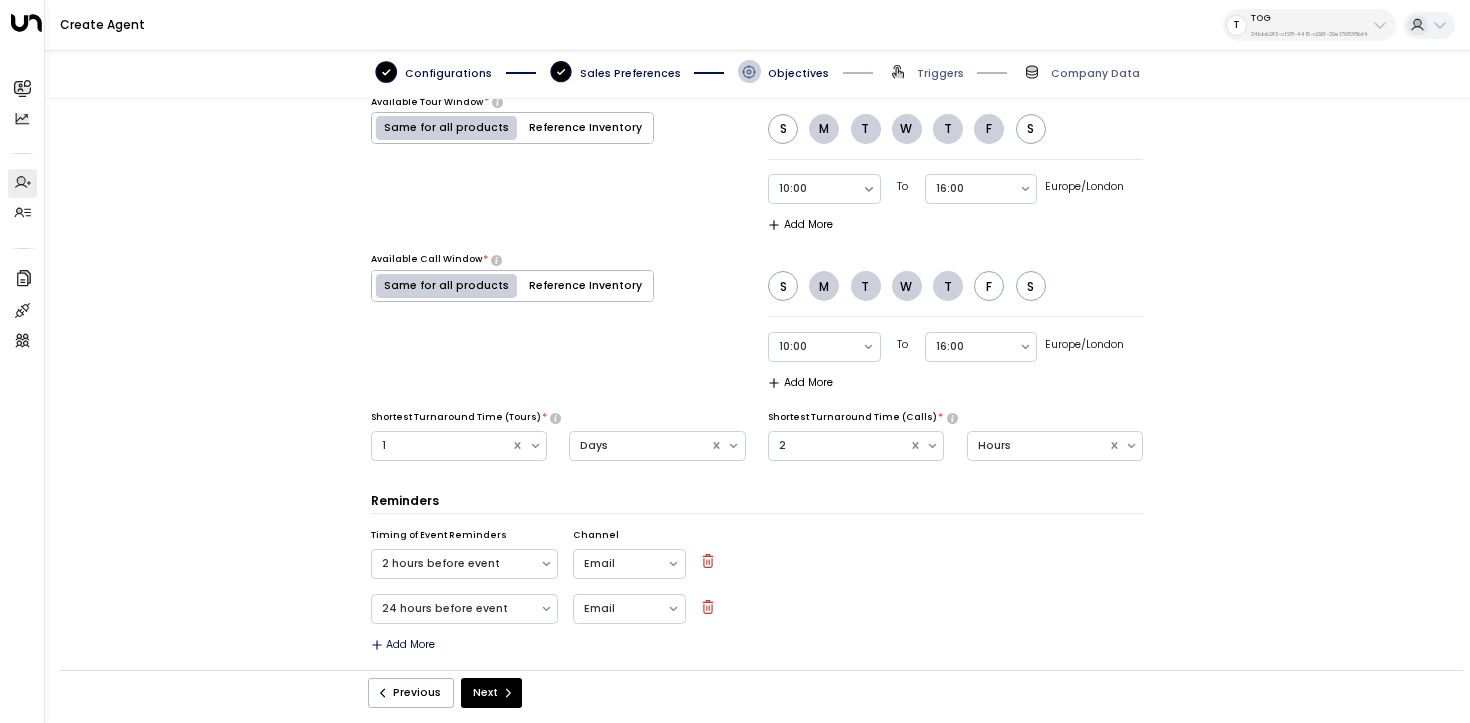 click on "F" at bounding box center (989, 286) 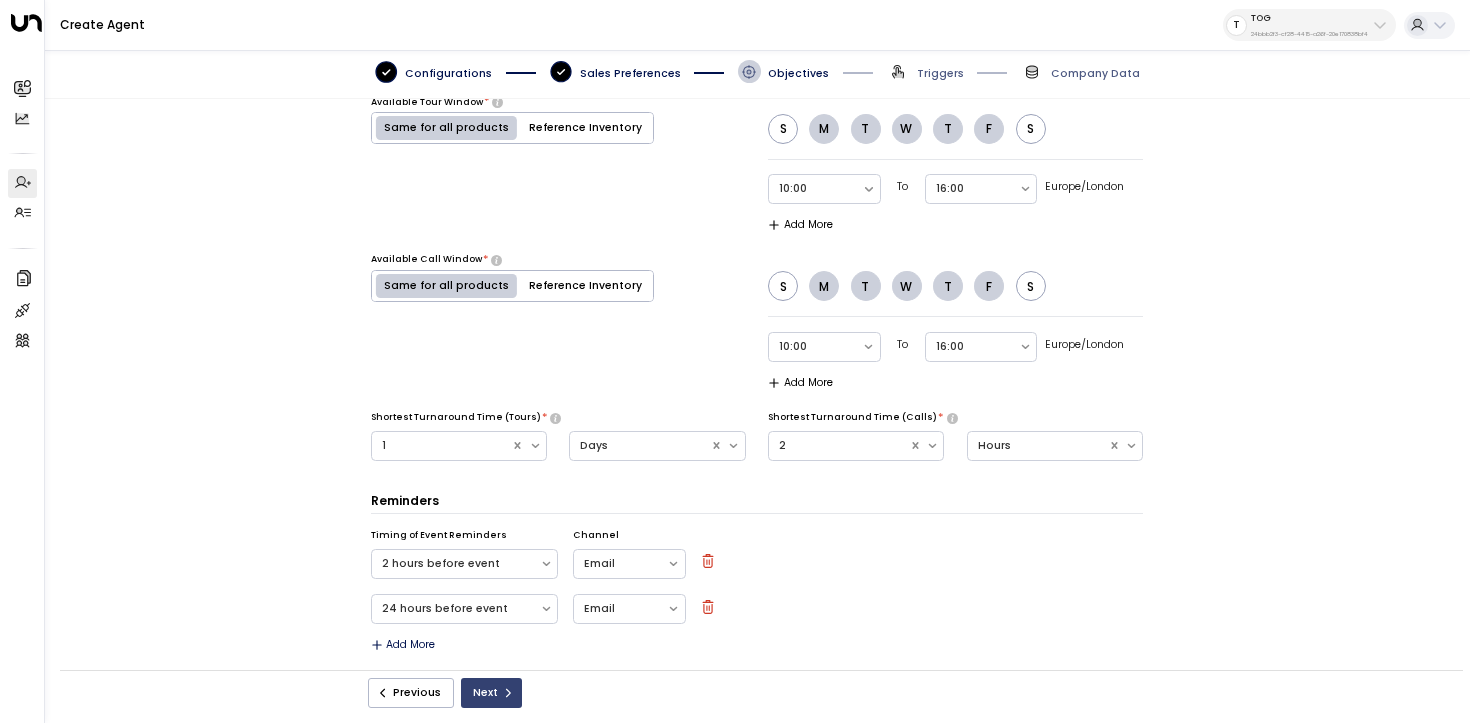 click on "Next" at bounding box center [491, 693] 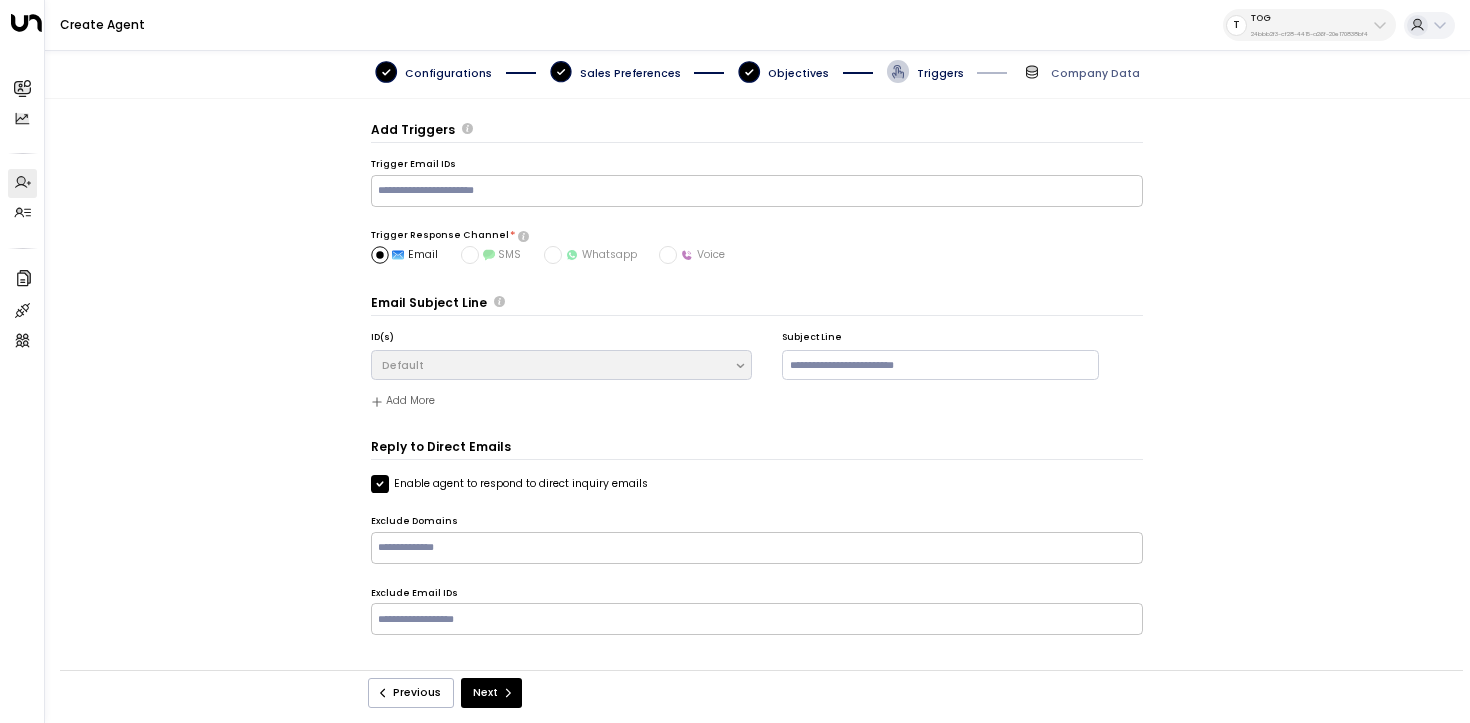 scroll, scrollTop: 0, scrollLeft: 0, axis: both 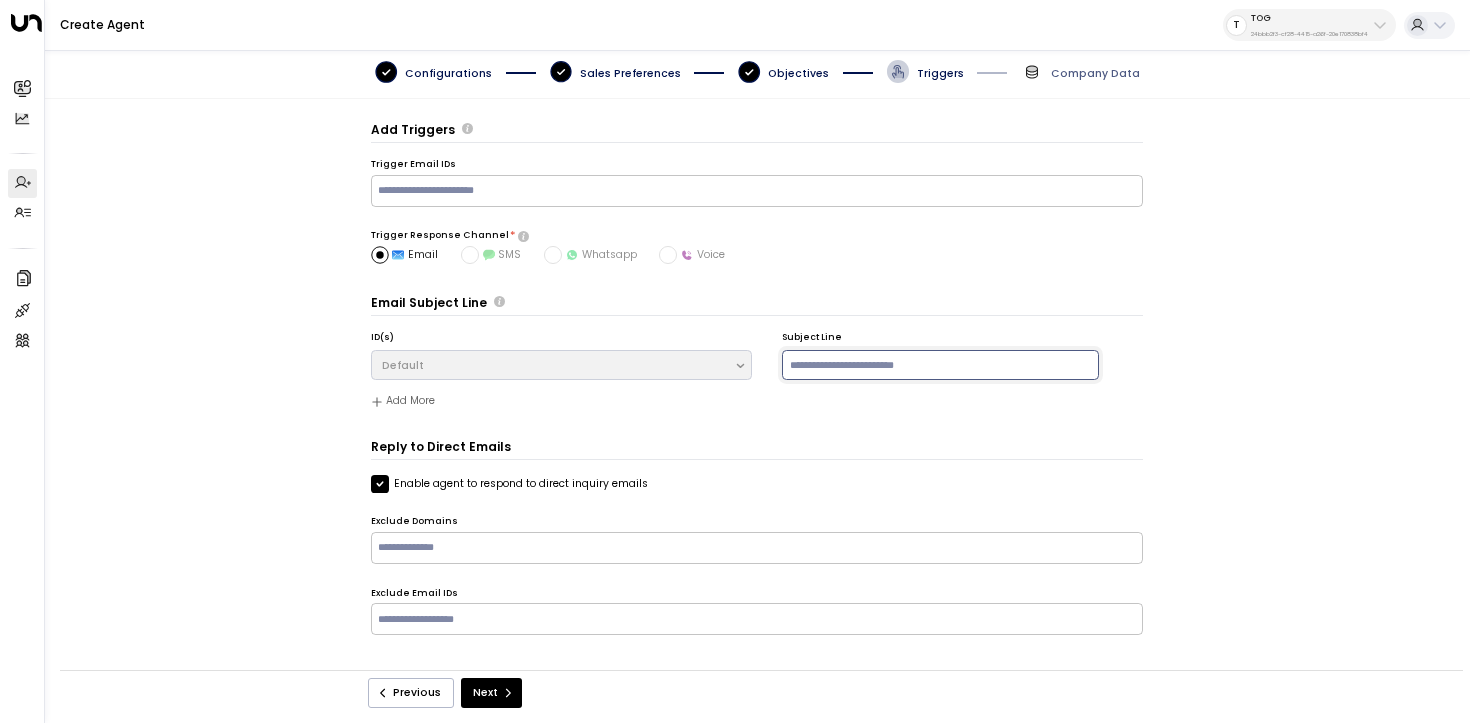 click at bounding box center (940, 365) 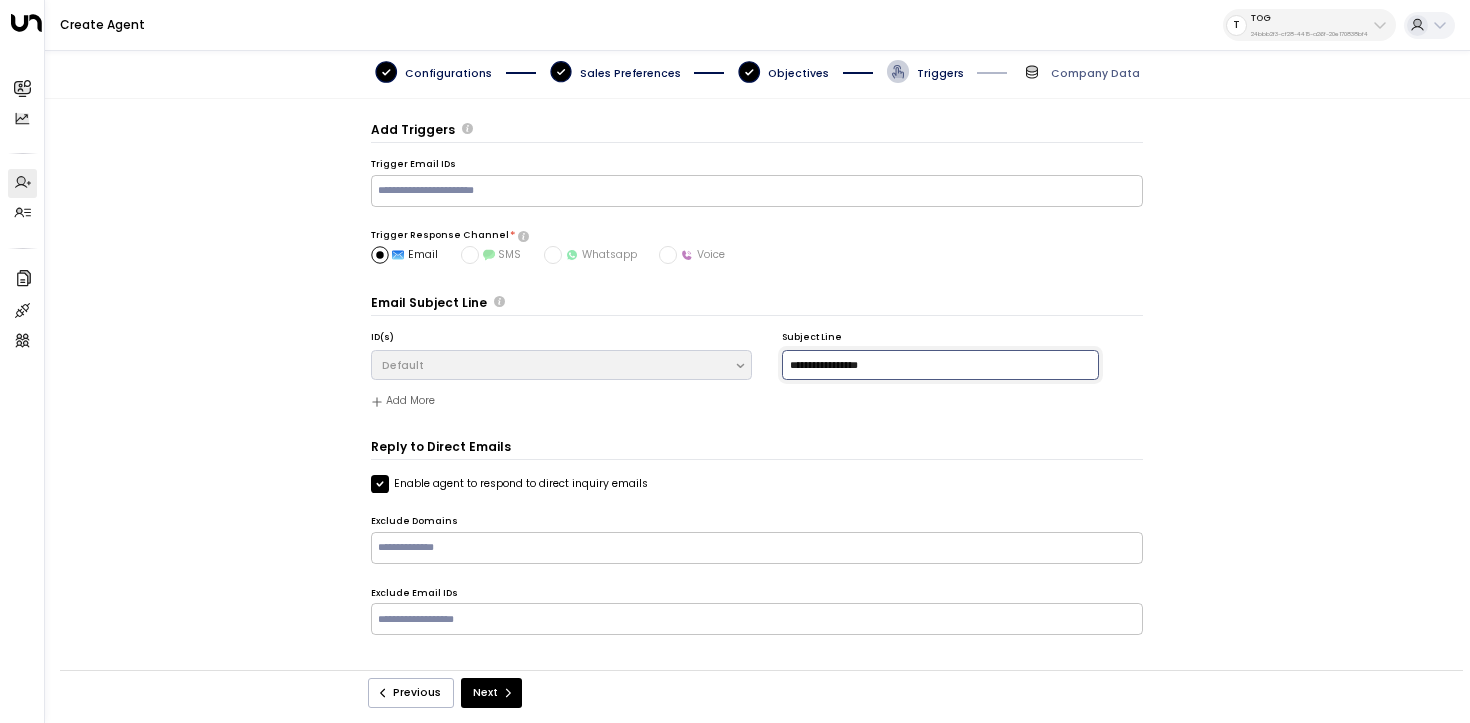 type on "**********" 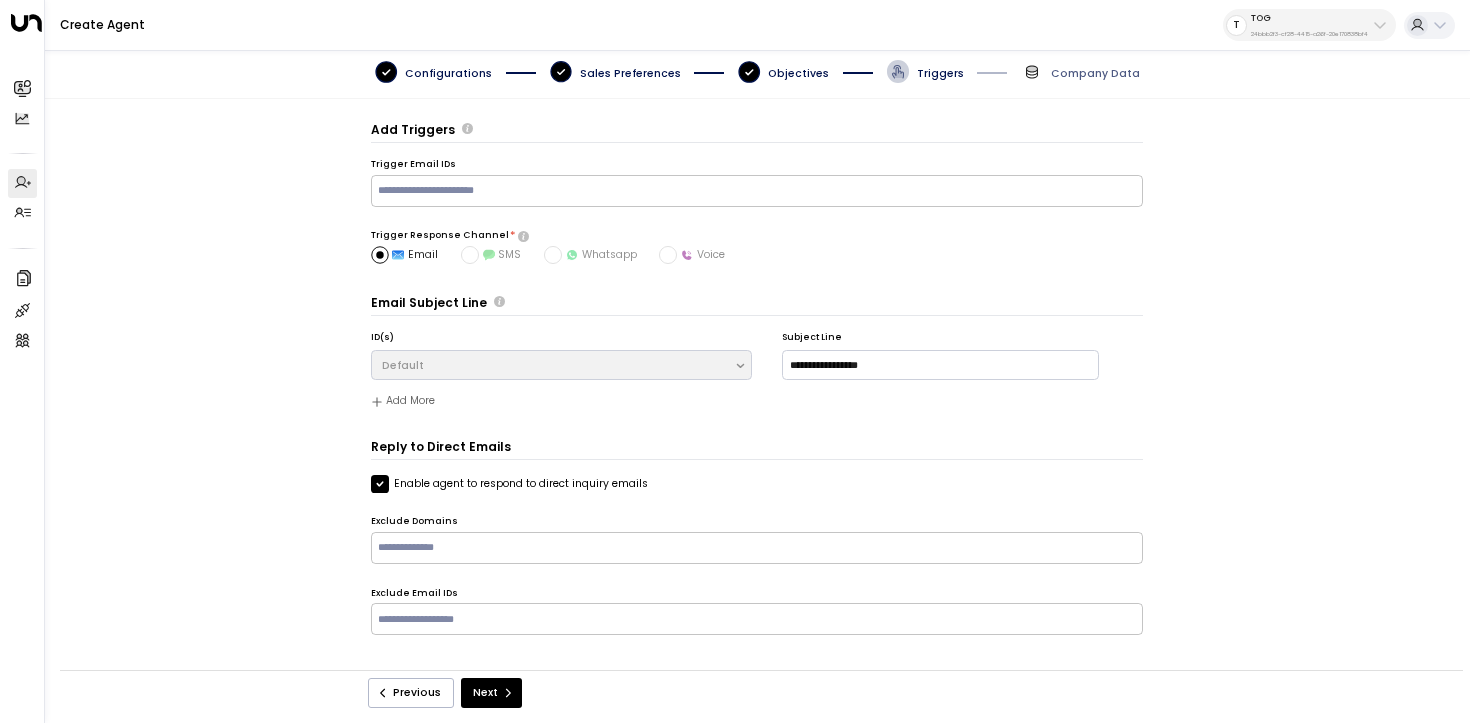 click on "**********" at bounding box center (757, 389) 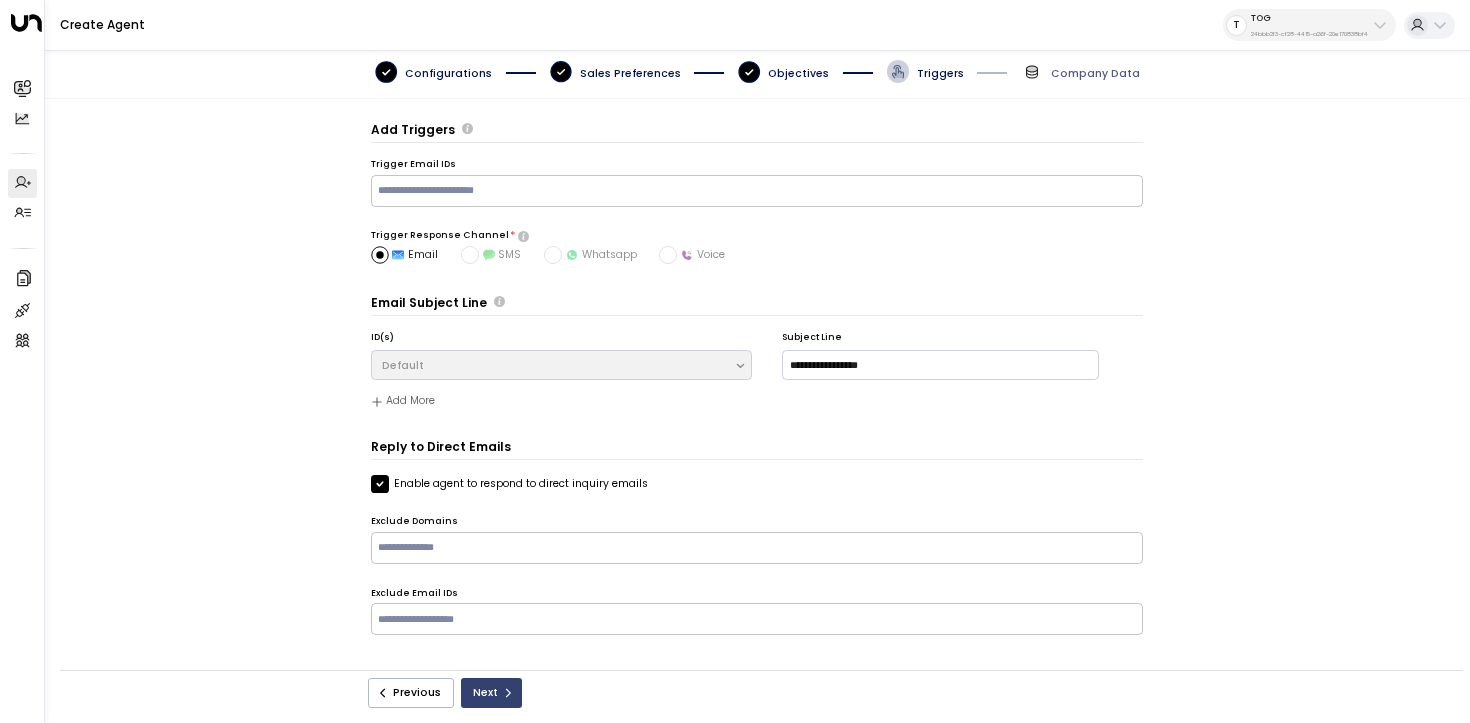 click on "Next" at bounding box center [491, 693] 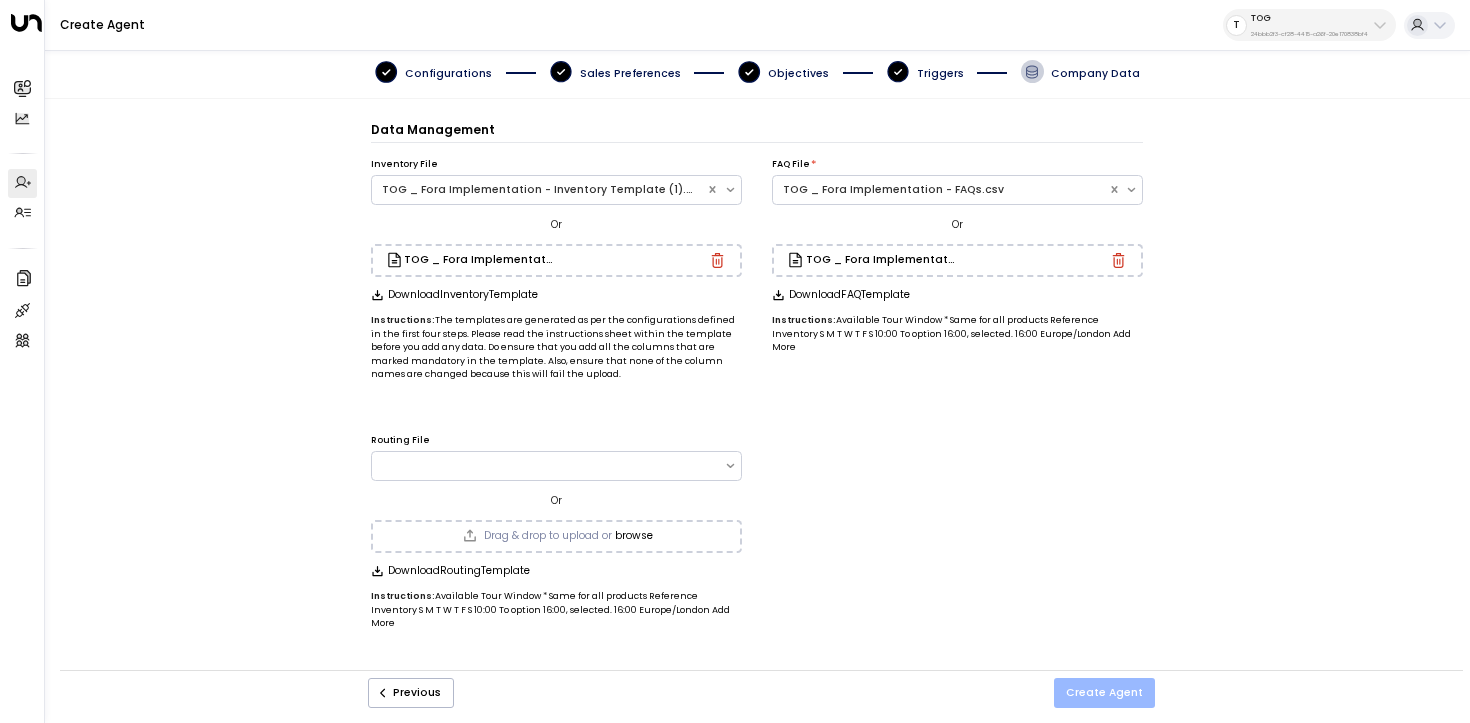 click on "Create Agent" at bounding box center [1104, 693] 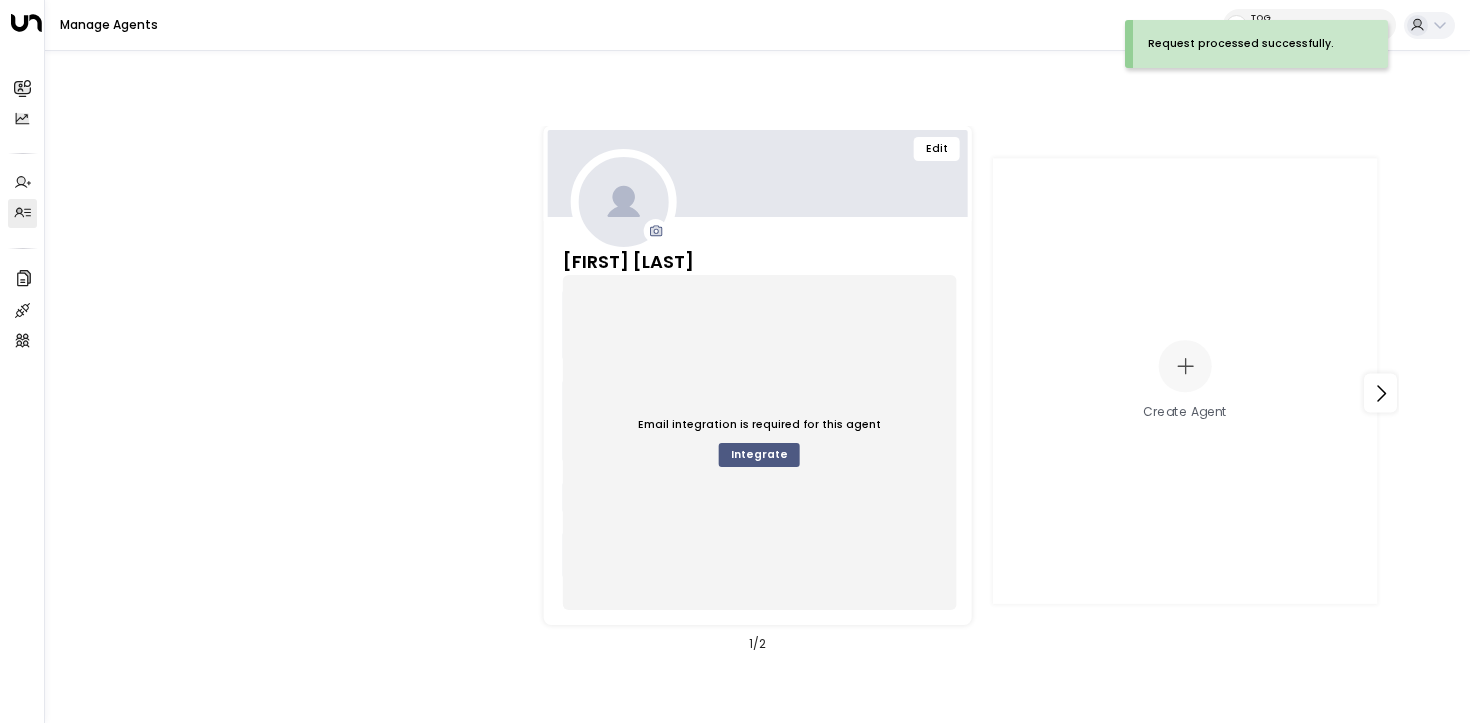 click on "Integrate" at bounding box center [759, 455] 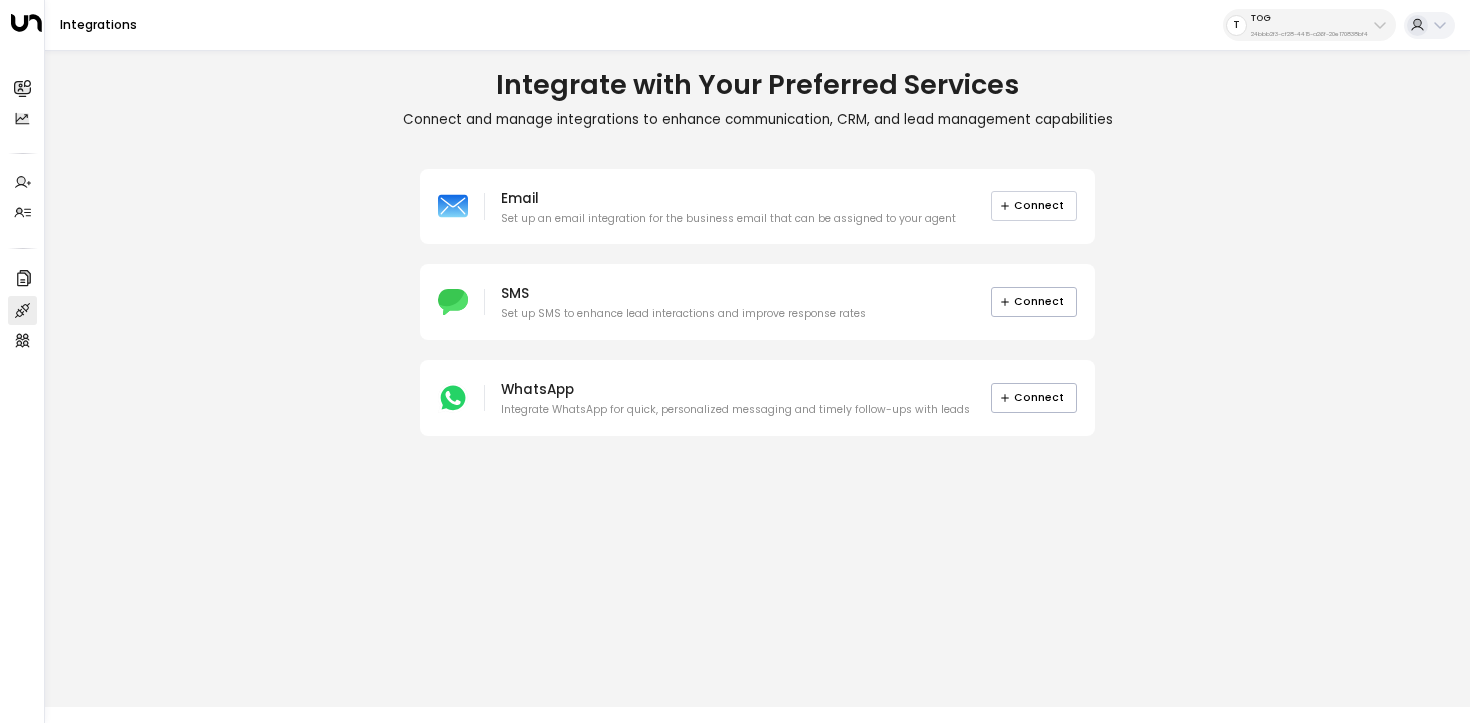 click on "Connect" at bounding box center (1034, 206) 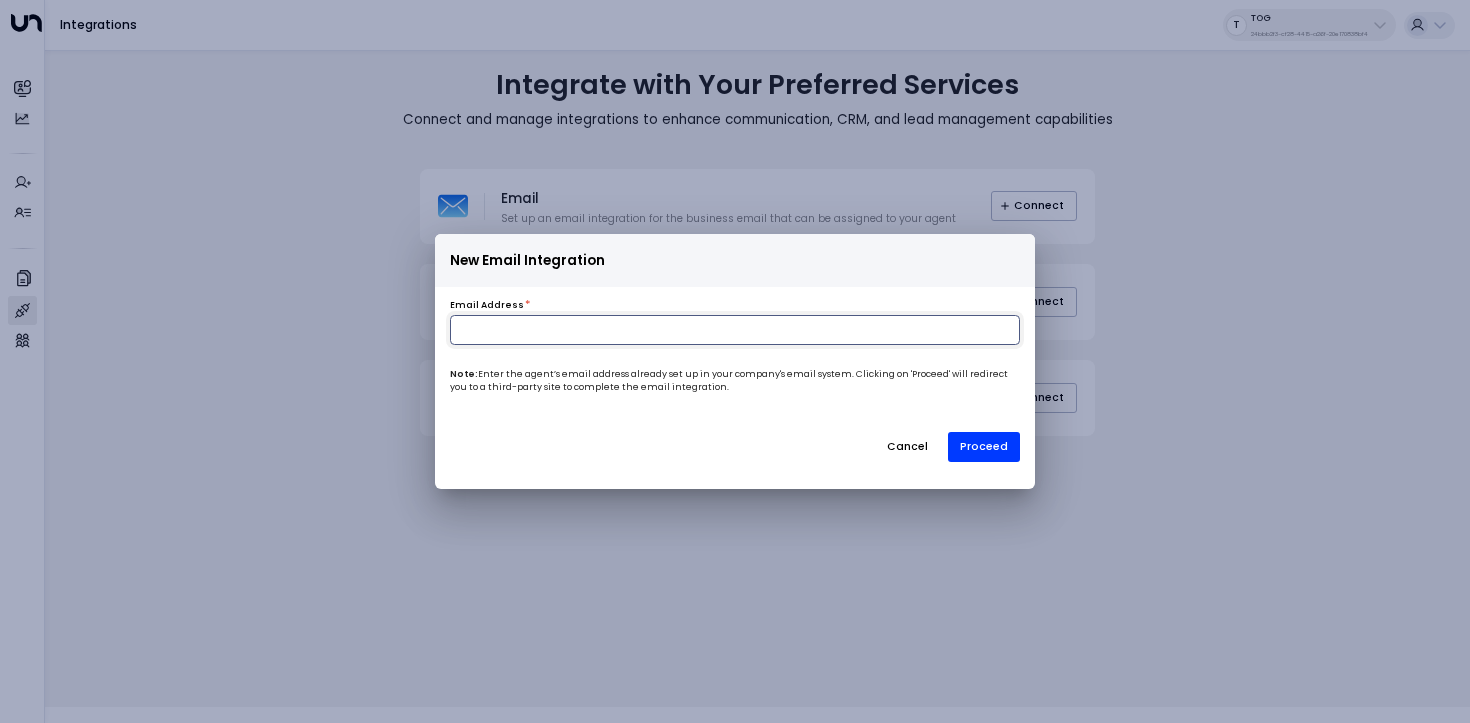 click at bounding box center (735, 330) 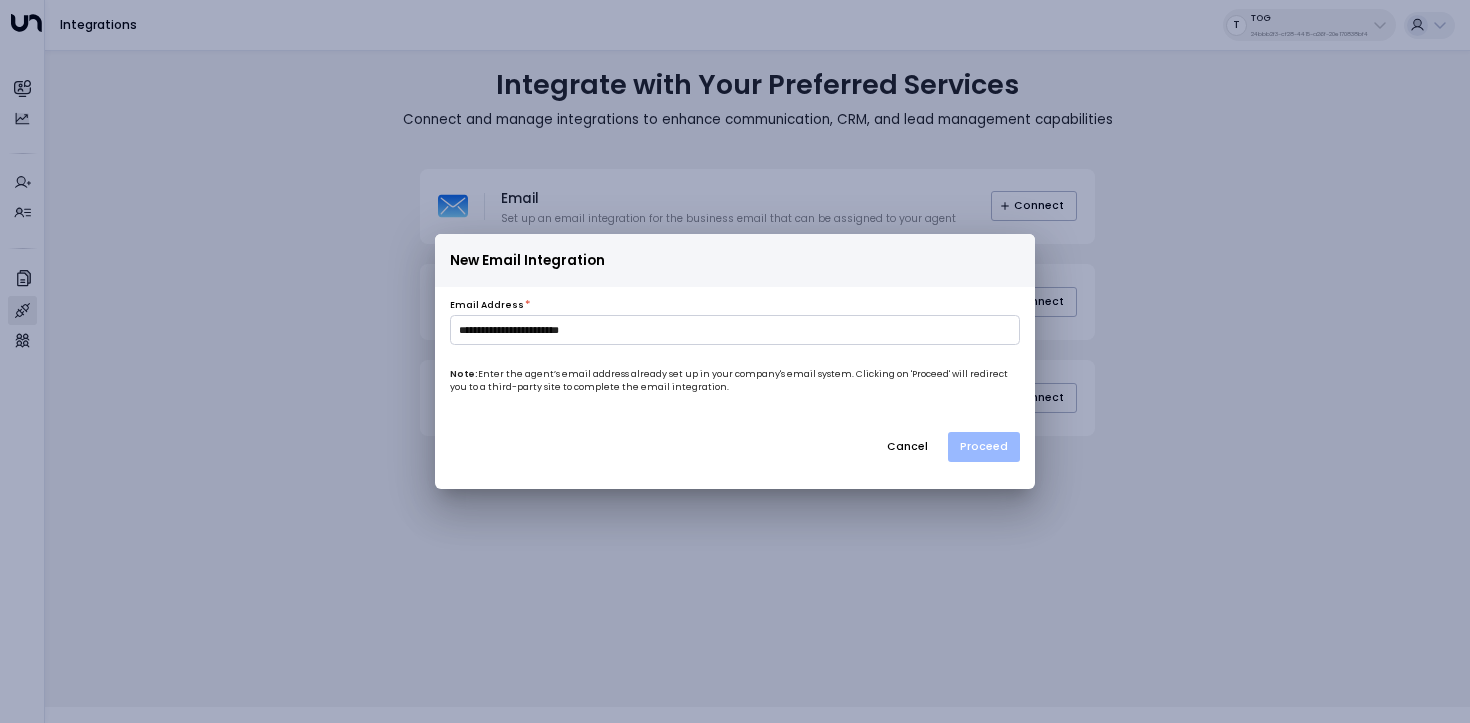 click on "Proceed" at bounding box center (984, 447) 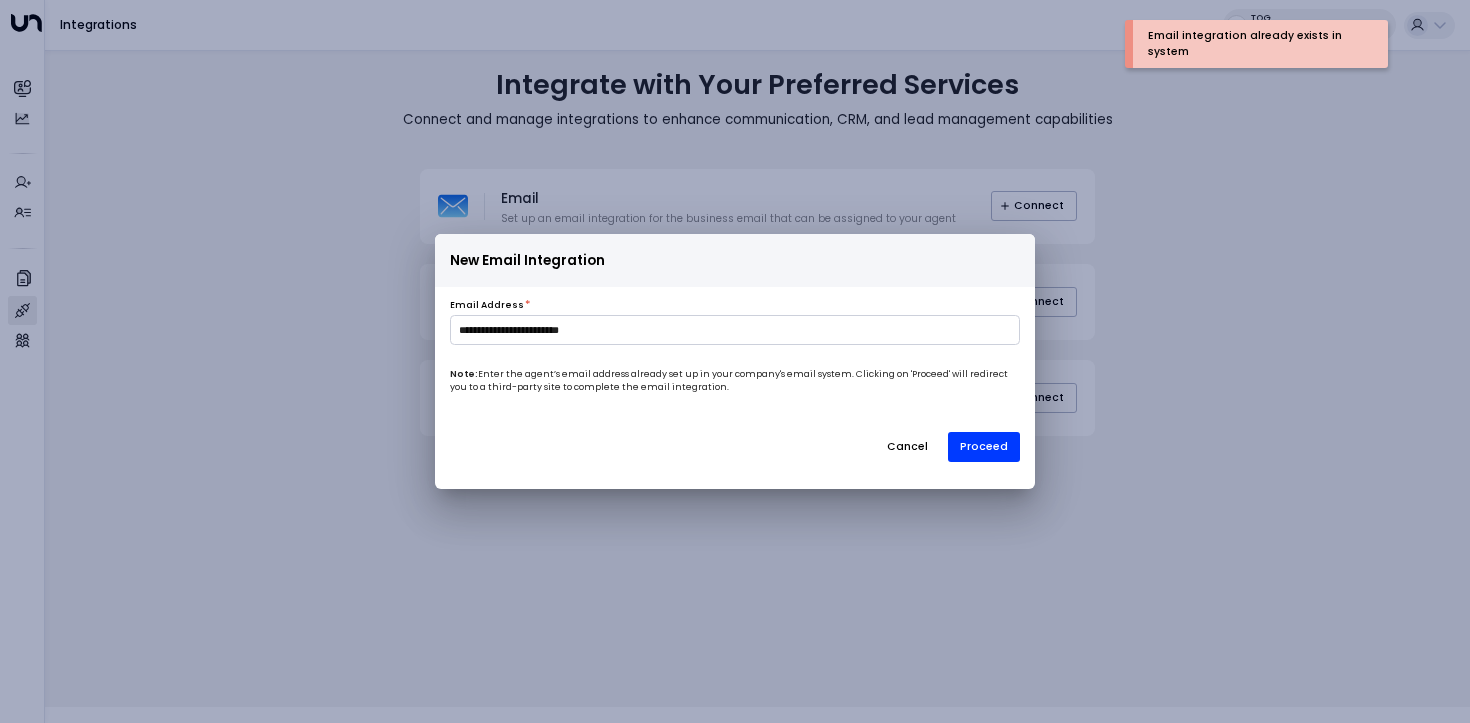 click on "Cancel" at bounding box center (907, 447) 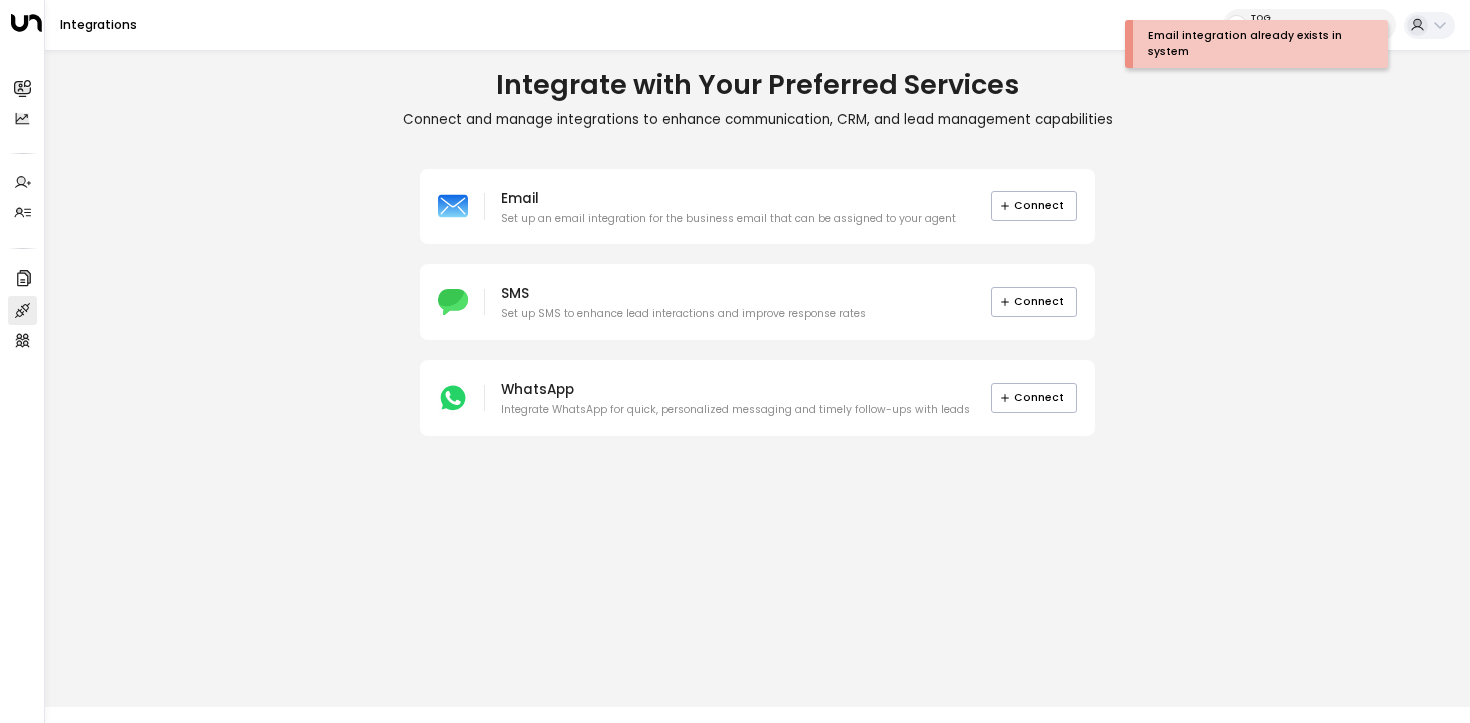 click on "Email Set up an email integration for the business email that can be assigned to your agent Connect SMS Set up SMS to enhance lead interactions and improve response rates Connect WhatsApp Integrate WhatsApp for quick, personalized messaging and timely follow-ups with leads Connect" at bounding box center [757, 302] 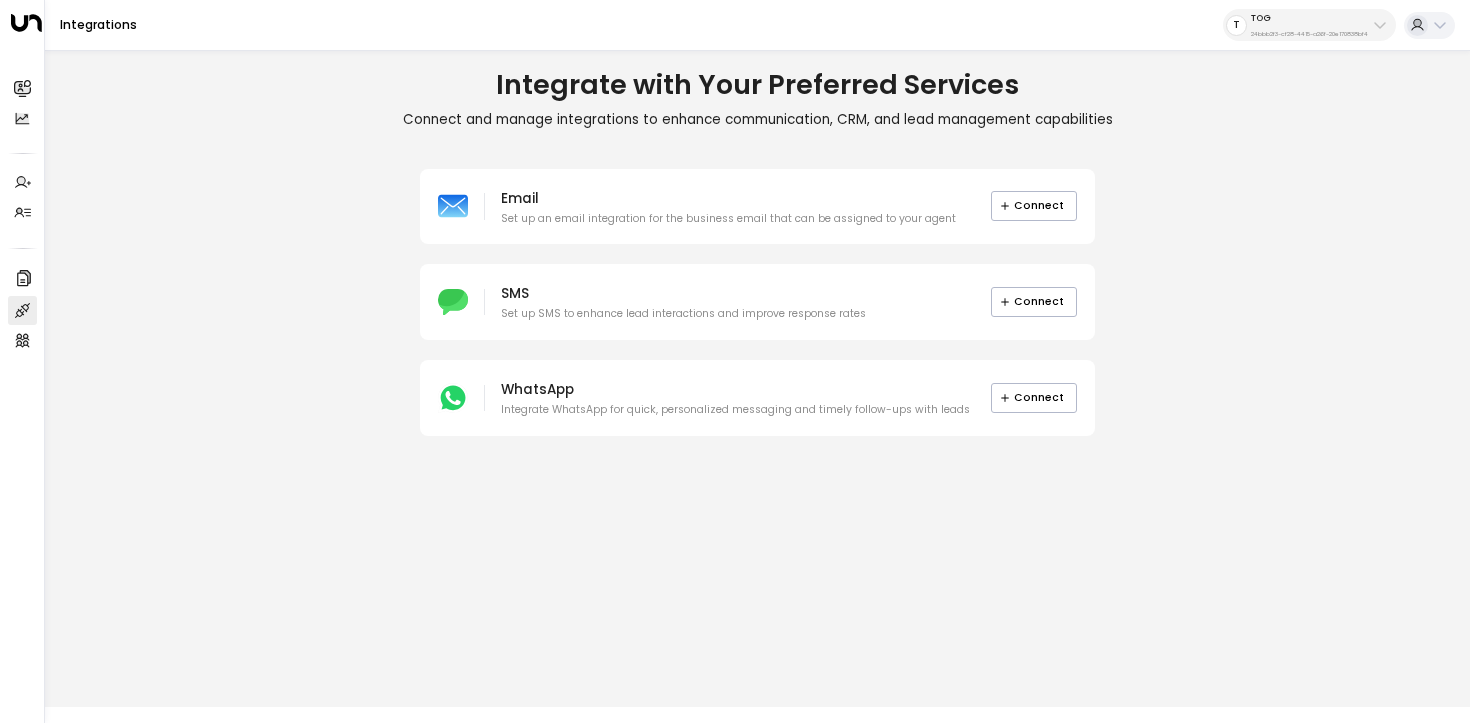 click on "Email integration already exists in system" at bounding box center (1260, 44) 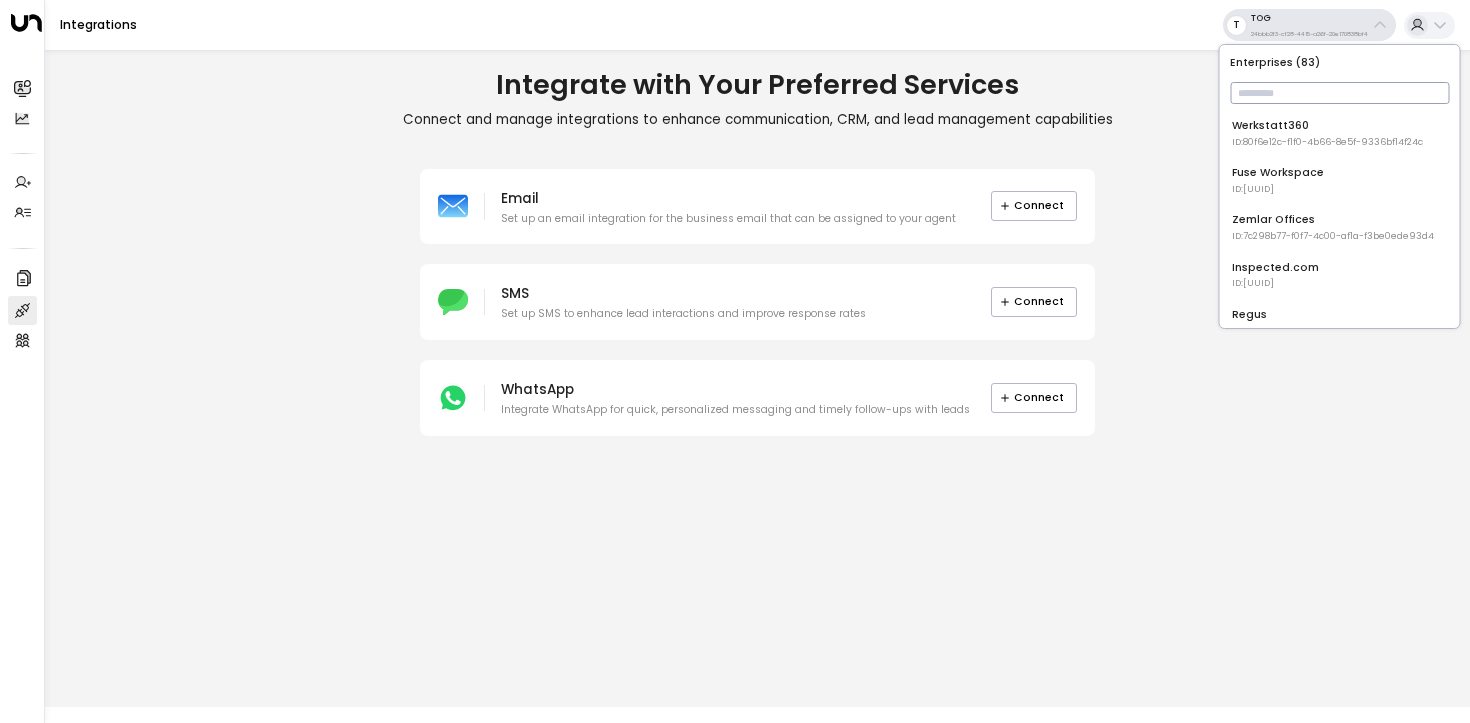 click at bounding box center (1339, 93) 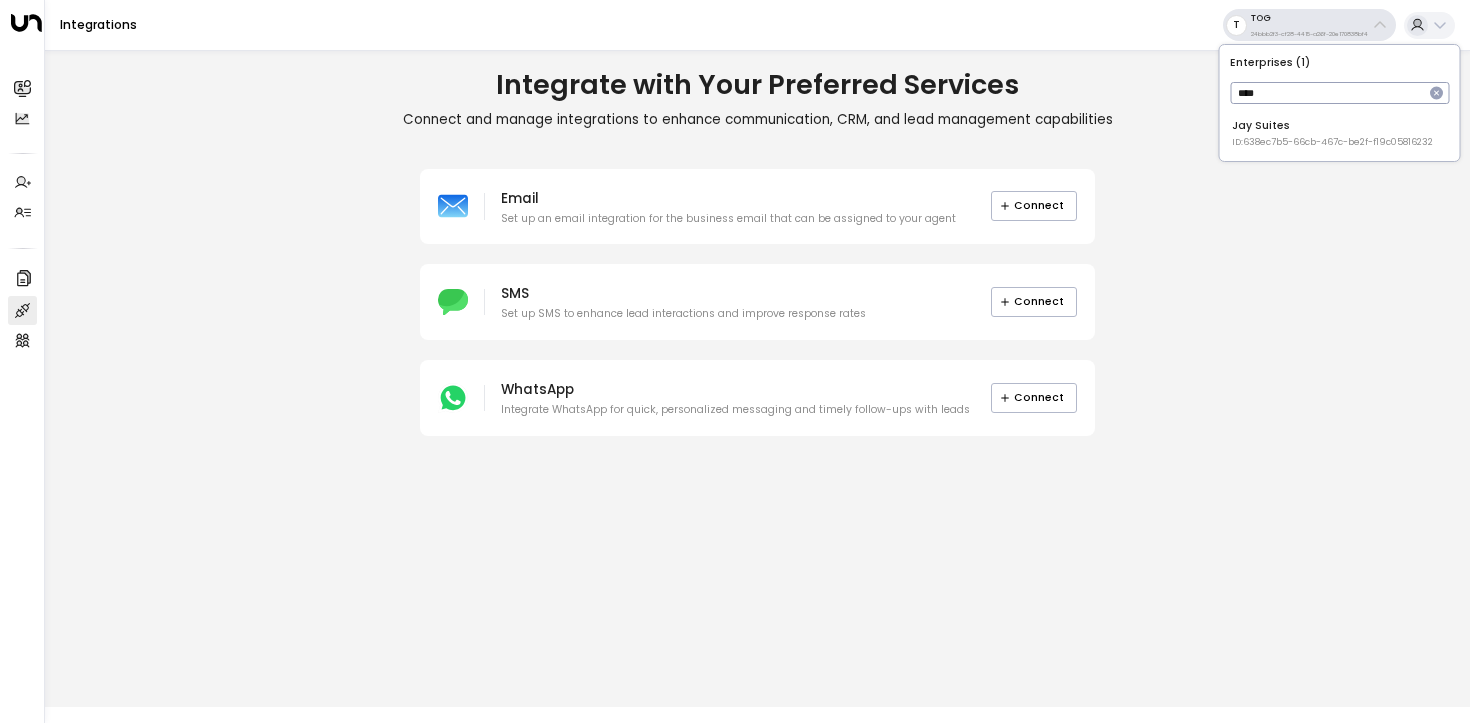 type on "***" 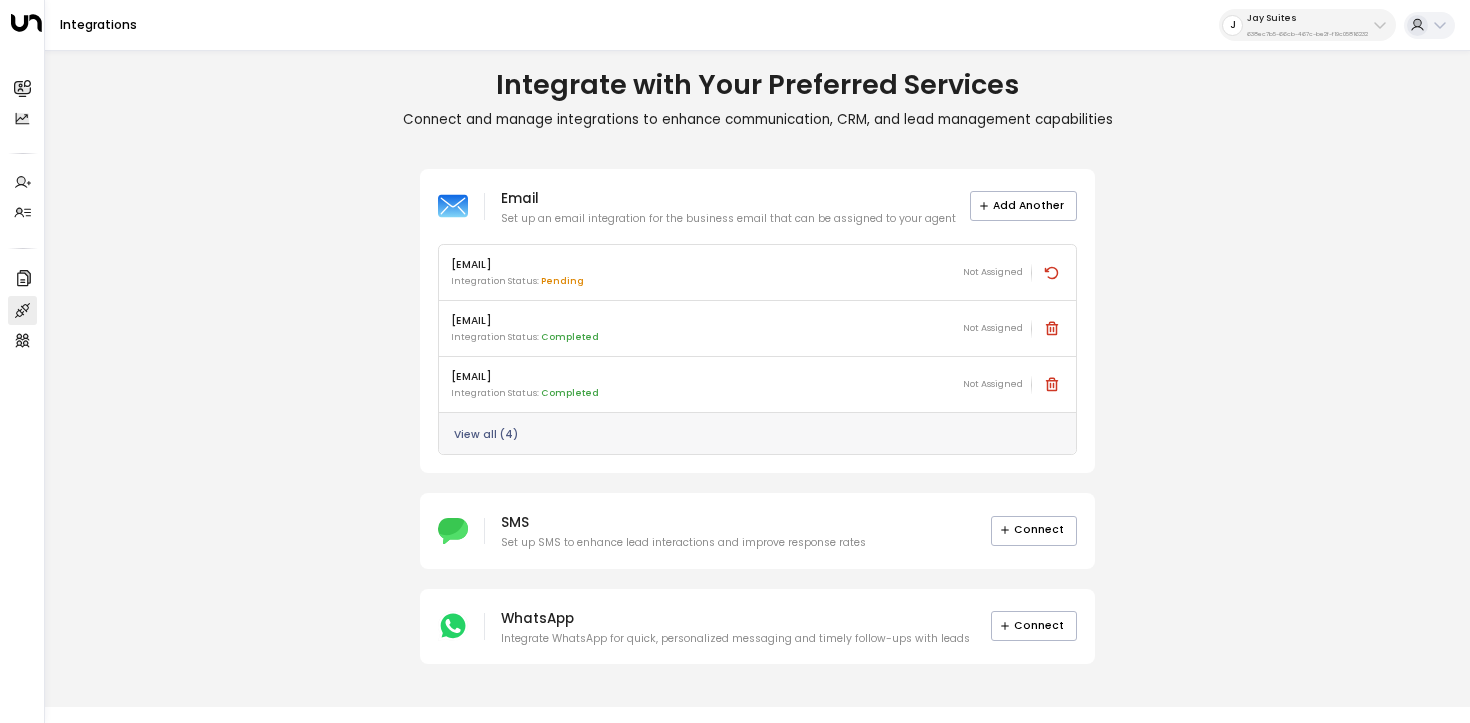click on "View all ( 4 )" at bounding box center (486, 435) 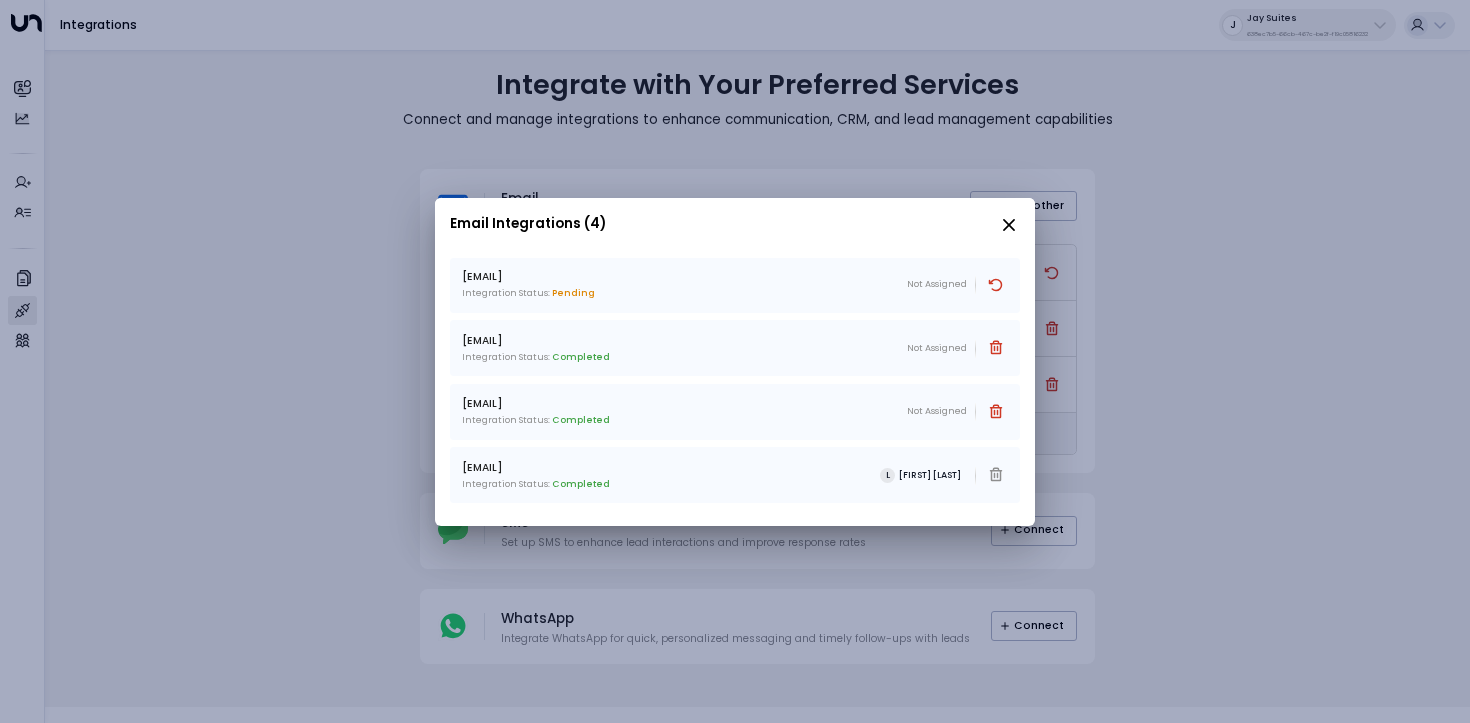 drag, startPoint x: 606, startPoint y: 277, endPoint x: 432, endPoint y: 280, distance: 174.02586 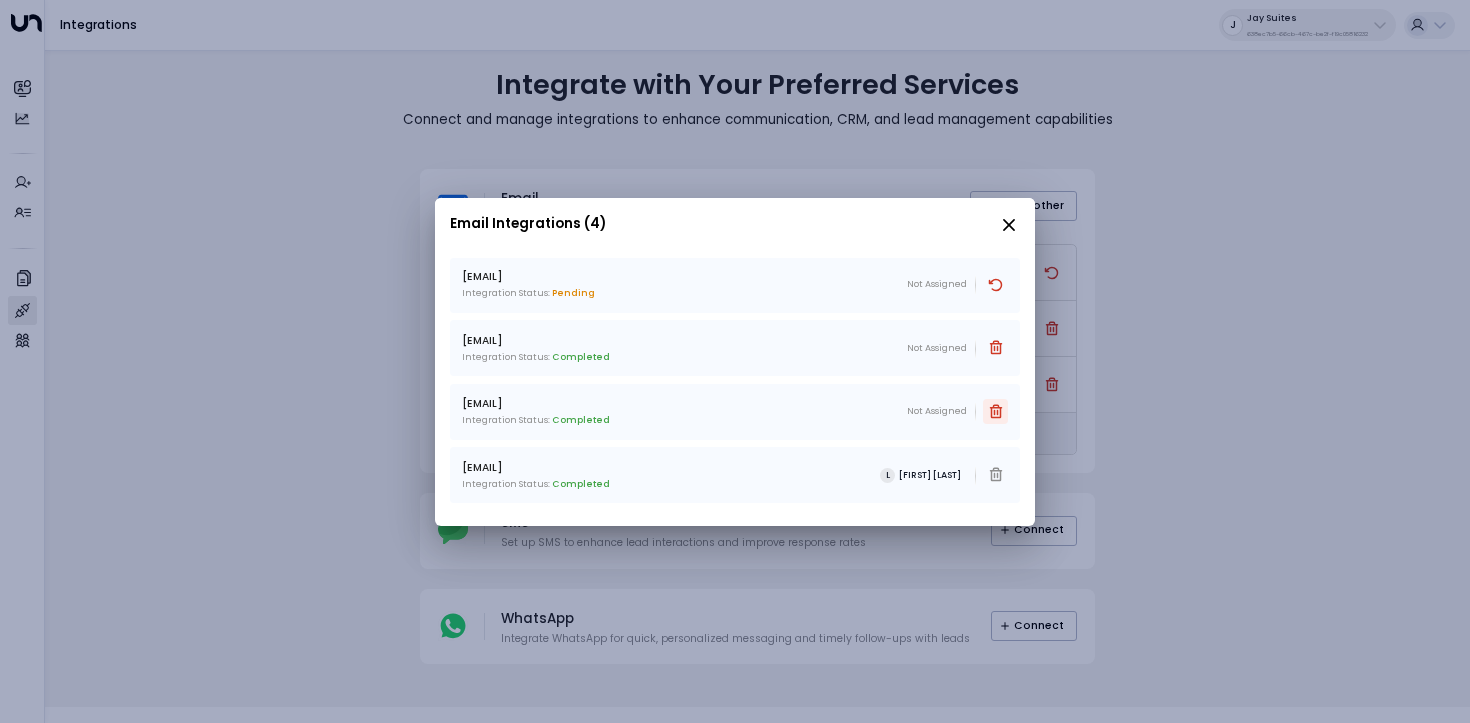 click at bounding box center [996, 348] 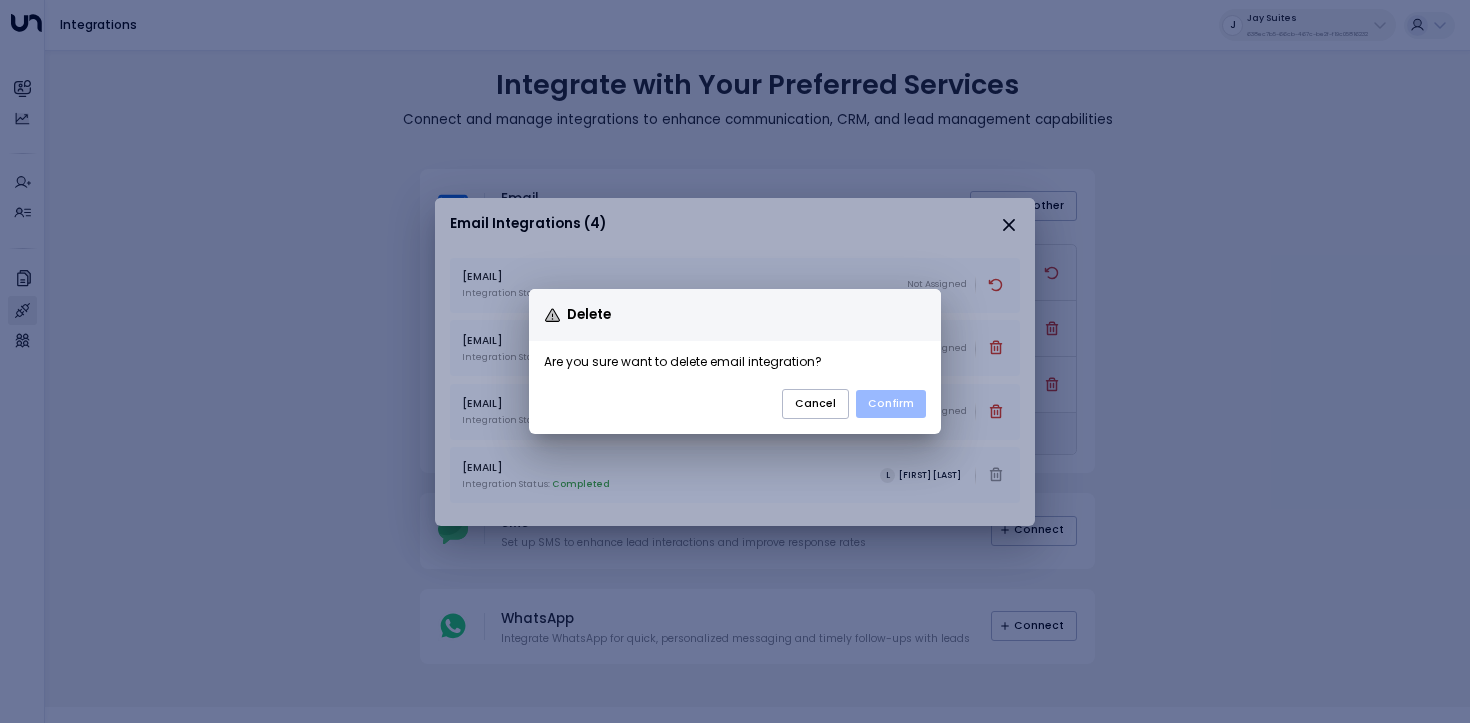click on "Confirm" at bounding box center [891, 404] 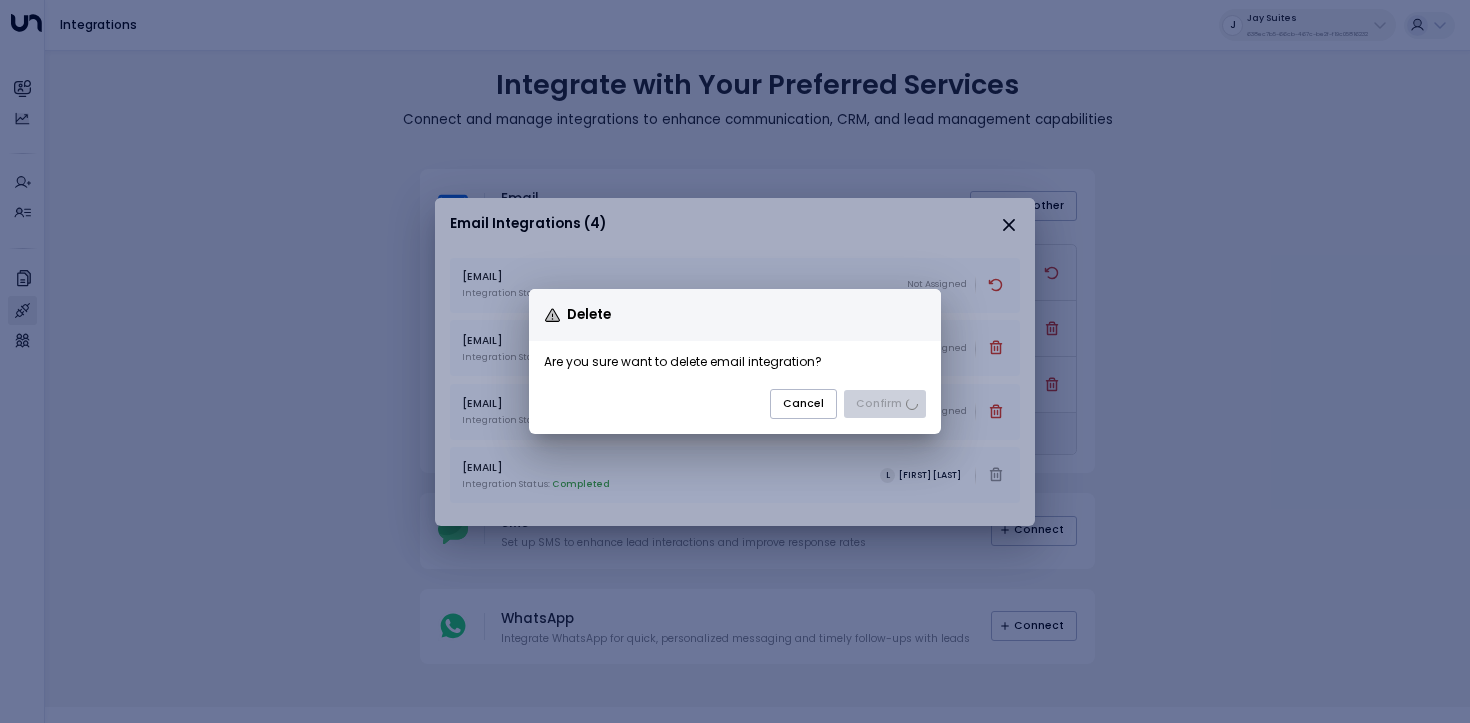 click on "Cancel Confirm" at bounding box center (735, 407) 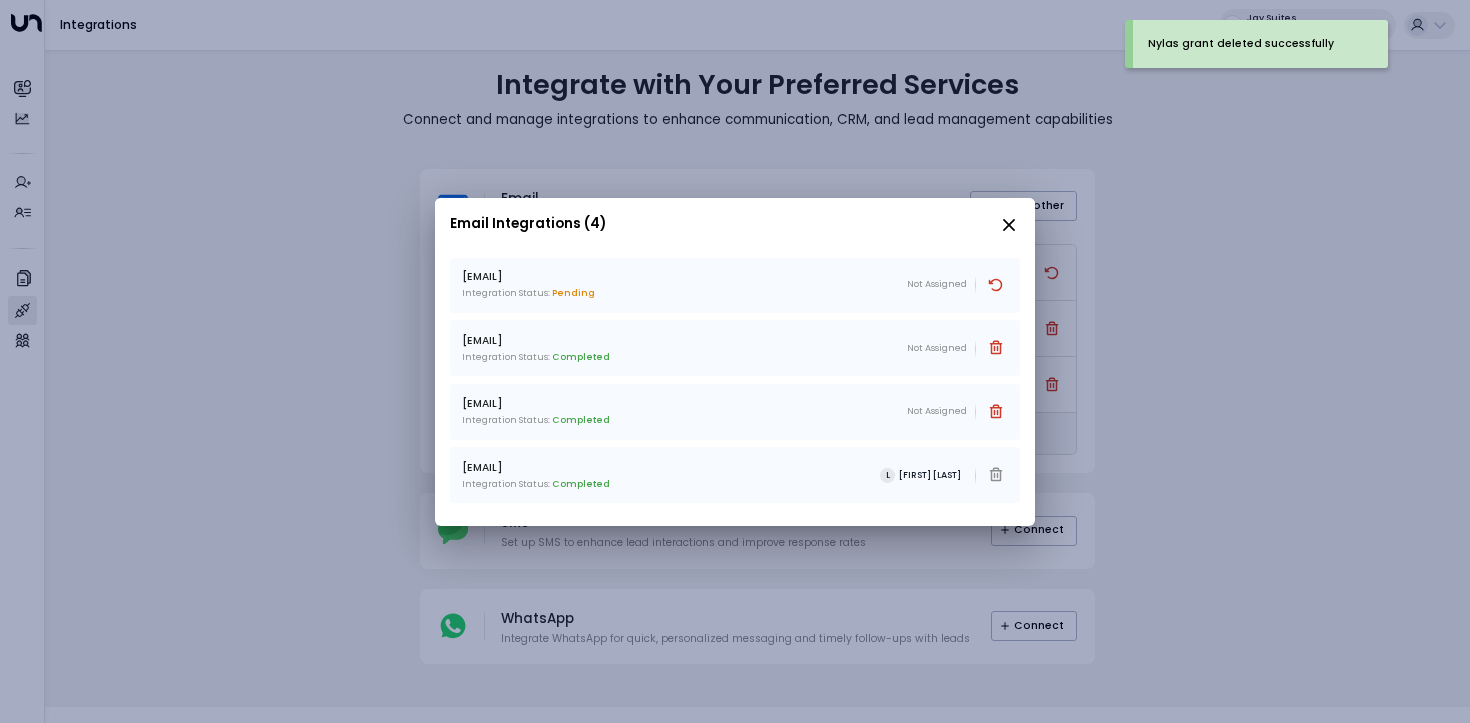 click at bounding box center [1009, 225] 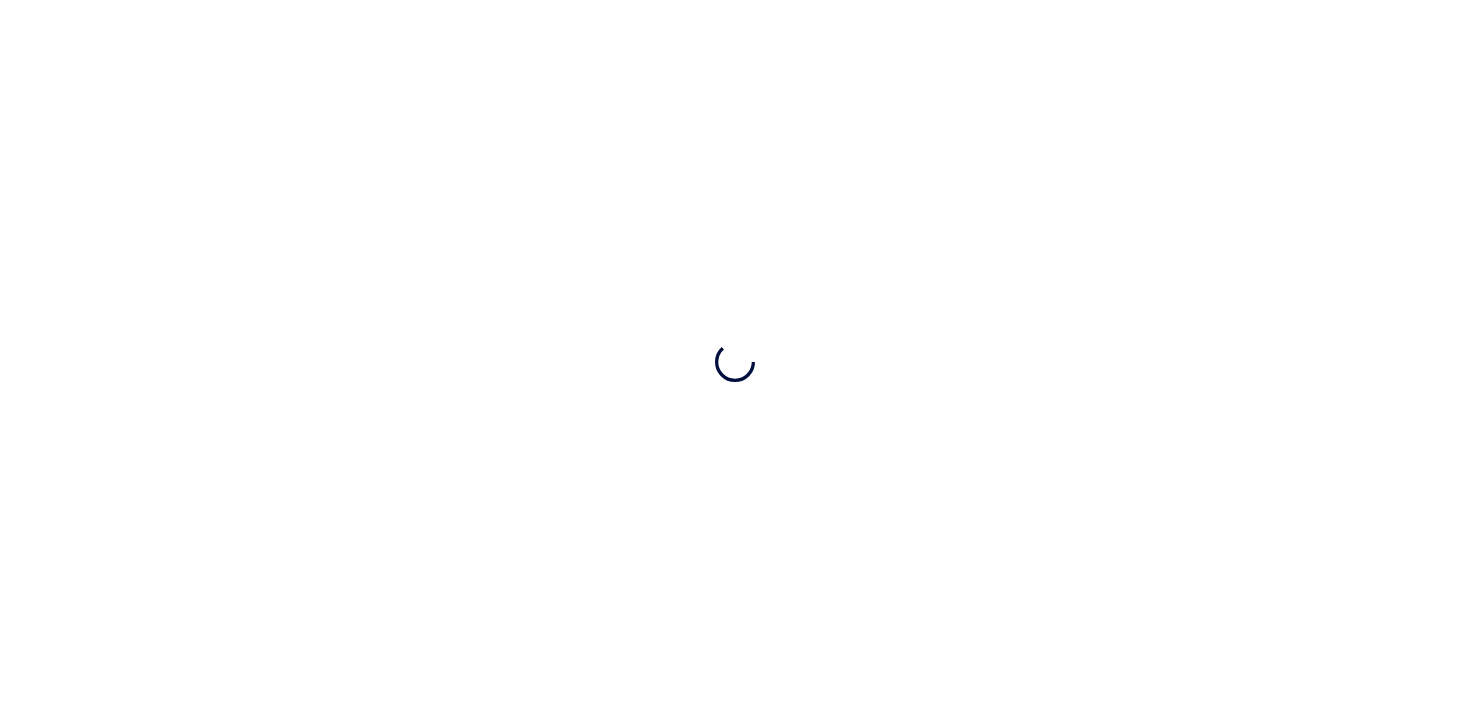 scroll, scrollTop: 0, scrollLeft: 0, axis: both 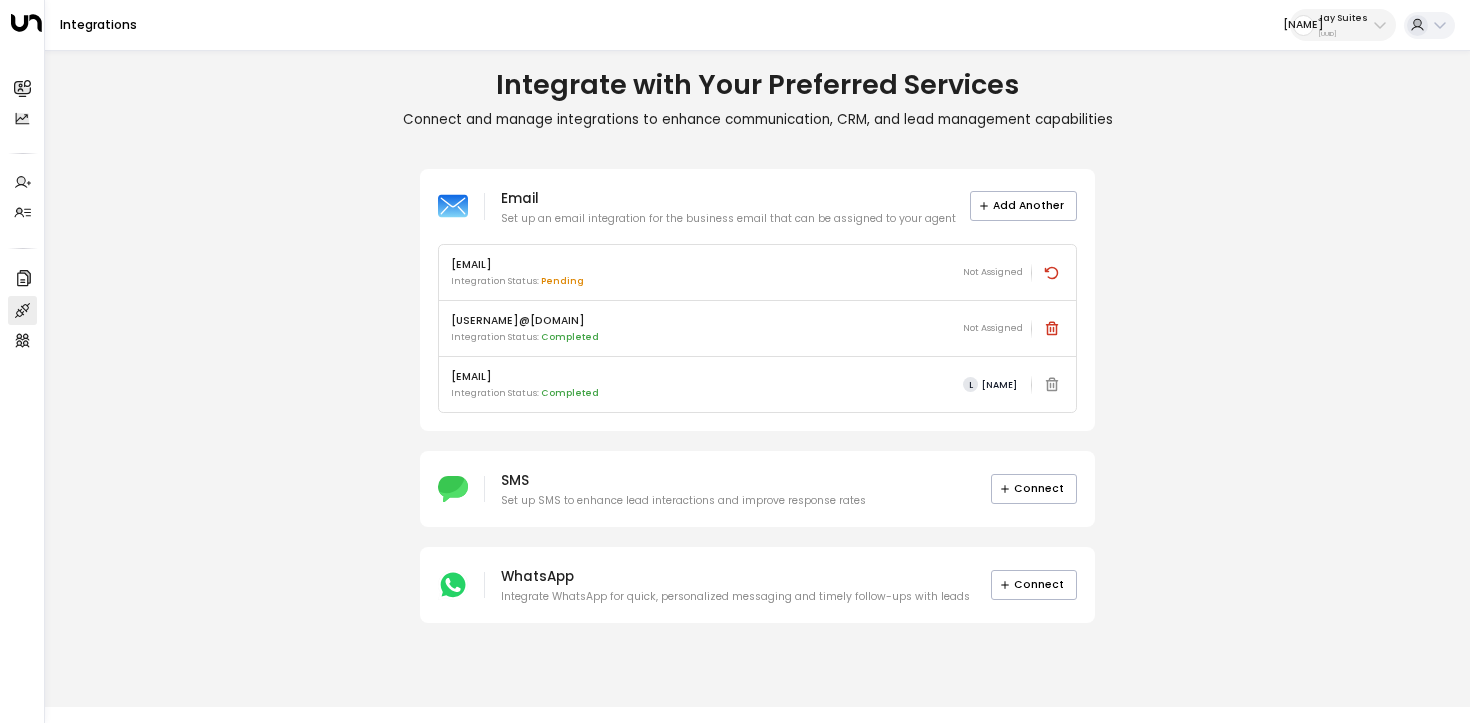 click on "[PERSON]" at bounding box center [1343, 18] 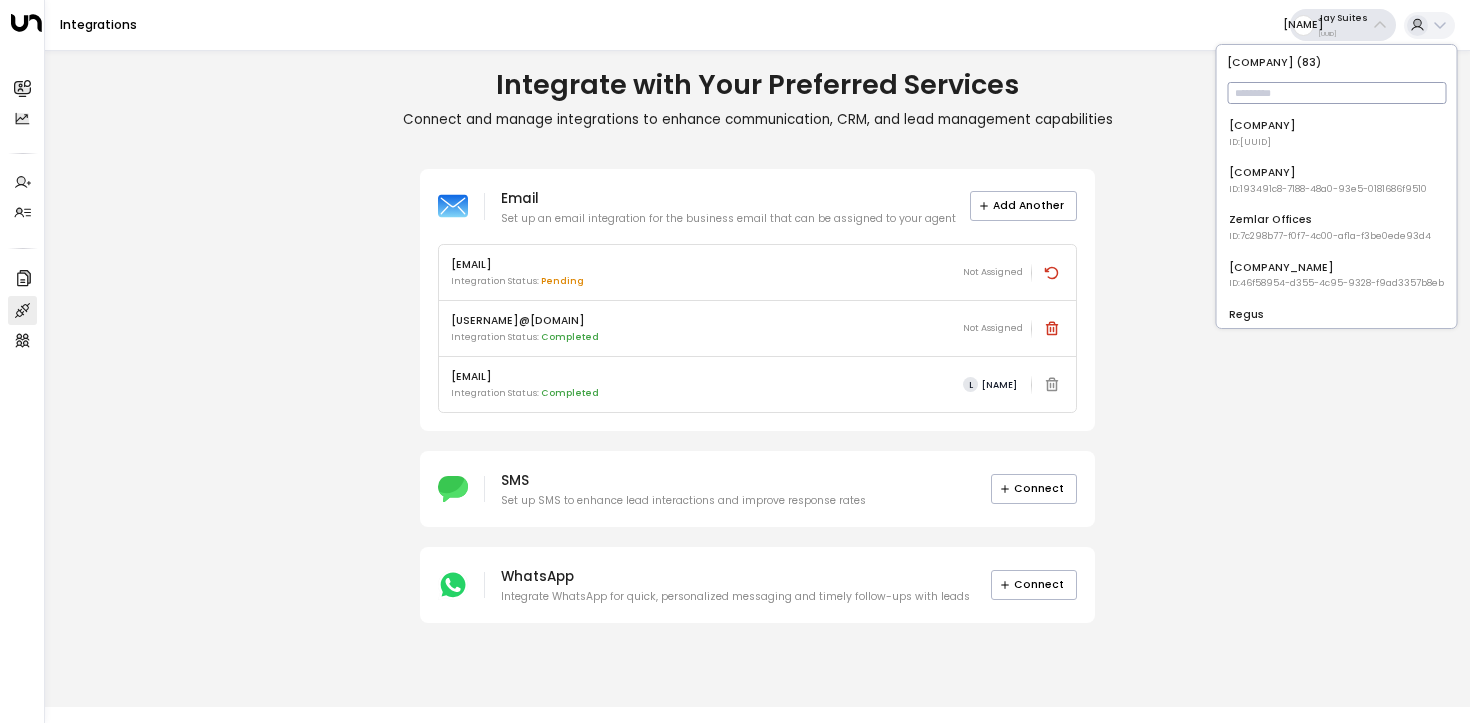click at bounding box center [1336, 93] 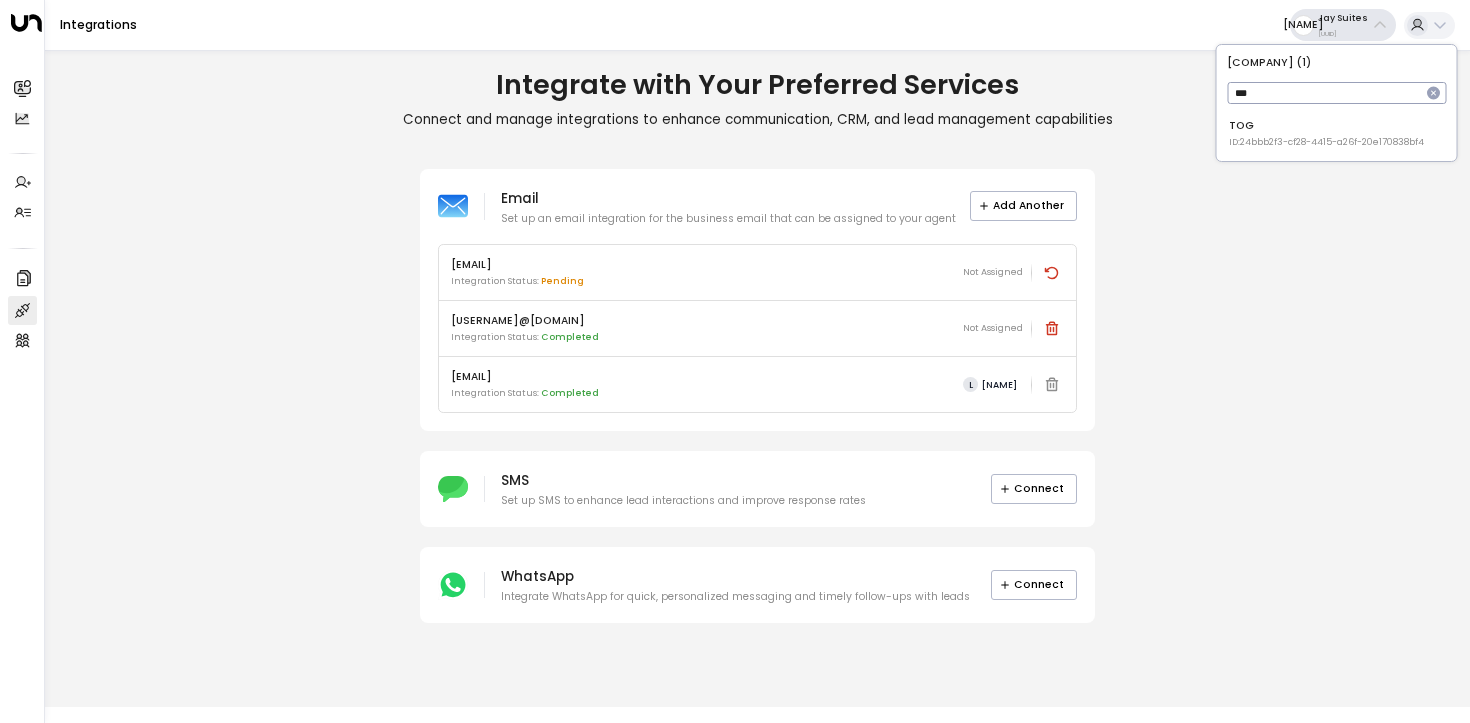 type on "***" 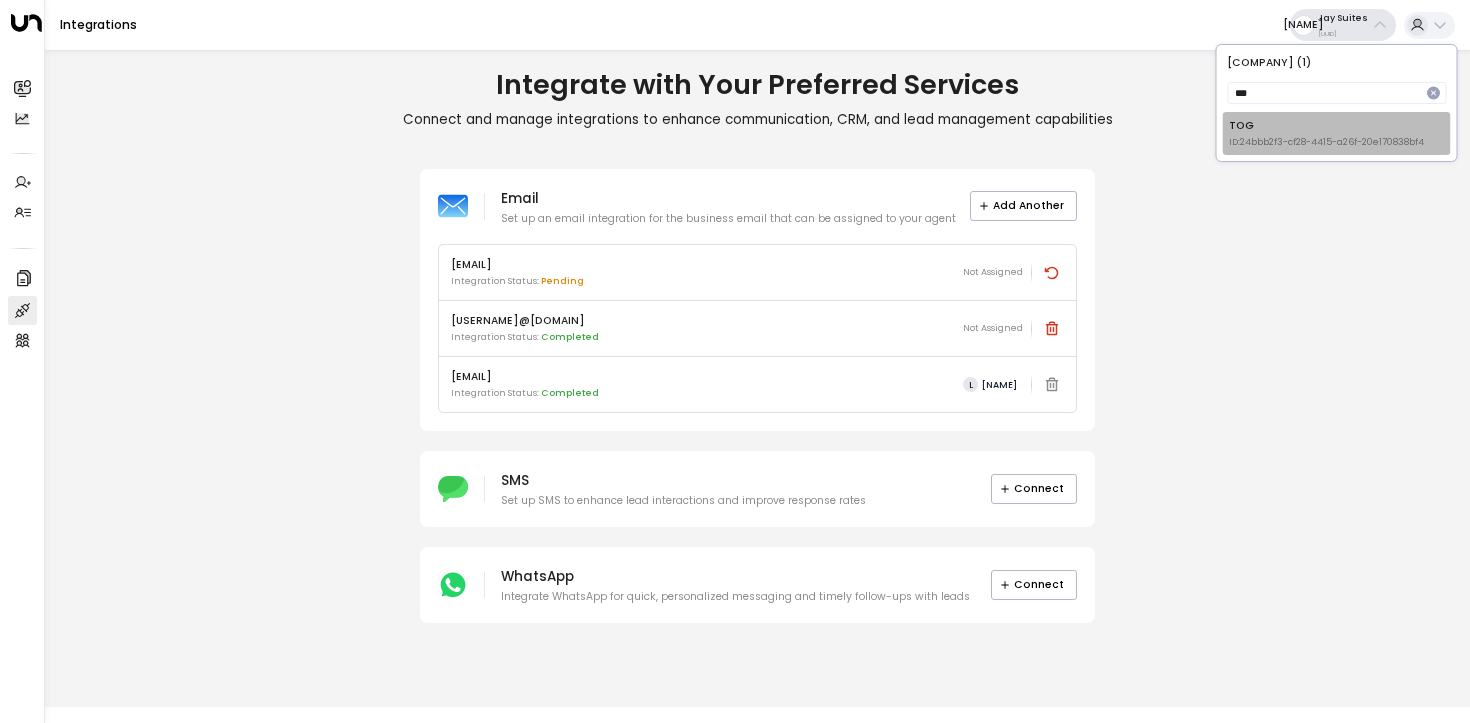 click on "TOG ID:  24bbb2f3-cf28-4415-a26f-20e170838bf4" at bounding box center (1337, 133) 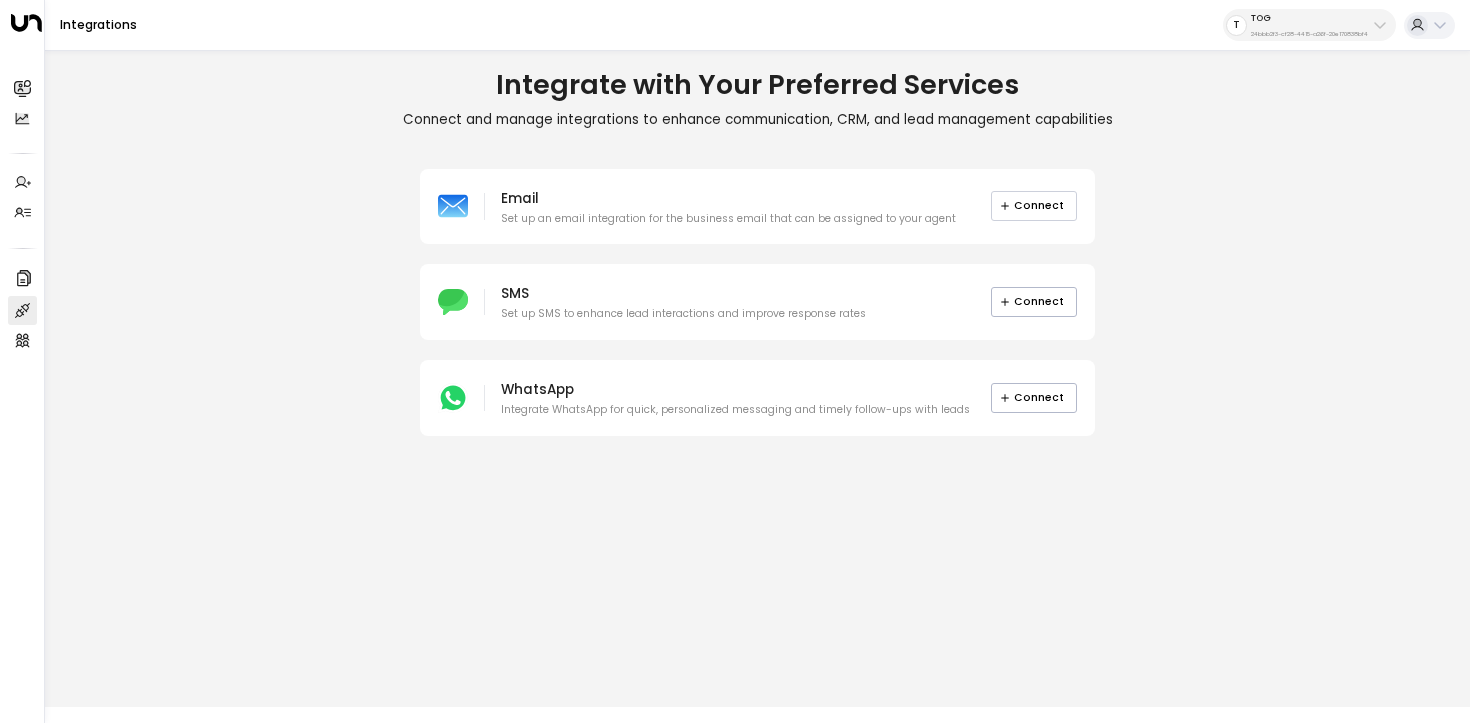 click on "Connect" at bounding box center [1034, 206] 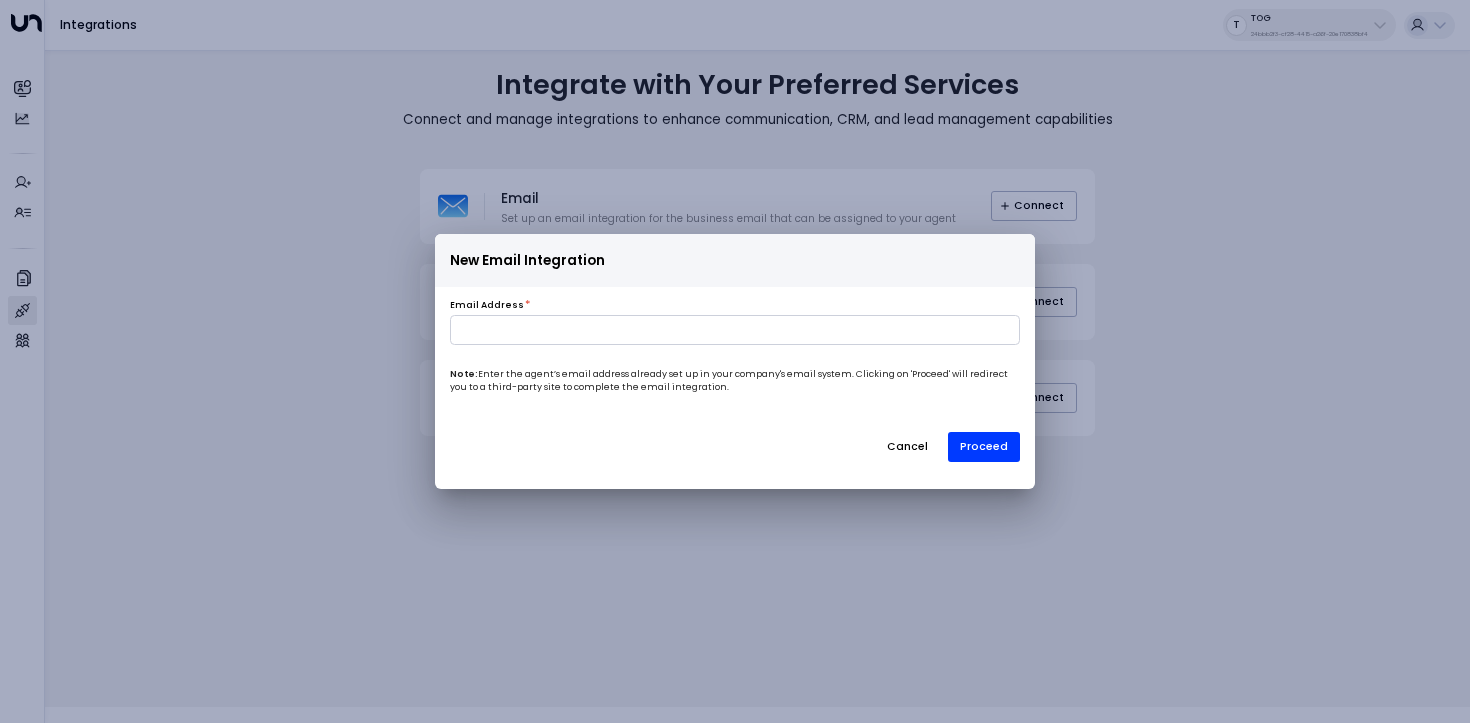 click on "Email Address * Note:  Enter the agent’s email address already set up in your company's email system. Clicking on 'Proceed' will redirect you to a third-party site to complete the email integration. Cancel Proceed" at bounding box center (735, 384) 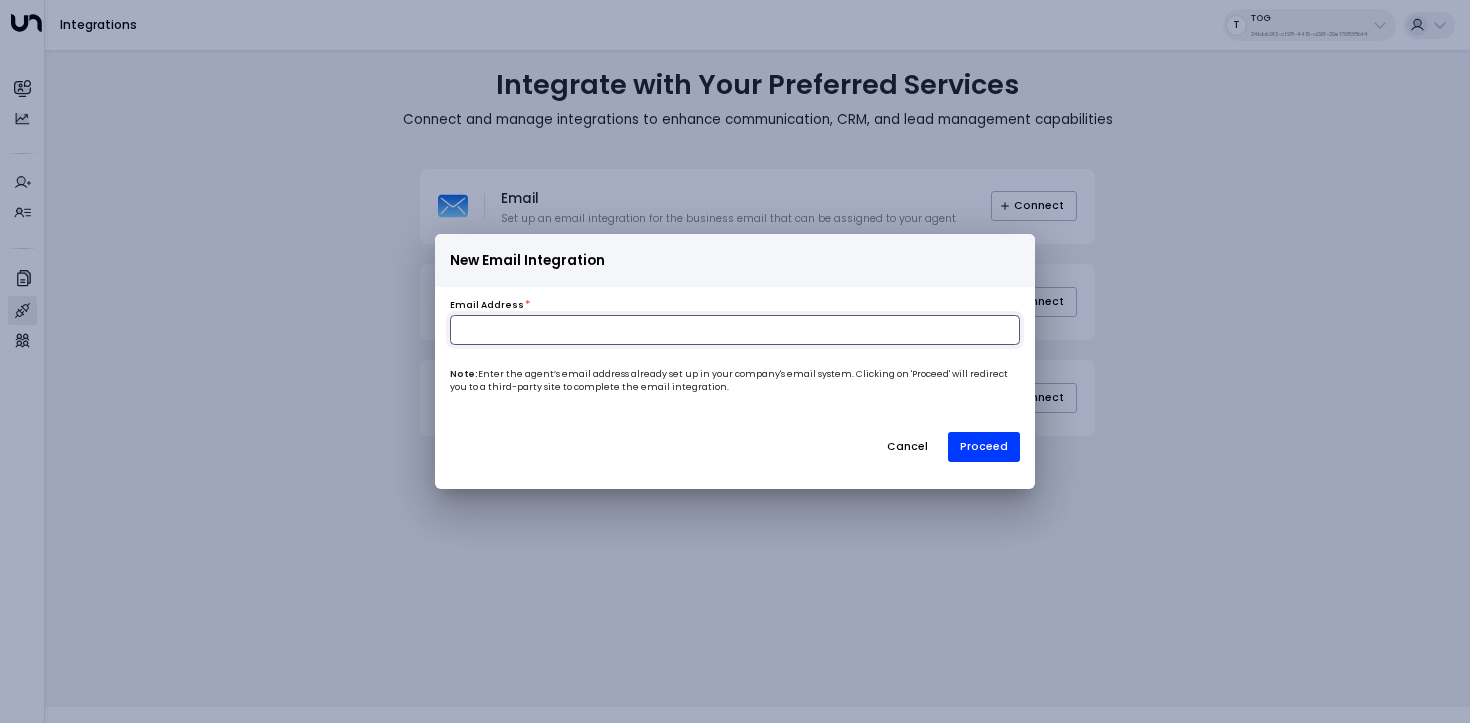 click at bounding box center (735, 330) 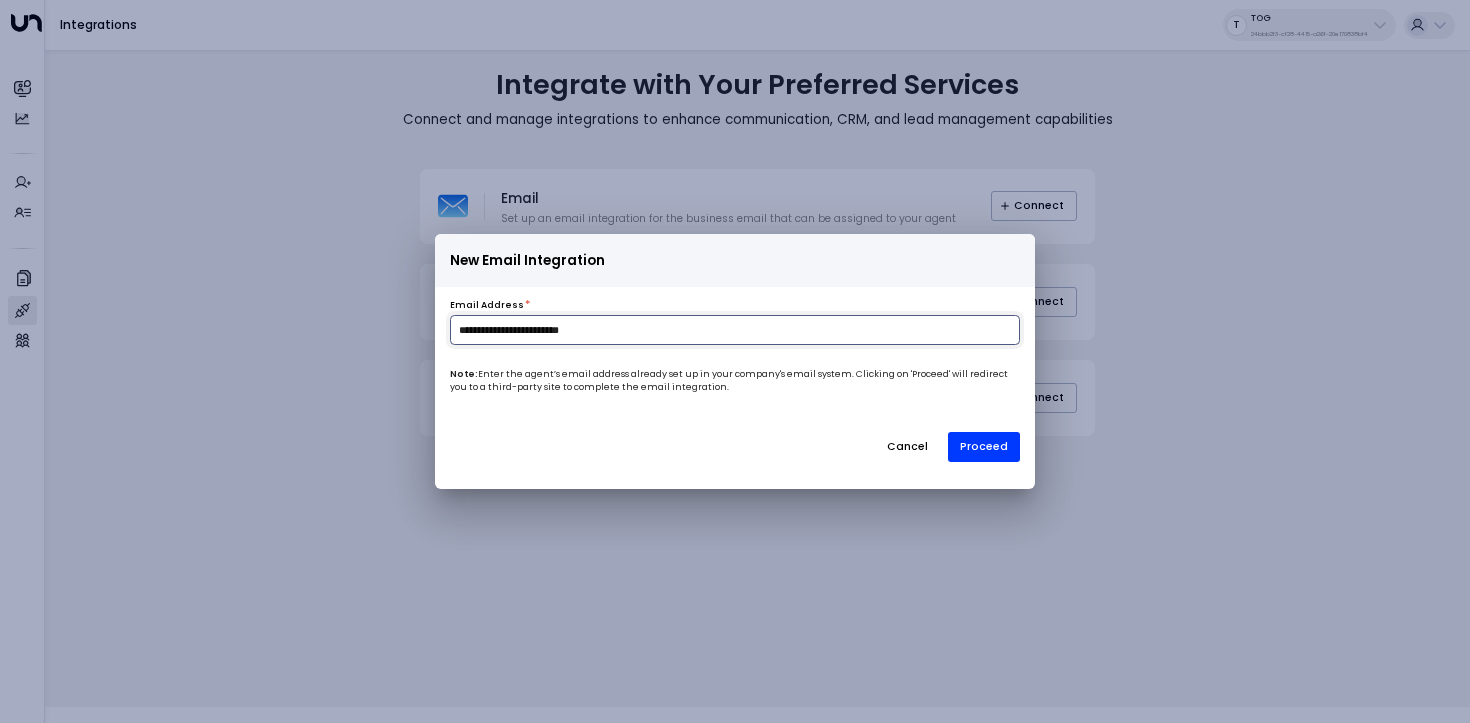 type on "**********" 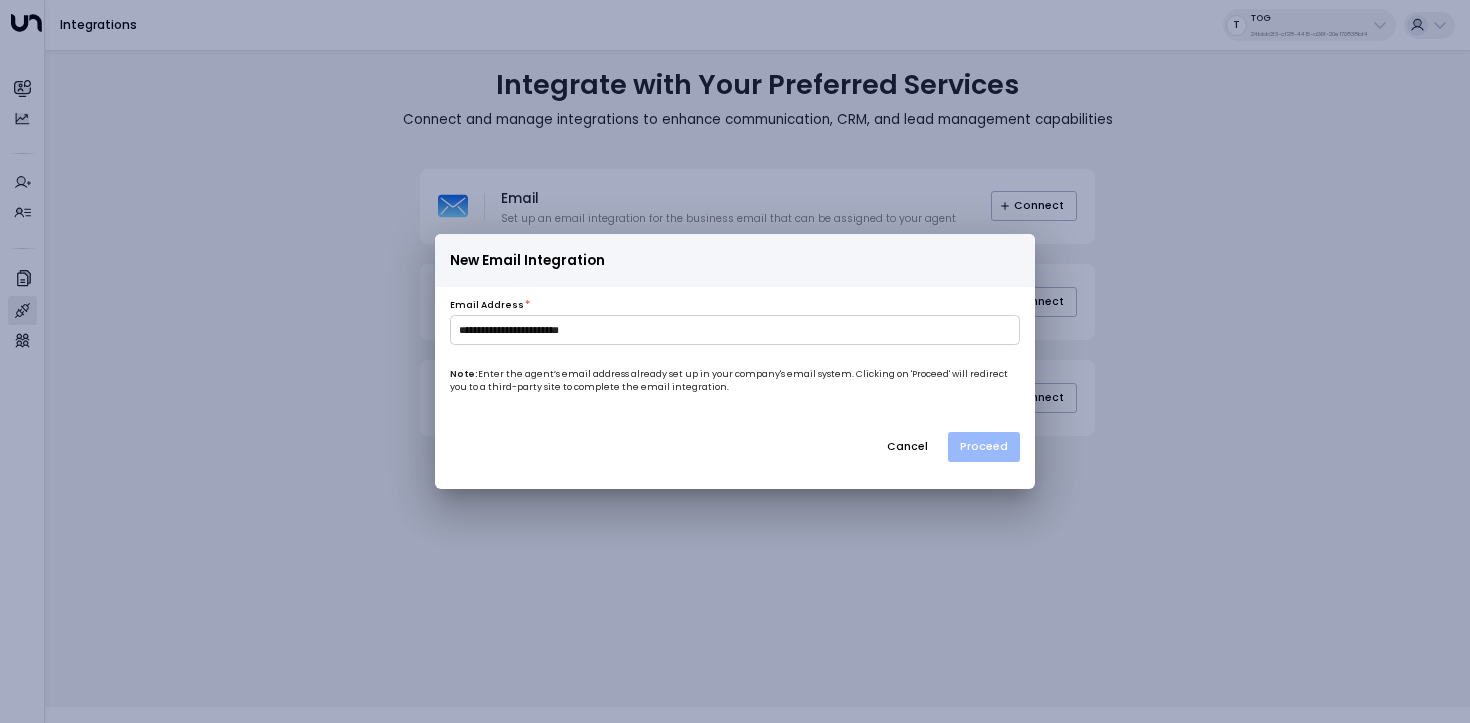 click on "Proceed" at bounding box center (984, 447) 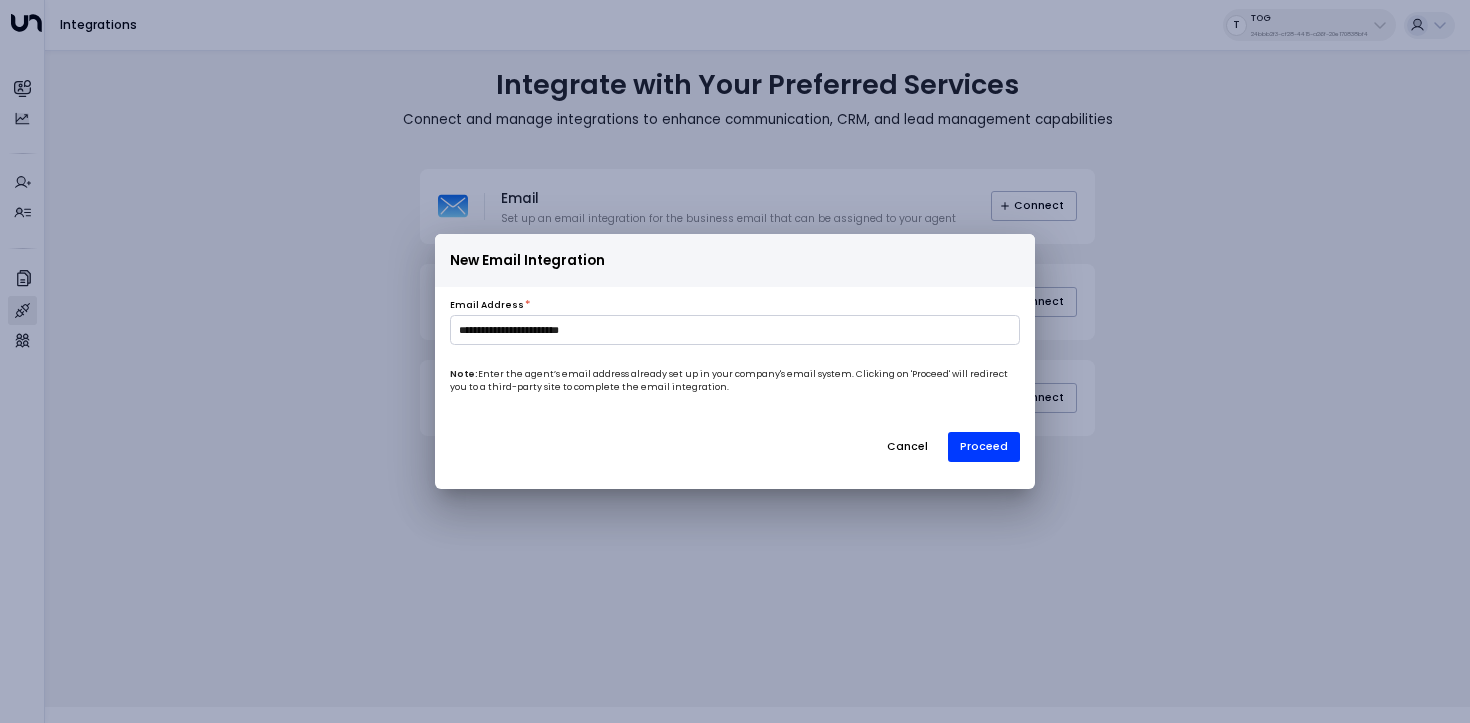 click on "**********" at bounding box center [735, 361] 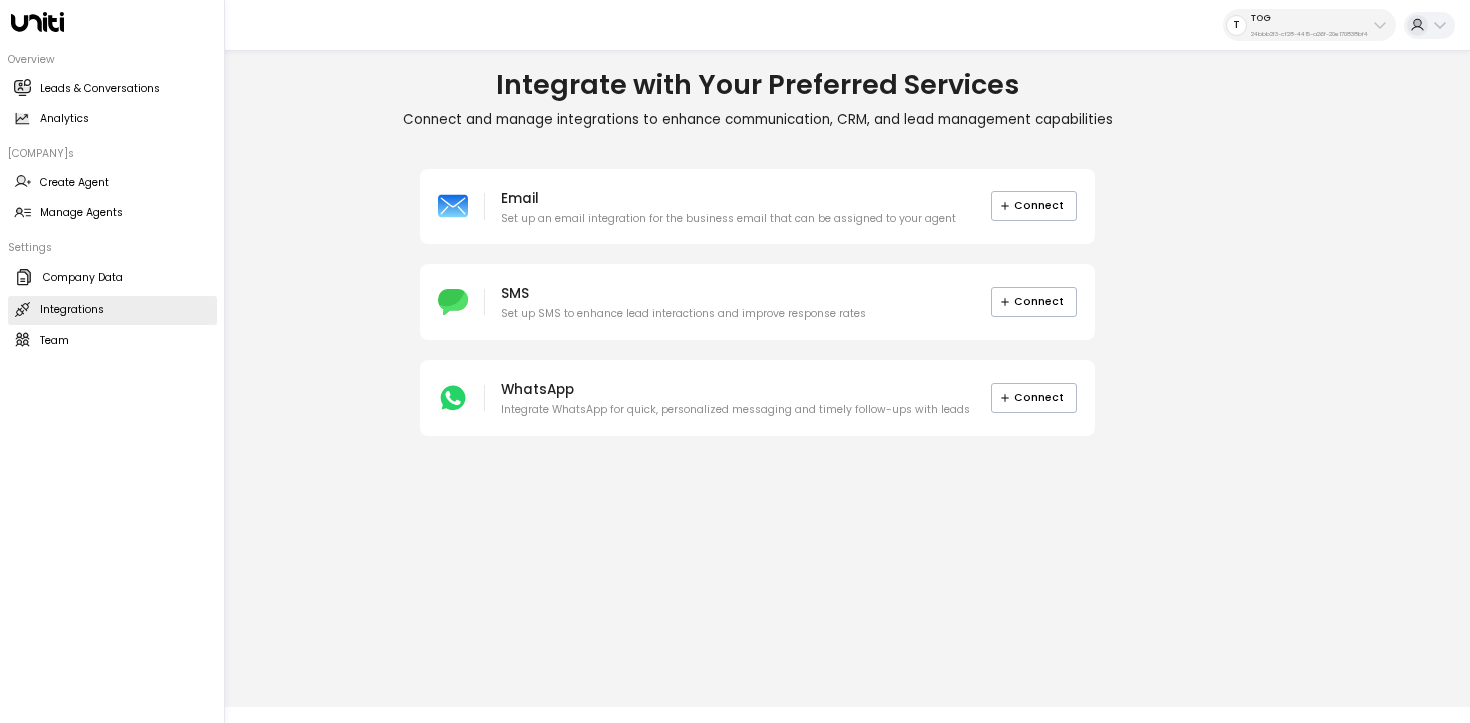 click on "Integrations" at bounding box center [72, 310] 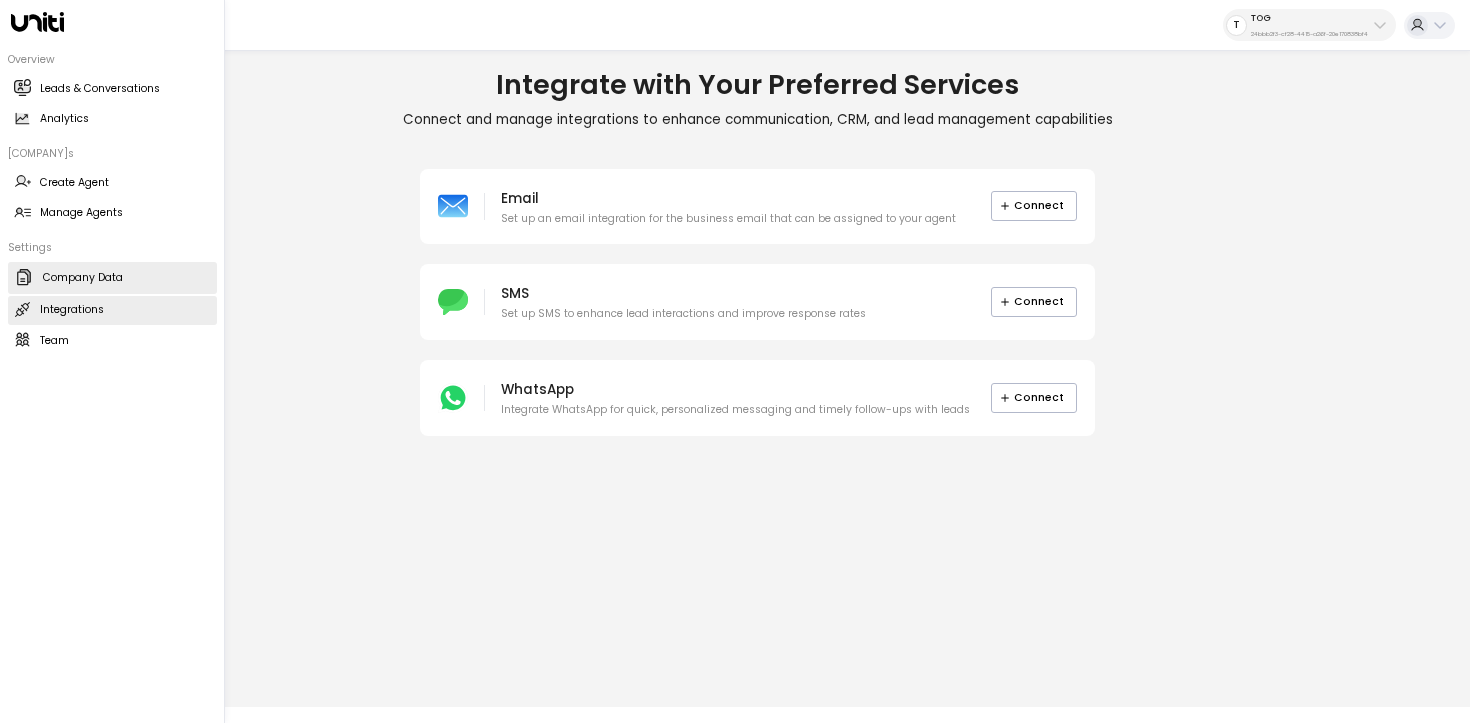 click on "Company Data Company Data" at bounding box center (112, 278) 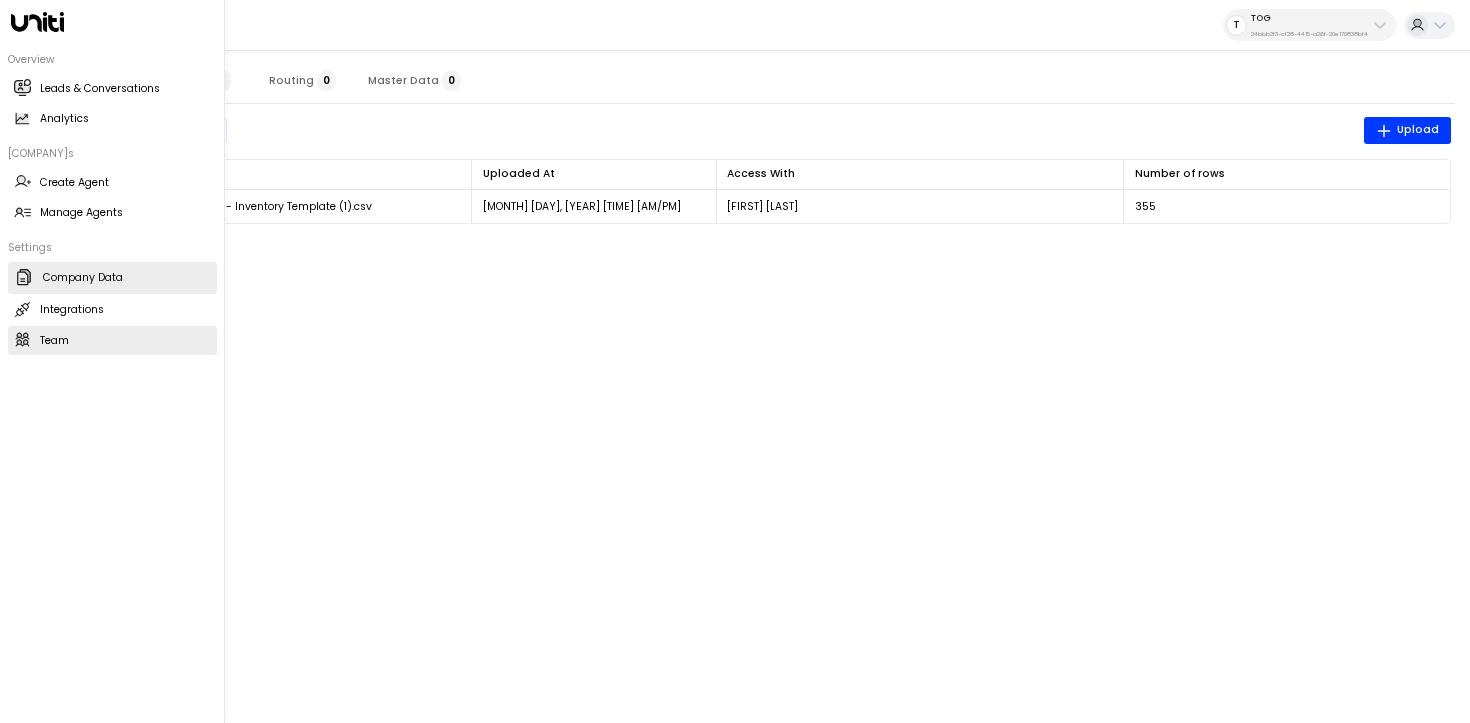 click on "Team Team" at bounding box center [112, 340] 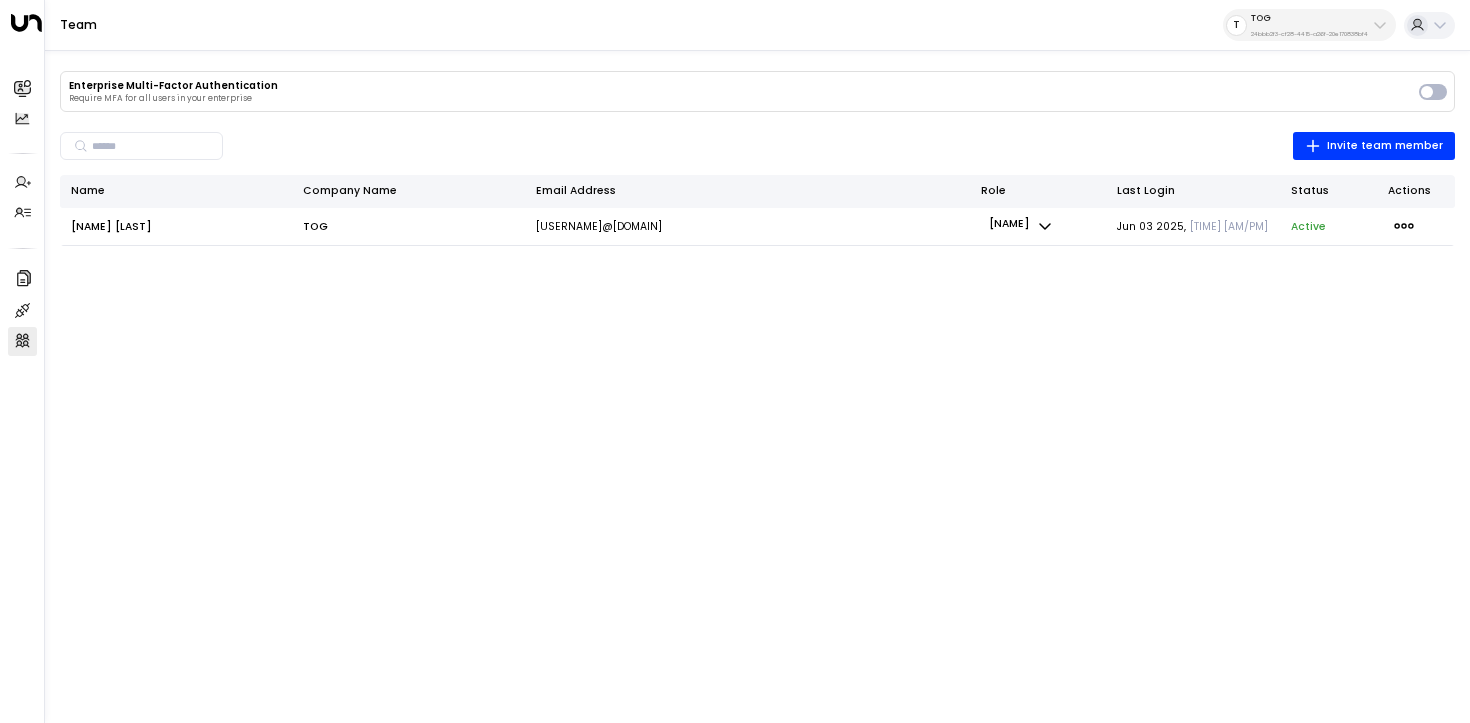 click on "Team T TOG 24bbb2f3-cf28-4415-a26f-20e170838bf4" at bounding box center [757, 25] 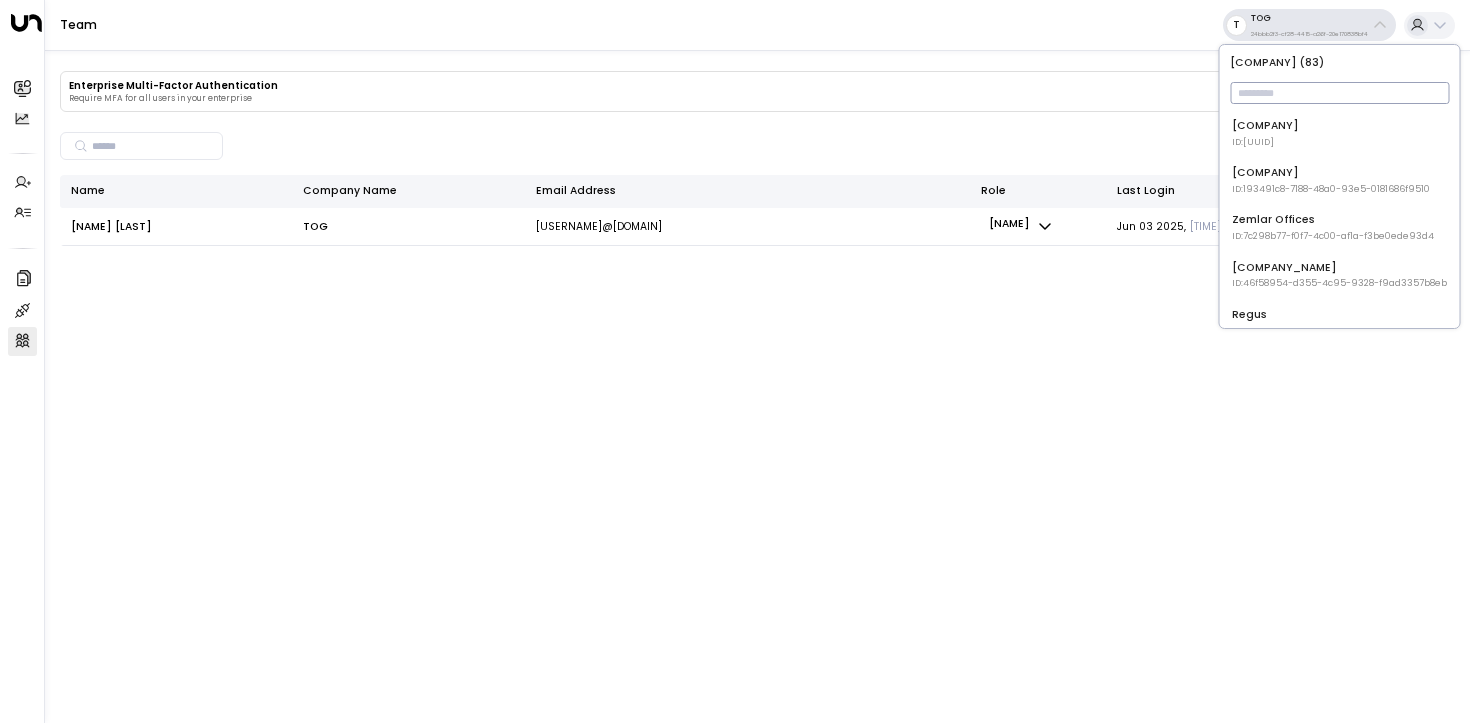 click at bounding box center (1339, 93) 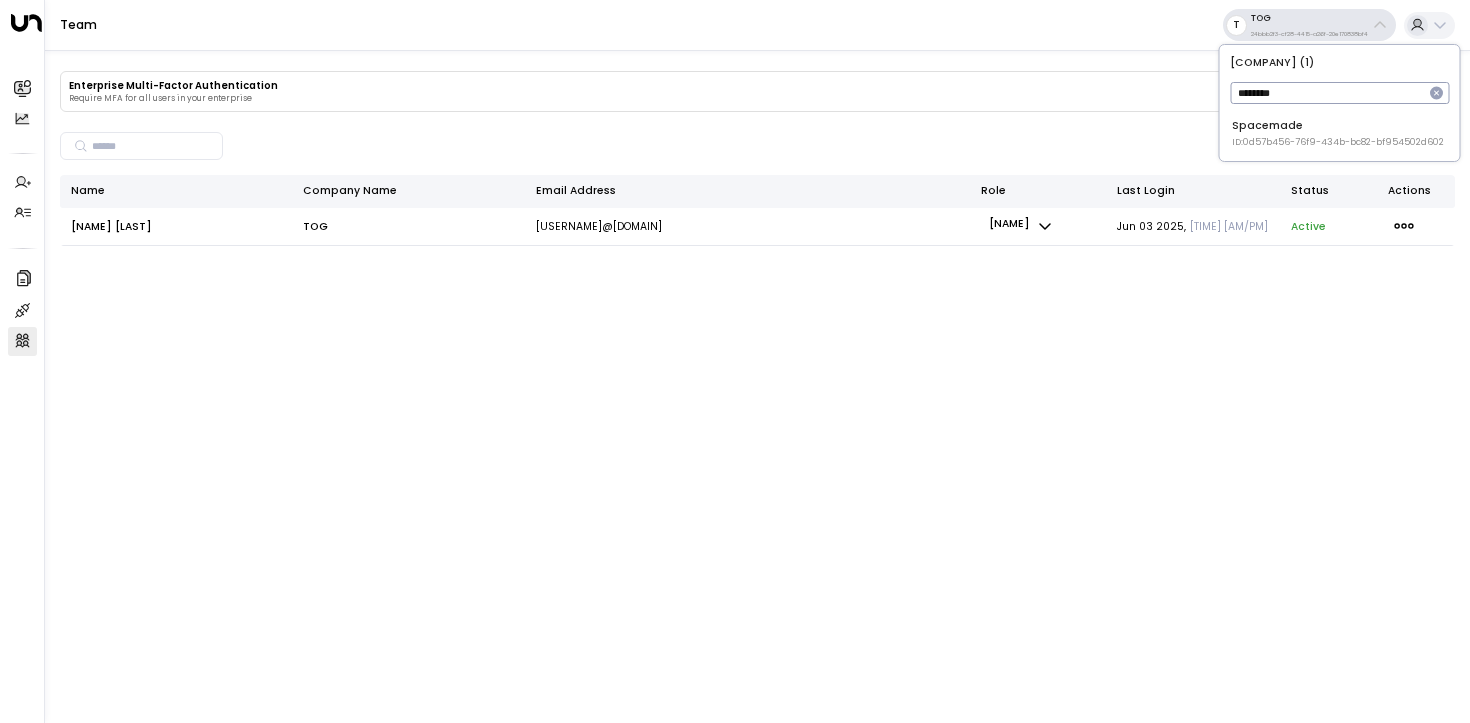 type on "********" 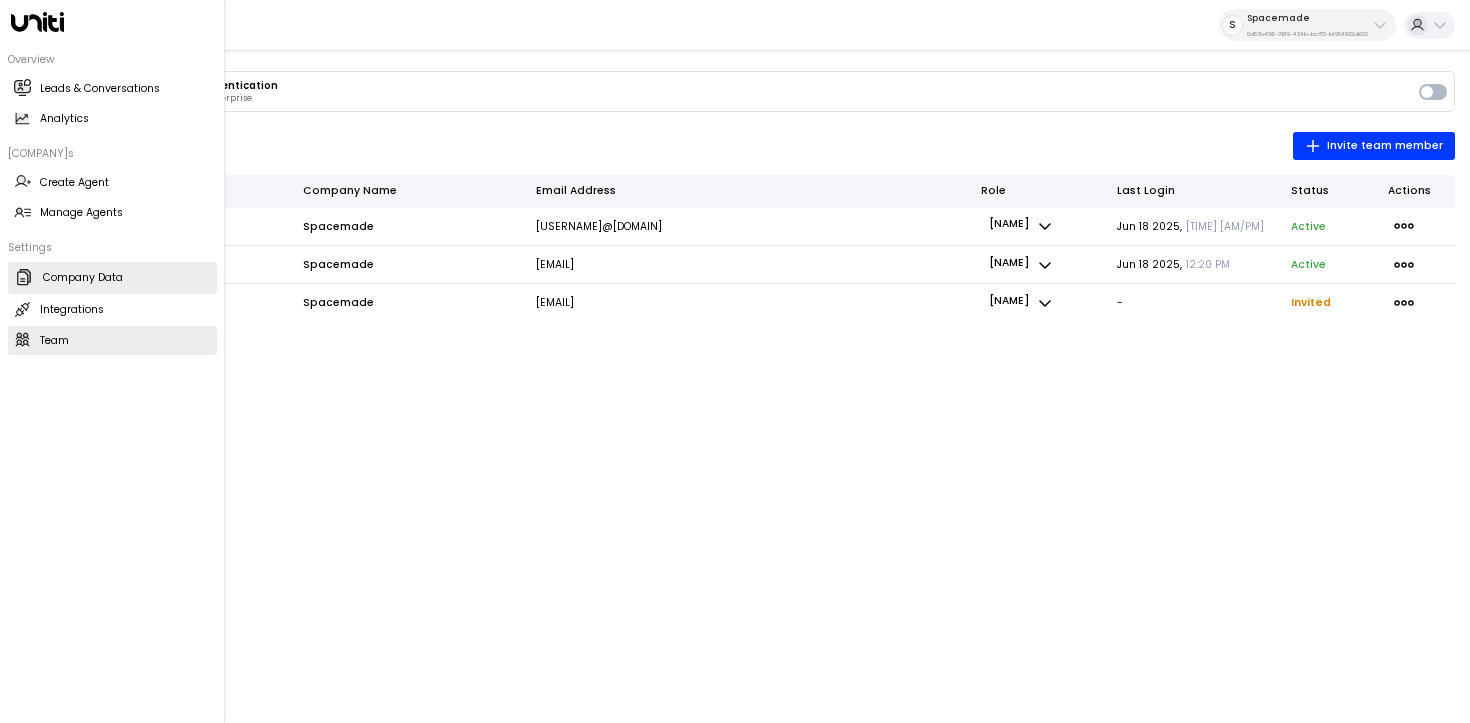 click on "Company Data" at bounding box center [83, 278] 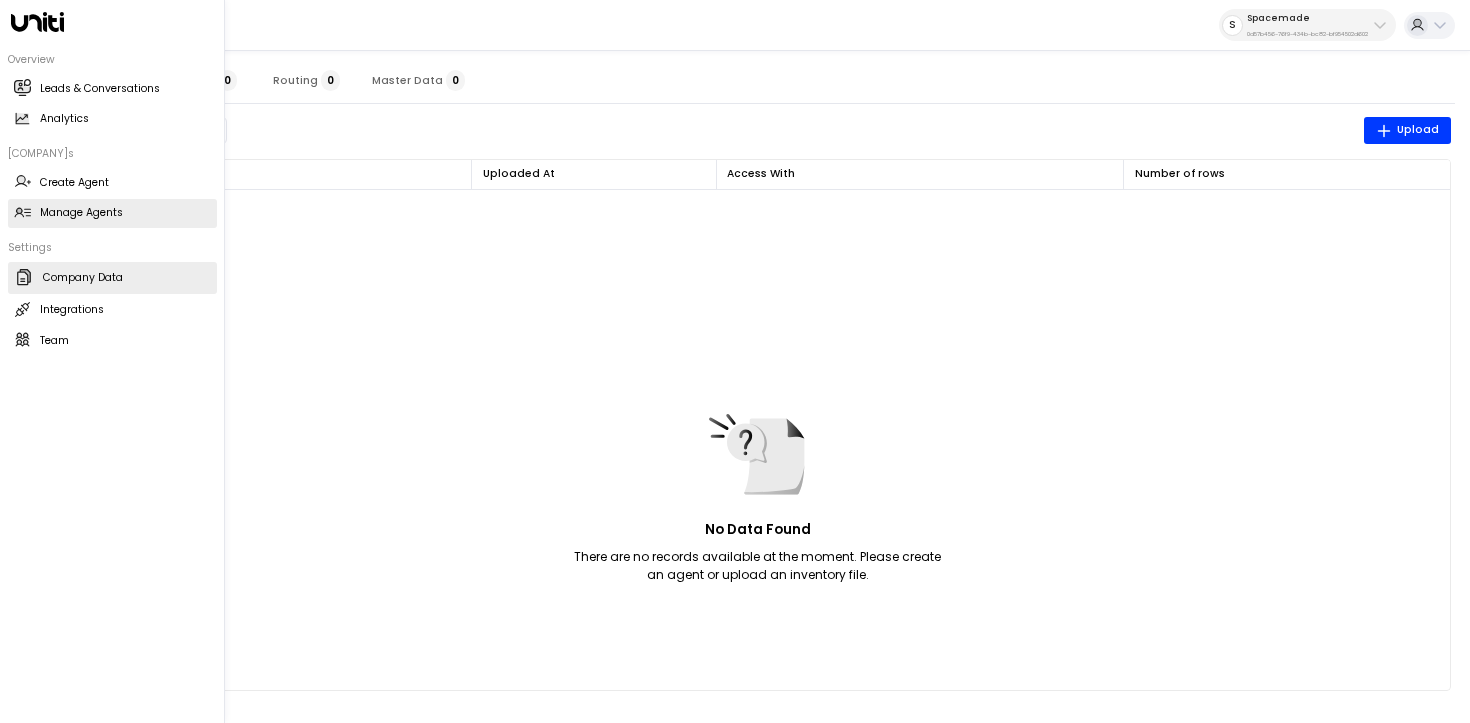 click on "Manage Agents Manage Agents" at bounding box center [112, 213] 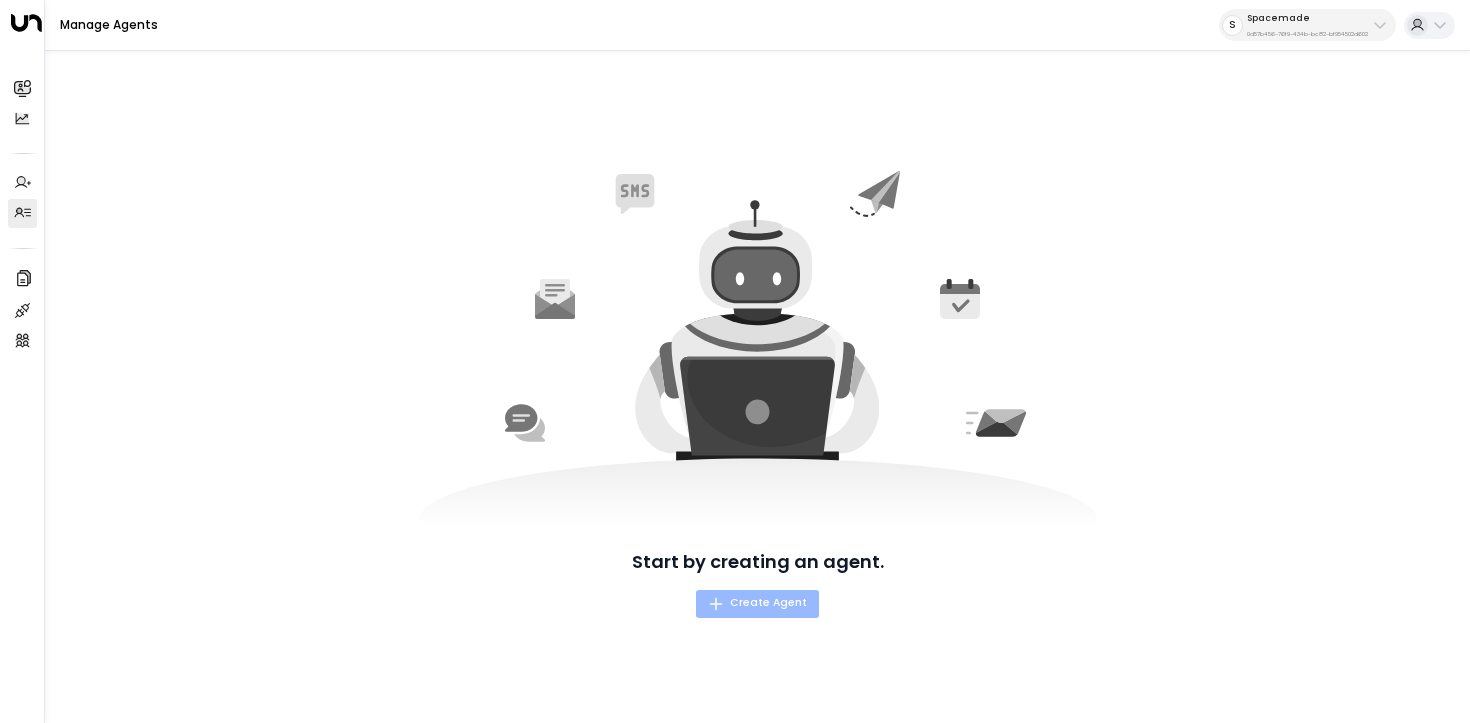 click on "Create Agent" at bounding box center (757, 603) 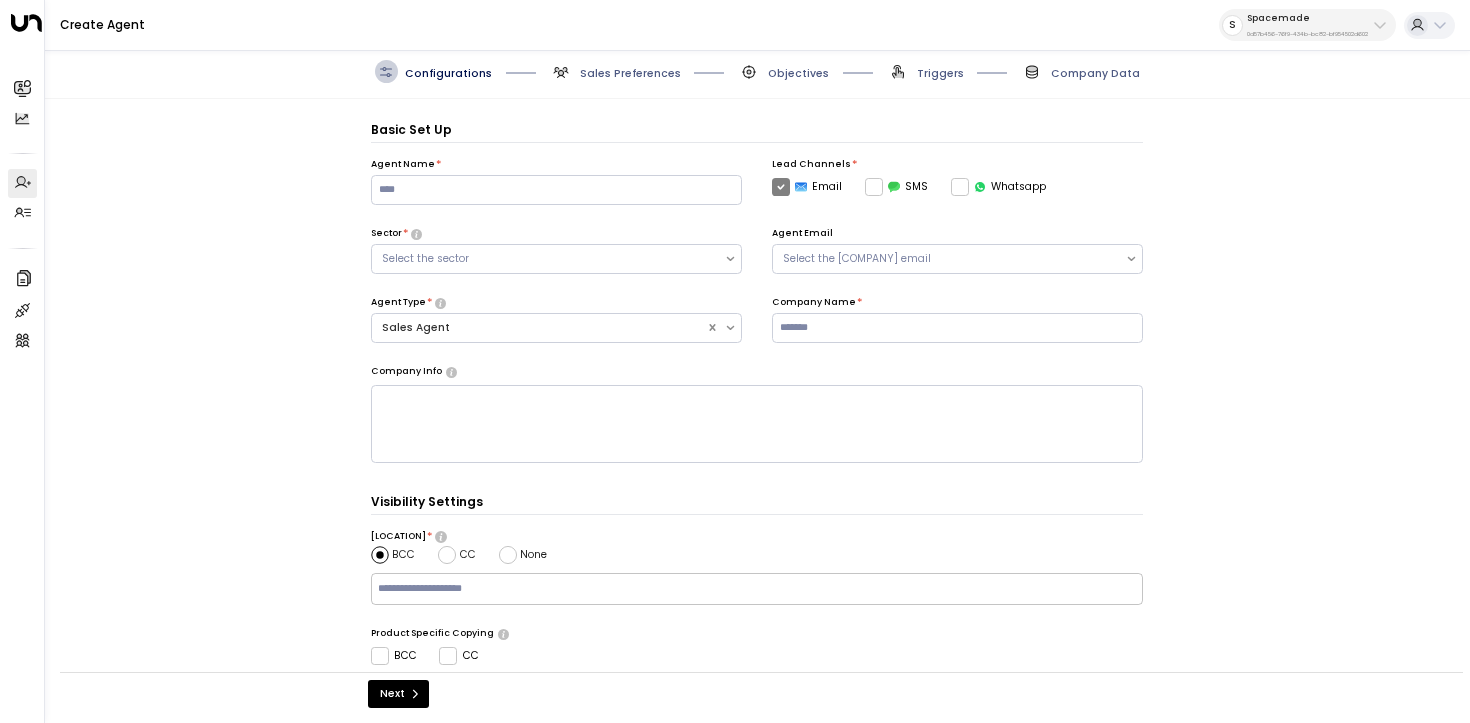 scroll, scrollTop: 22, scrollLeft: 0, axis: vertical 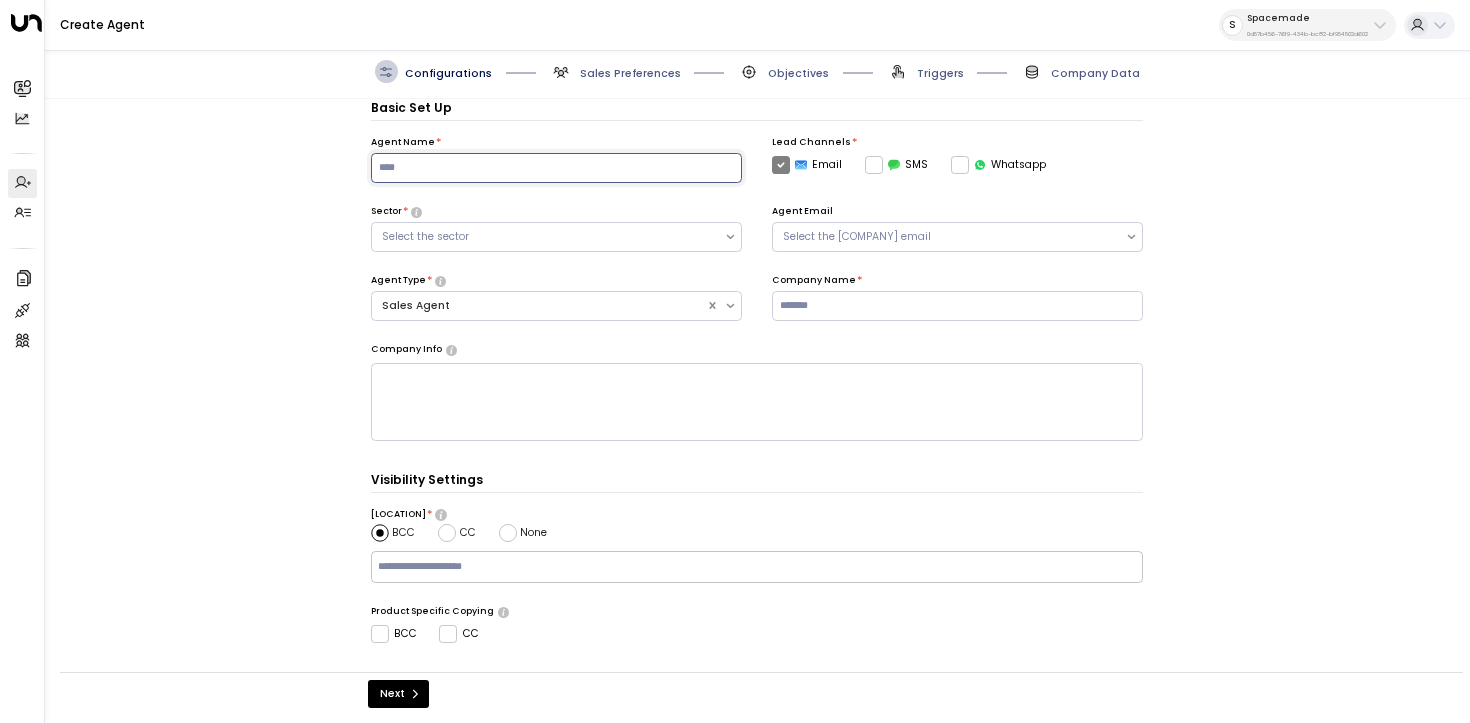 click at bounding box center (556, 168) 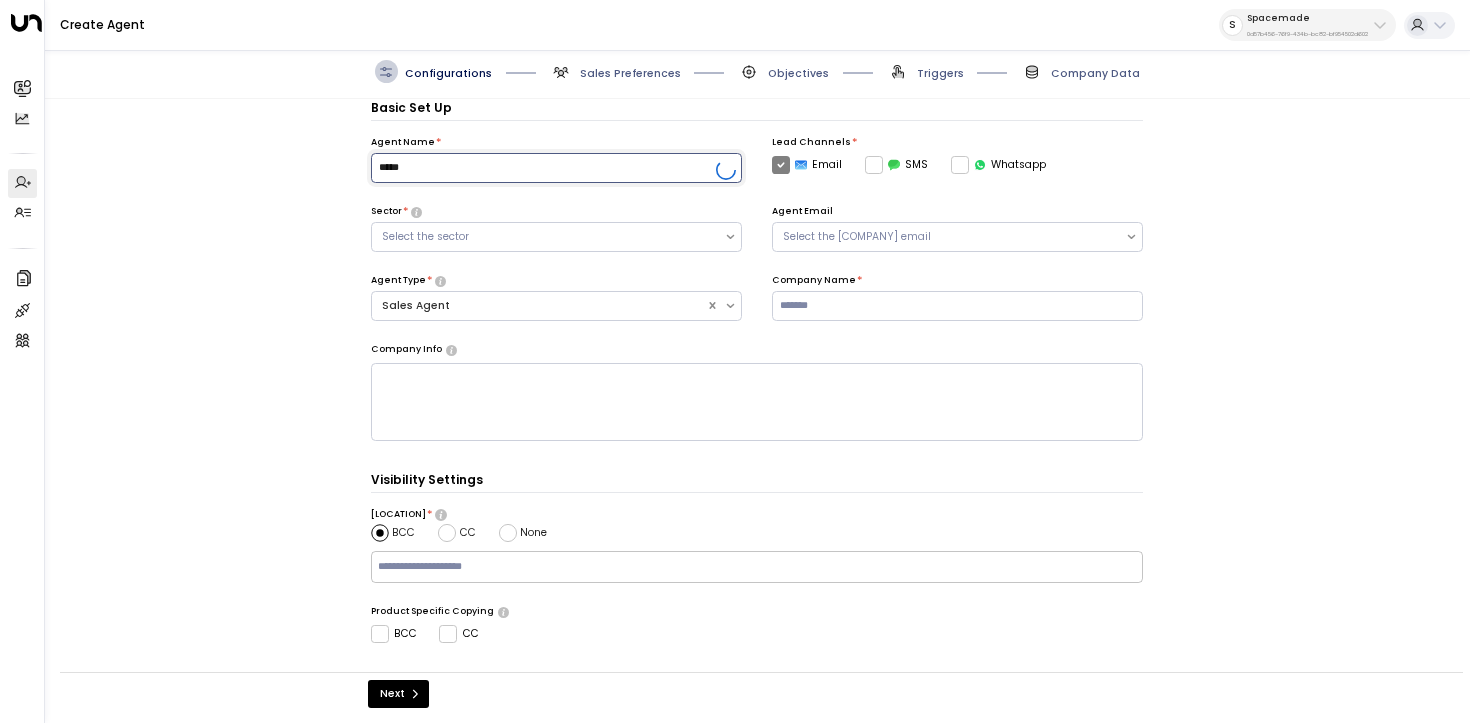 type on "*****" 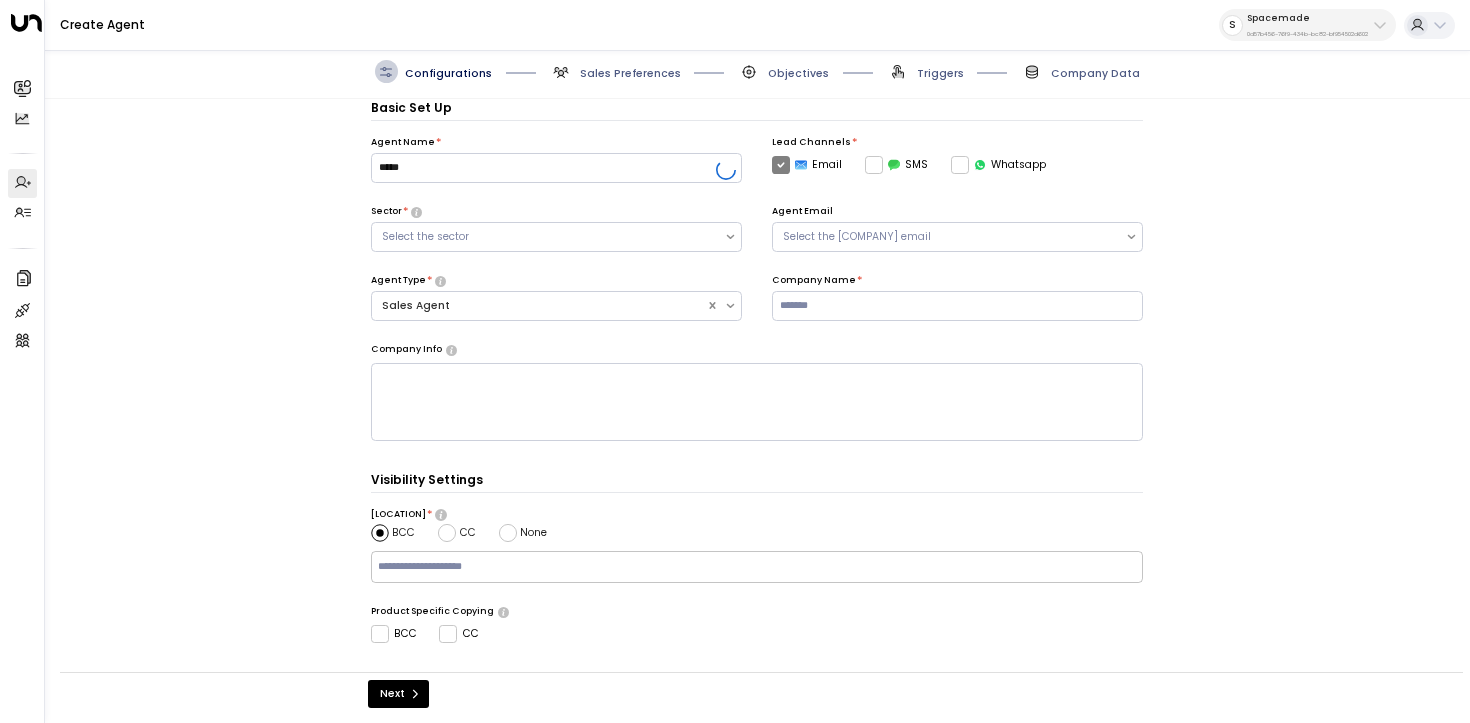 click on "Sector   * Select the sector" at bounding box center [556, 239] 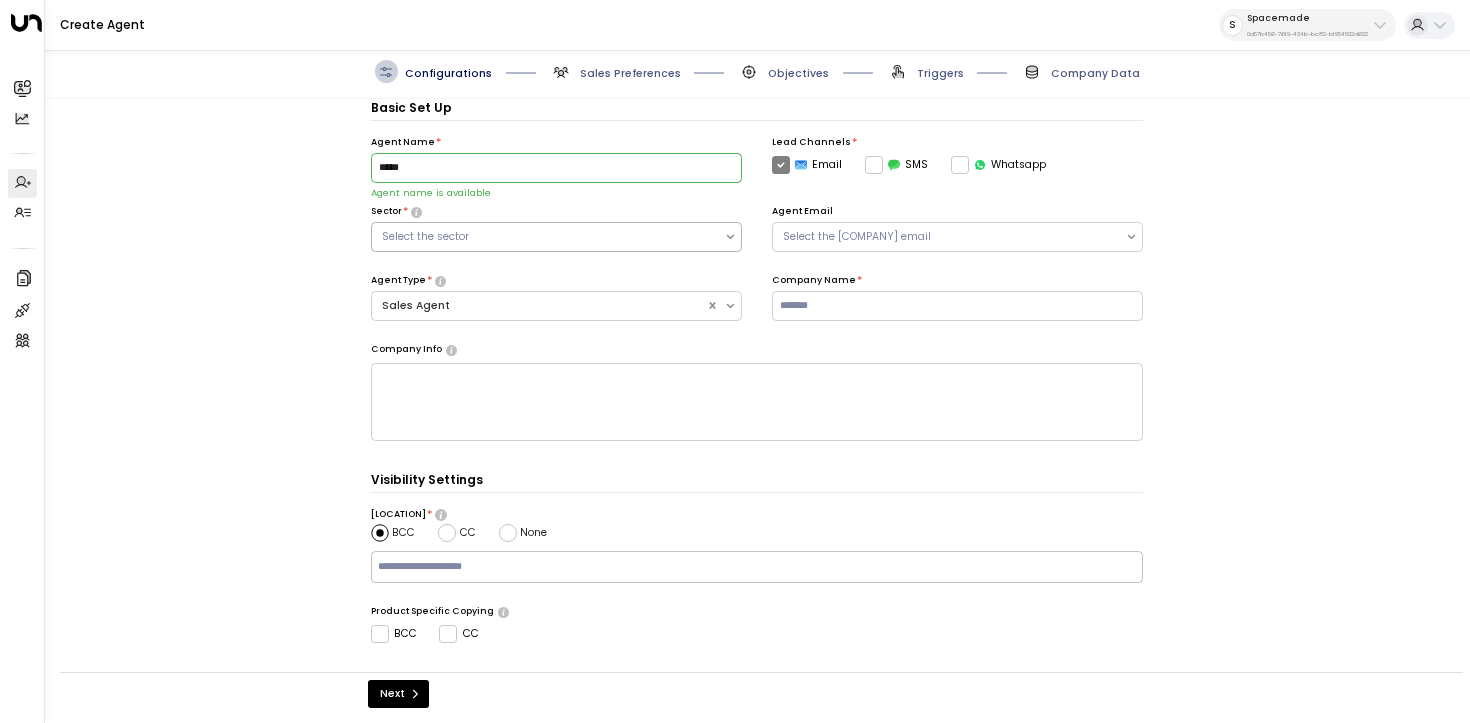 click on "Select the sector" at bounding box center (548, 237) 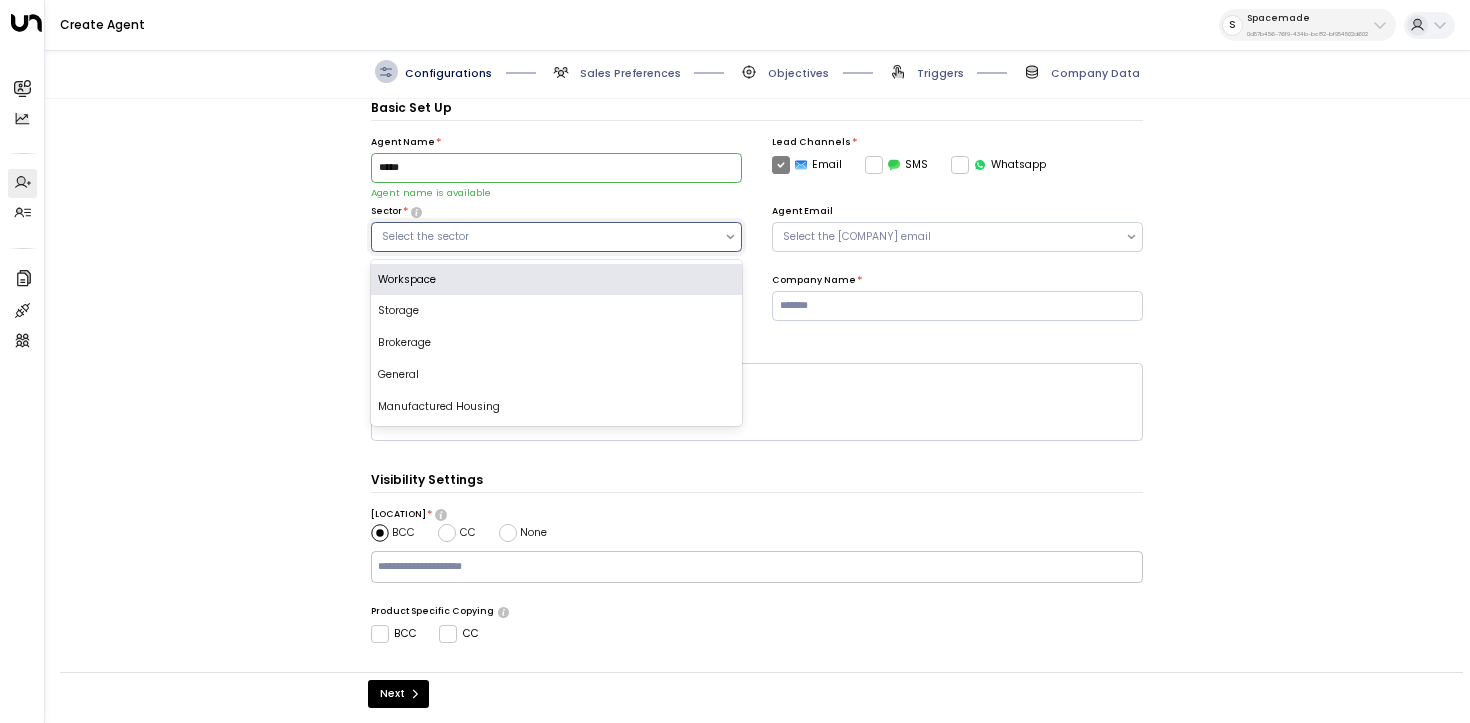 click on "Workspace" at bounding box center [556, 280] 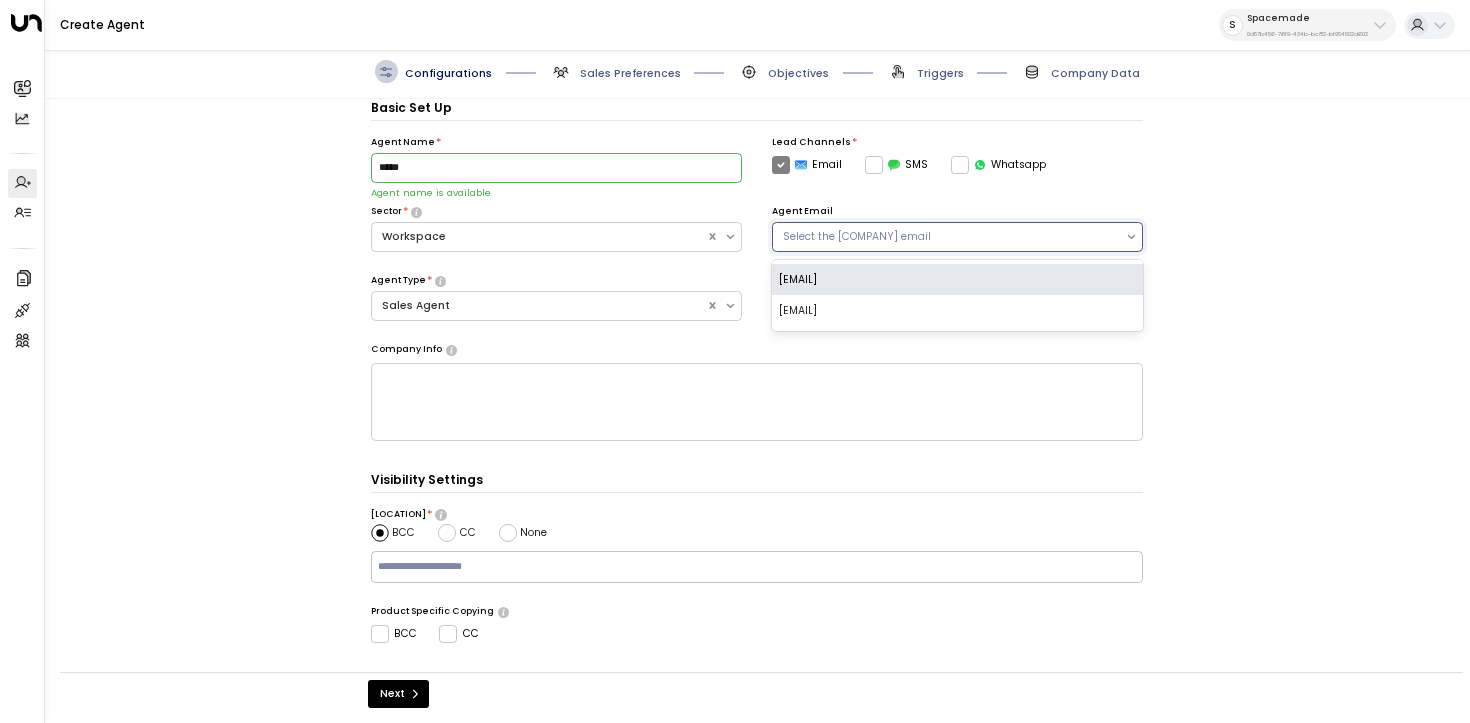 click on "Select the agent email" at bounding box center (949, 237) 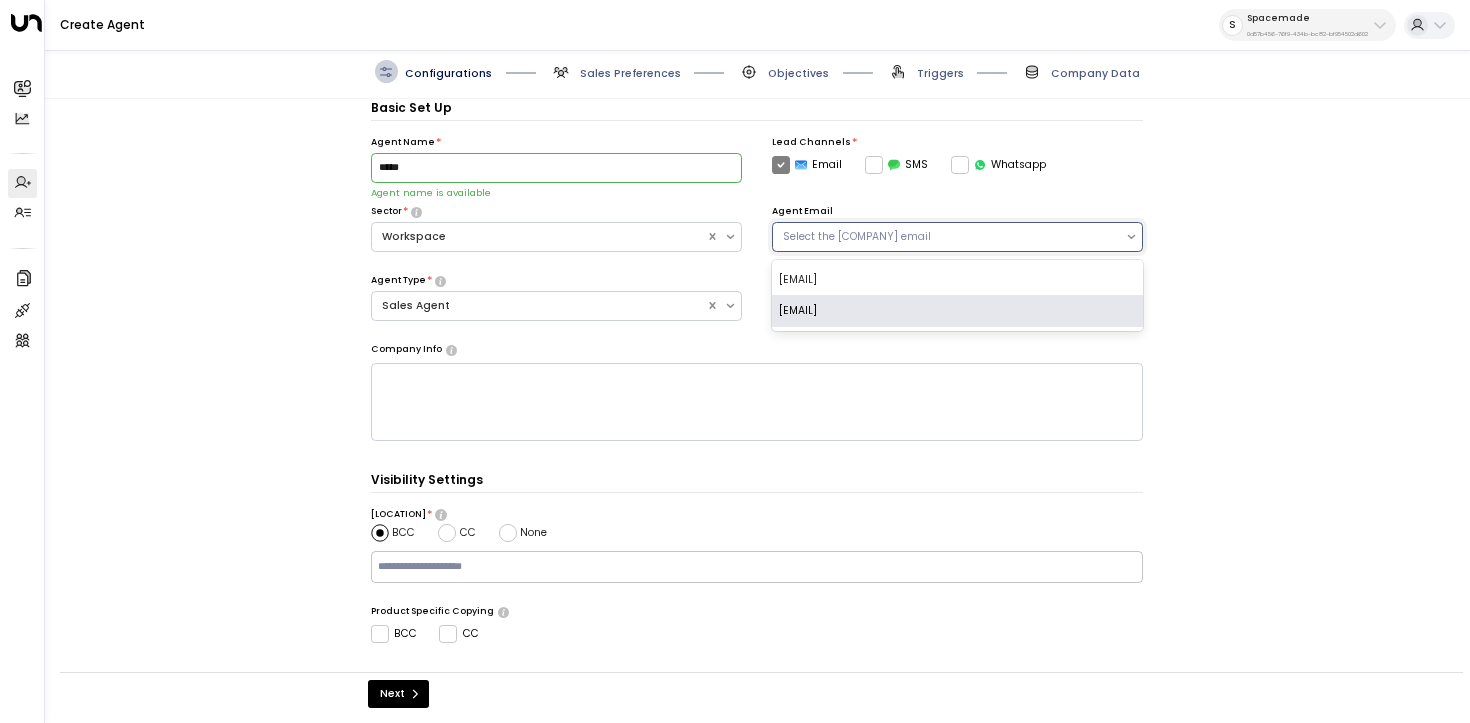 click on "rosie@spacemade.co" at bounding box center (957, 311) 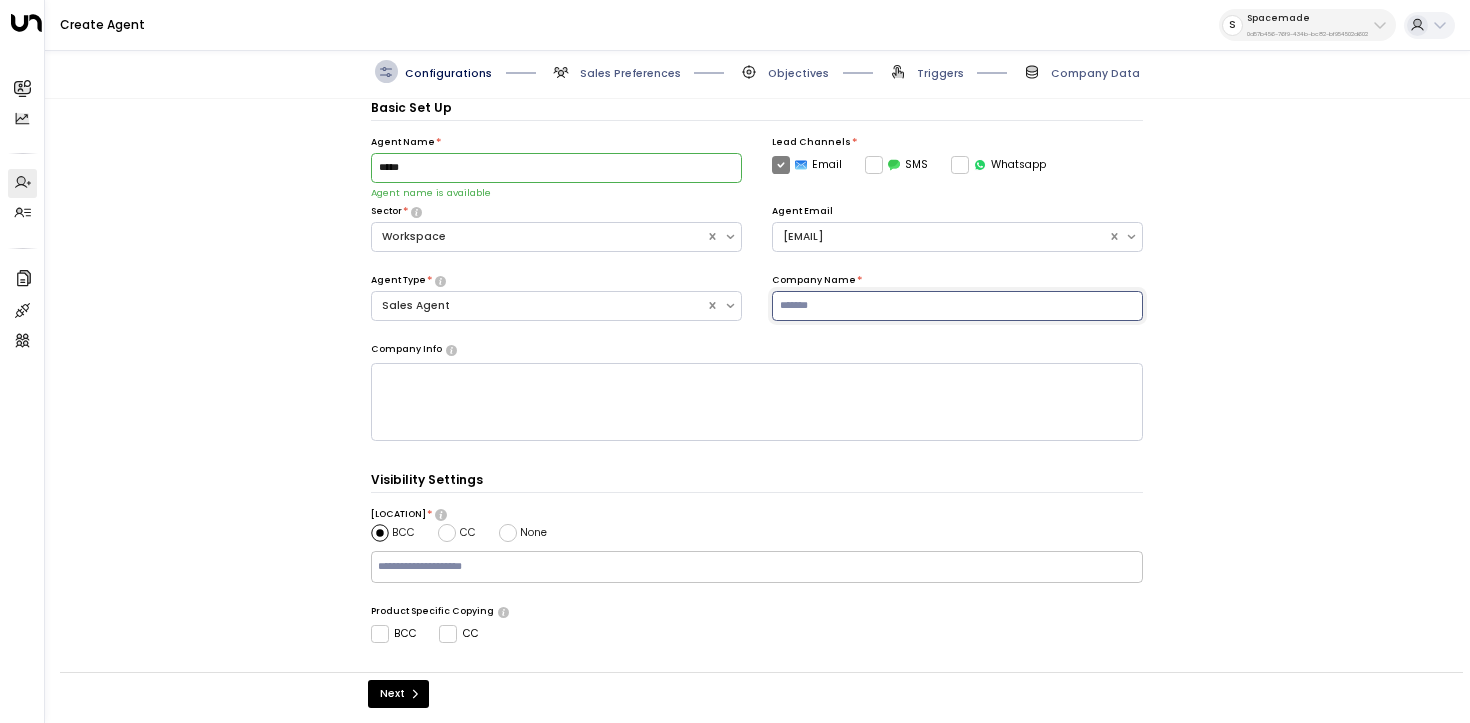 click at bounding box center [957, 306] 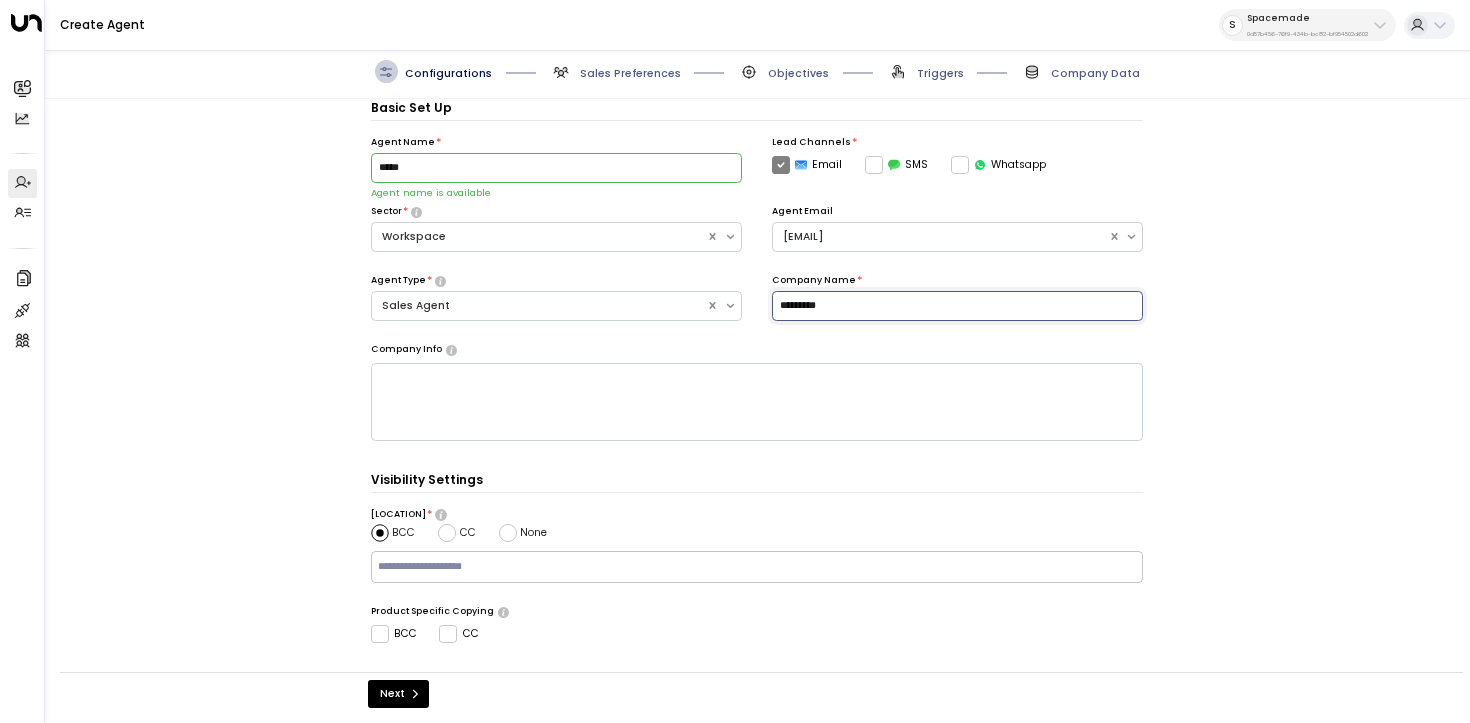 type on "*********" 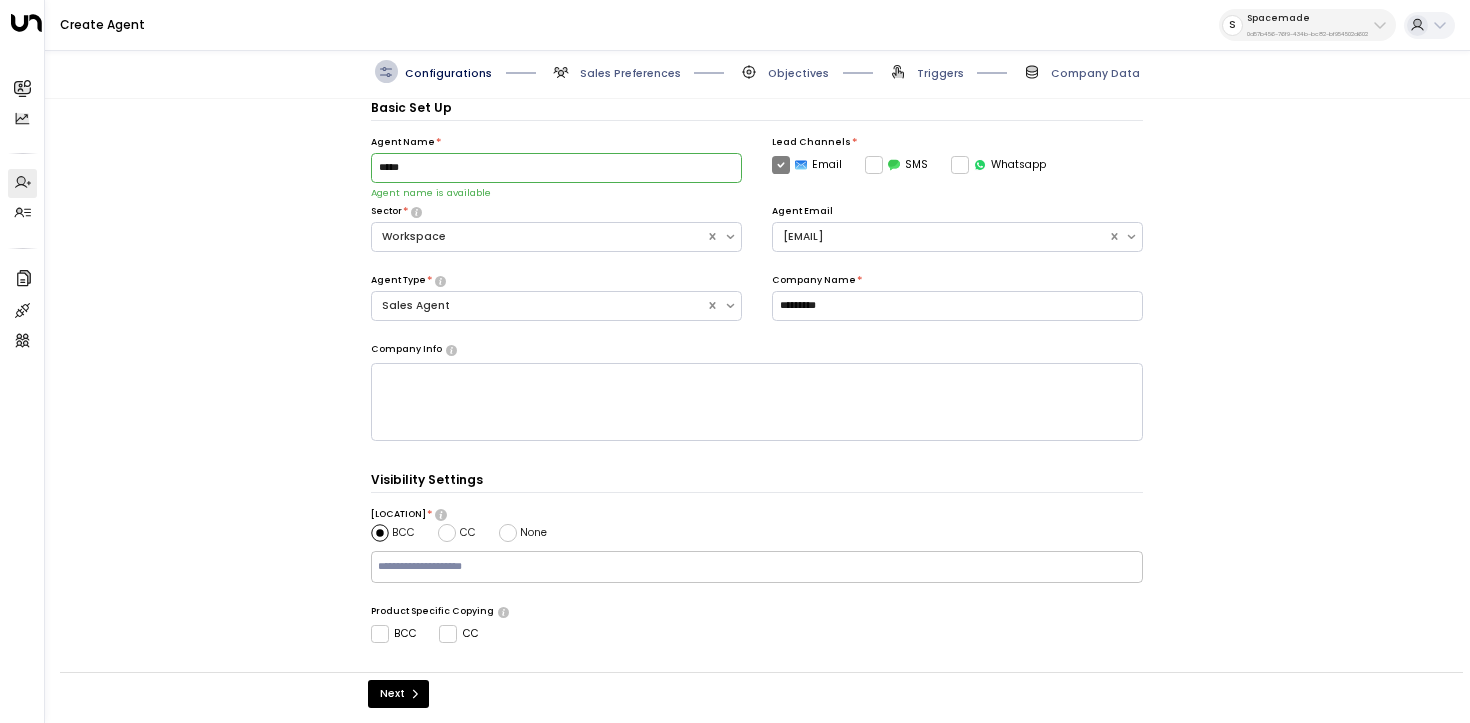 click on "Global *" at bounding box center [757, 515] 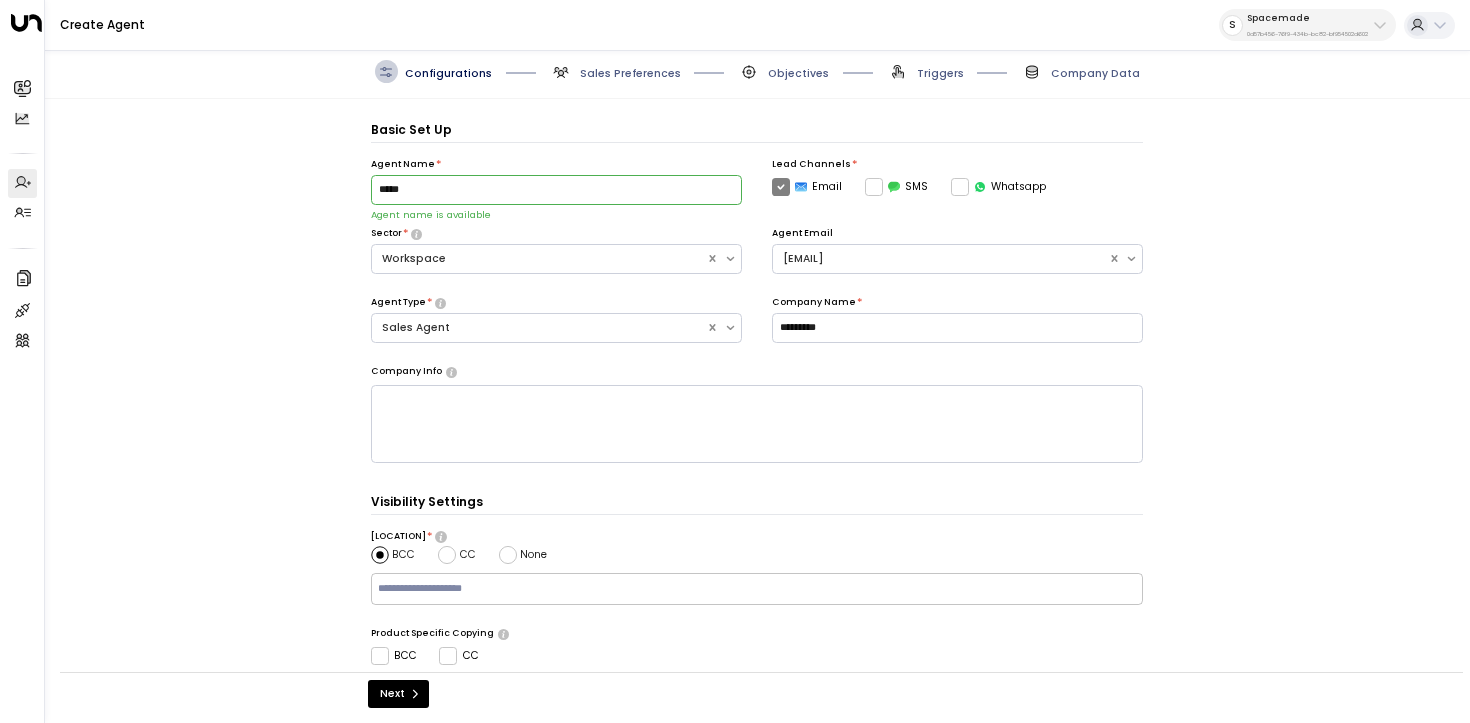 scroll, scrollTop: 165, scrollLeft: 0, axis: vertical 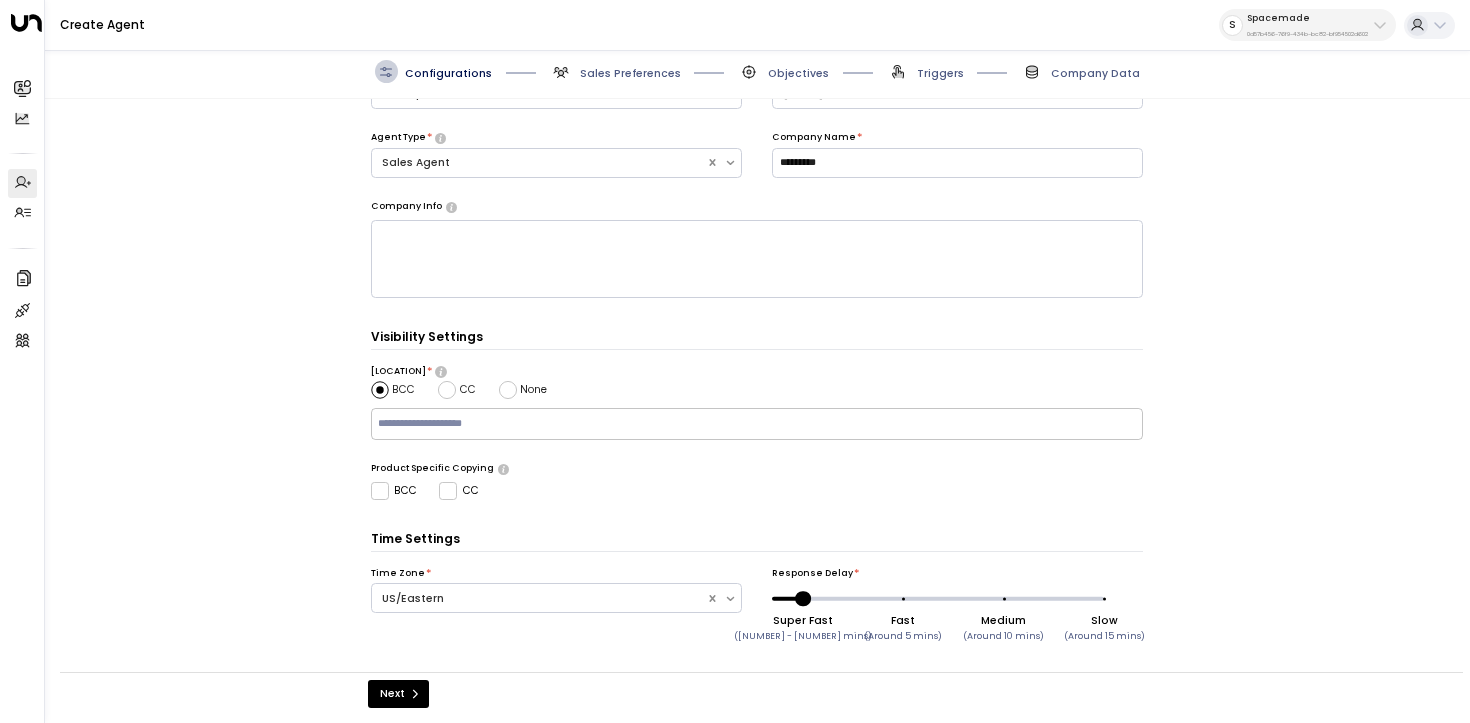 click on "Time Zone   * US/Eastern" at bounding box center (556, 601) 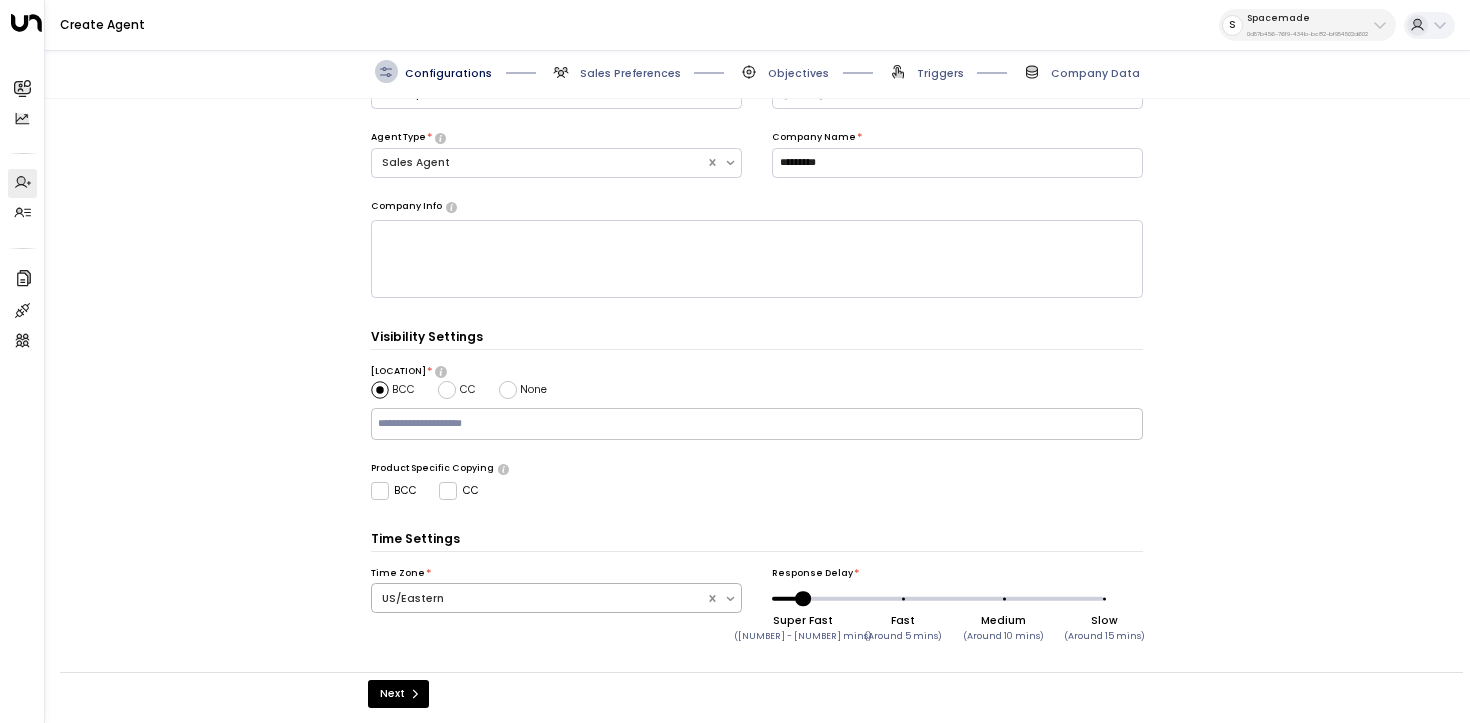 click at bounding box center (539, 599) 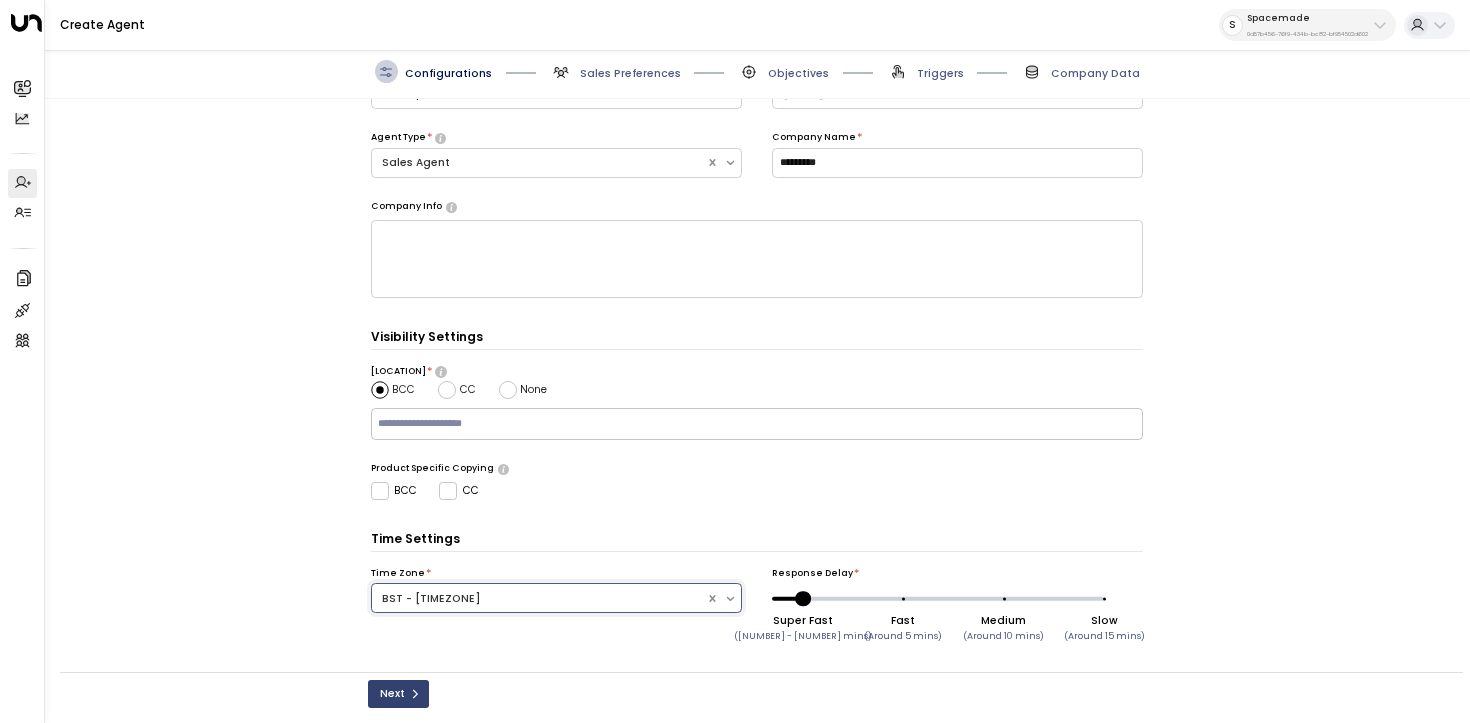 click on "Next" at bounding box center (398, 694) 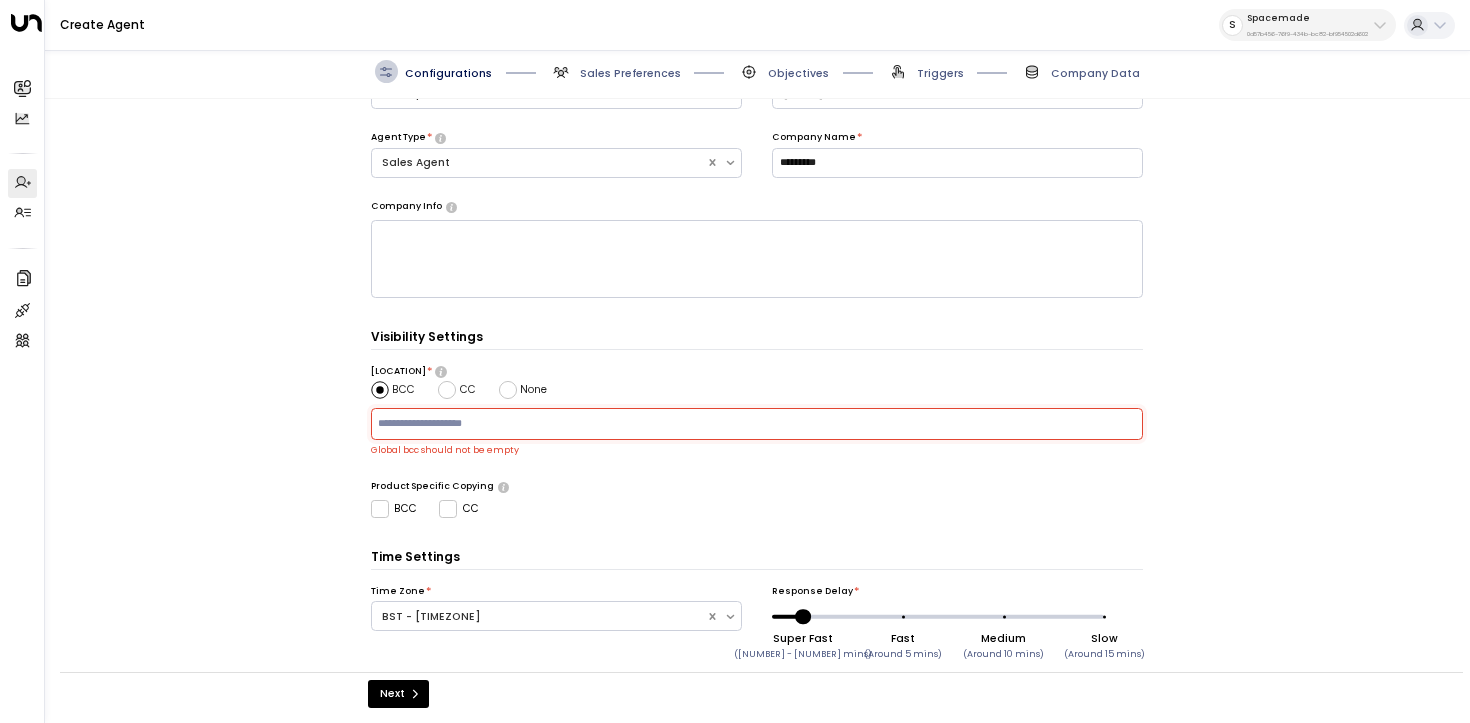 click on "None" at bounding box center [403, 390] 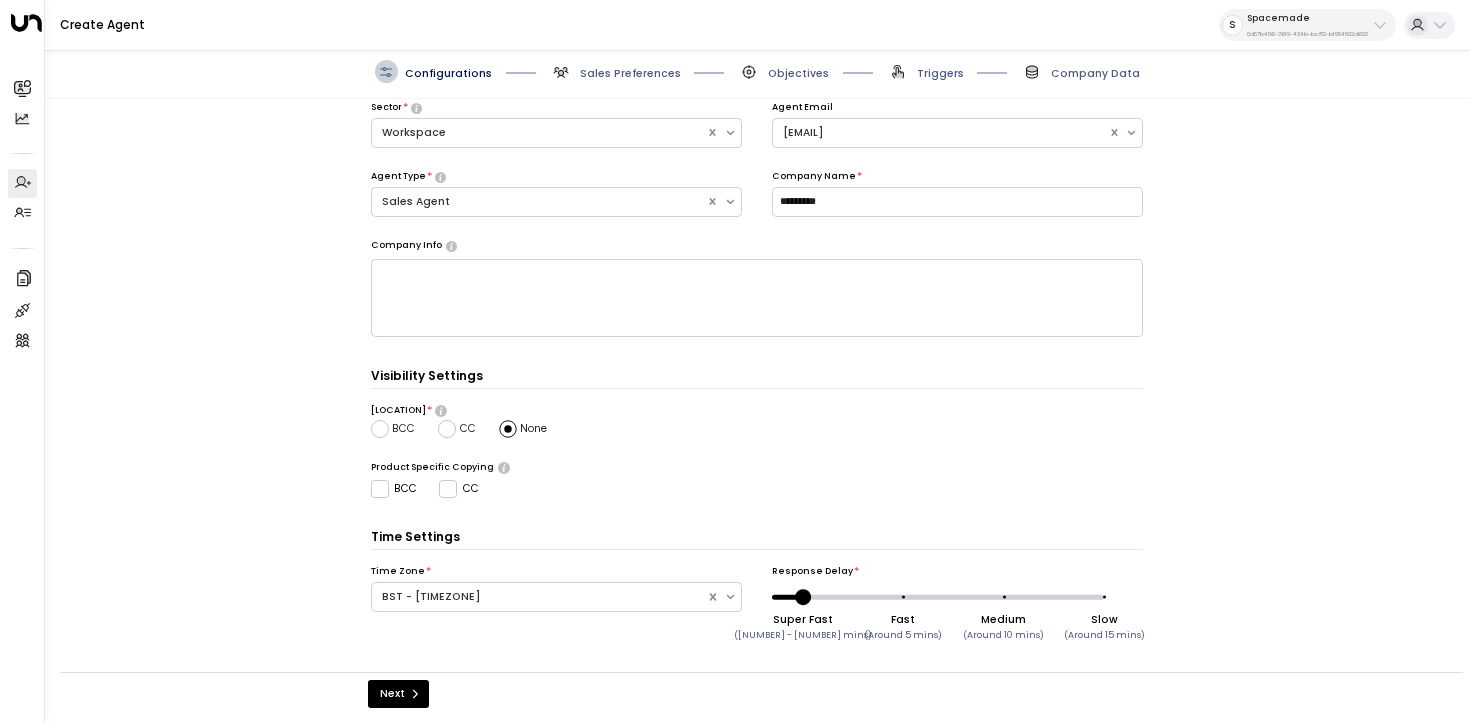 scroll, scrollTop: 125, scrollLeft: 0, axis: vertical 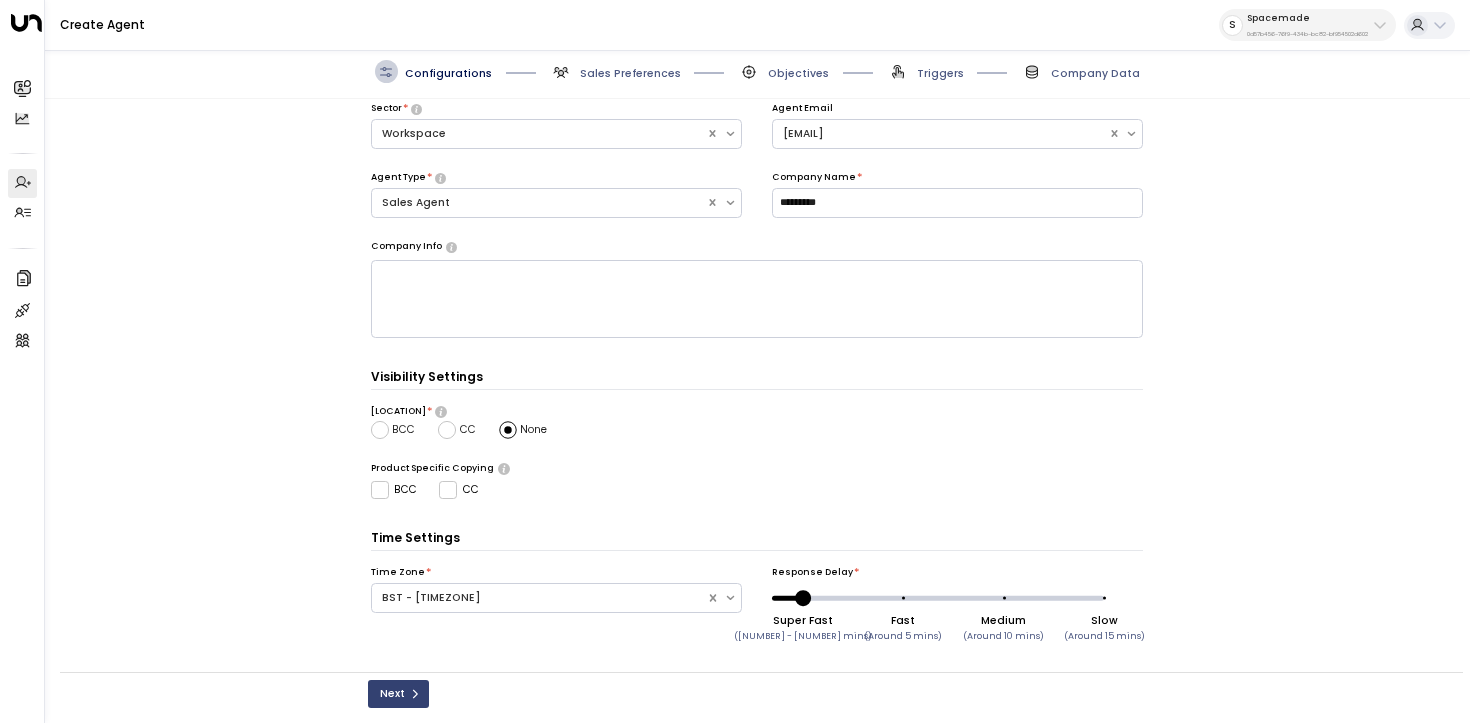 click at bounding box center (415, 694) 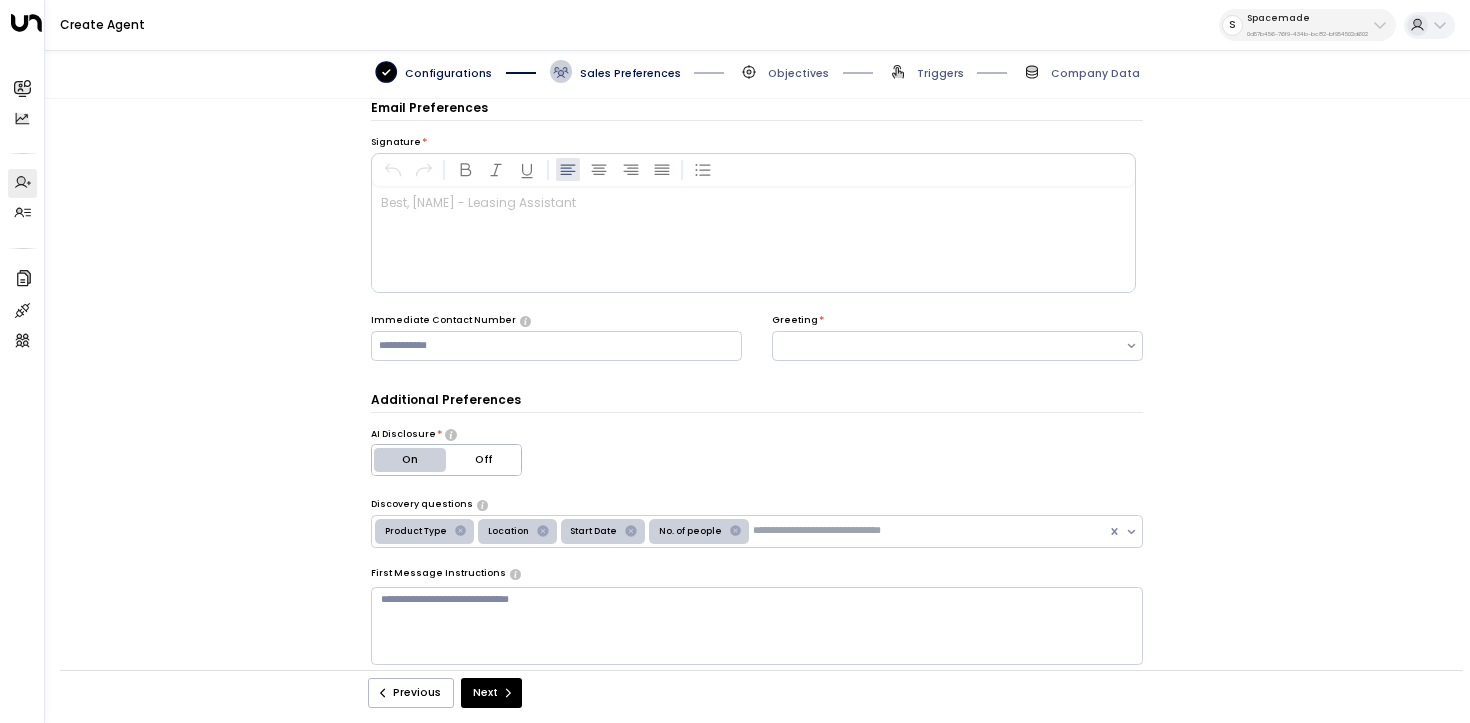 scroll, scrollTop: 0, scrollLeft: 0, axis: both 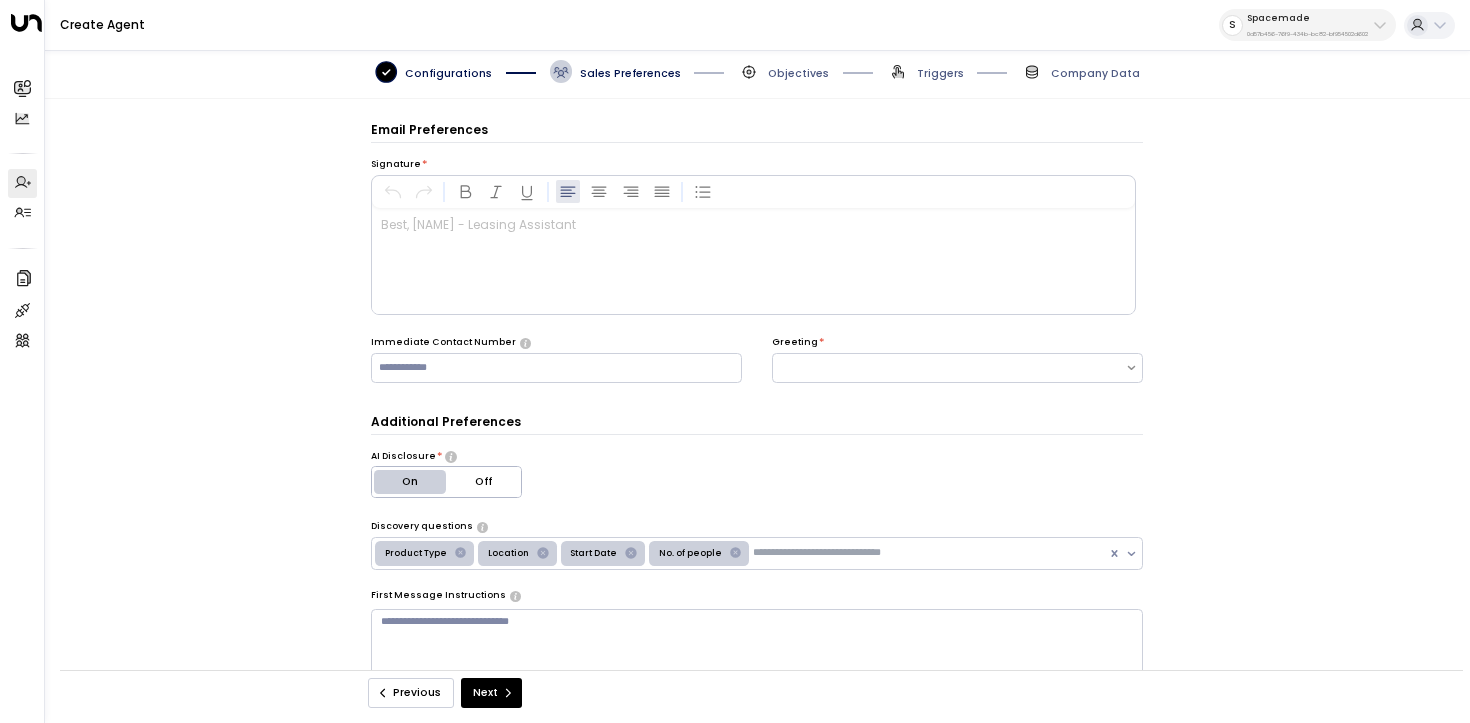 click on "Previous" at bounding box center (411, 693) 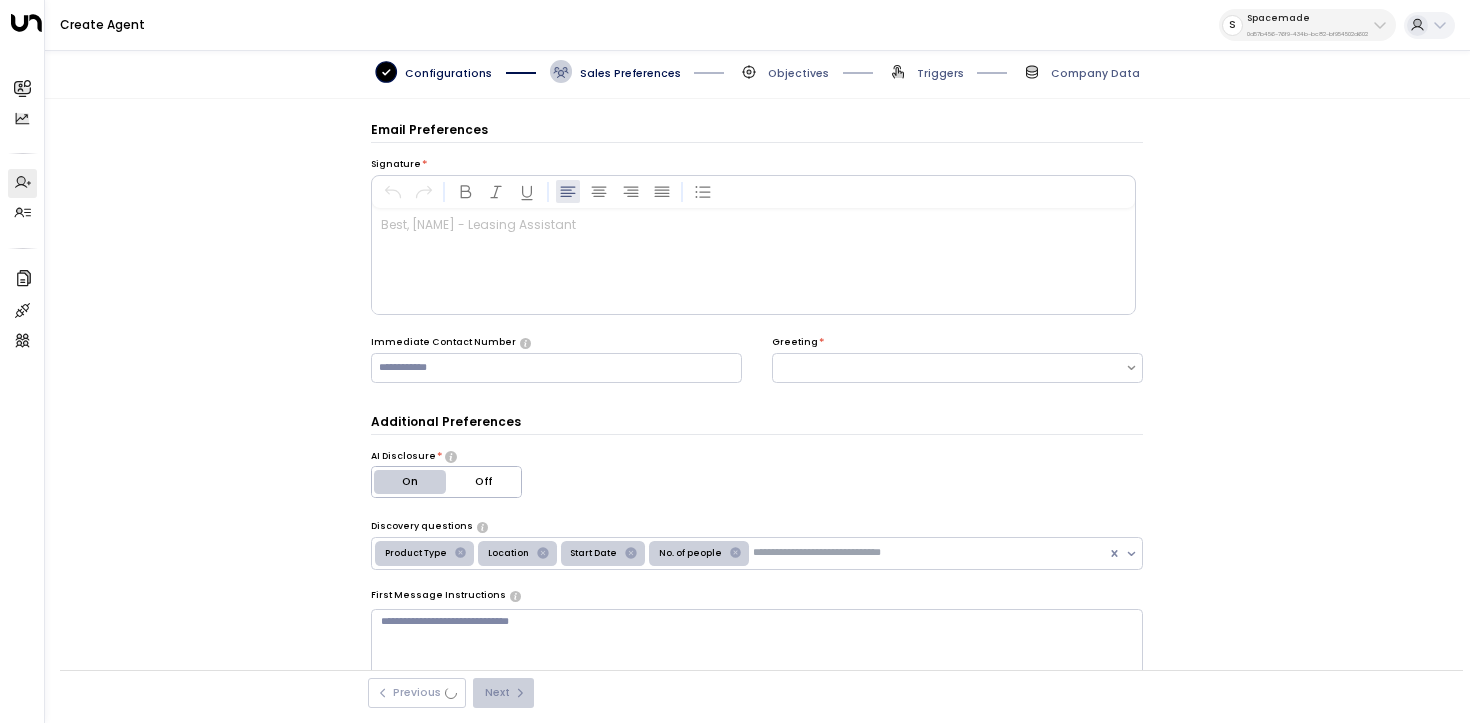 scroll, scrollTop: 22, scrollLeft: 0, axis: vertical 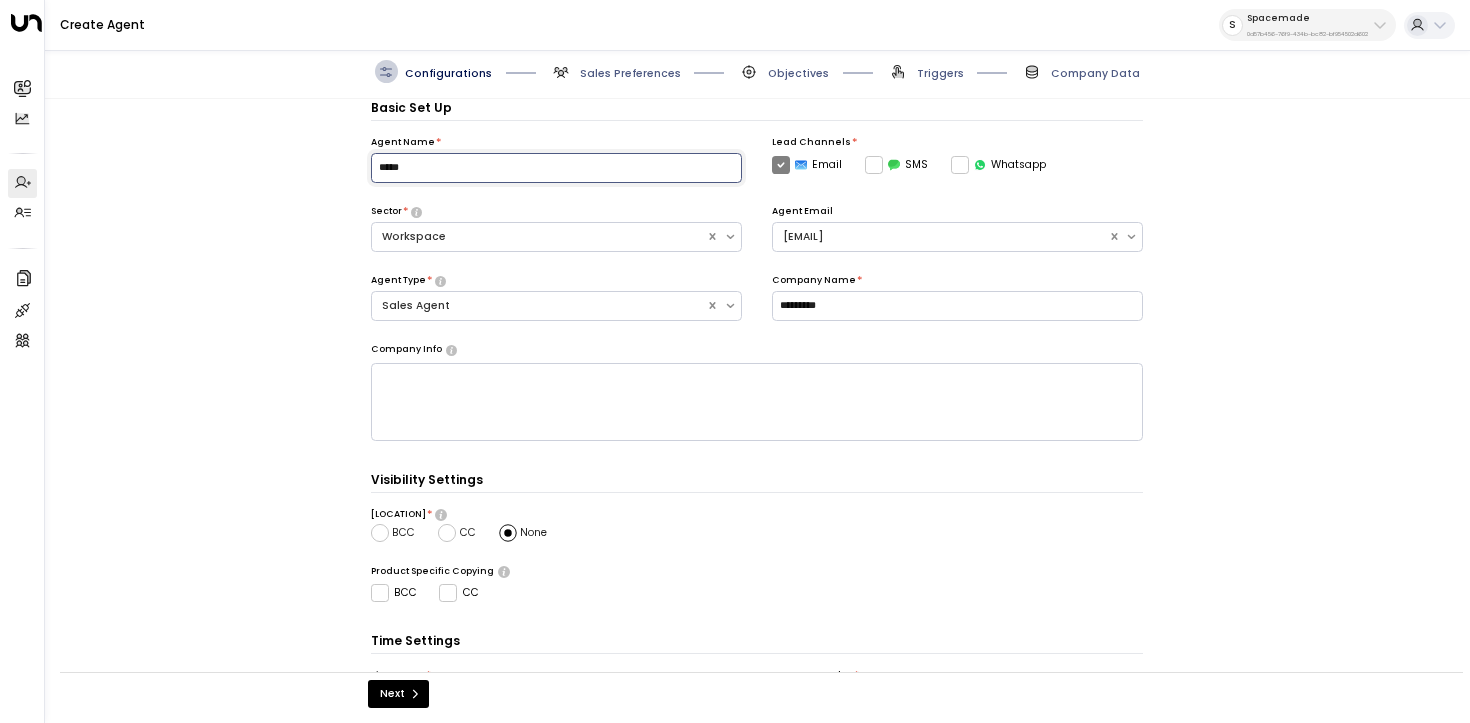 click on "*****" at bounding box center (556, 168) 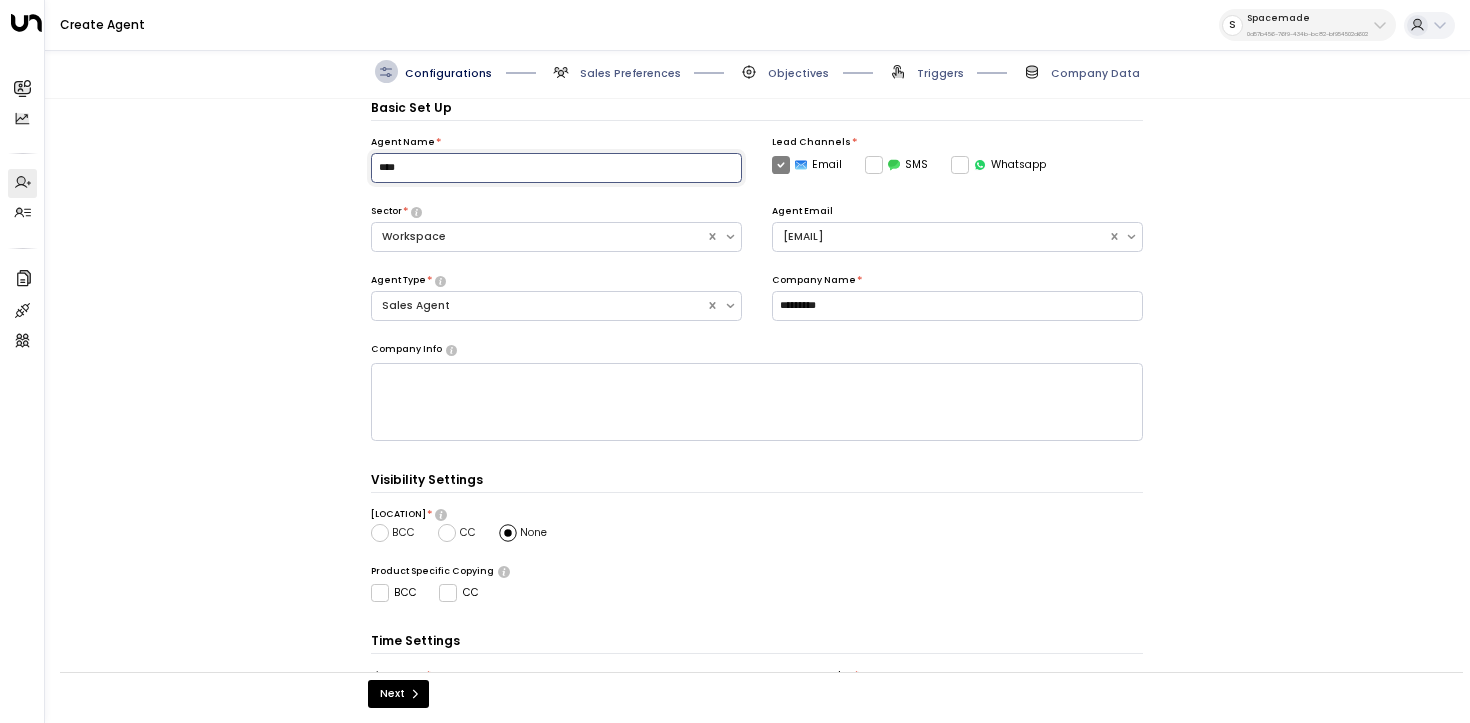 type on "****" 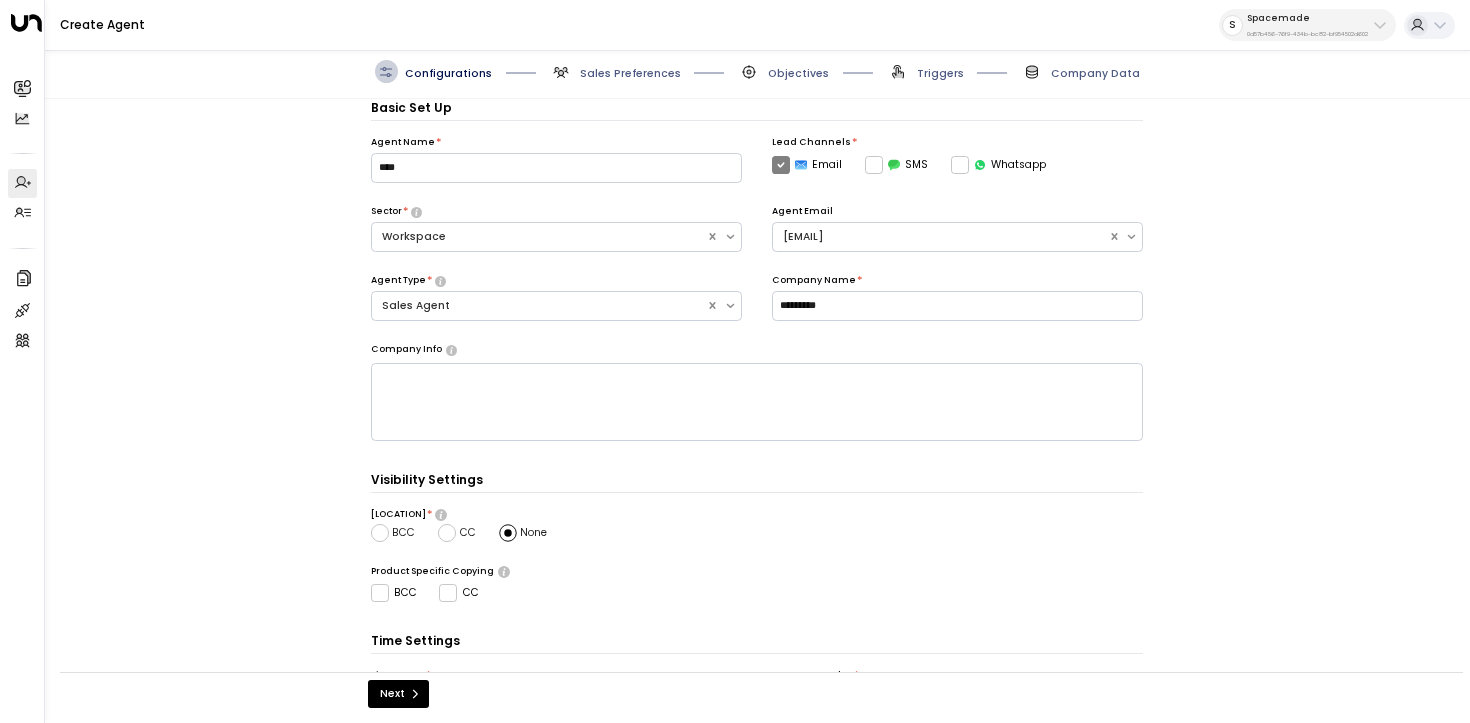 click on "Basic Set Up Agent Name * **** Lead Channels *       Email       SMS       Whatsapp Sector   * Workspace Agent Email   rosie@spacemade.co  Agent Type   * Sales Agent Company Name * ********* Company Info * ​ Visibility Settings Global *   BCC   CC   None Product Specific Copying       BCC       CC Time Settings Time Zone   * BST - Europe/London Response Delay * Super Fast   (1 - 2 mins) Fast   (Around 5 mins) Medium   (Around 10 mins) Slow   (Around 15 mins) Next" at bounding box center [757, 393] 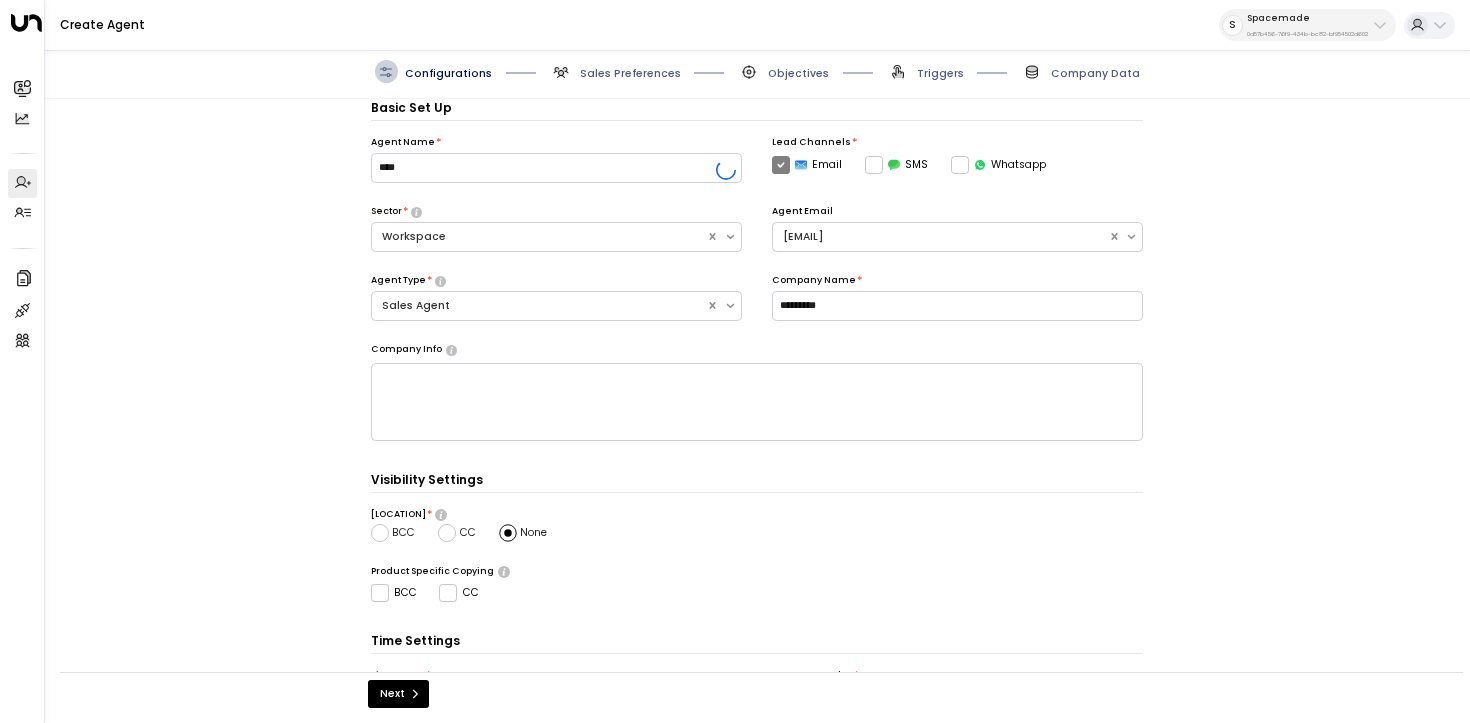 scroll, scrollTop: 125, scrollLeft: 0, axis: vertical 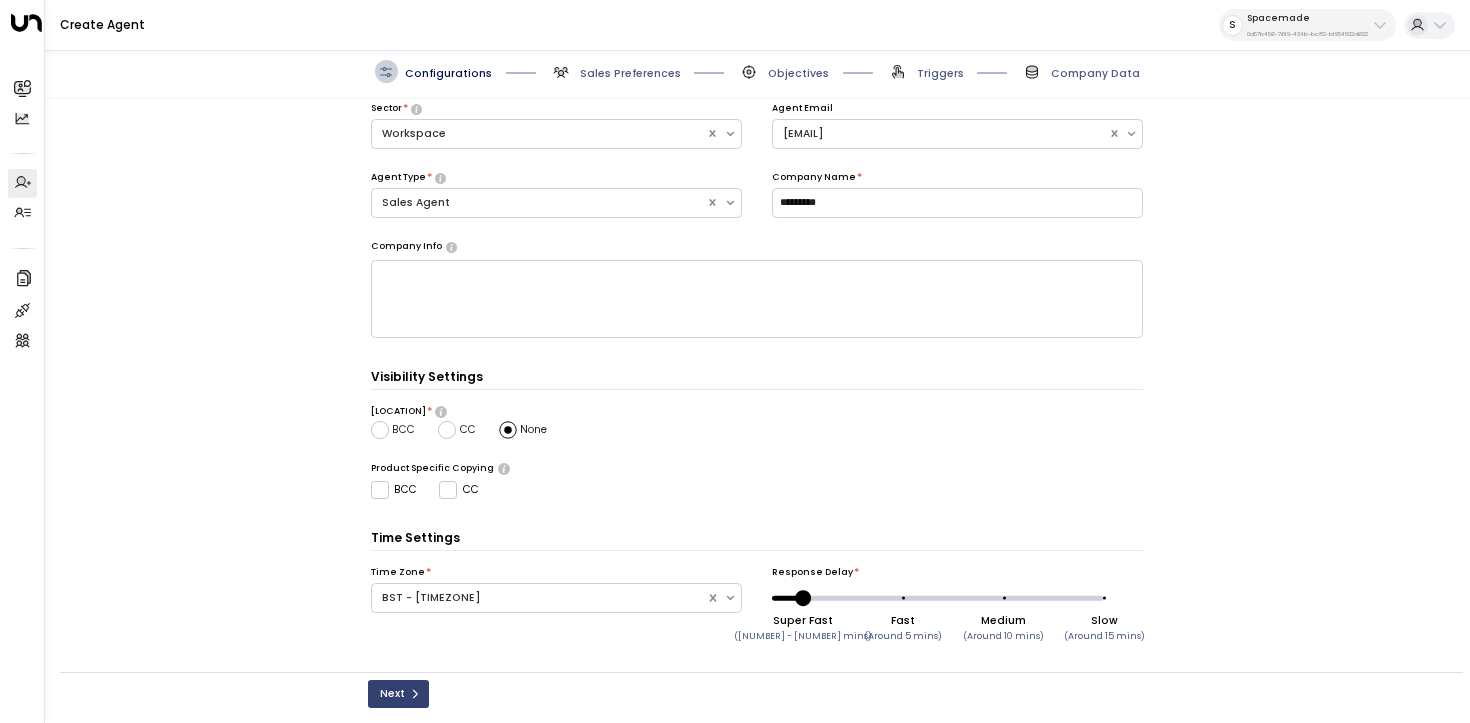 click on "Next" at bounding box center (398, 694) 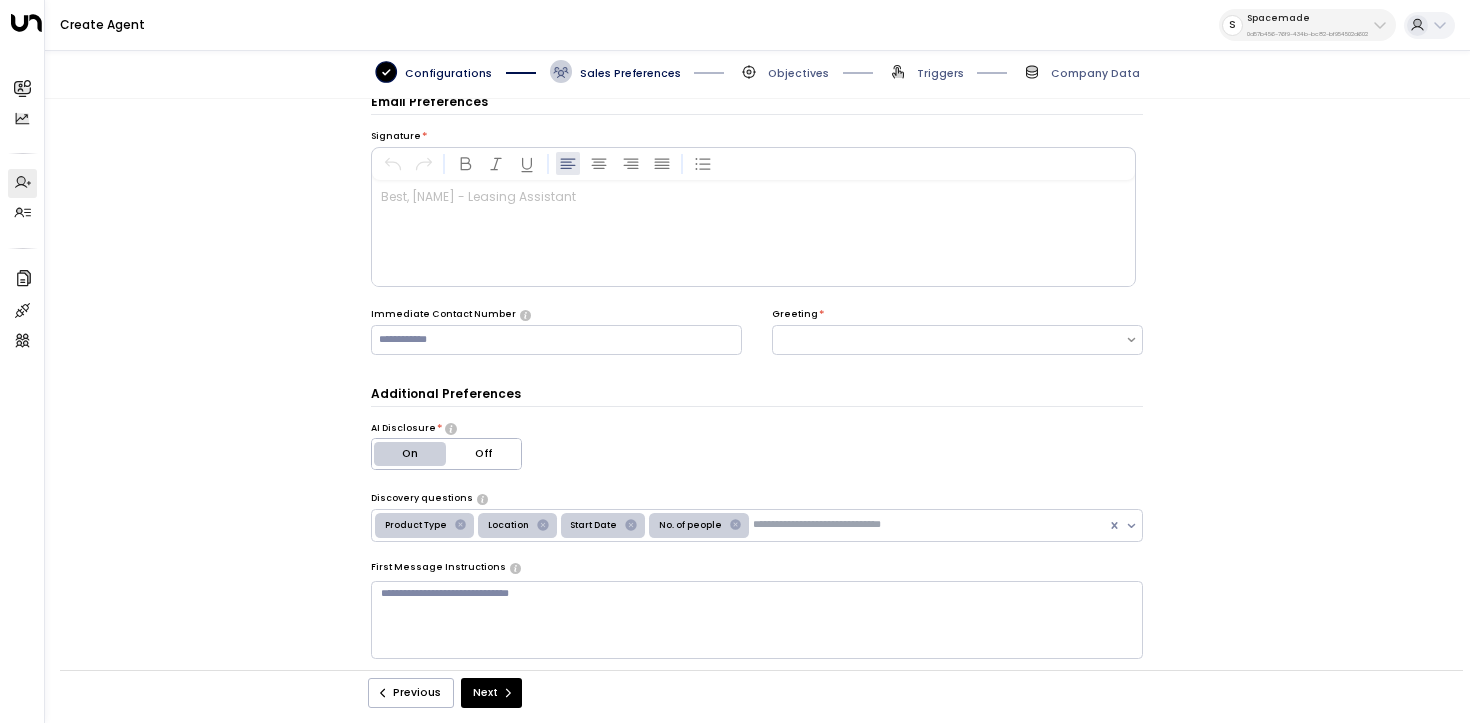 scroll, scrollTop: 22, scrollLeft: 0, axis: vertical 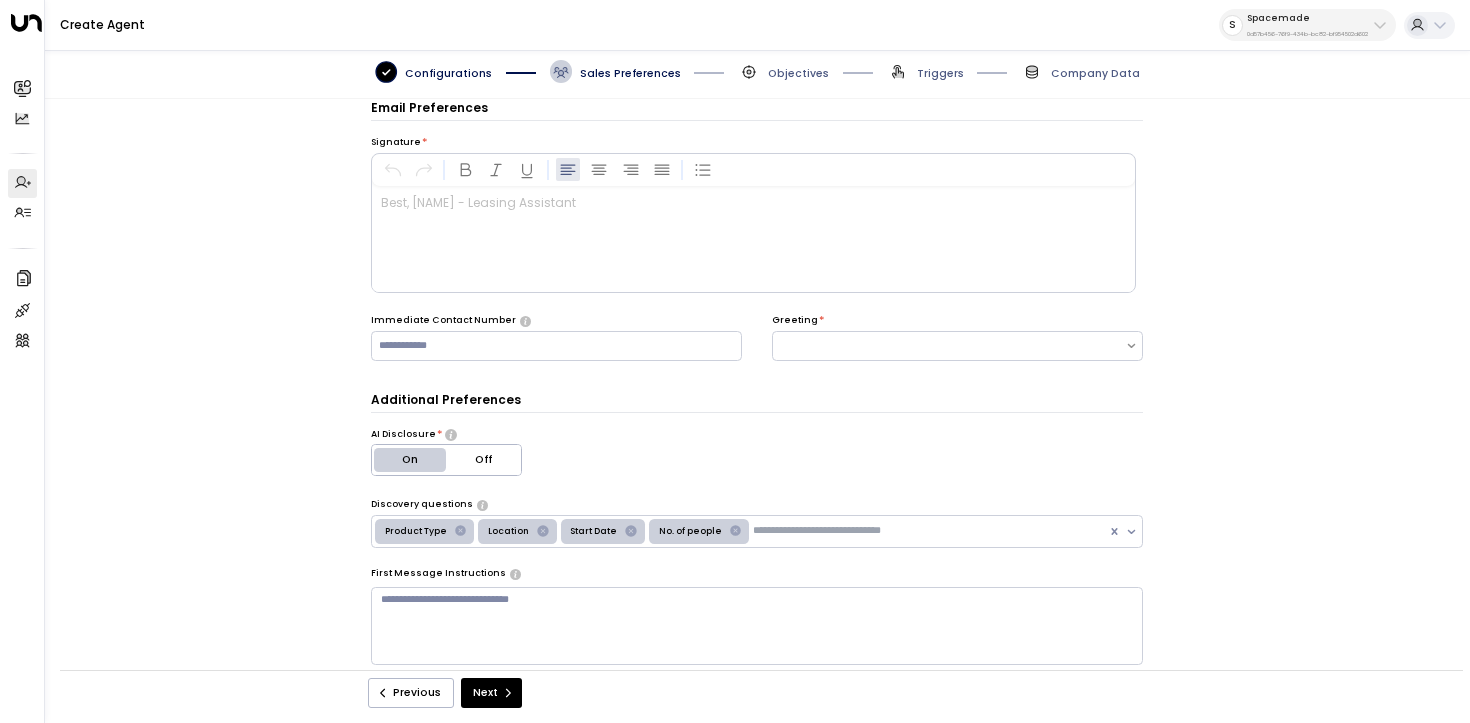 click at bounding box center (753, 239) 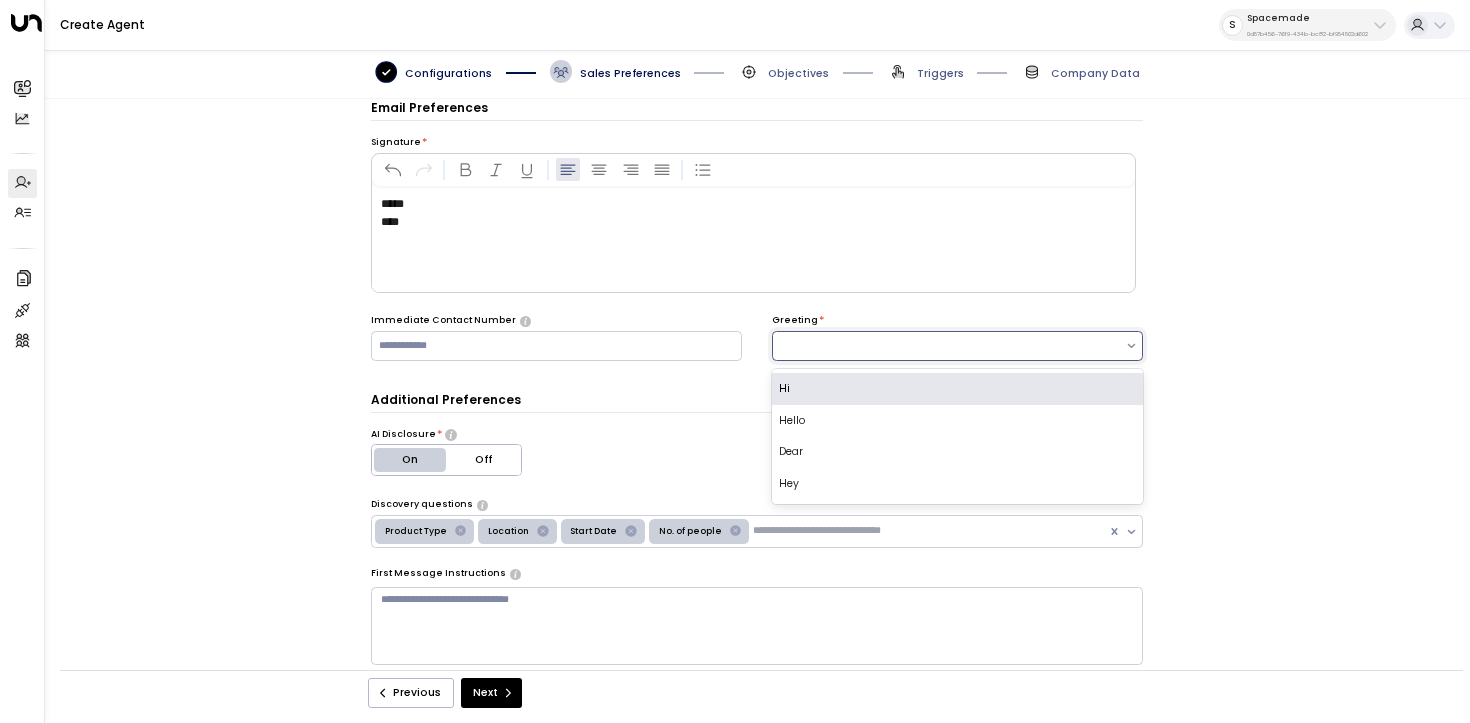 click at bounding box center (949, 346) 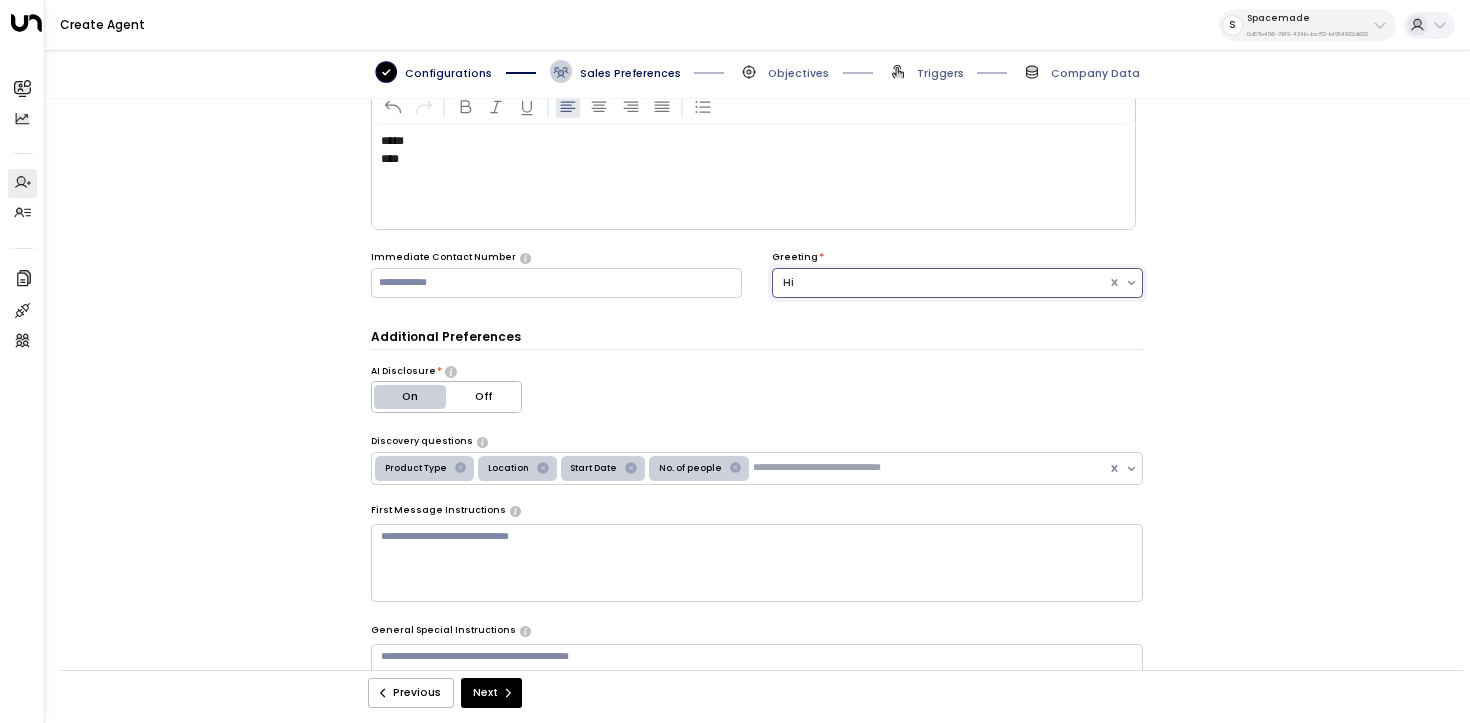 scroll, scrollTop: 168, scrollLeft: 0, axis: vertical 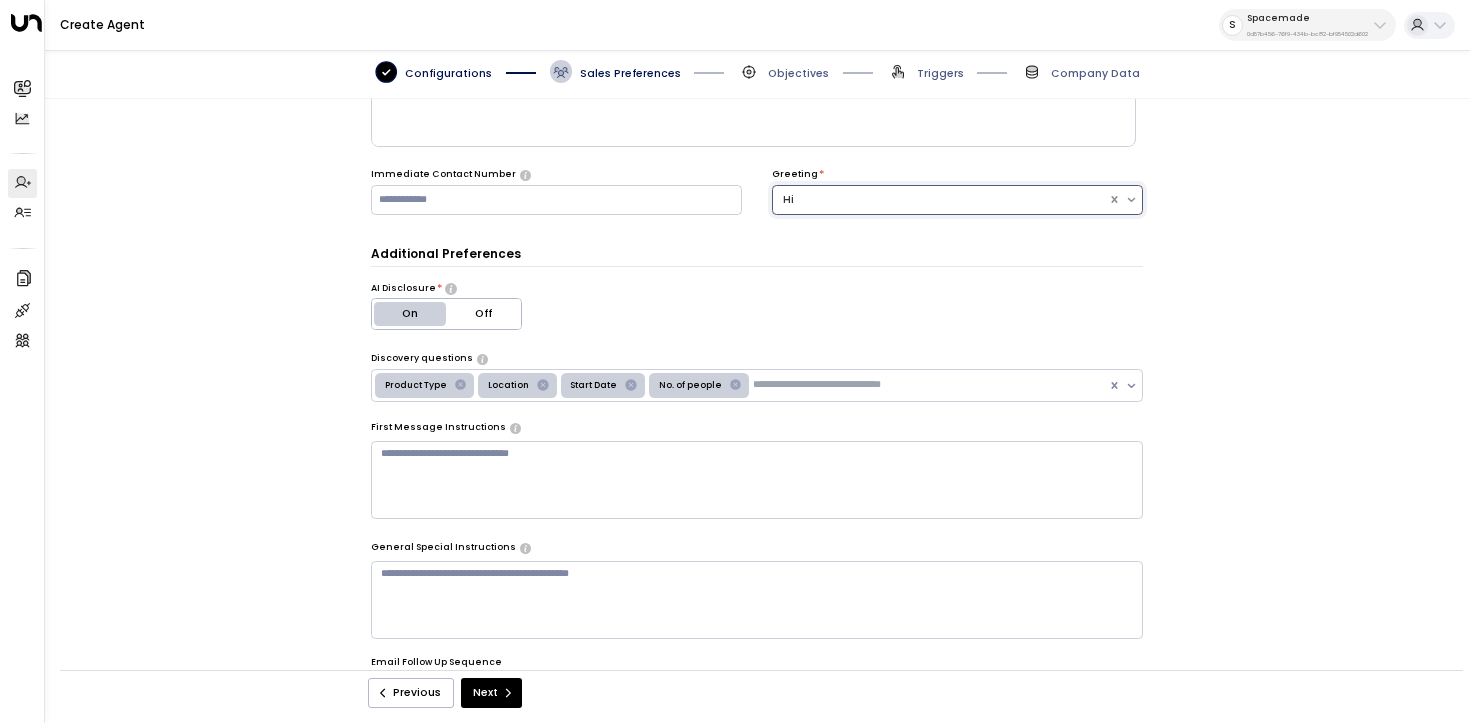 click at bounding box center (757, 480) 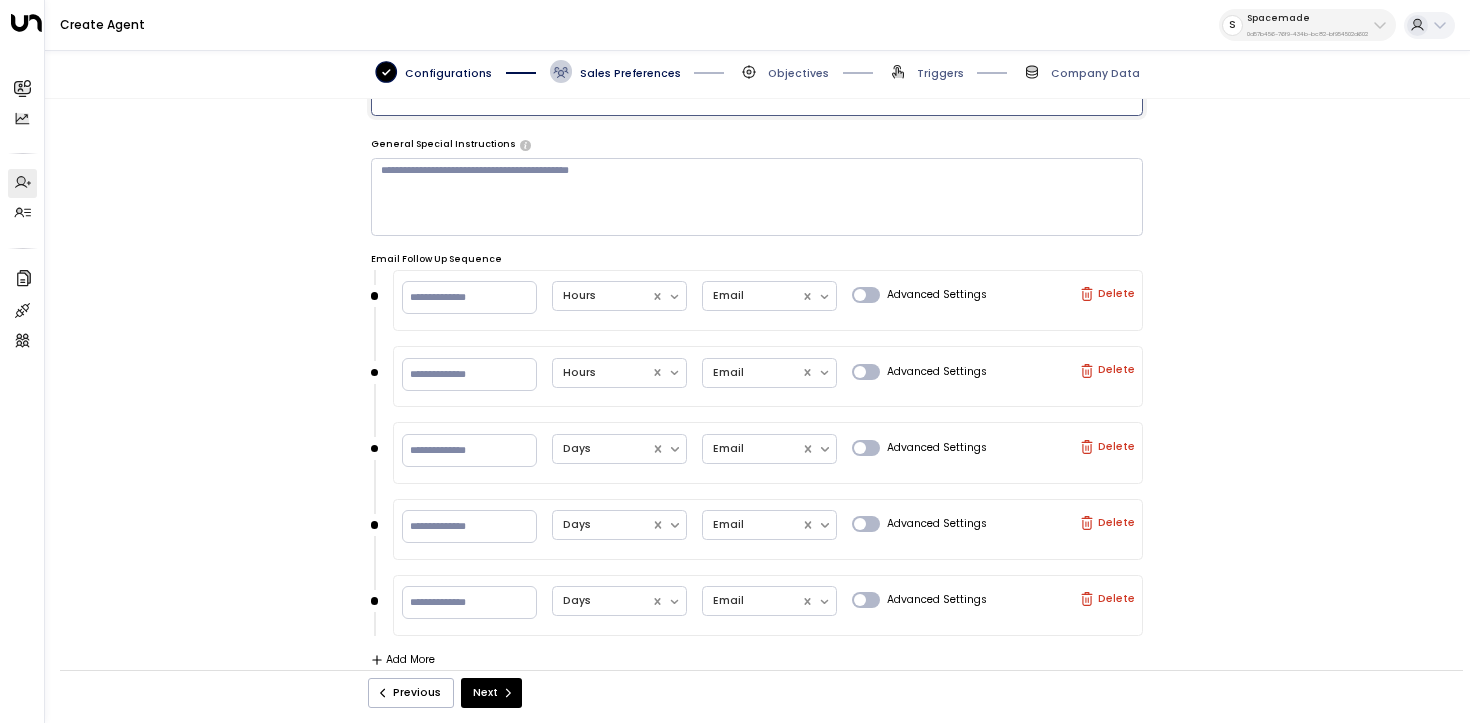 scroll, scrollTop: 572, scrollLeft: 0, axis: vertical 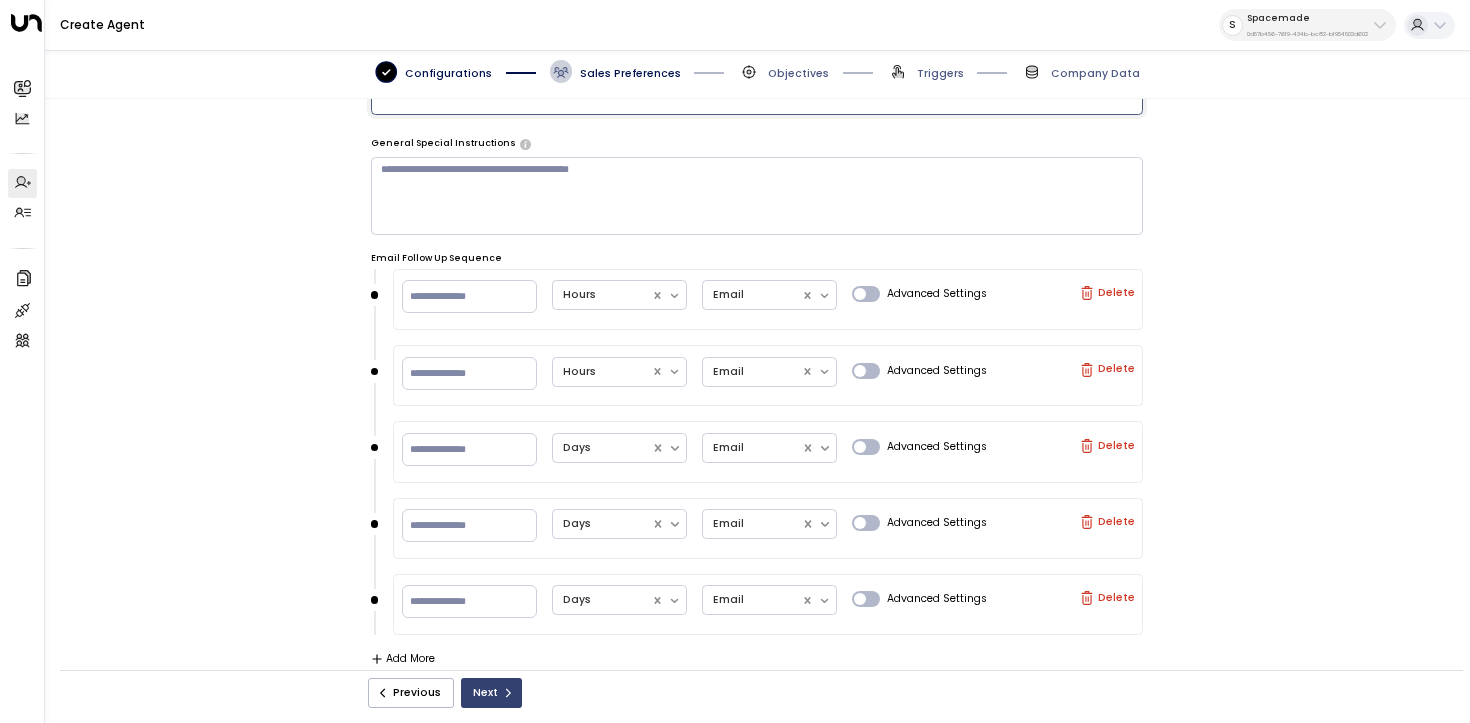 click at bounding box center (508, 693) 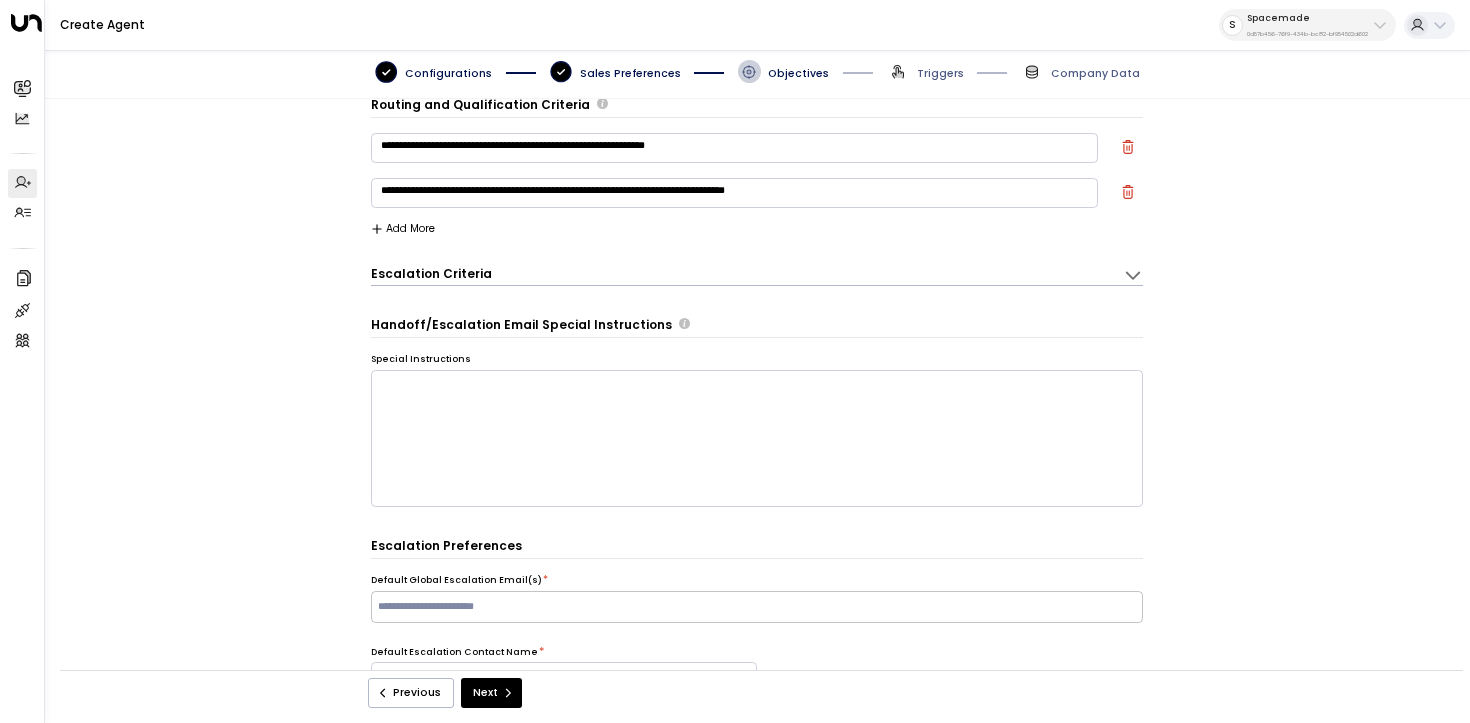 scroll, scrollTop: 22, scrollLeft: 0, axis: vertical 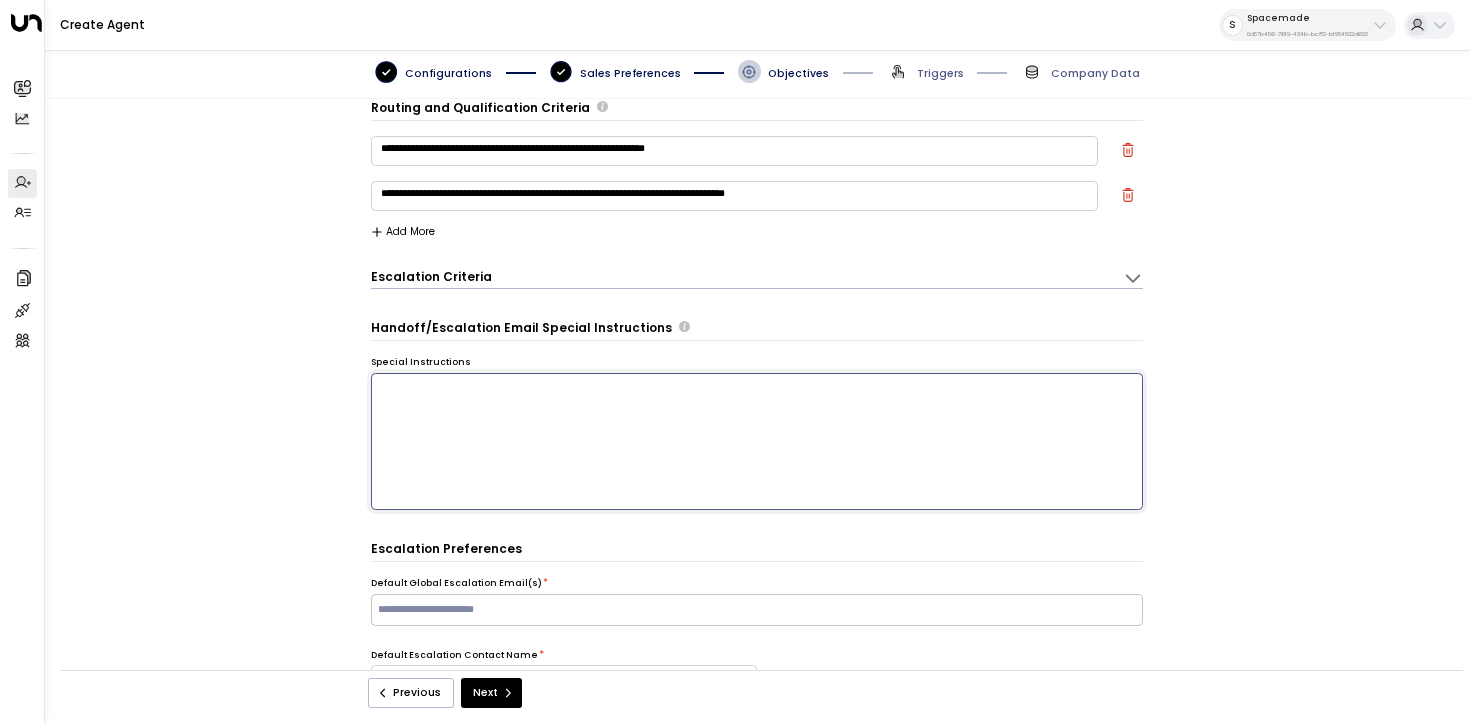 click at bounding box center [757, 442] 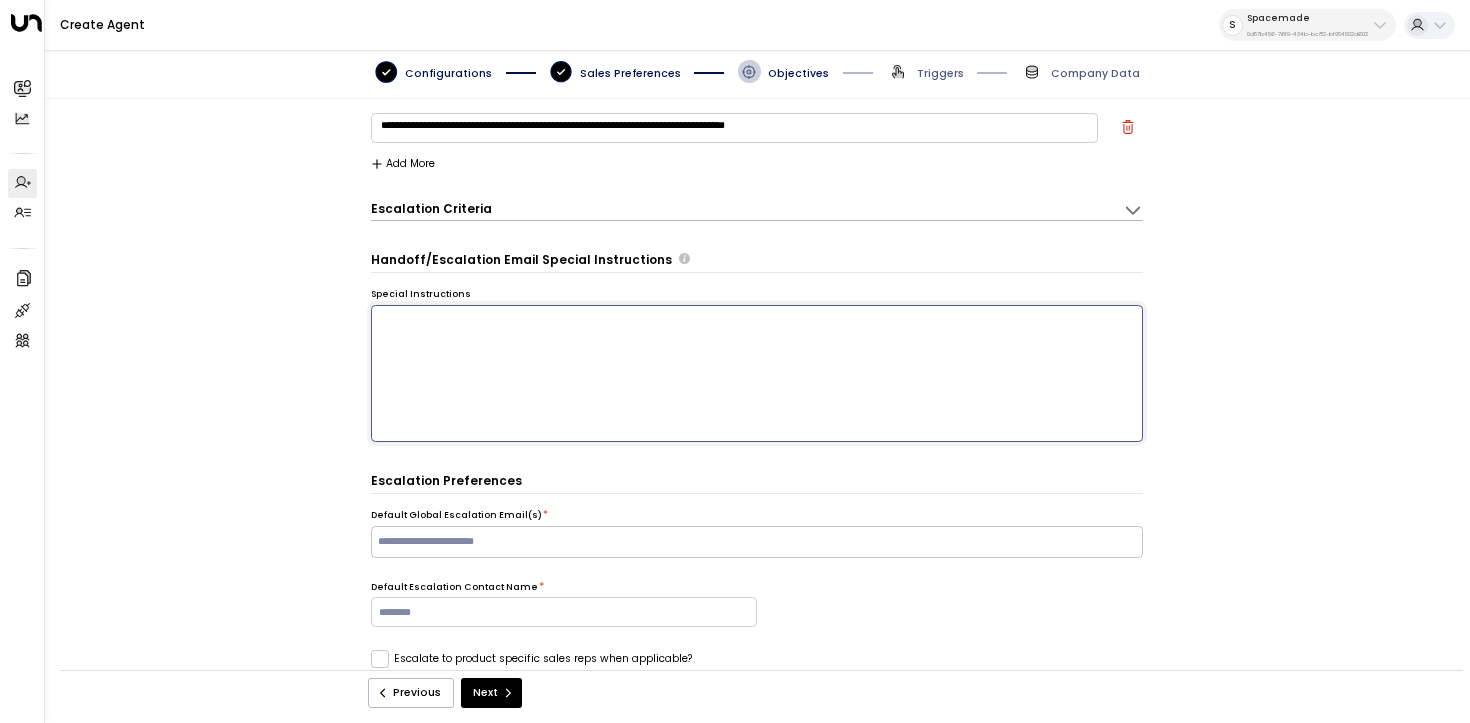 scroll, scrollTop: 138, scrollLeft: 0, axis: vertical 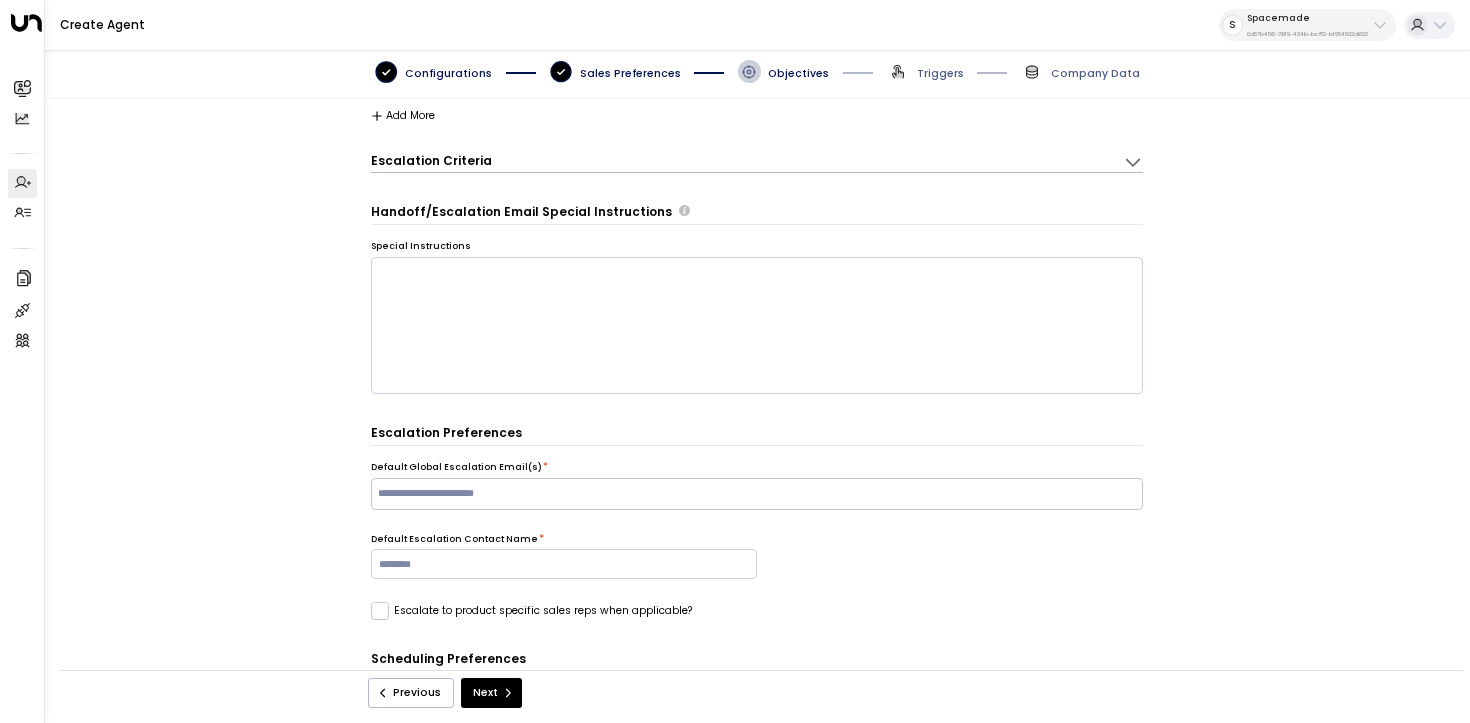 click on "​" at bounding box center (757, 494) 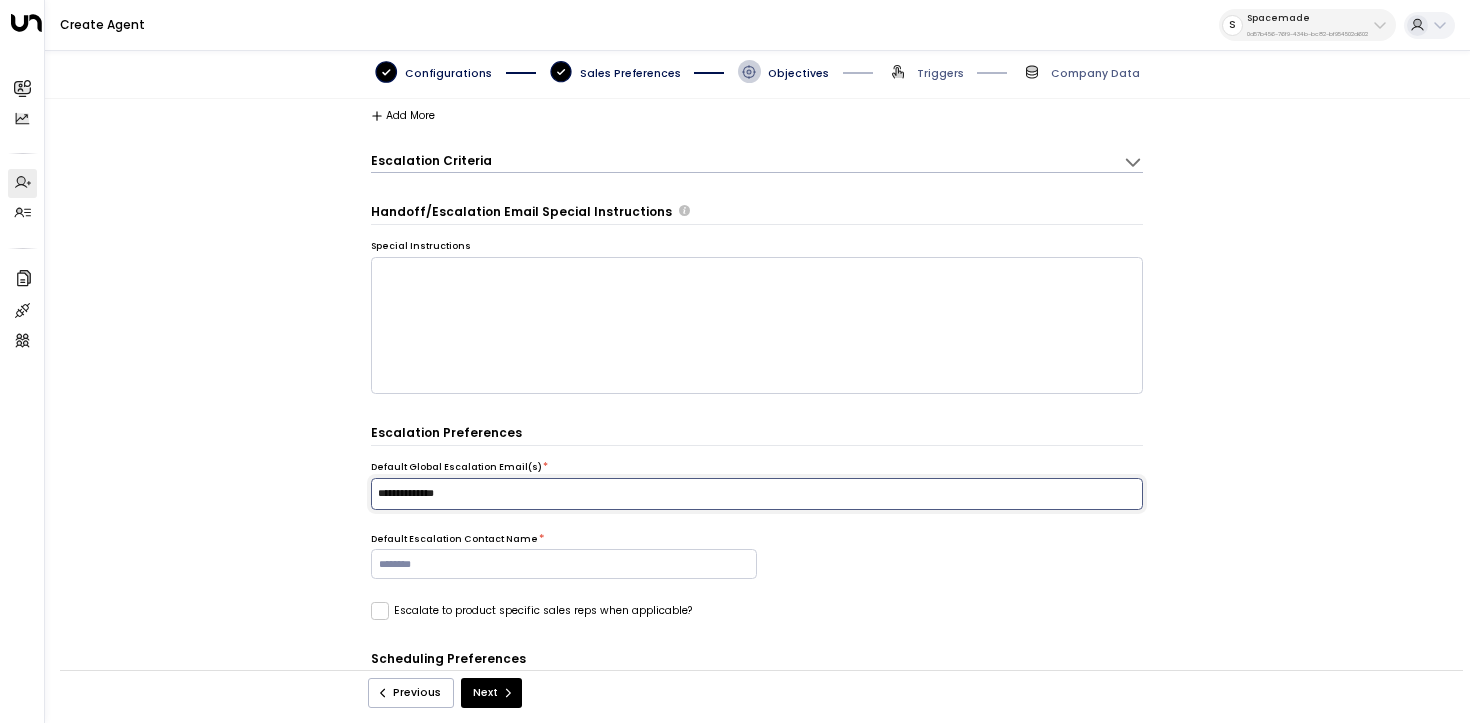 type 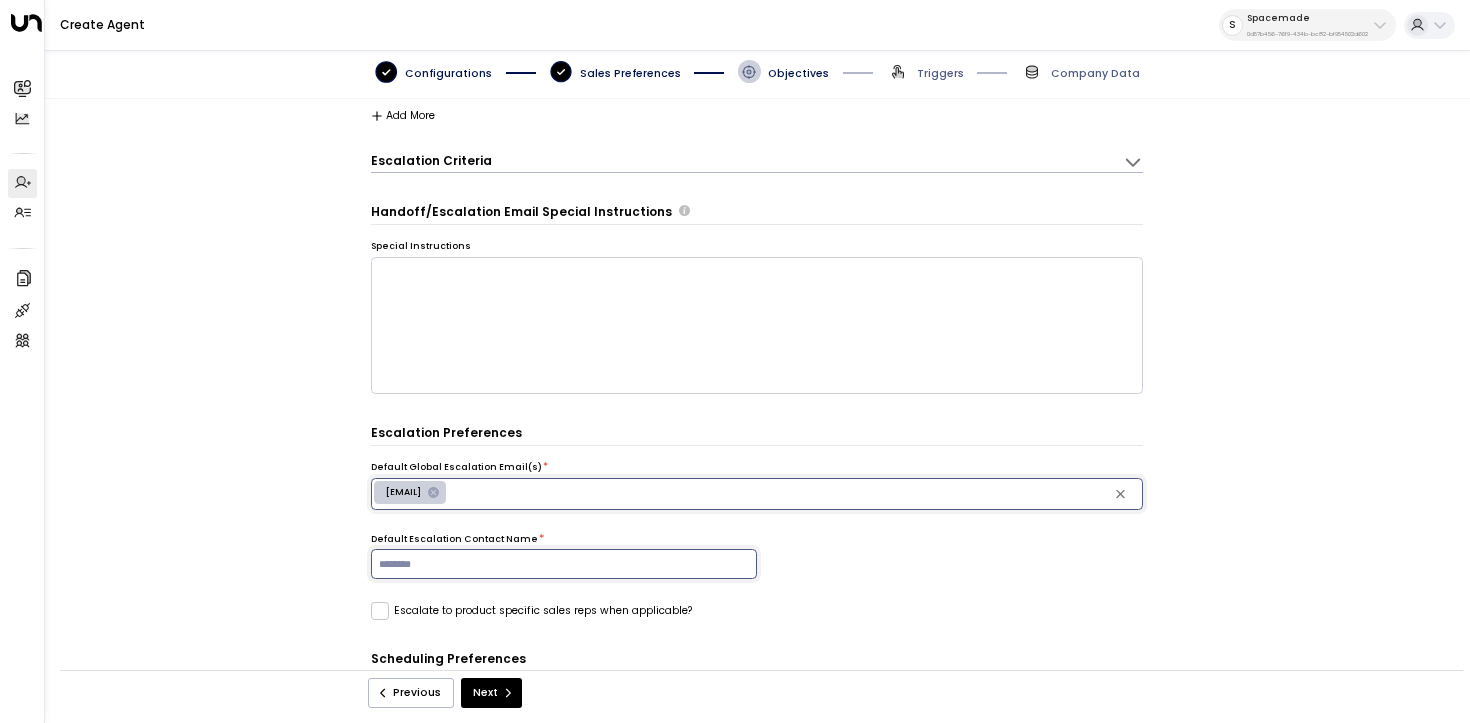 click at bounding box center (564, 564) 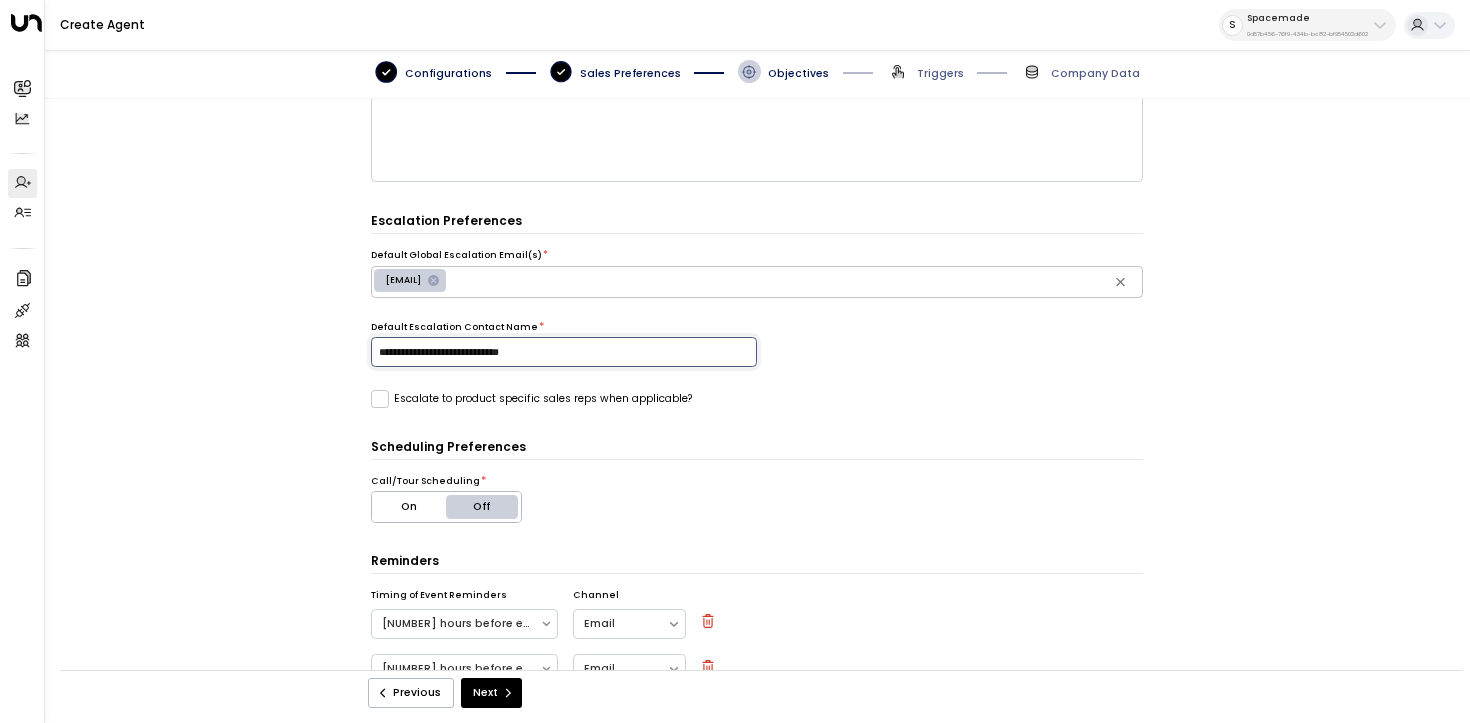 scroll, scrollTop: 386, scrollLeft: 0, axis: vertical 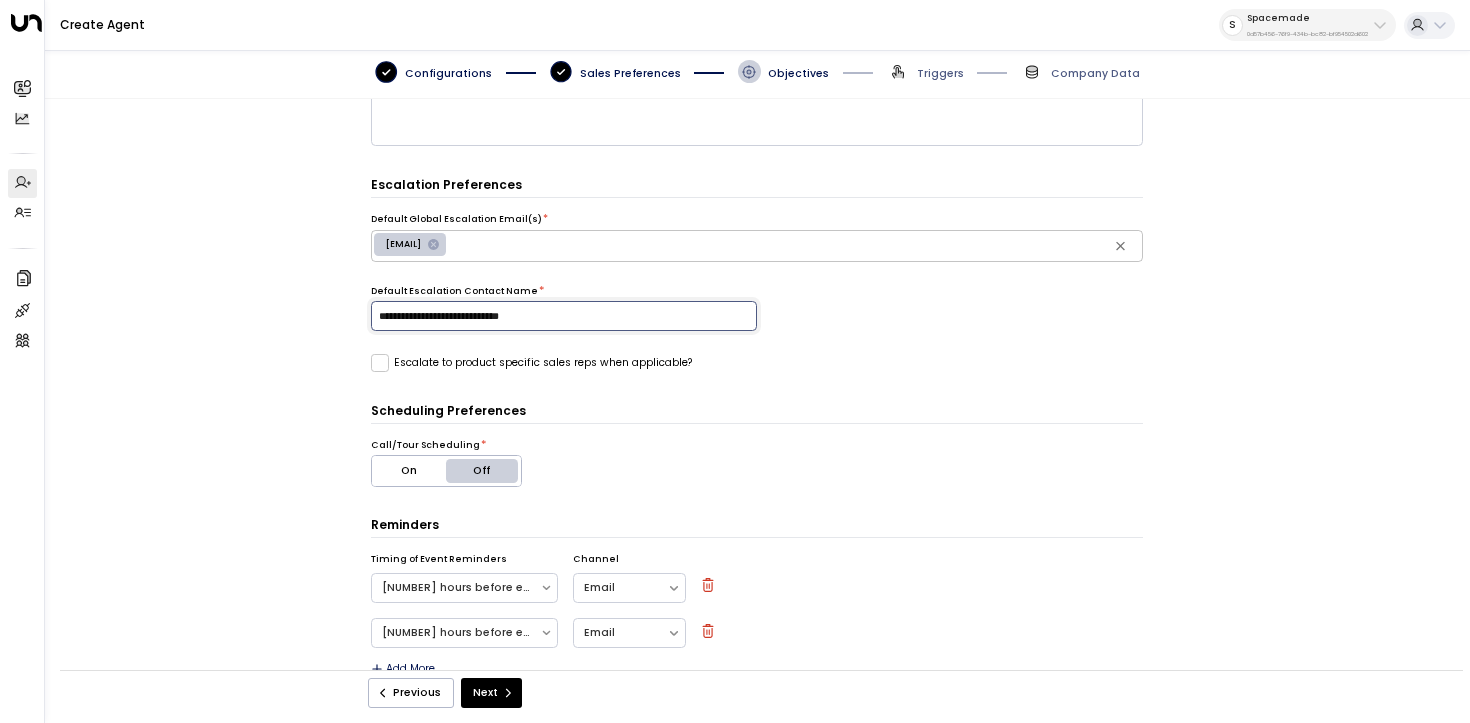 type on "**********" 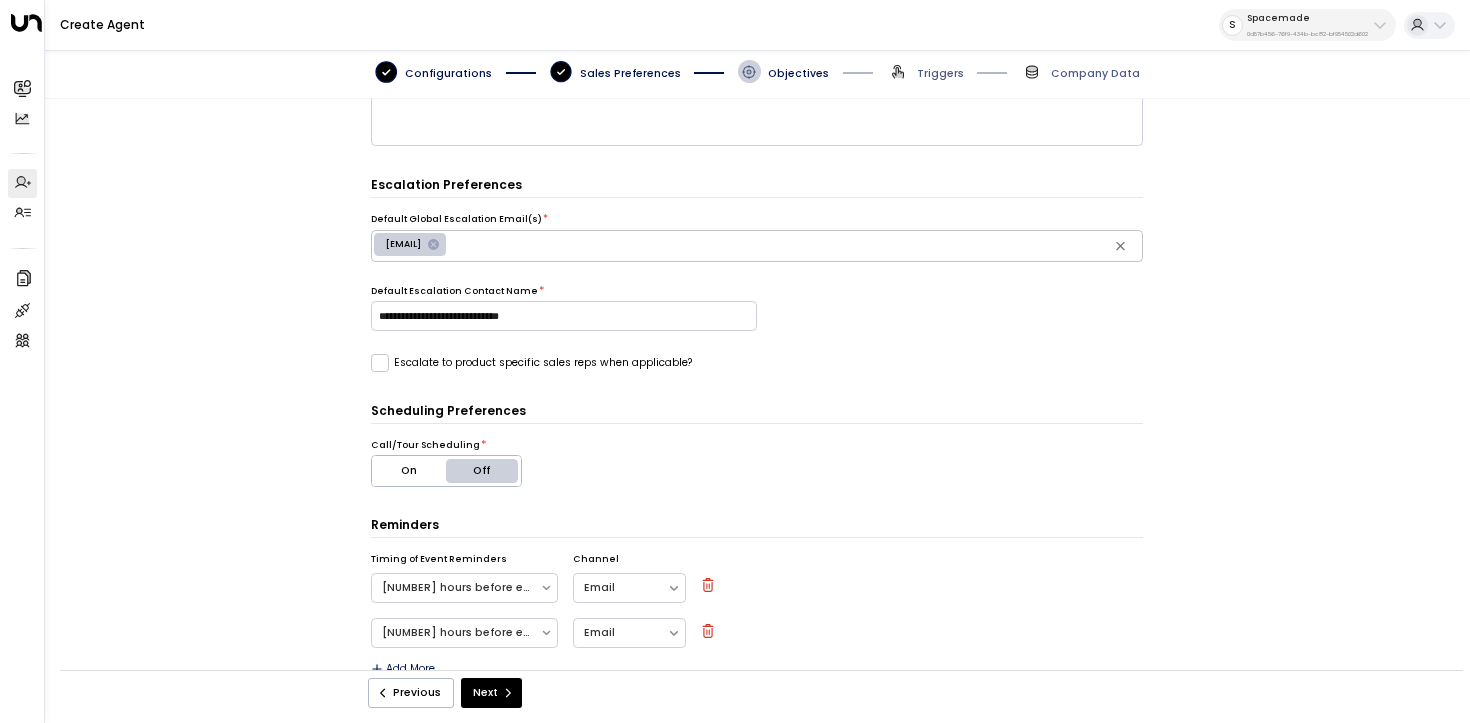 click on "On" at bounding box center (409, 471) 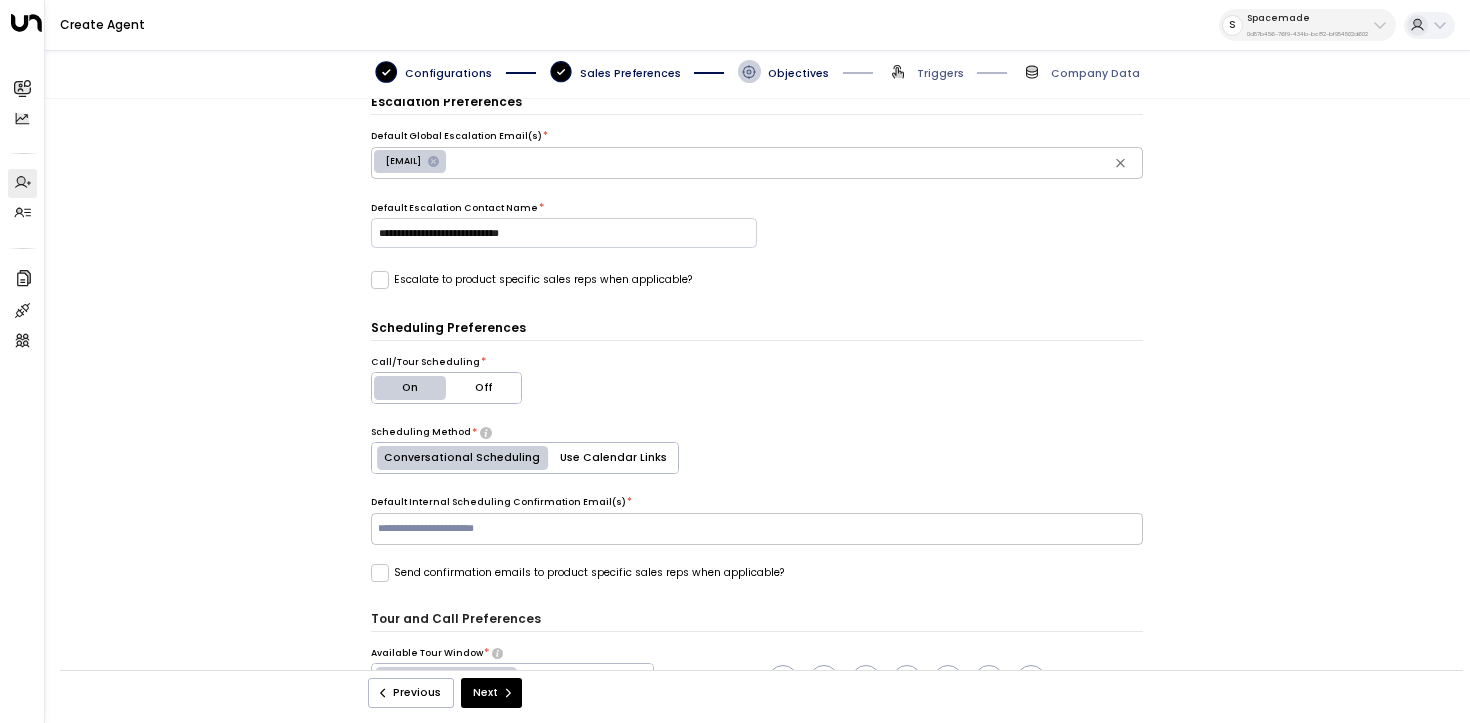 scroll, scrollTop: 504, scrollLeft: 0, axis: vertical 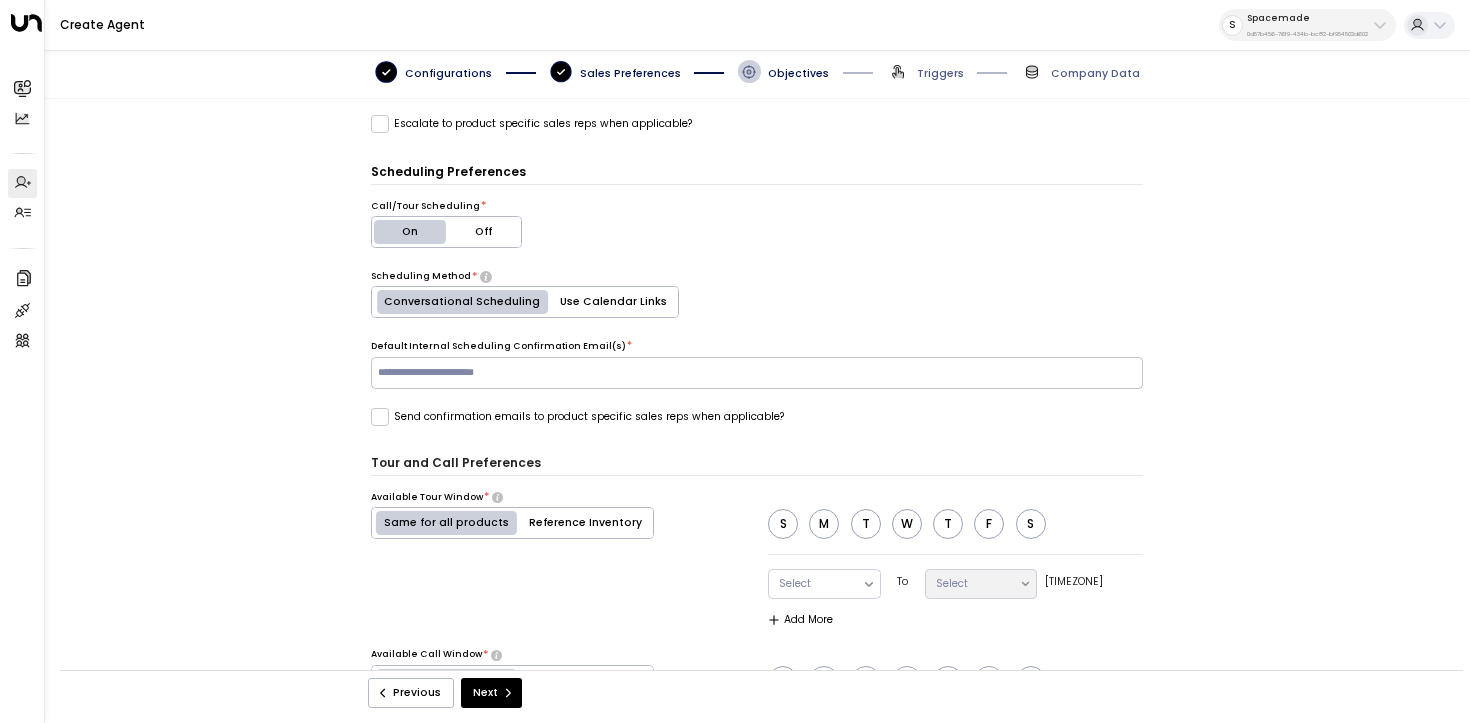 click at bounding box center (756, 372) 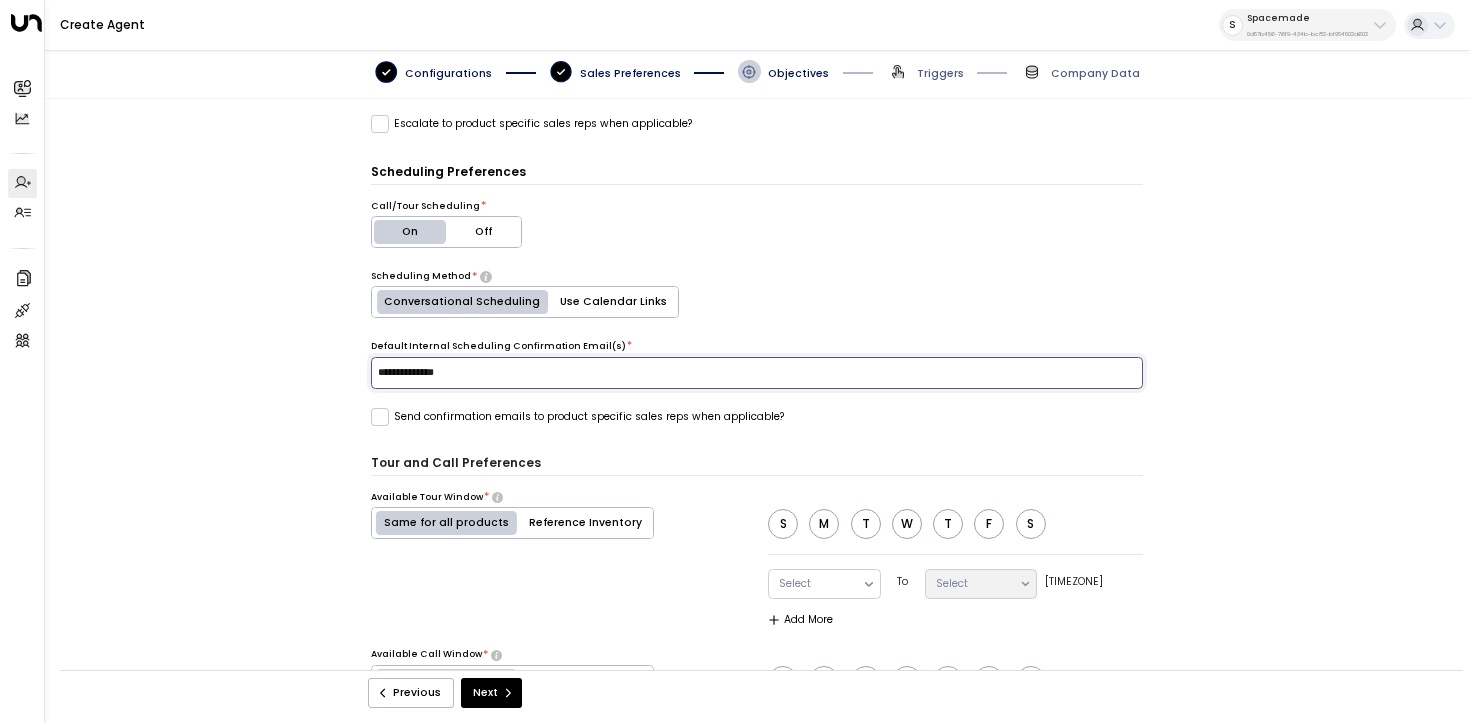 type on "**********" 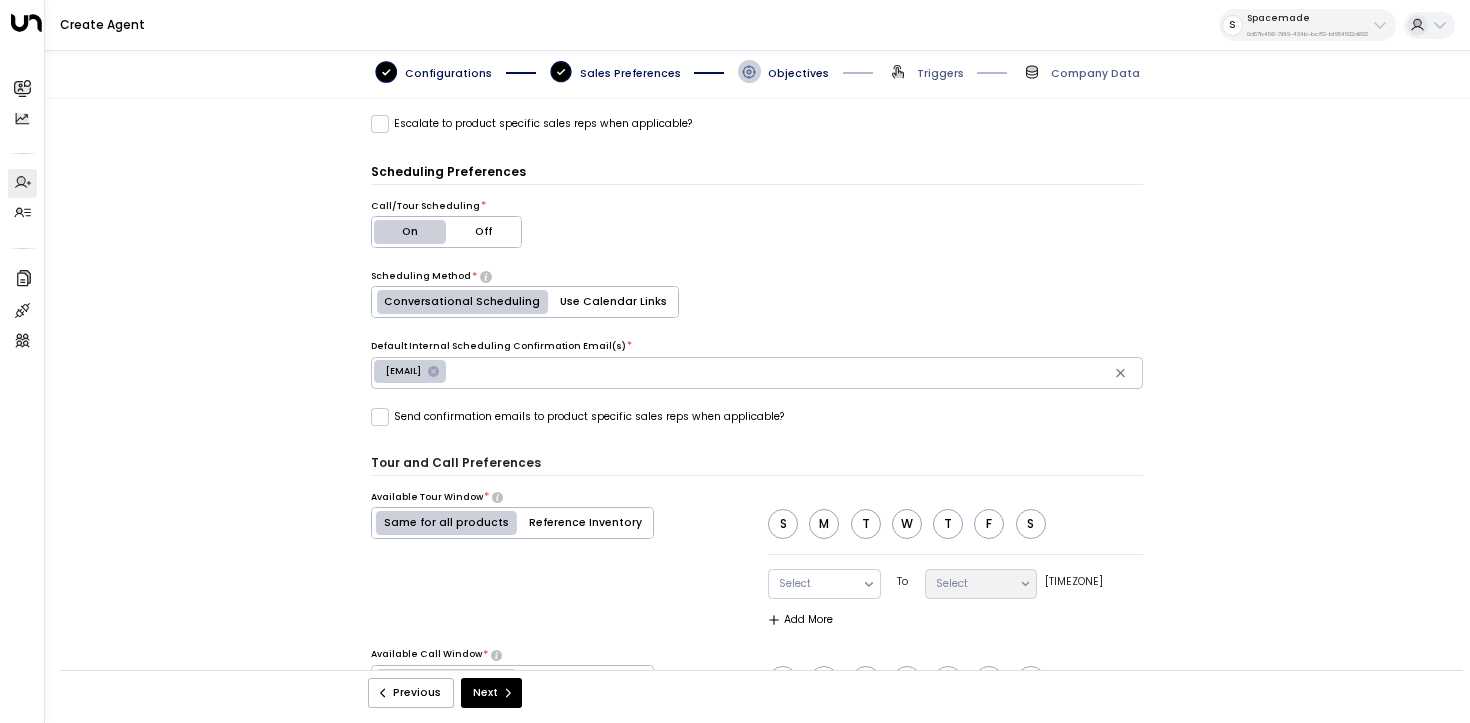 click on "T" at bounding box center (866, 524) 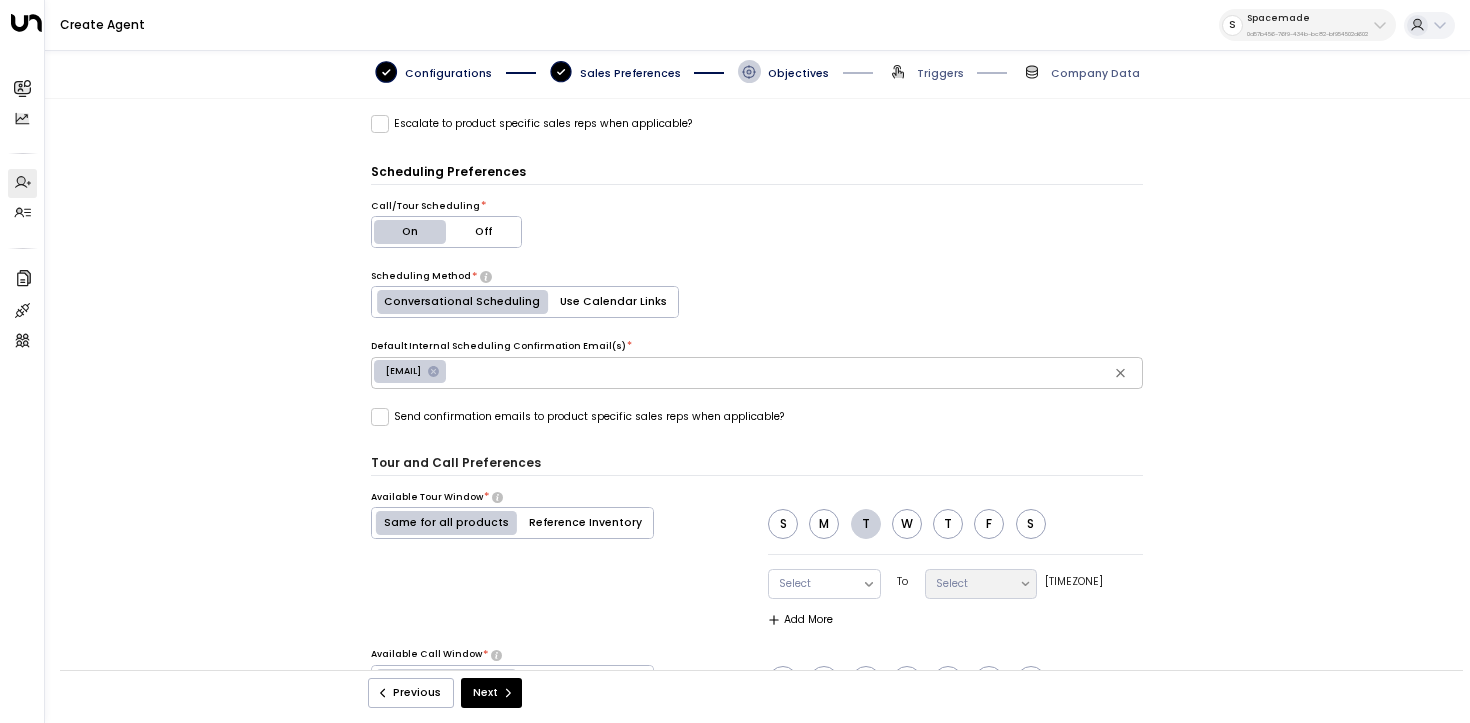 click on "M" at bounding box center [824, 524] 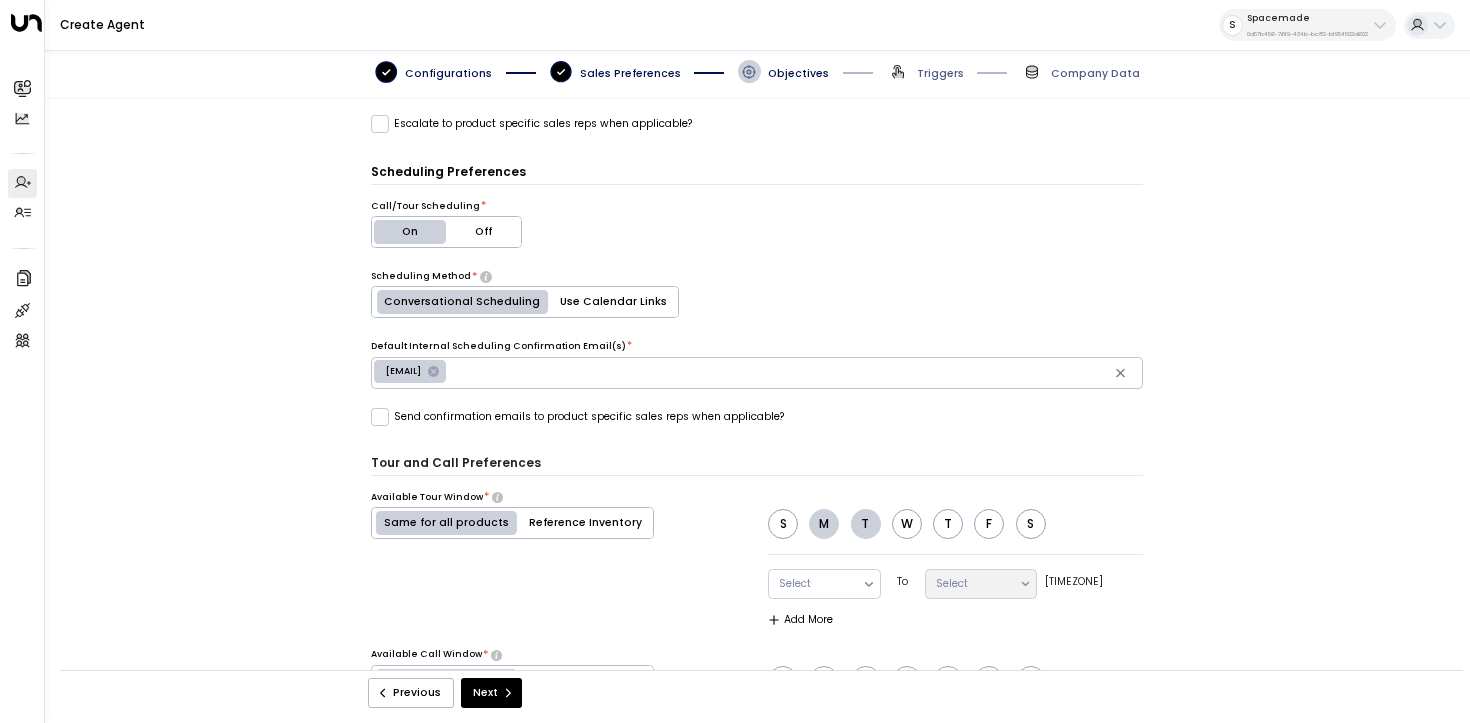 click on "W" at bounding box center (907, 524) 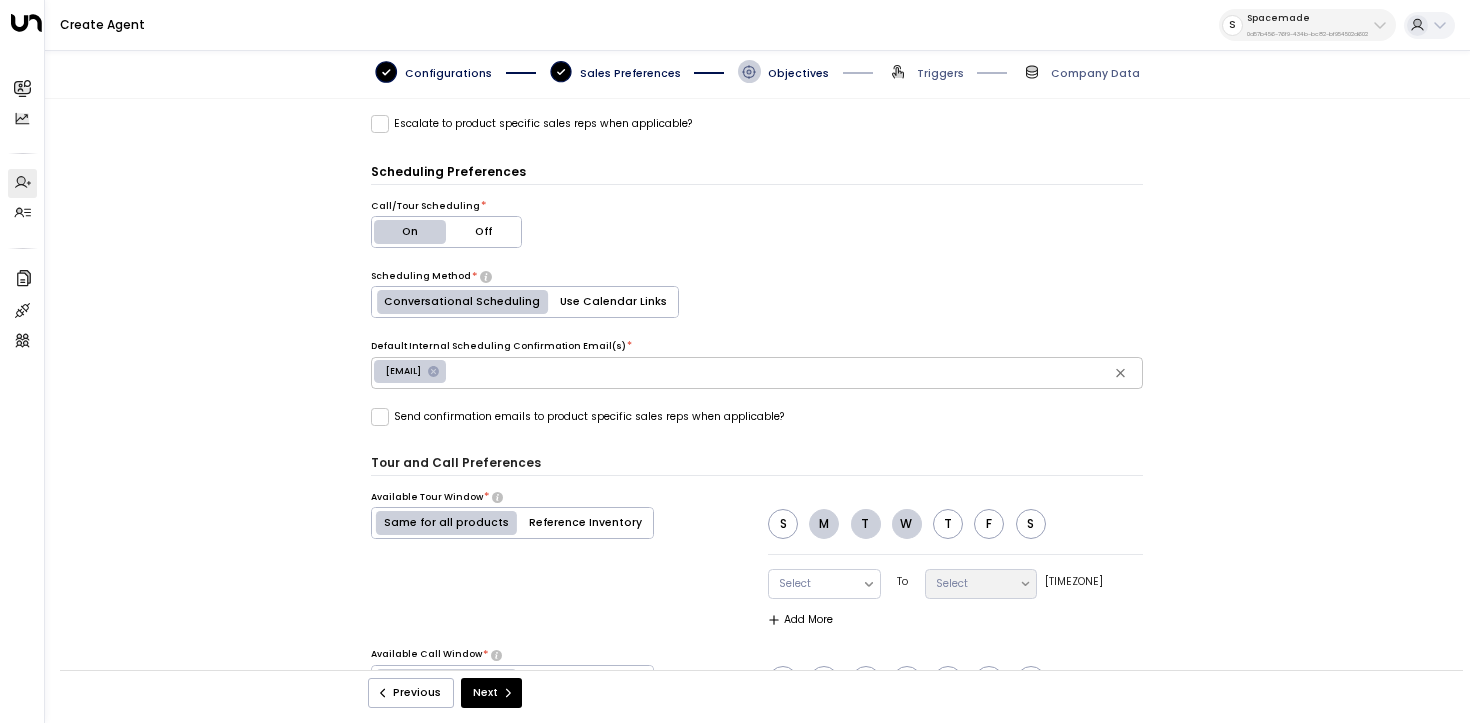 click on "T" at bounding box center (948, 524) 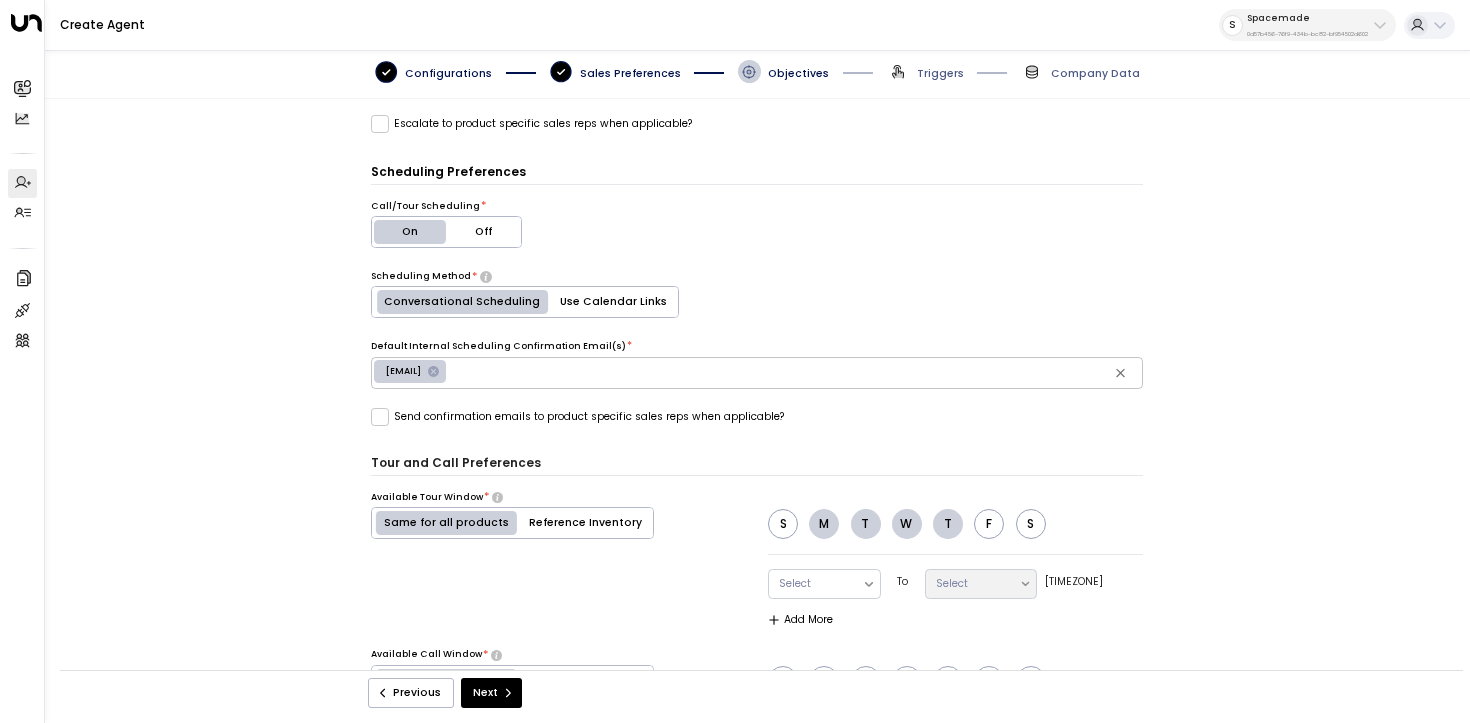 click on "F" at bounding box center (989, 524) 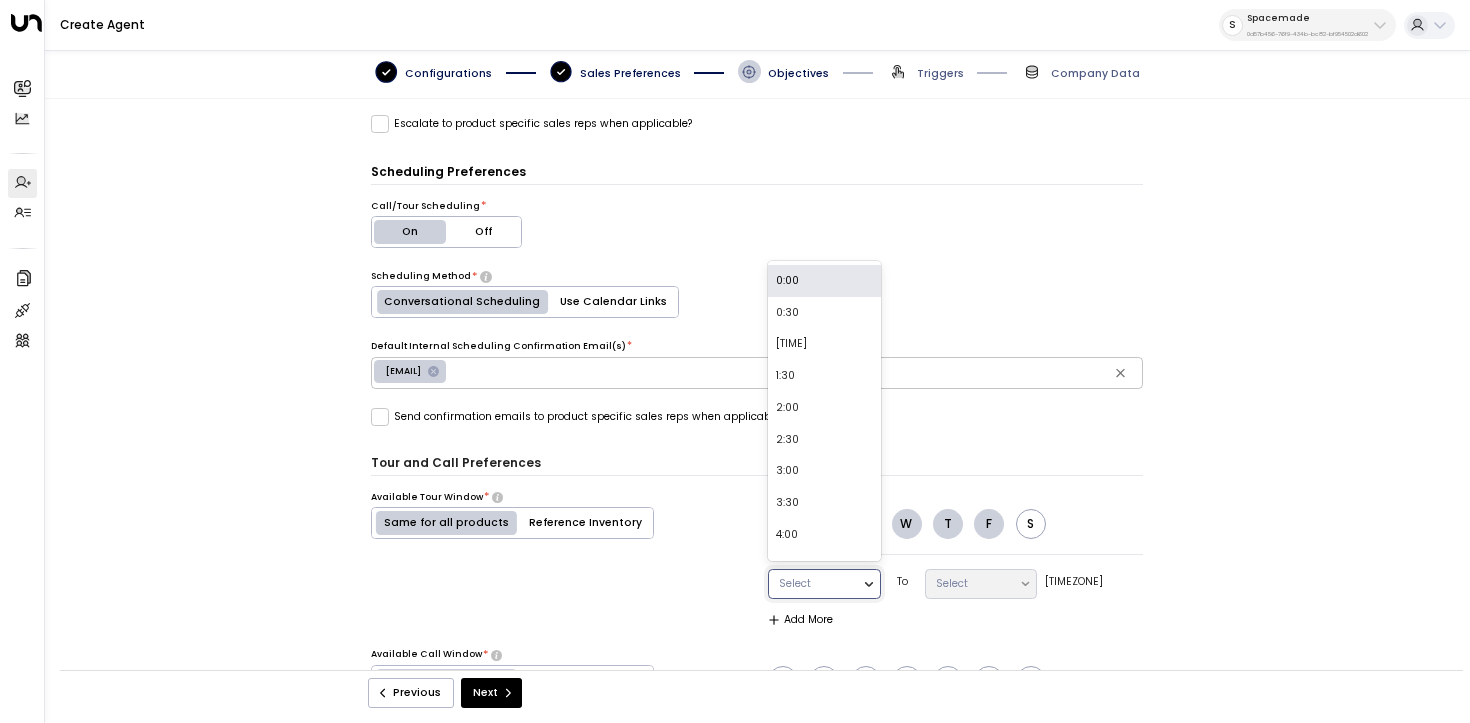 click at bounding box center [869, 584] 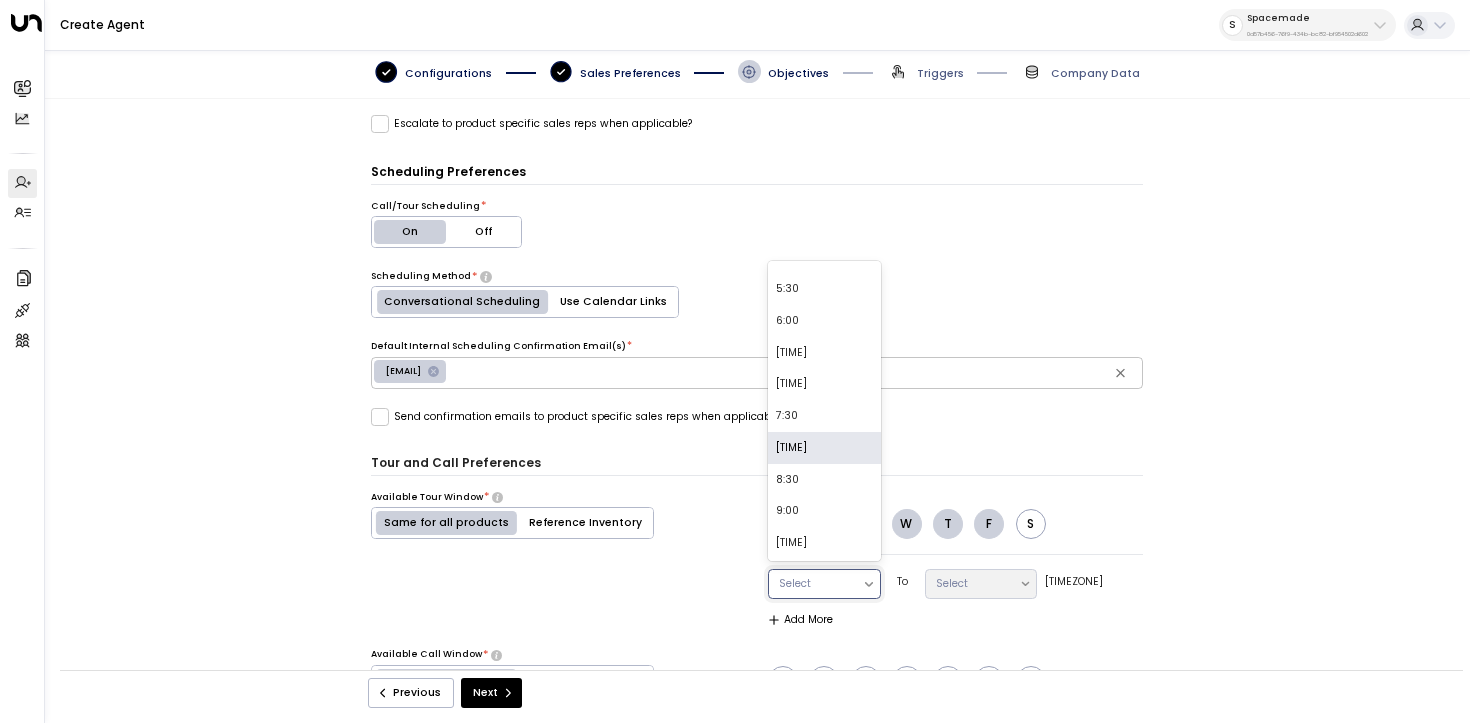 scroll, scrollTop: 373, scrollLeft: 0, axis: vertical 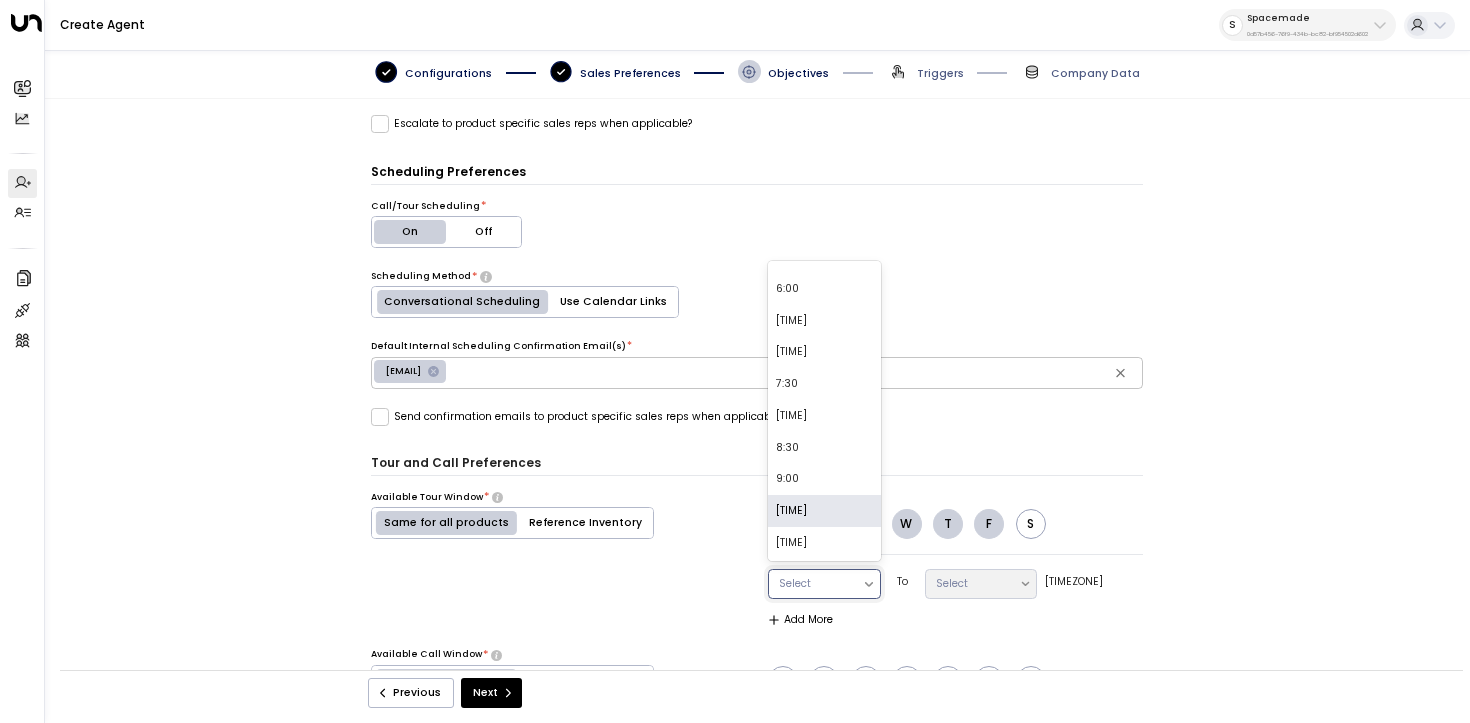 click on "[TIME]" at bounding box center [824, 511] 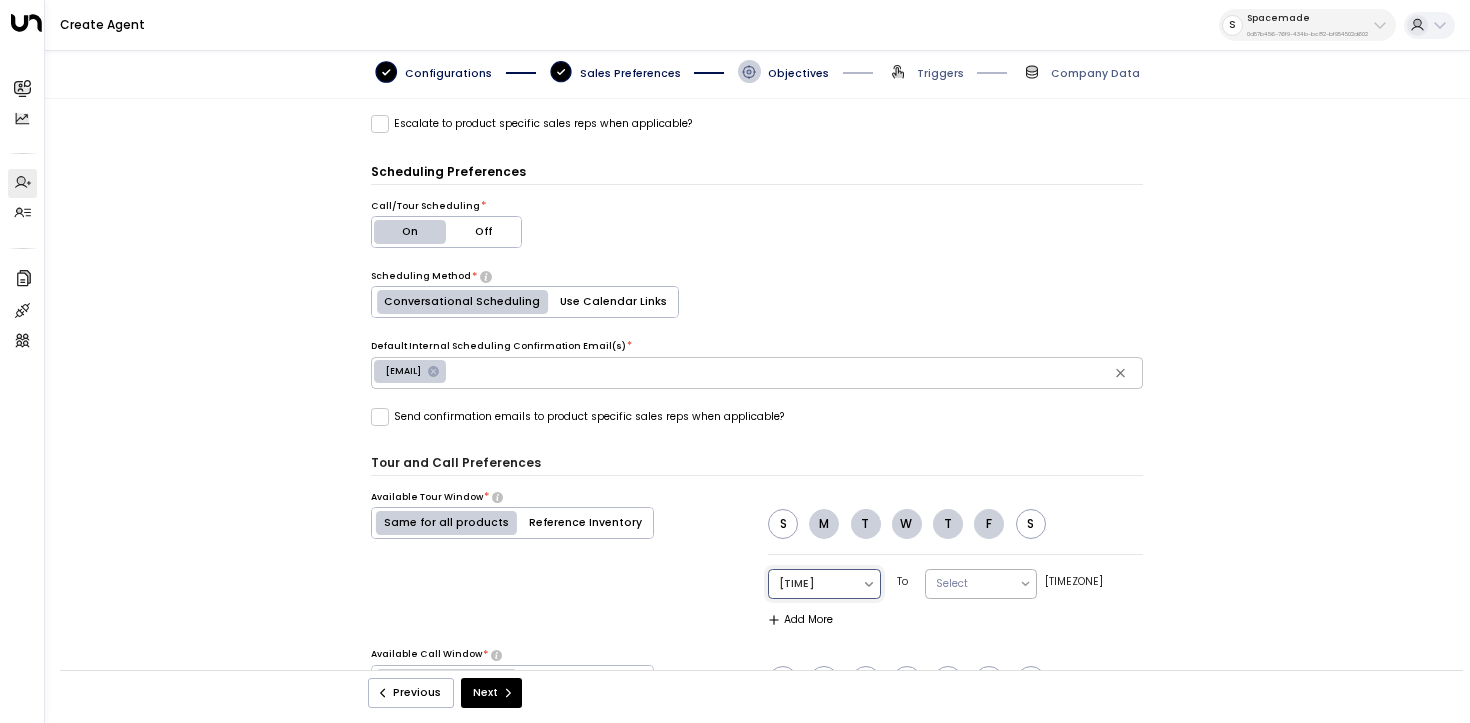 click at bounding box center (1026, 584) 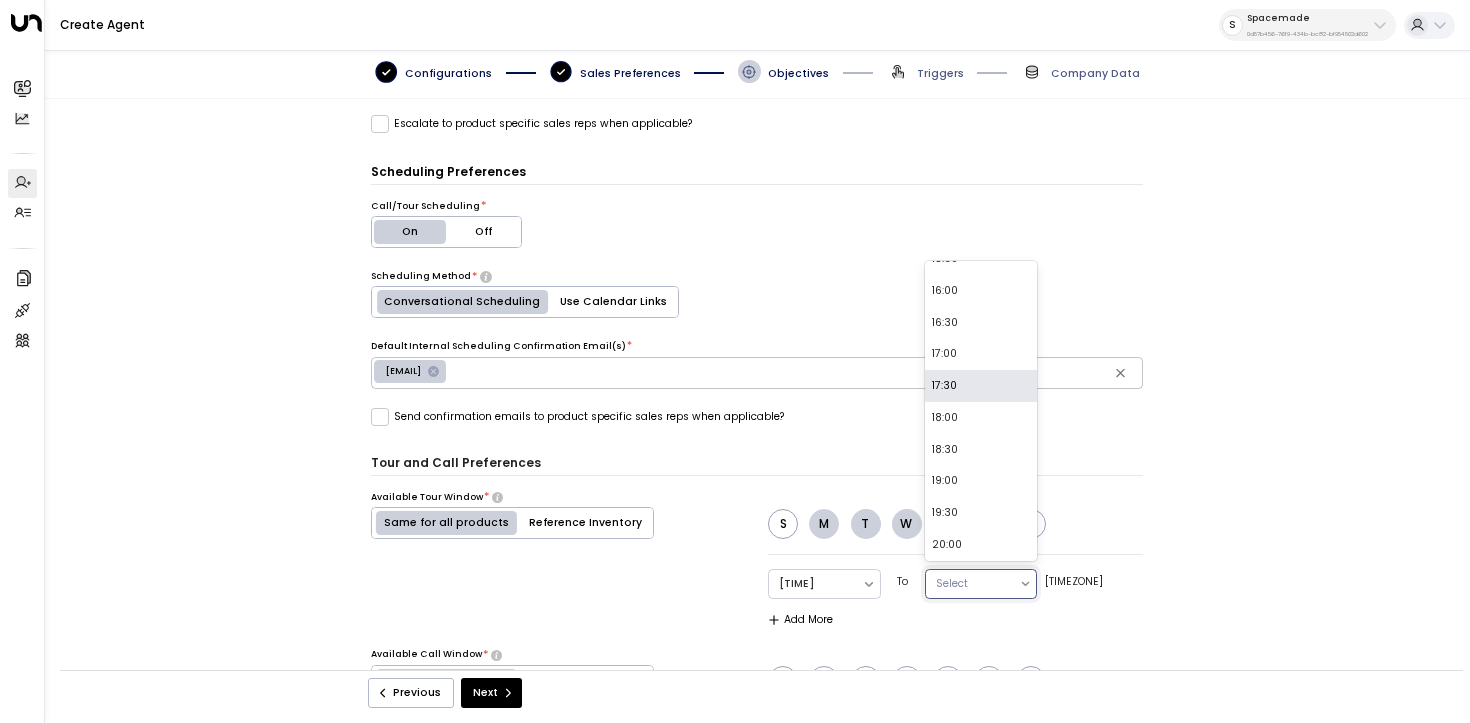 scroll, scrollTop: 373, scrollLeft: 0, axis: vertical 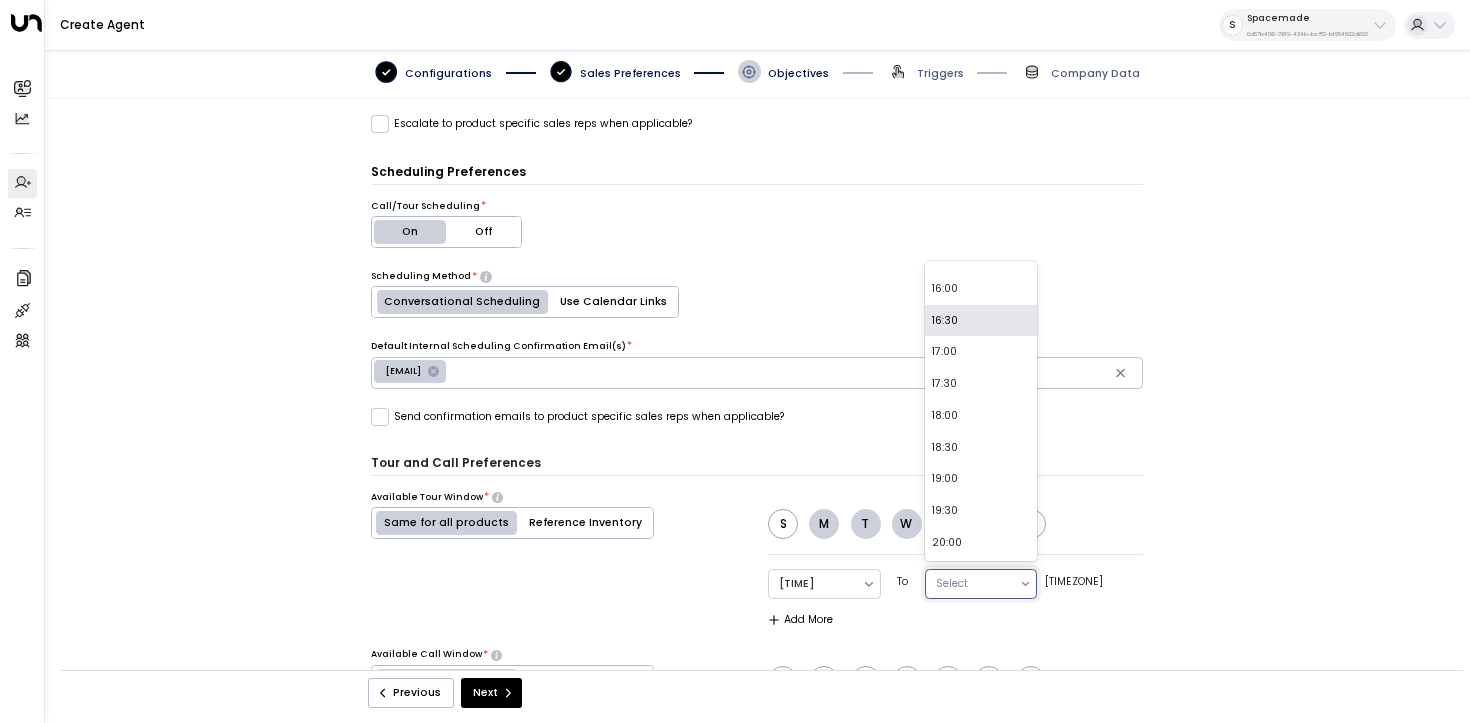 click on "16:30" at bounding box center [981, 321] 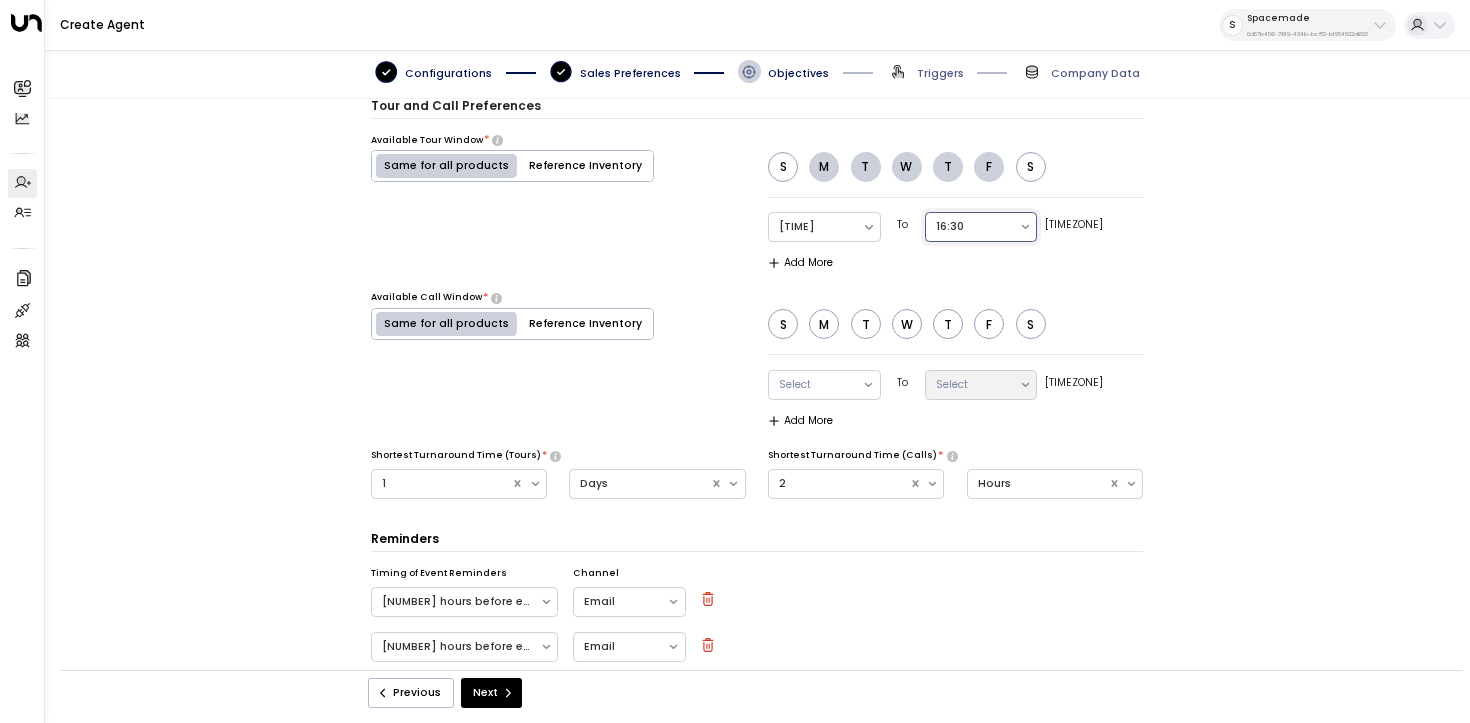 scroll, scrollTop: 975, scrollLeft: 0, axis: vertical 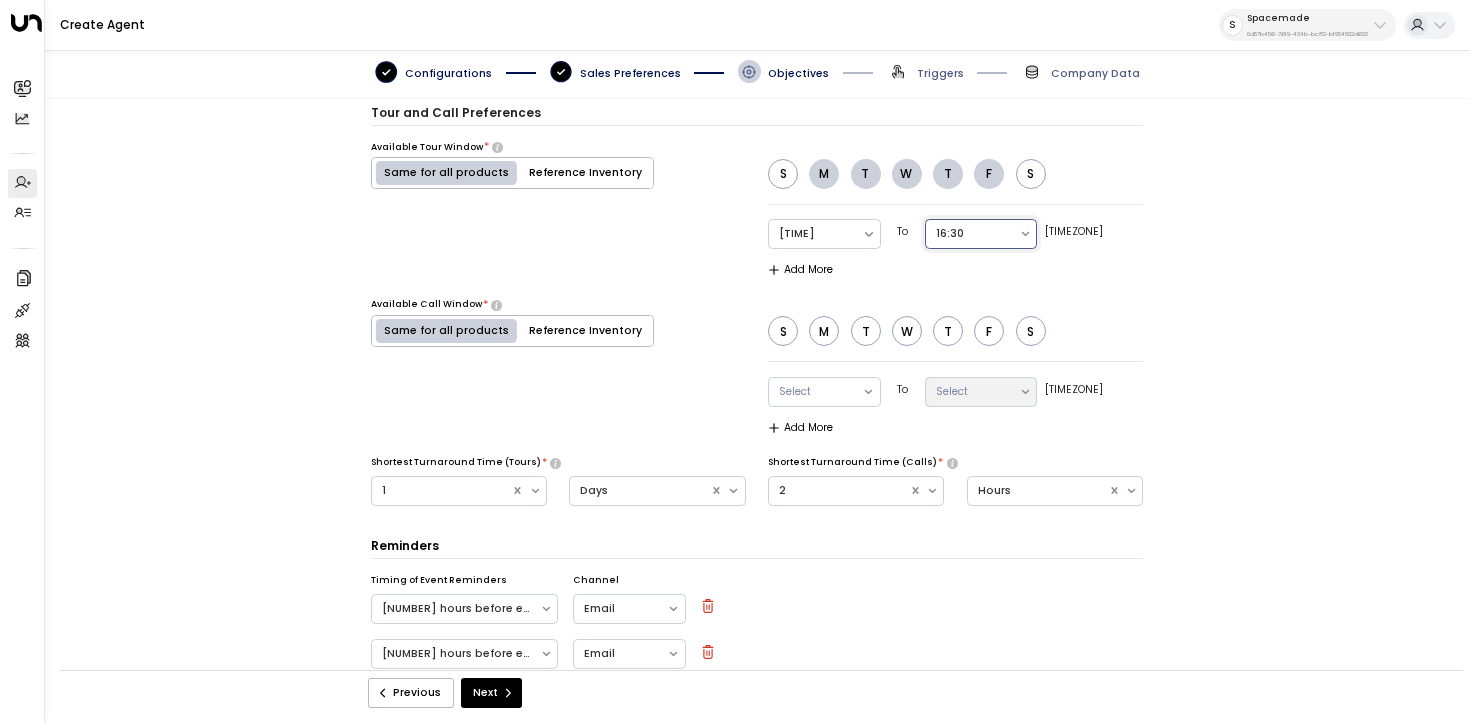 click on "M" at bounding box center (824, 331) 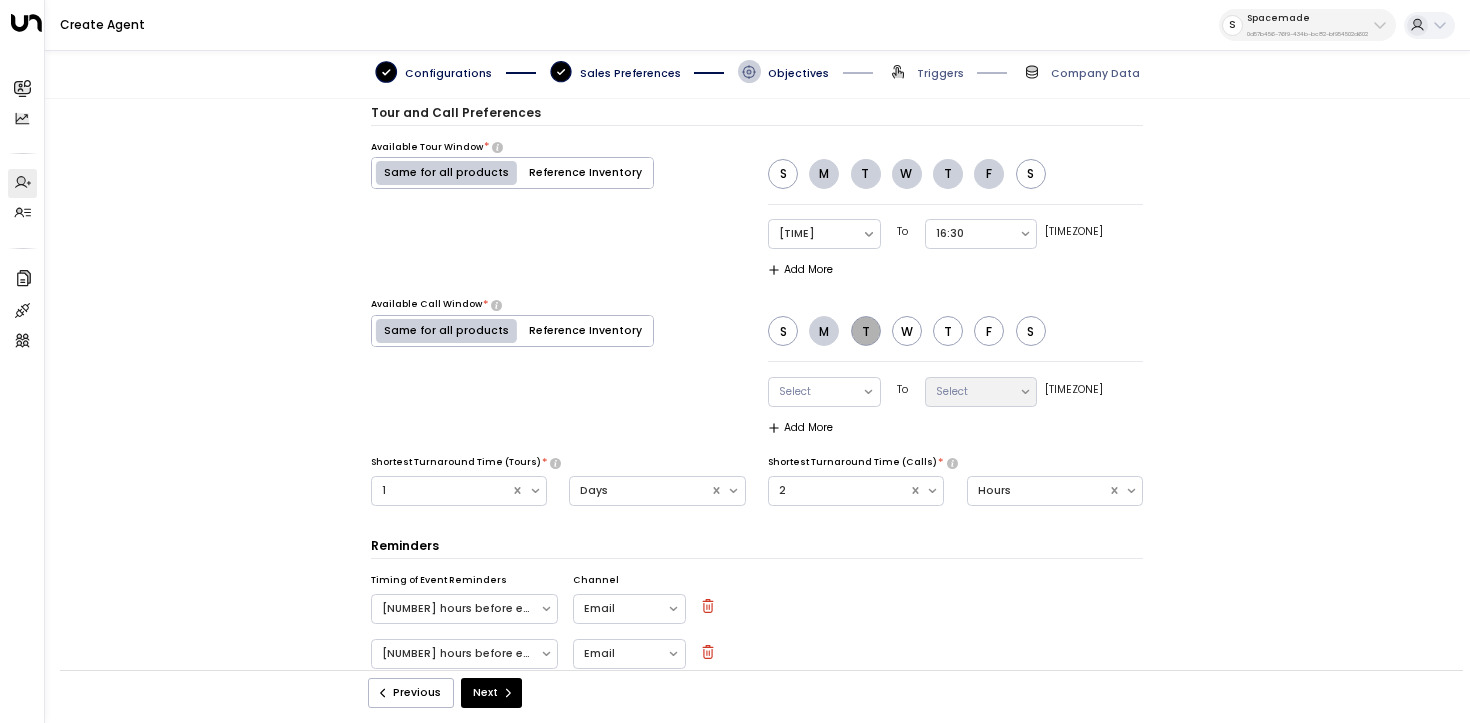 click on "T" at bounding box center (866, 331) 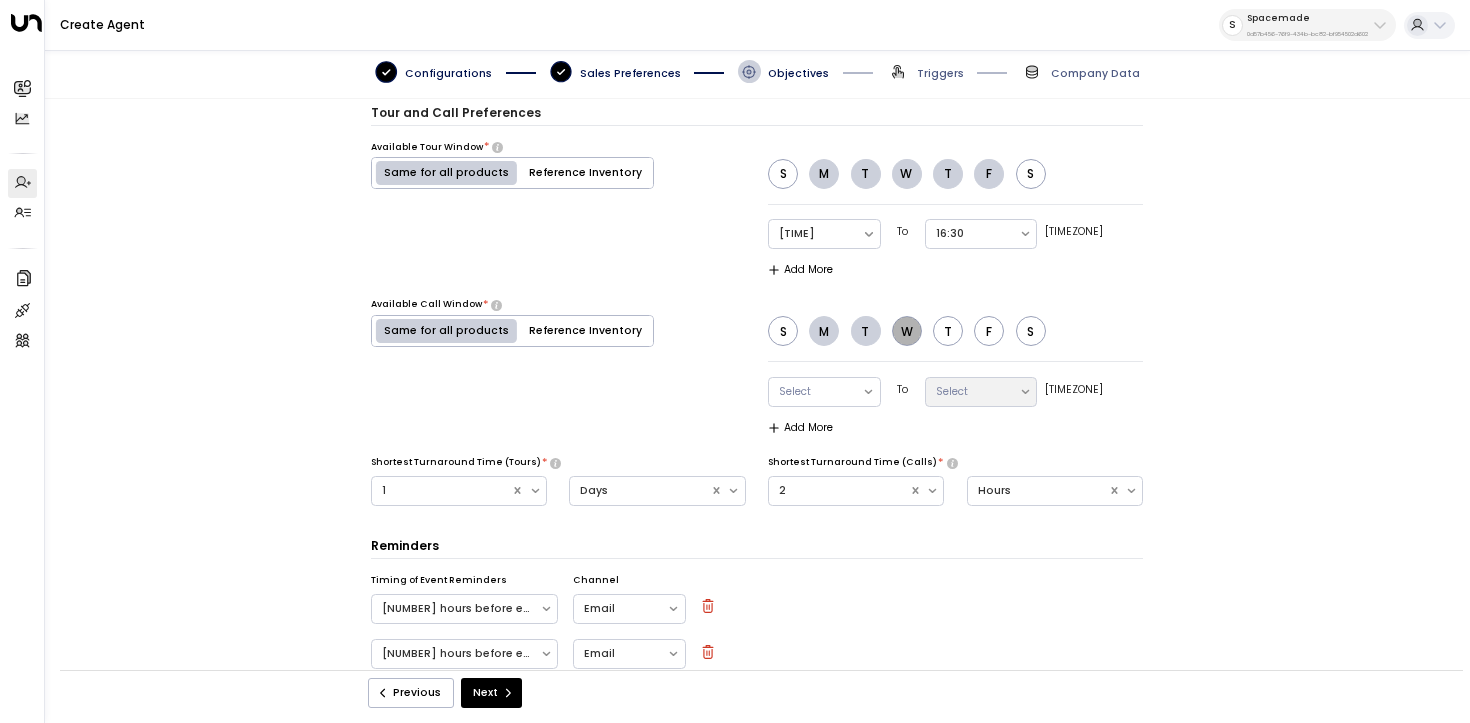 click on "W" at bounding box center [907, 331] 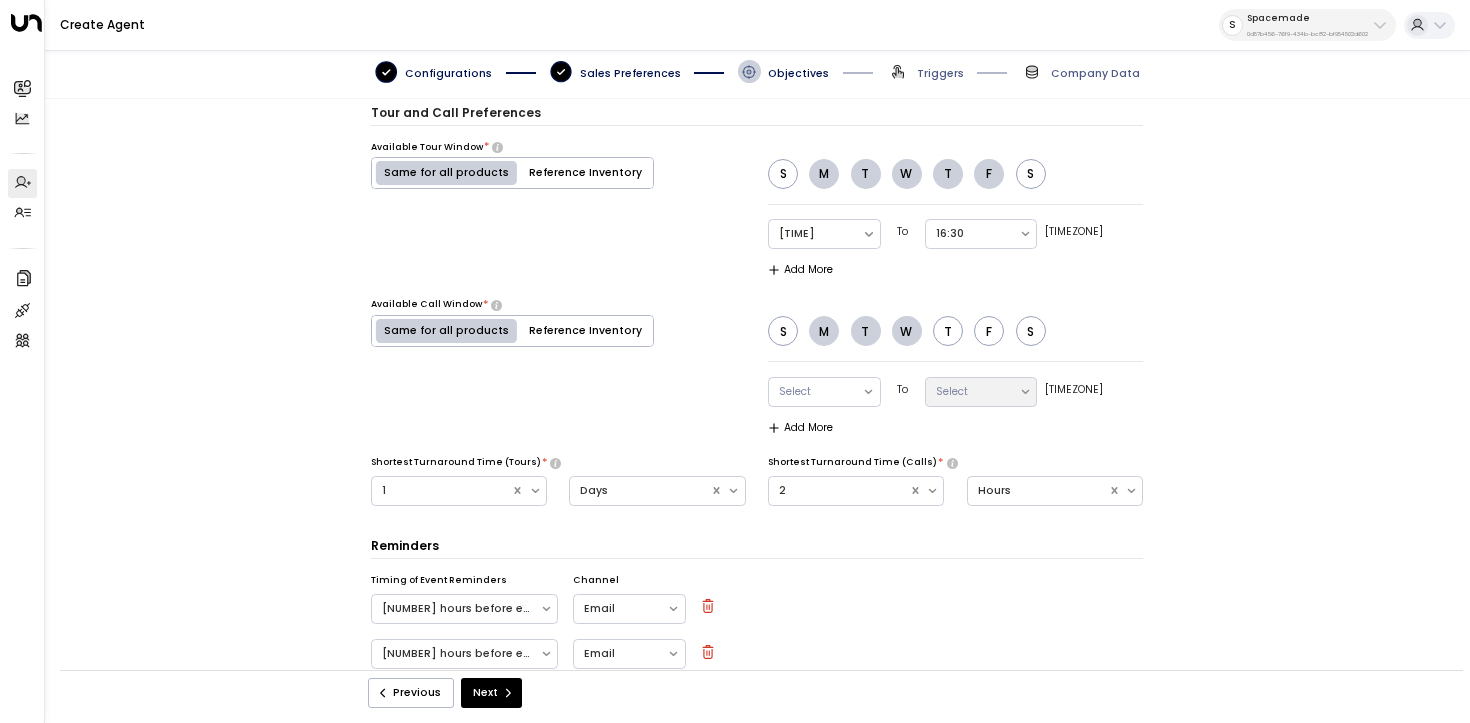 click on "T" at bounding box center [948, 331] 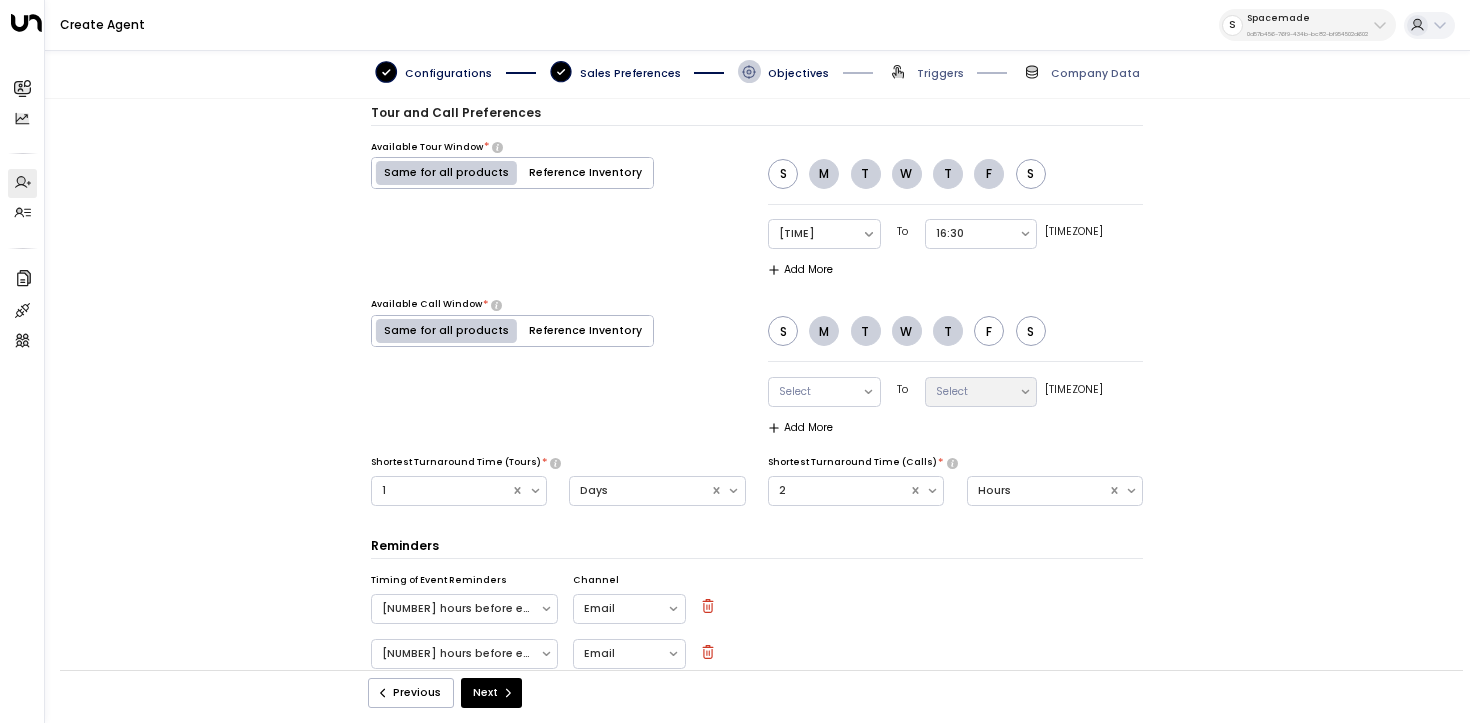 click on "F" at bounding box center (989, 331) 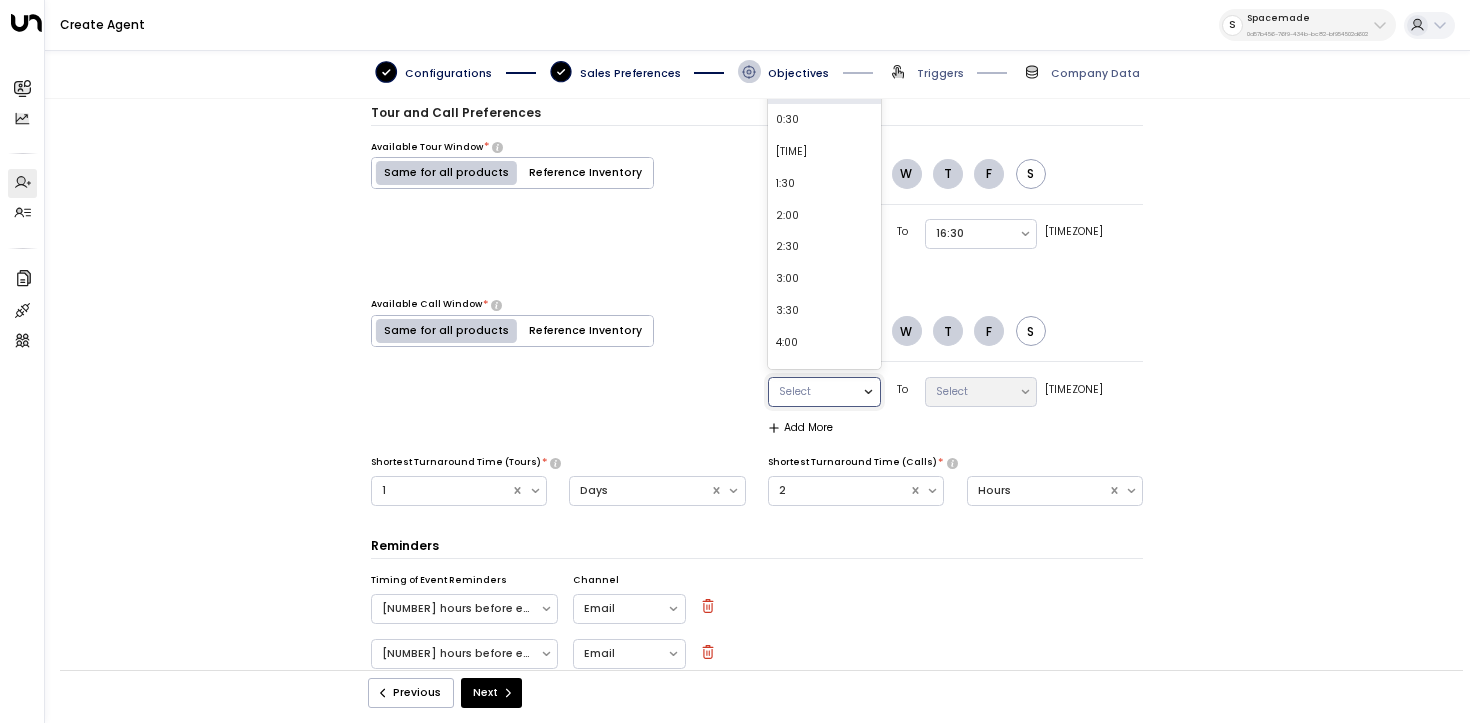 click at bounding box center [869, 392] 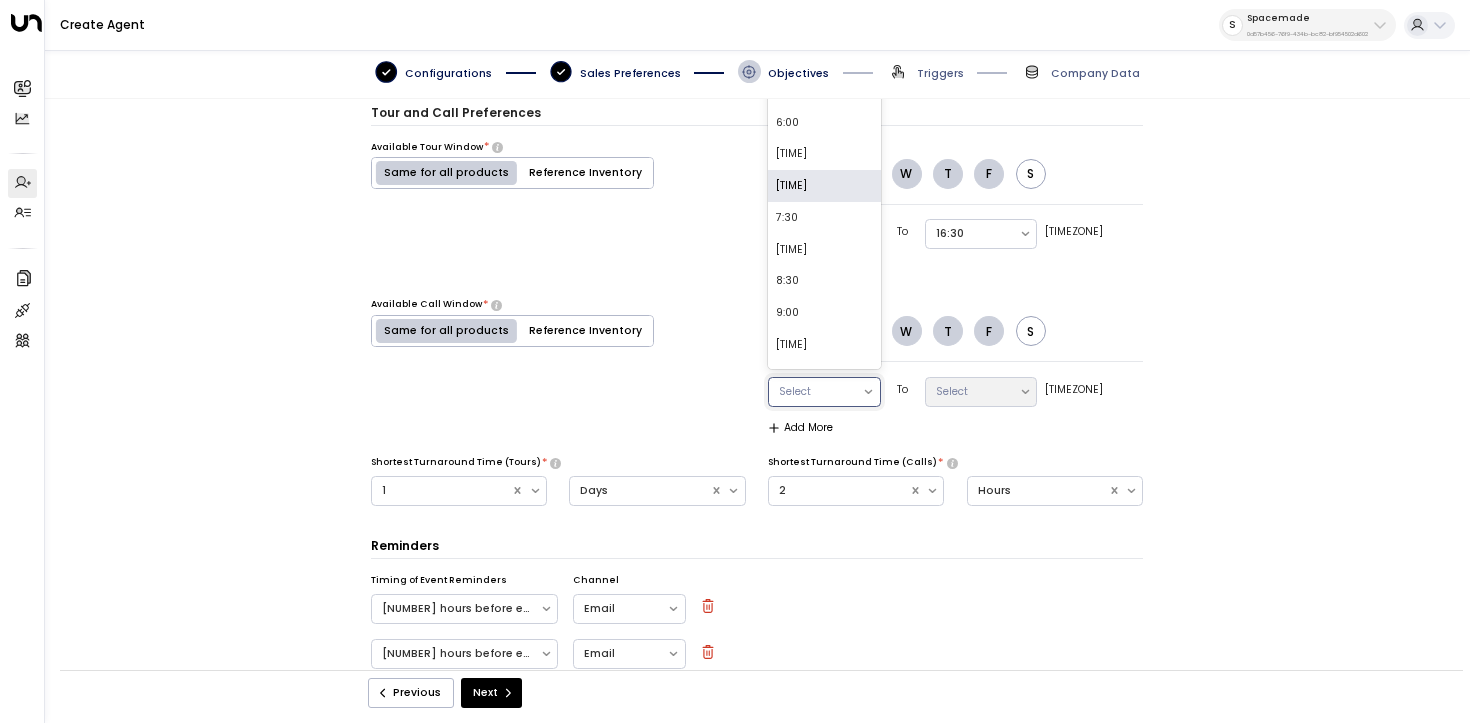 scroll, scrollTop: 353, scrollLeft: 0, axis: vertical 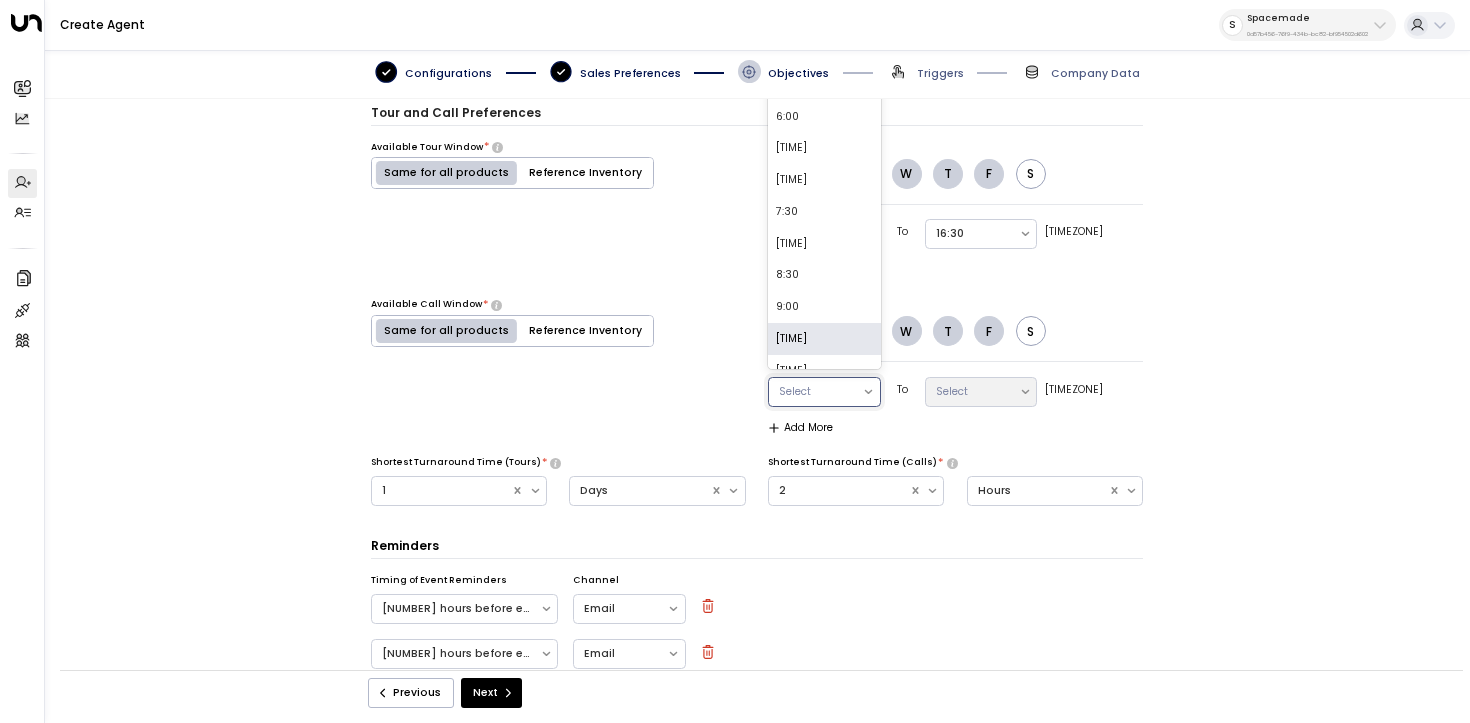 click on "[TIME]" at bounding box center (824, 339) 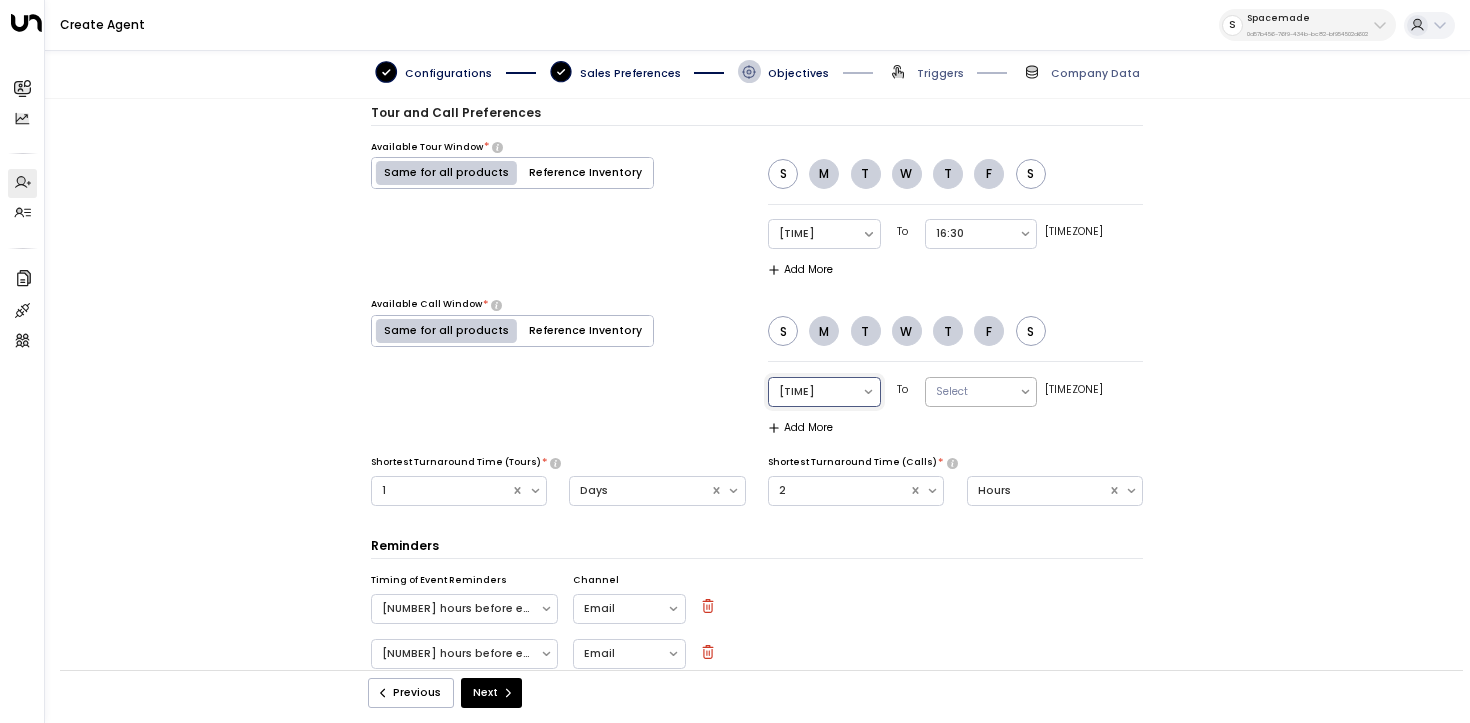 click at bounding box center [972, 392] 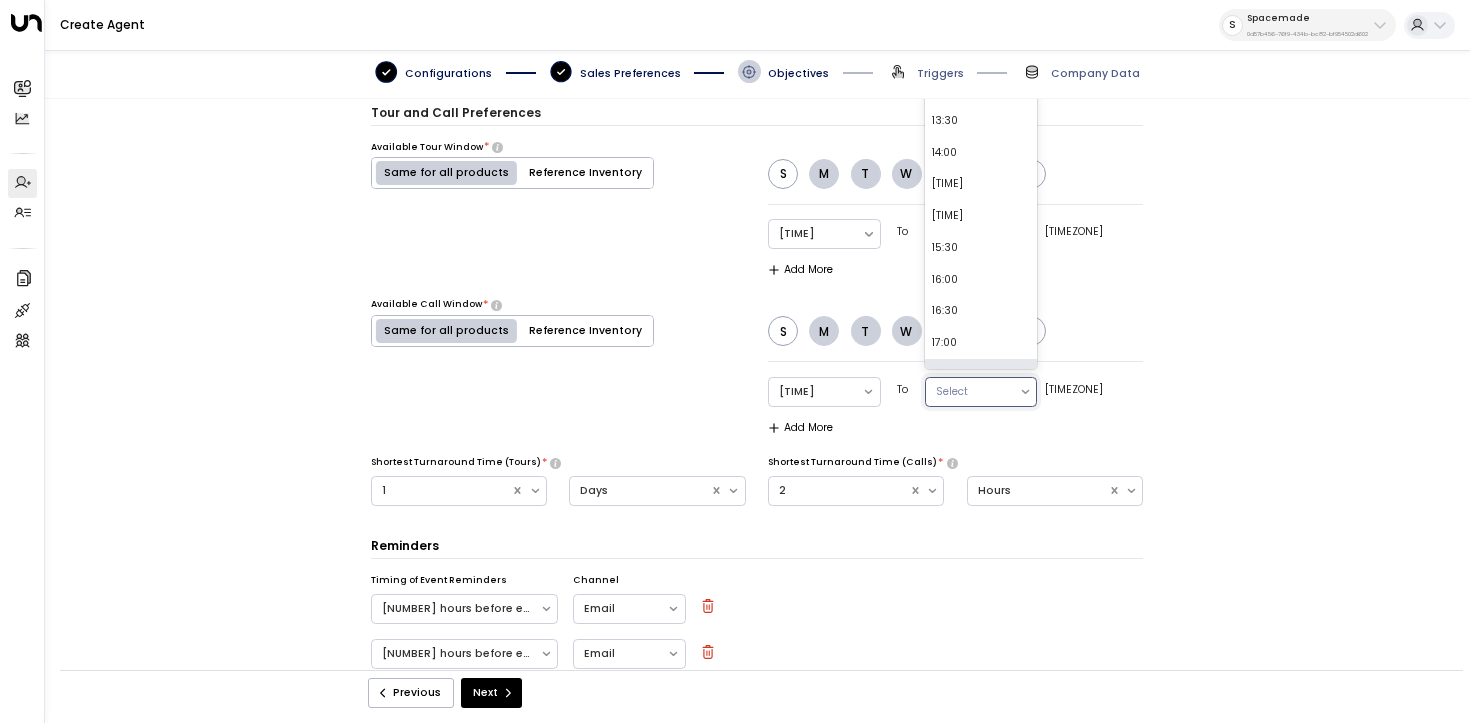 scroll, scrollTop: 316, scrollLeft: 0, axis: vertical 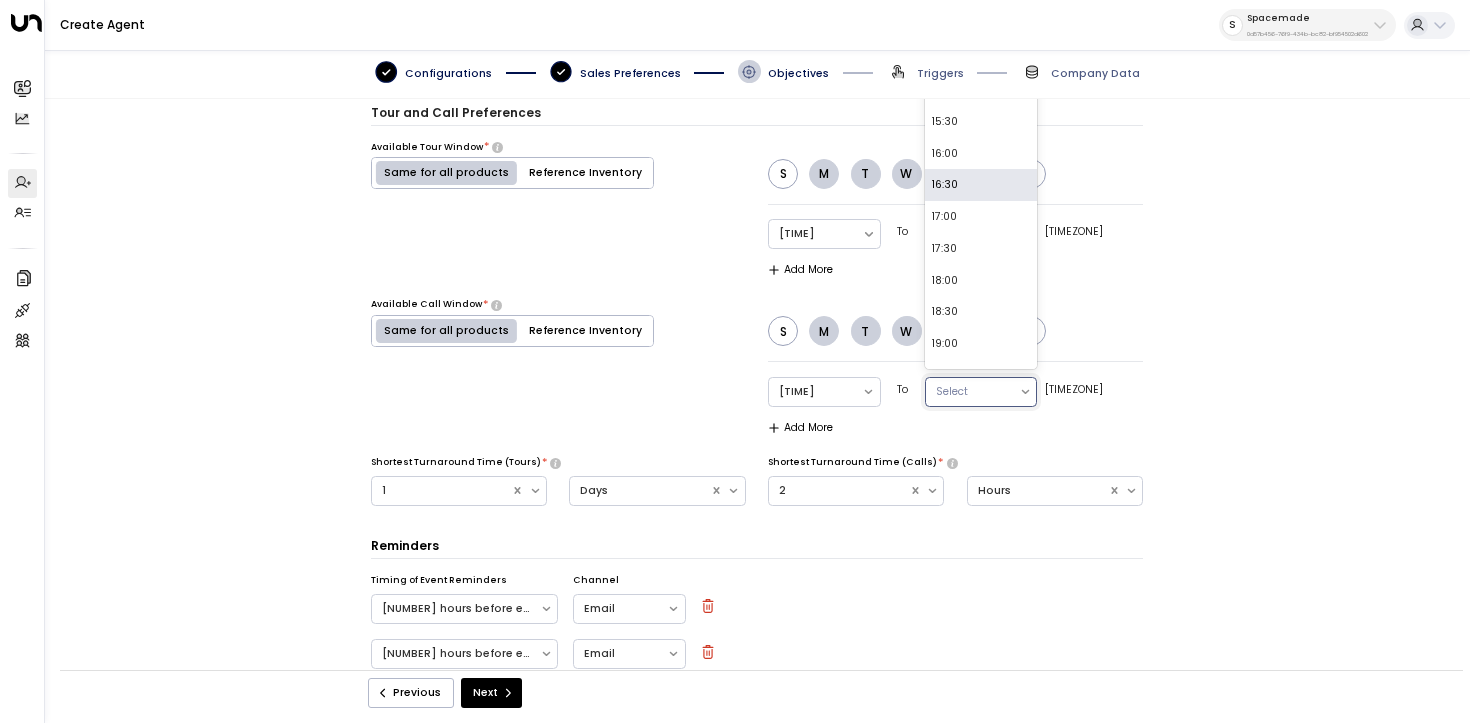click on "16:30" at bounding box center [981, 185] 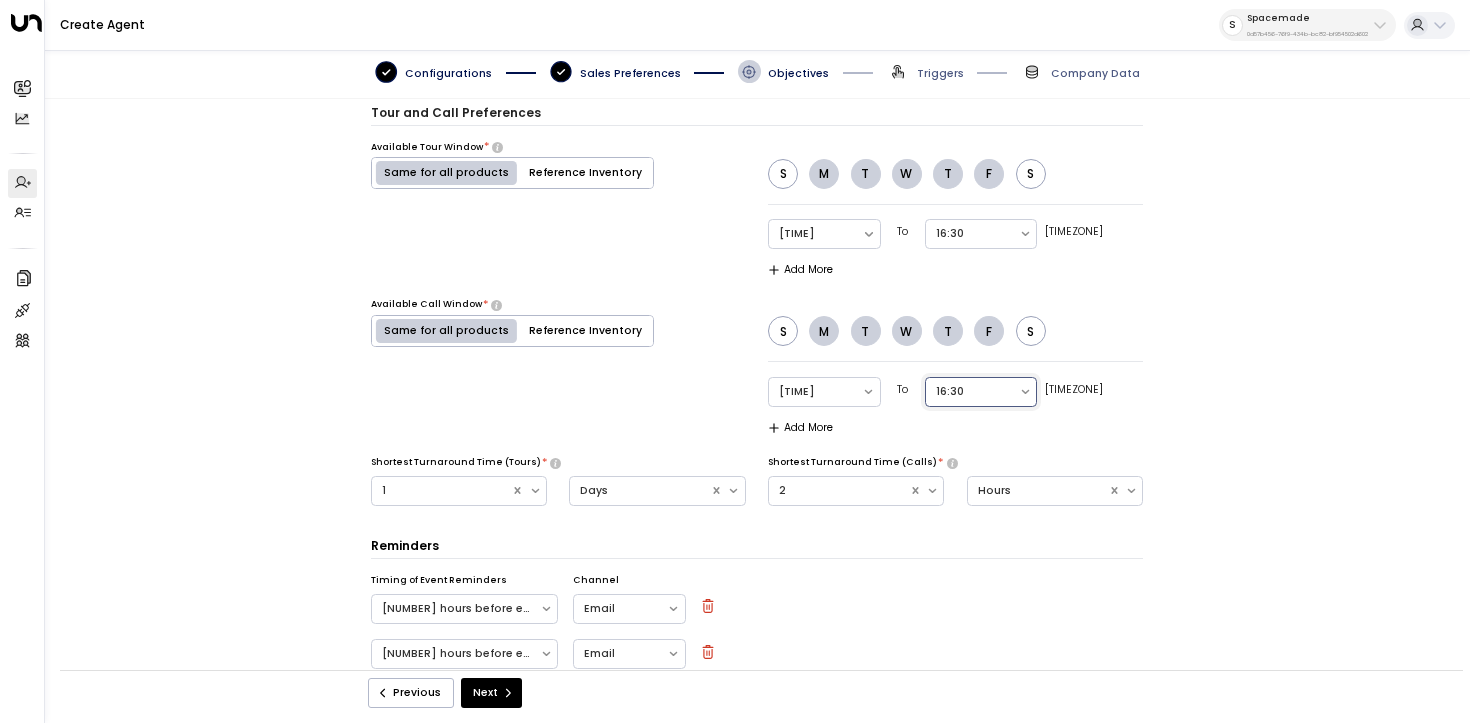 click on "S M T W T F S" at bounding box center [955, 338] 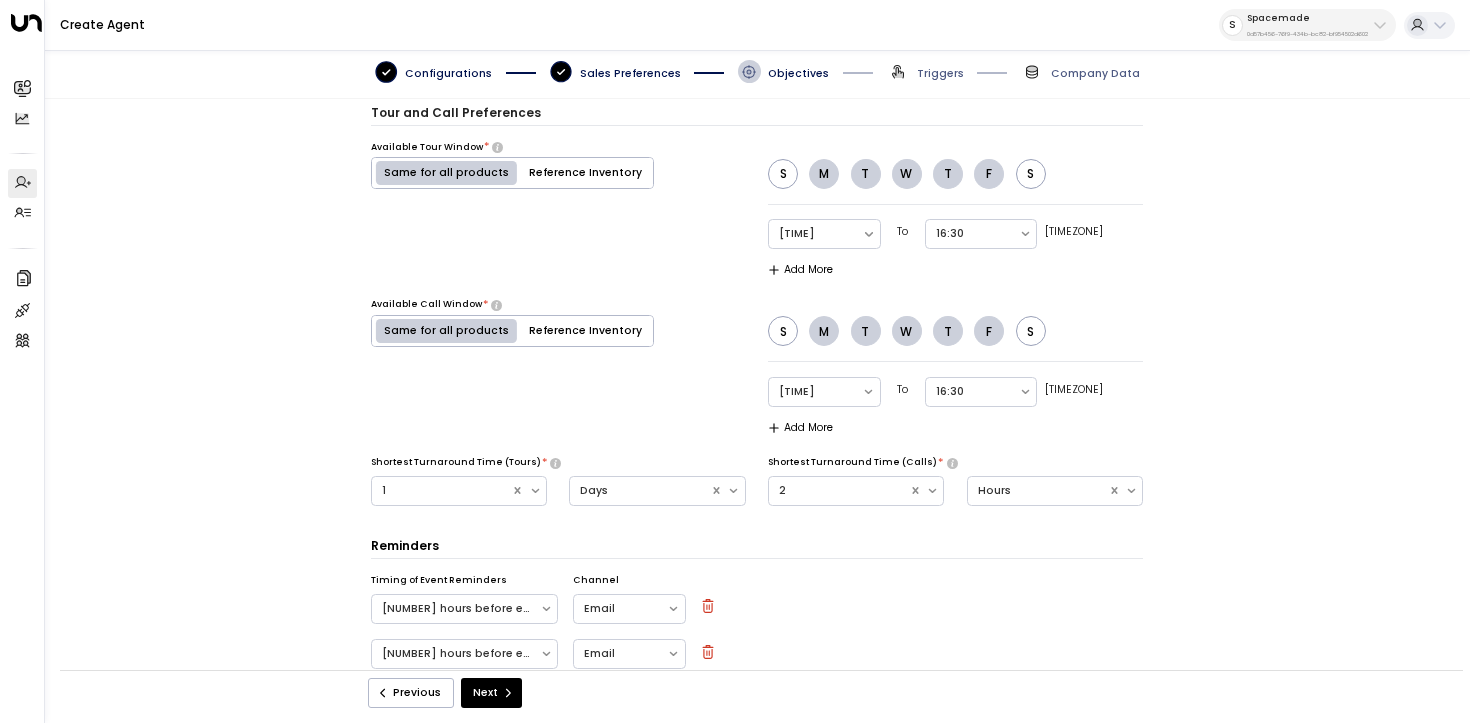 scroll, scrollTop: 1020, scrollLeft: 0, axis: vertical 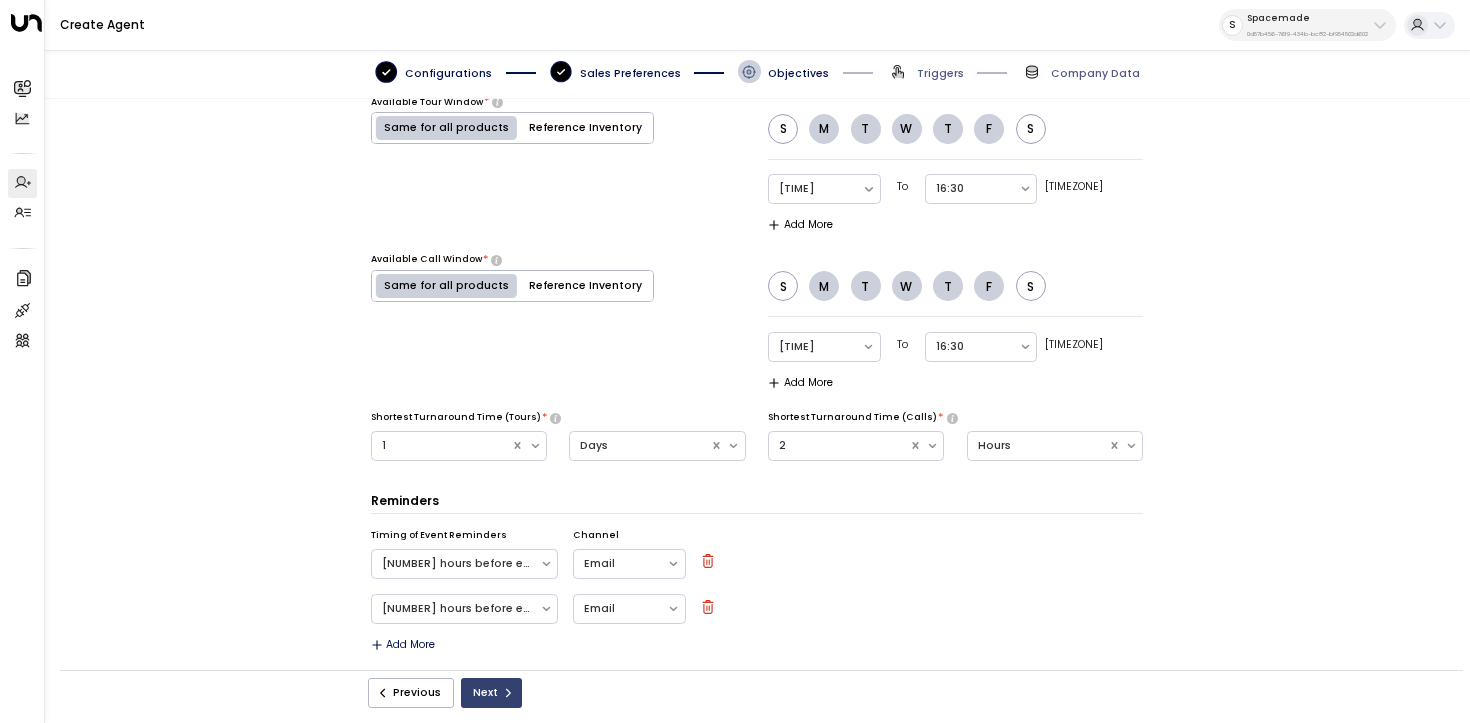 click at bounding box center [508, 693] 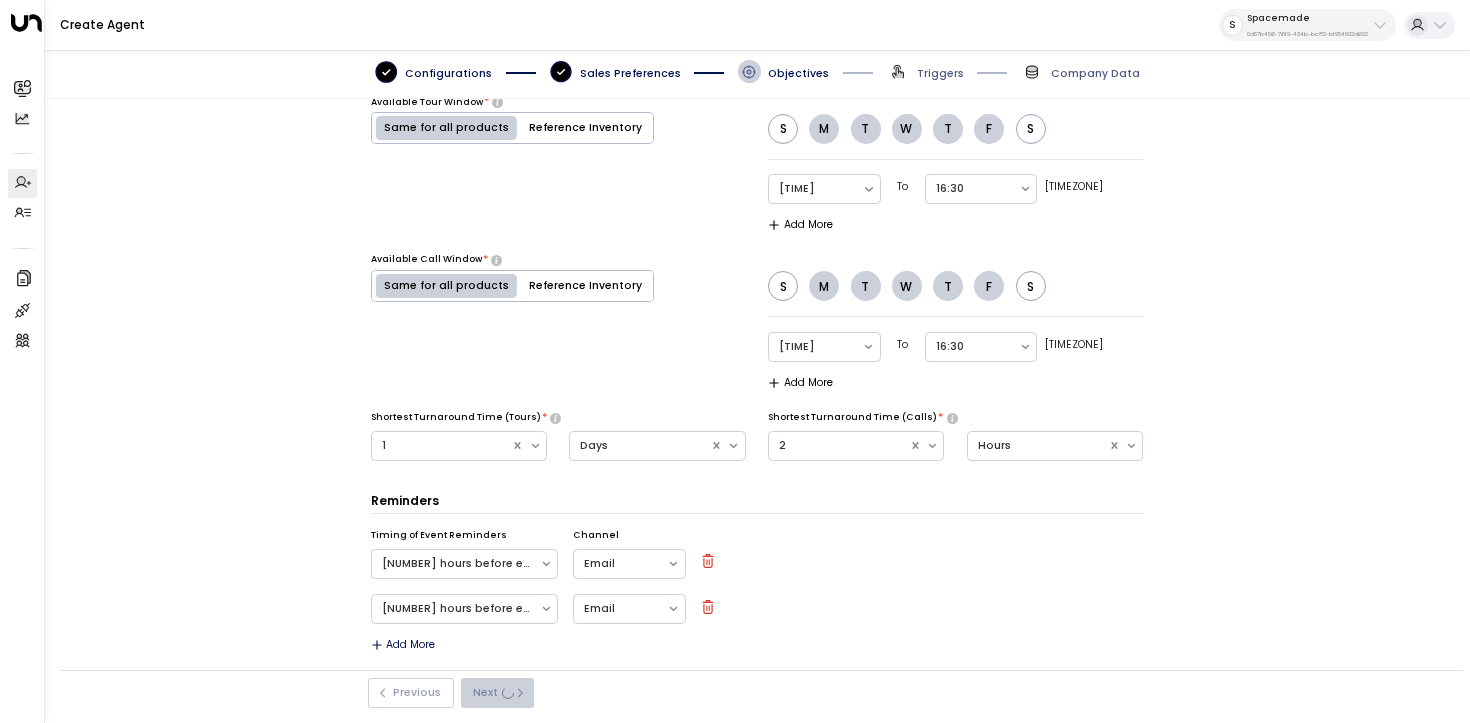 scroll, scrollTop: 0, scrollLeft: 0, axis: both 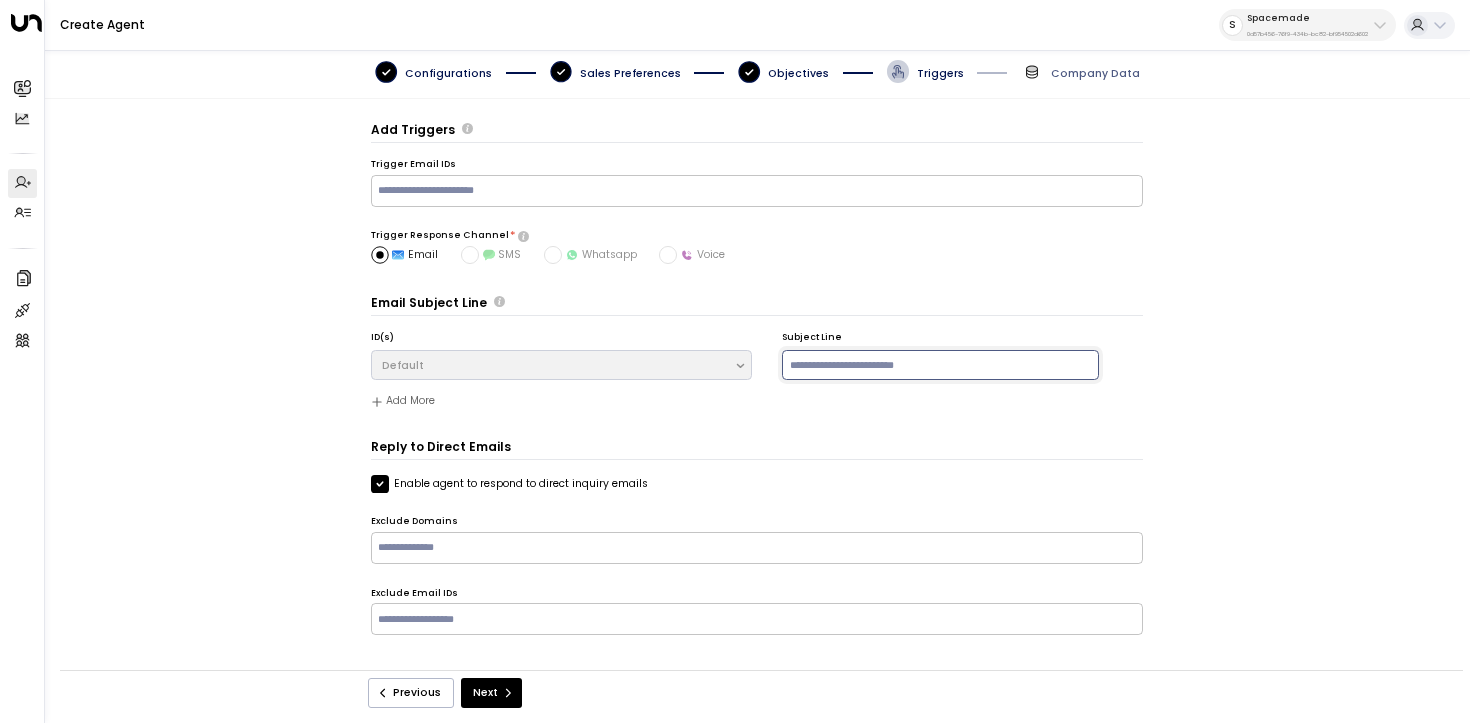 click at bounding box center [940, 365] 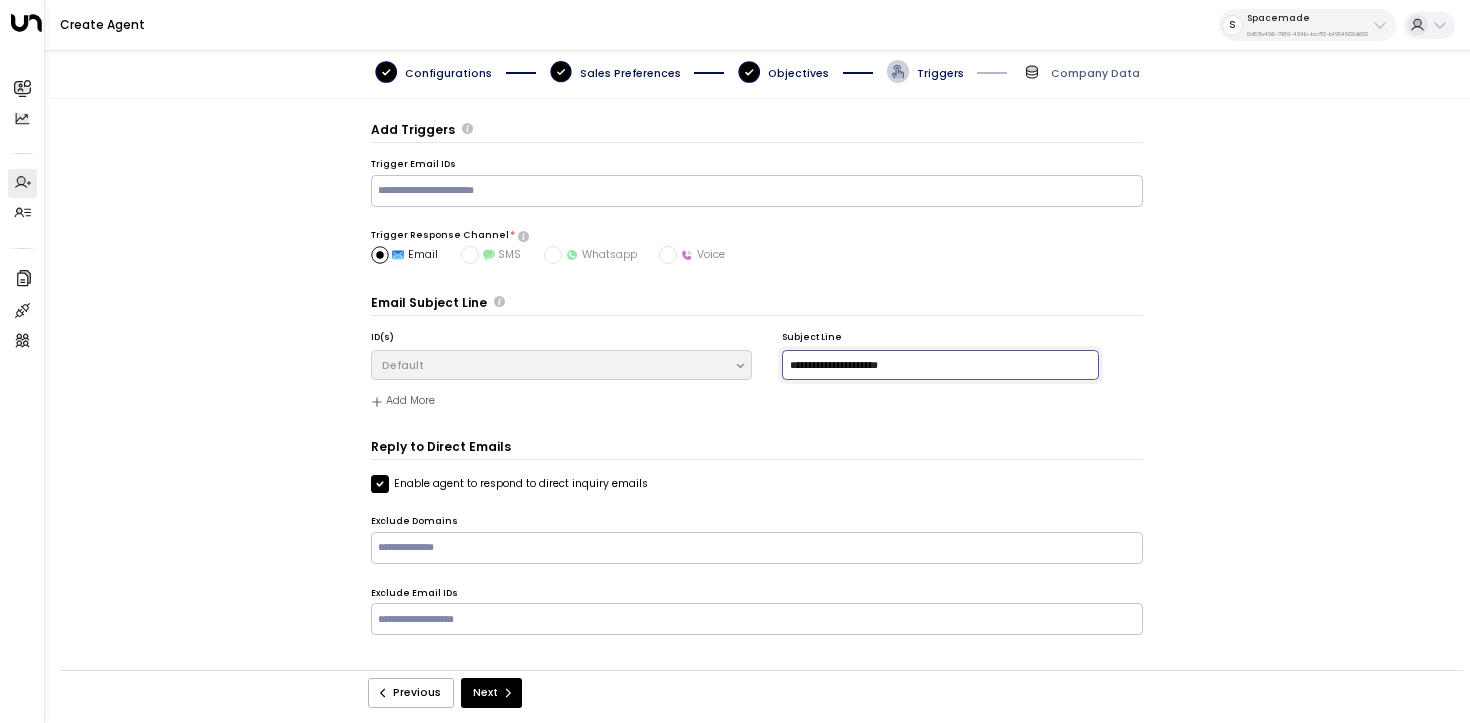 type on "**********" 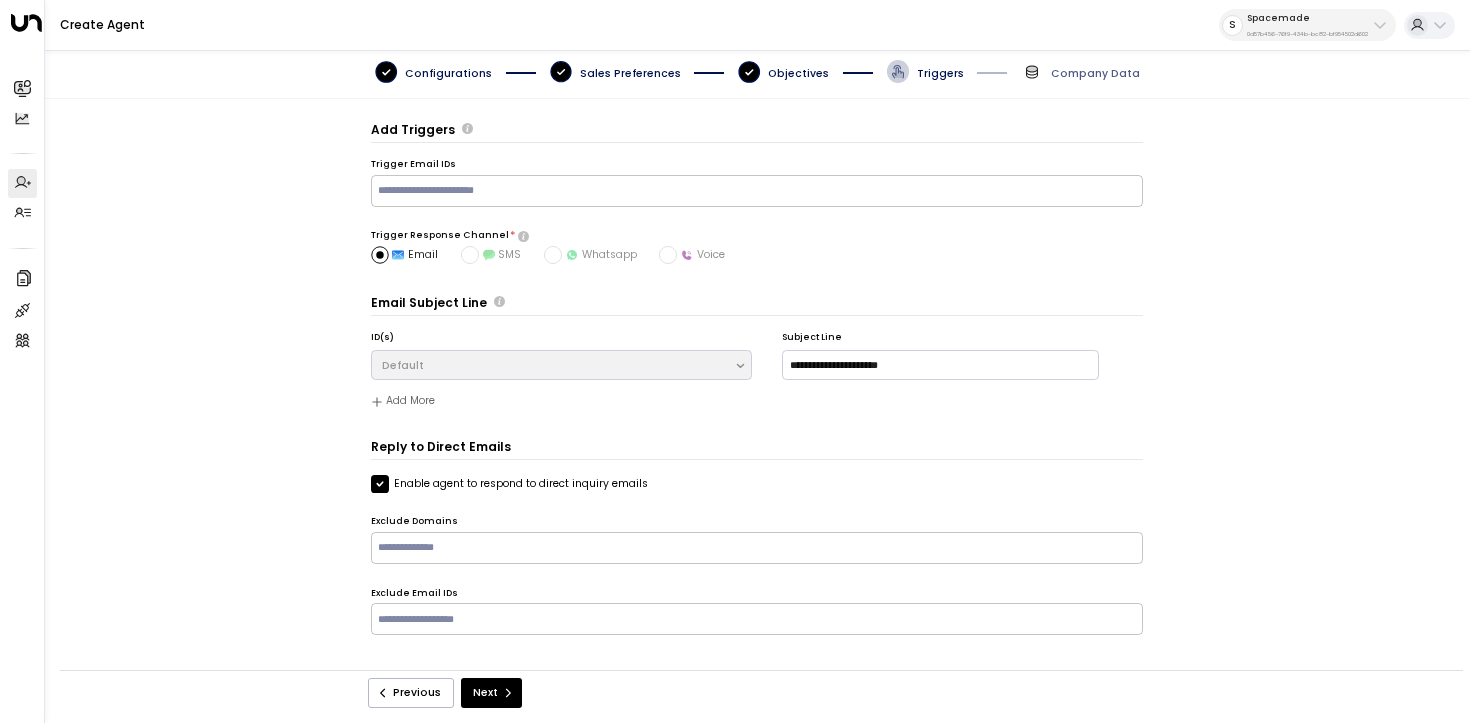 click on "Add More" at bounding box center (757, 402) 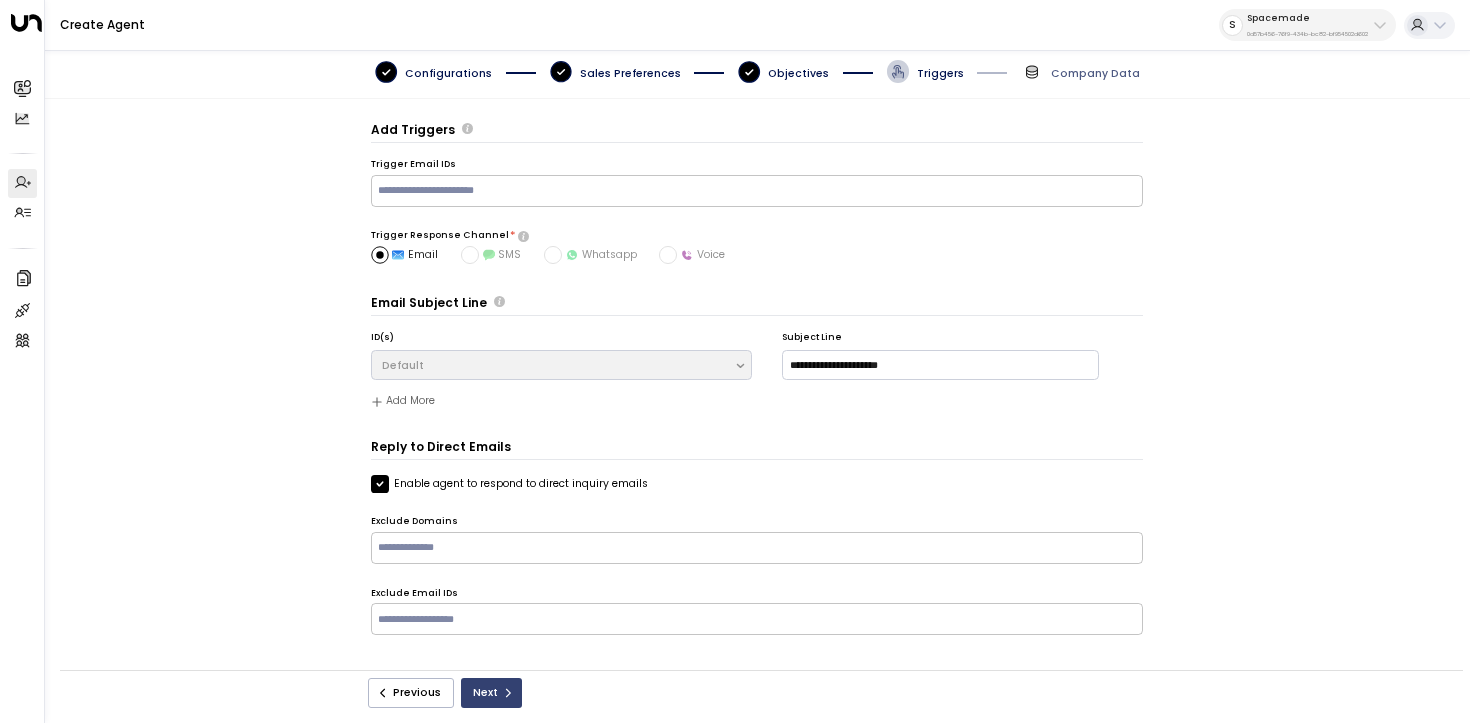 click on "Next" at bounding box center [491, 693] 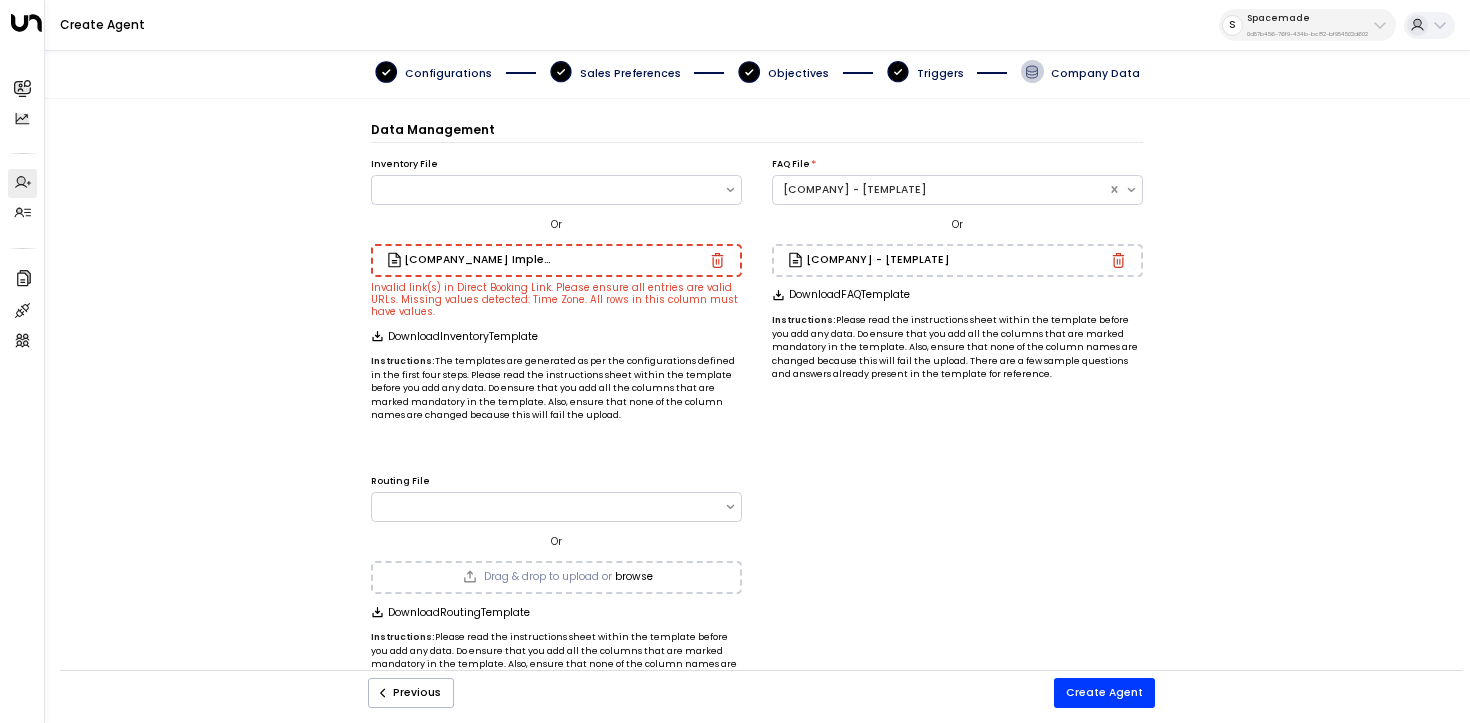 click at bounding box center [717, 260] 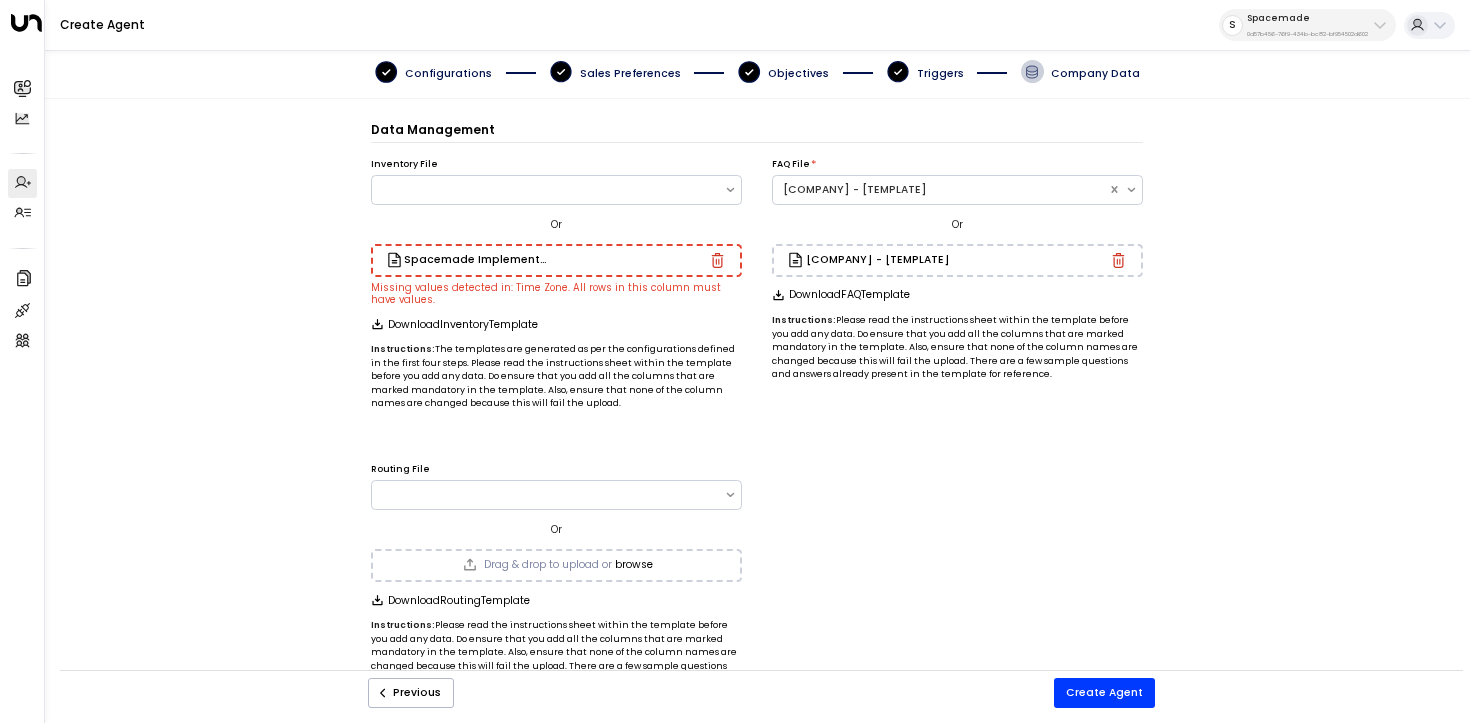 click at bounding box center [717, 260] 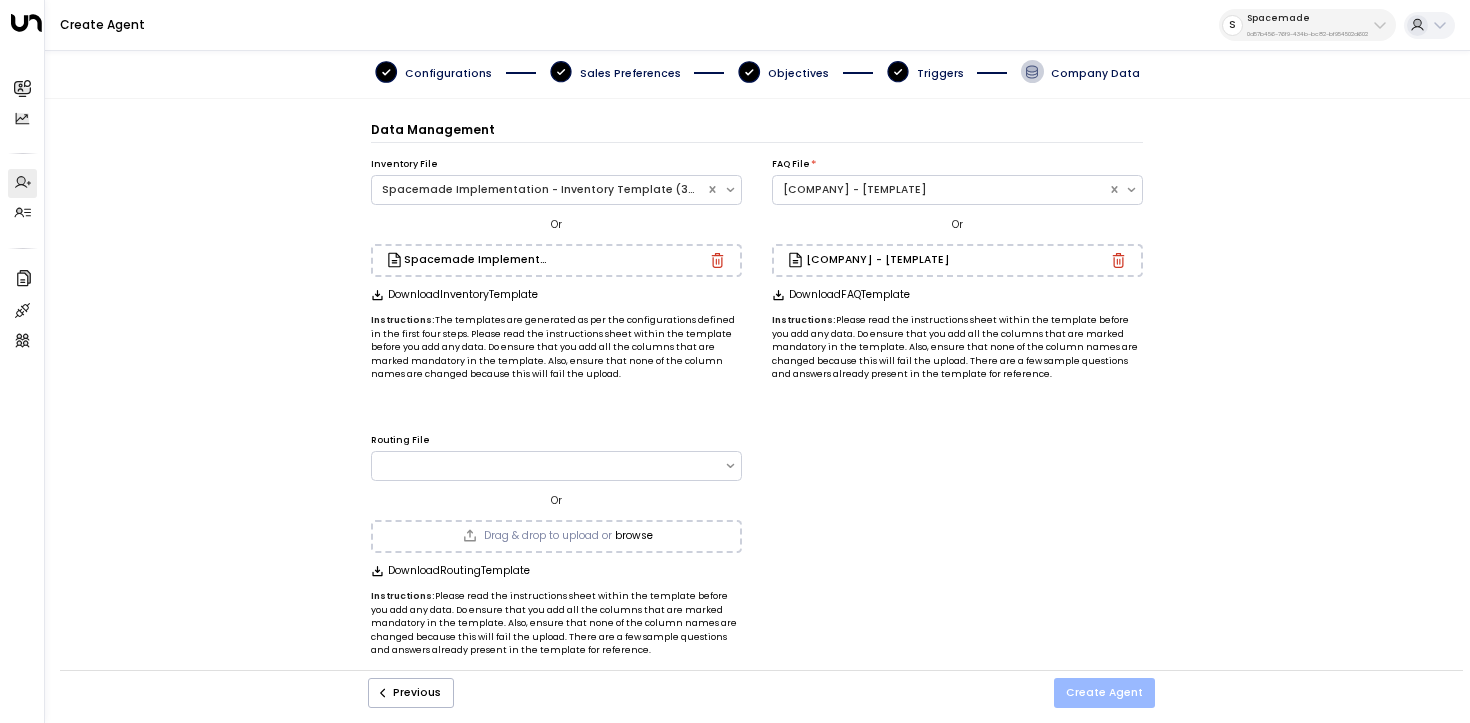 click on "Create Agent" at bounding box center [1104, 693] 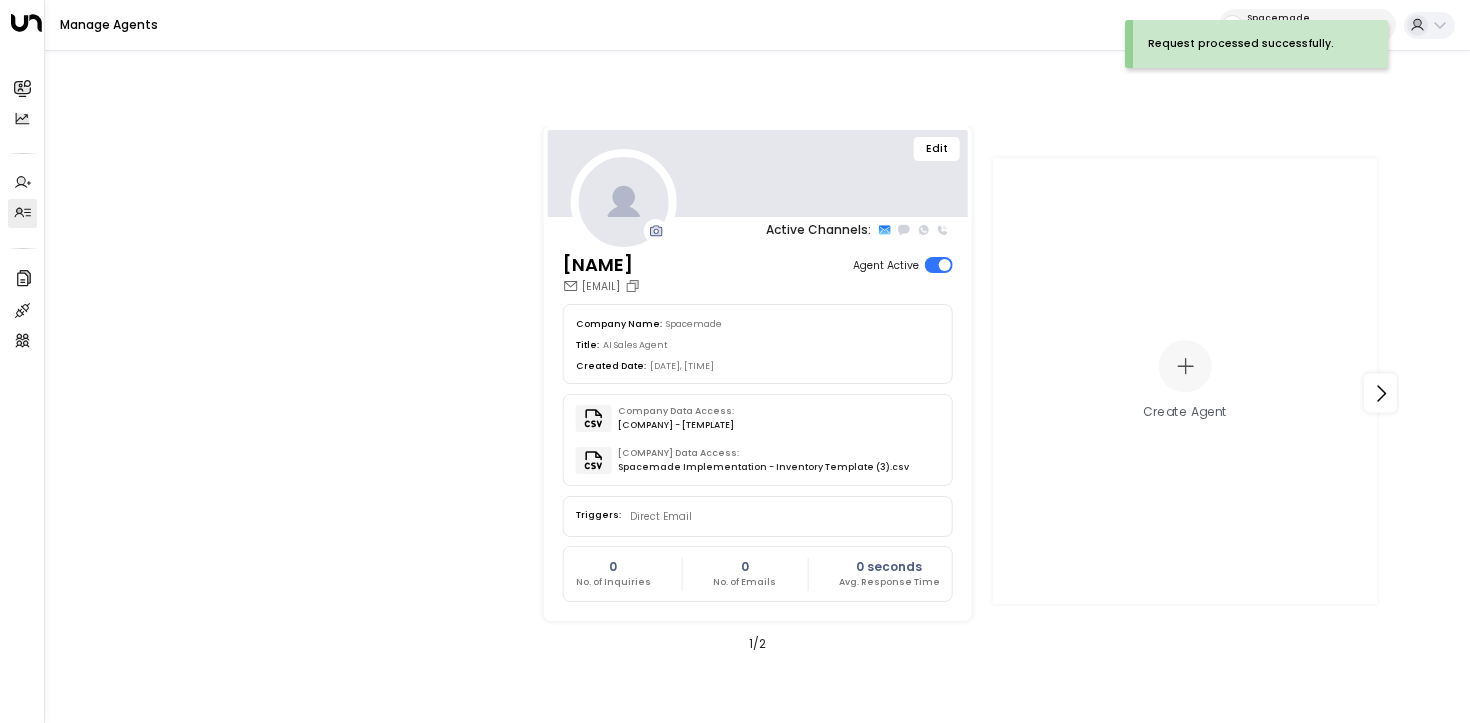 click on "Edit" at bounding box center [937, 149] 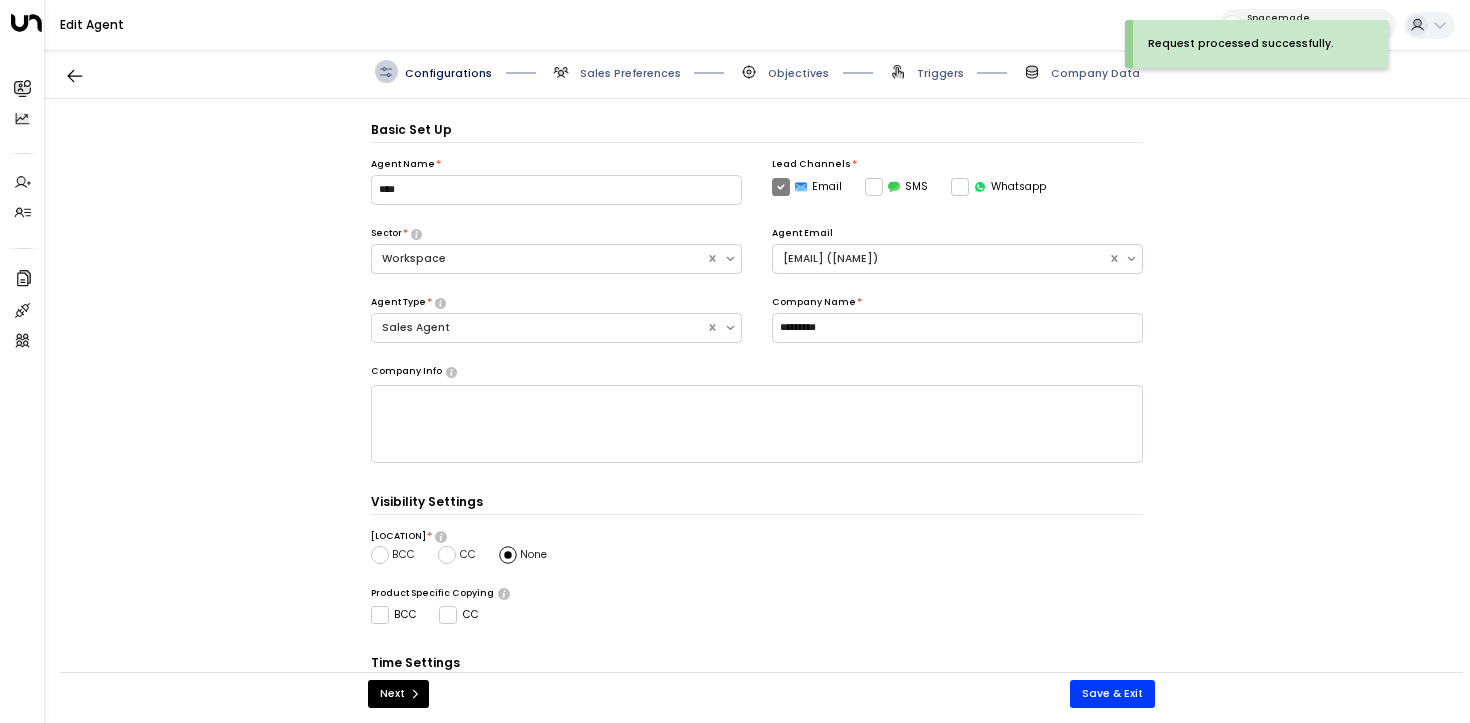 scroll, scrollTop: 22, scrollLeft: 0, axis: vertical 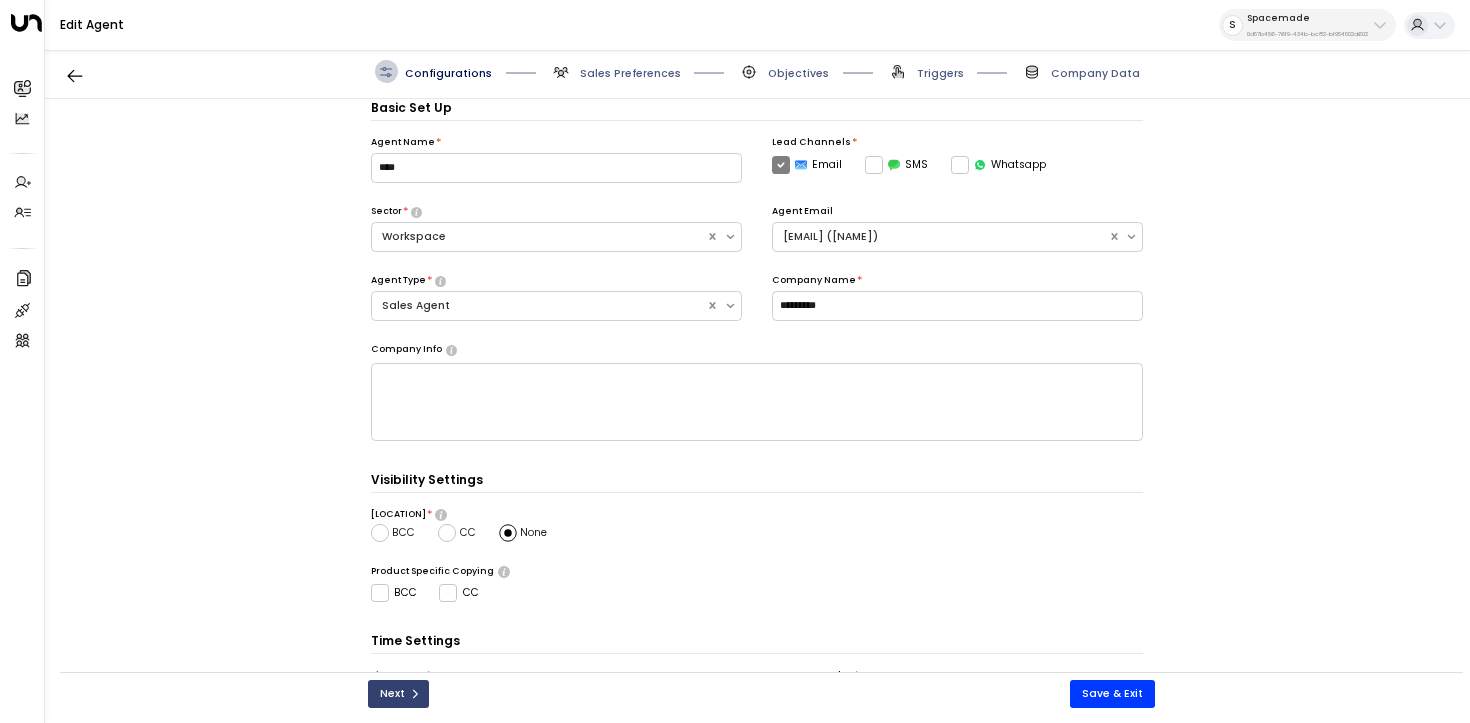 click on "Next" at bounding box center [398, 694] 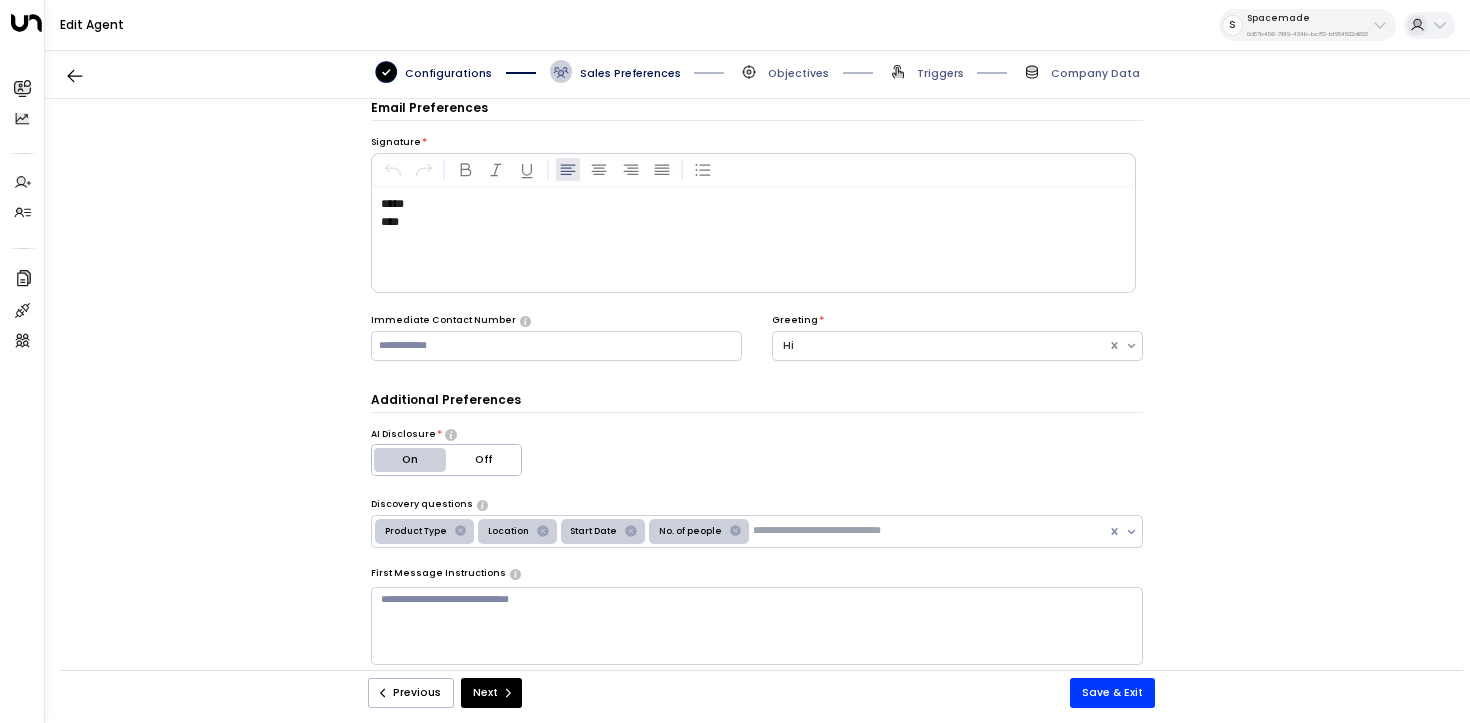 scroll, scrollTop: 102, scrollLeft: 0, axis: vertical 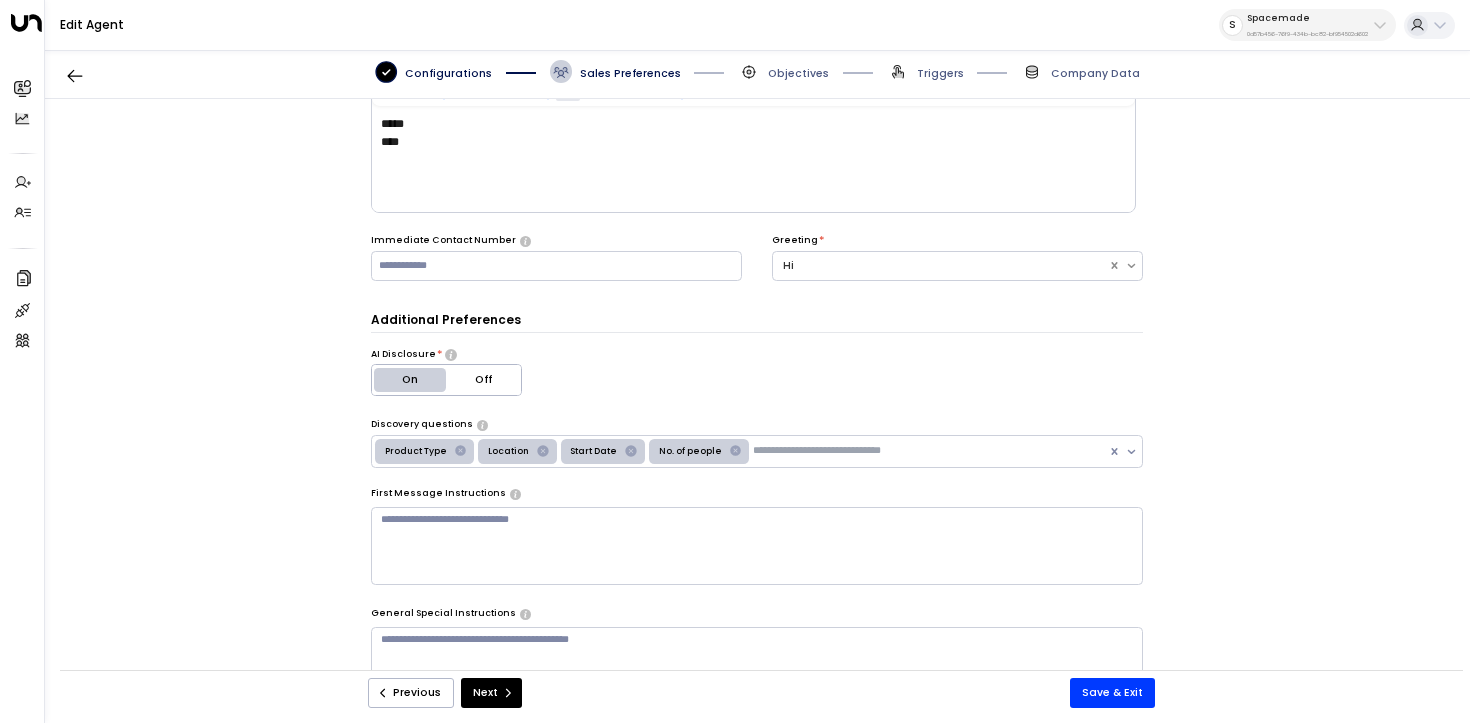 click at bounding box center [757, 546] 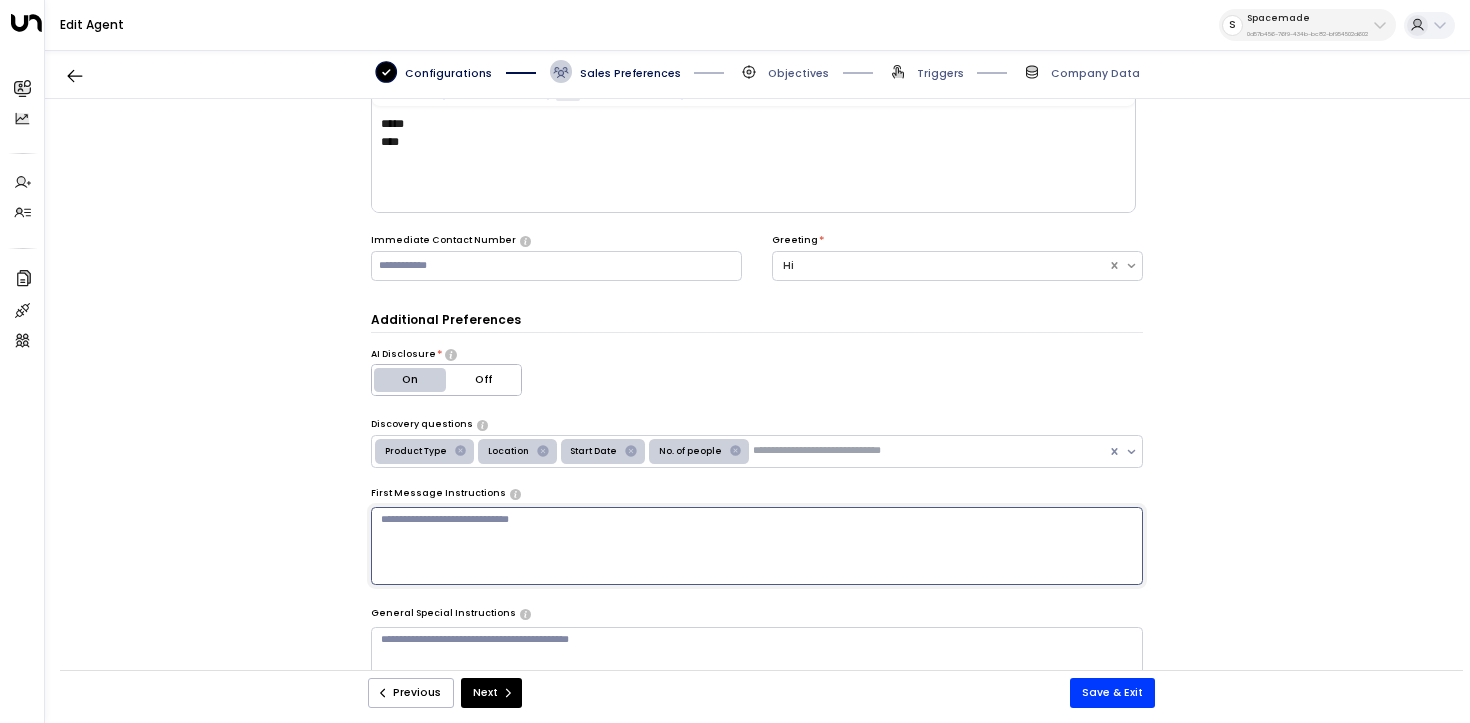 paste on "**********" 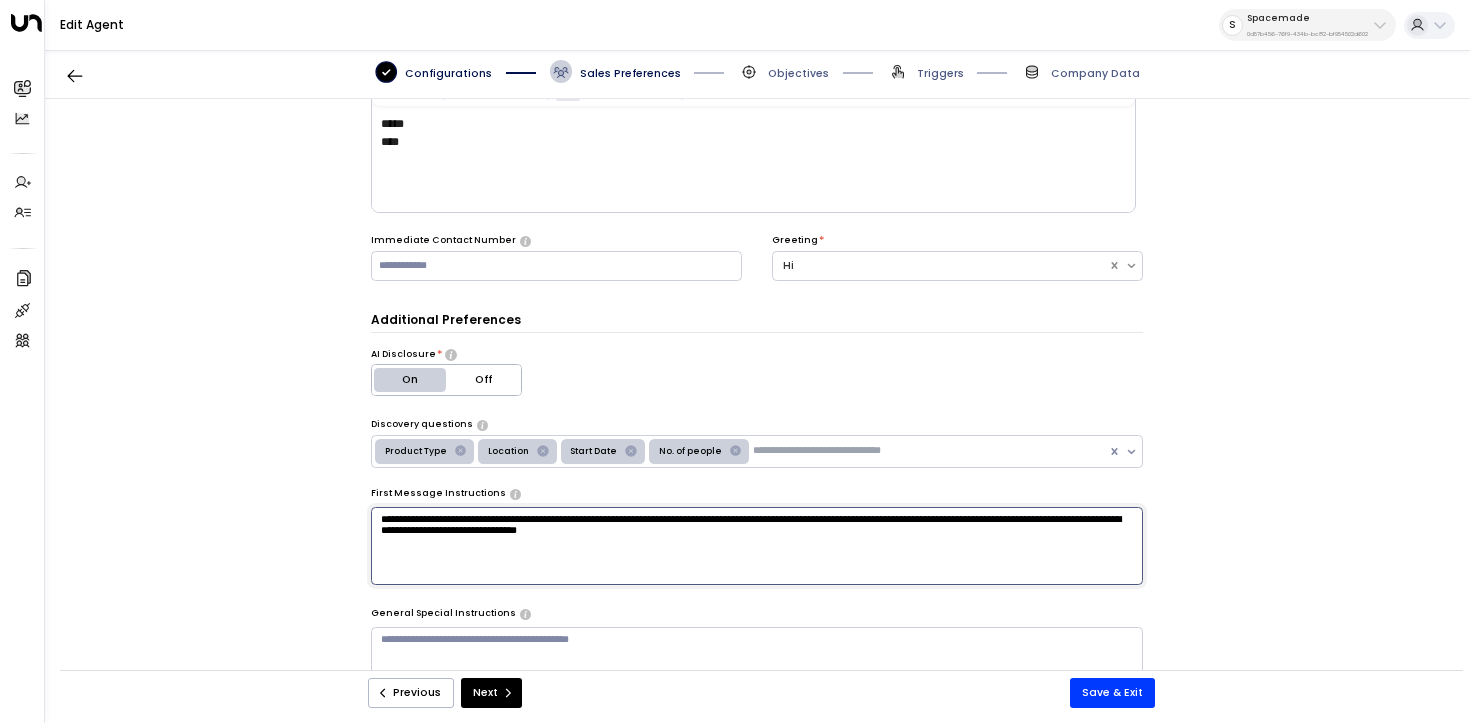 click on "**********" at bounding box center (757, 546) 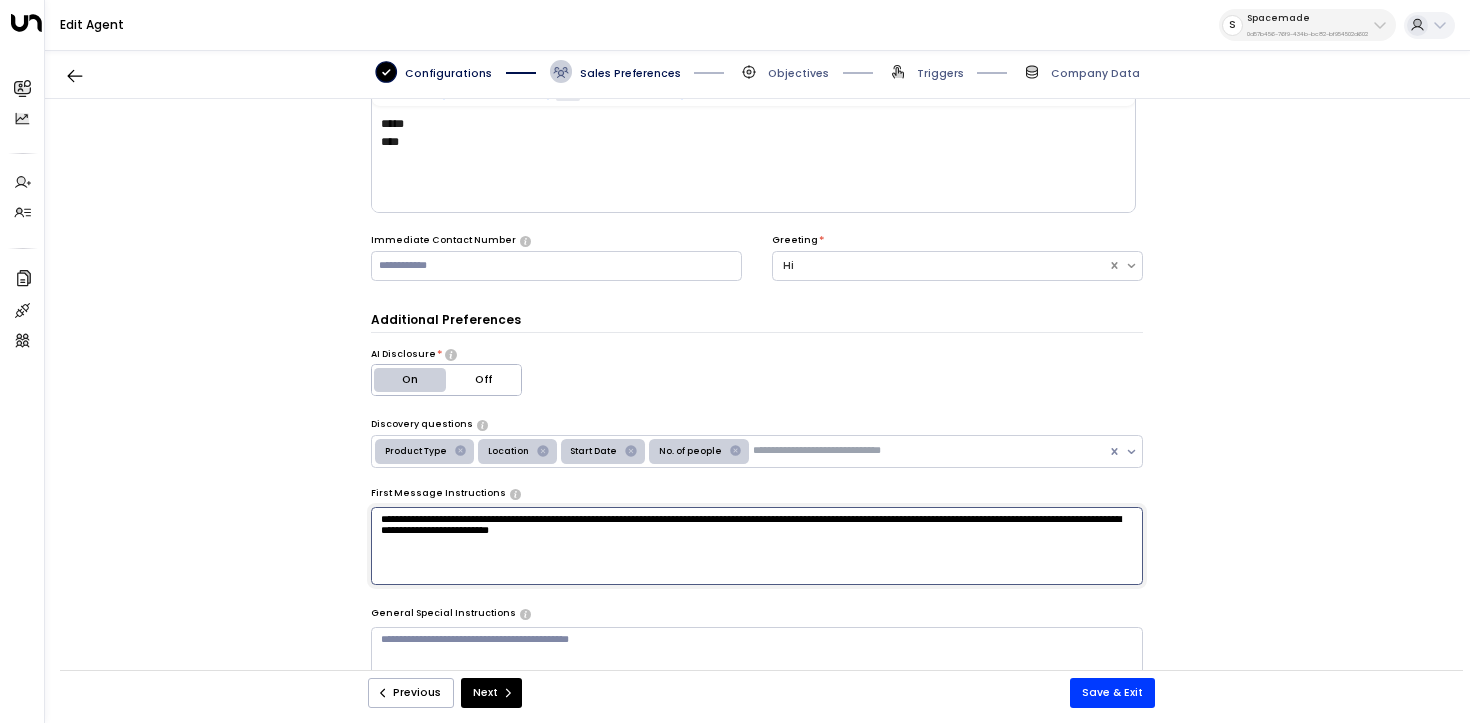 drag, startPoint x: 798, startPoint y: 538, endPoint x: 275, endPoint y: 466, distance: 527.93274 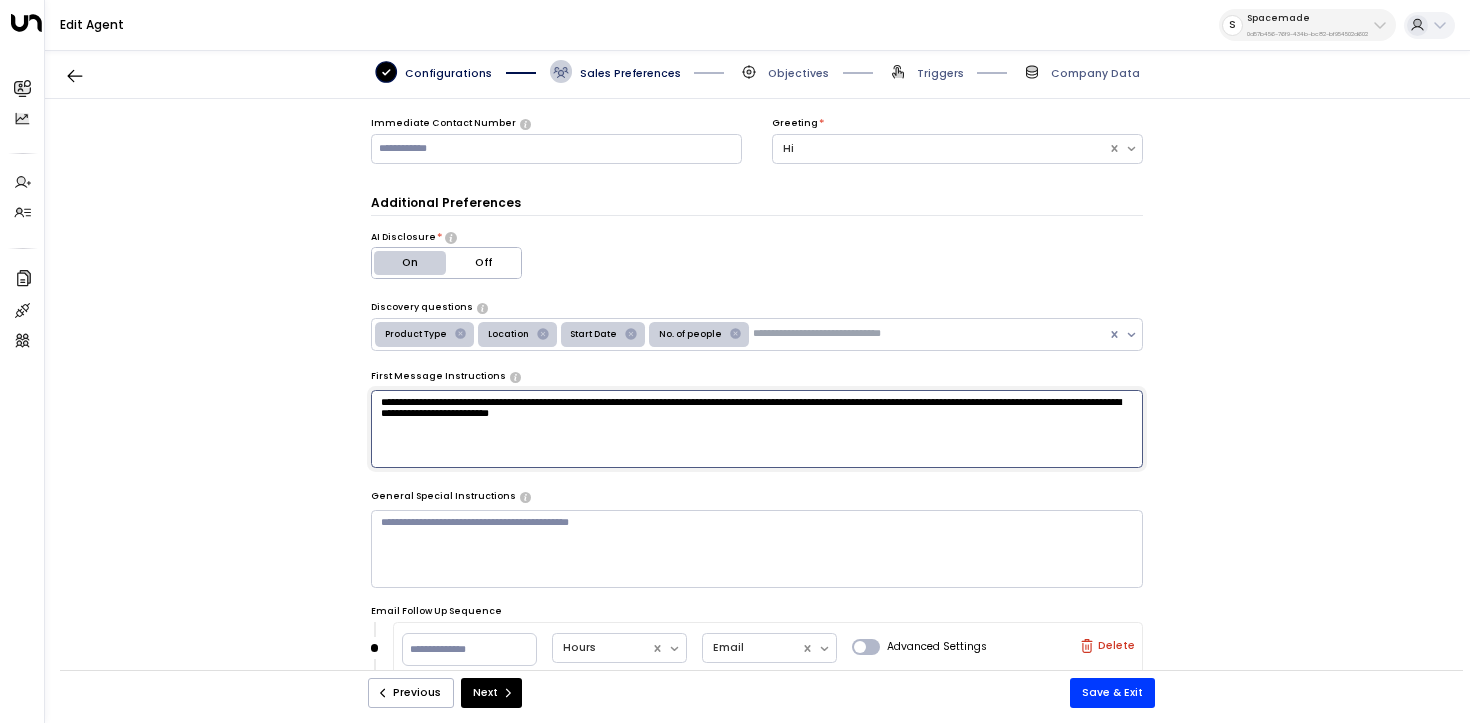 type on "**********" 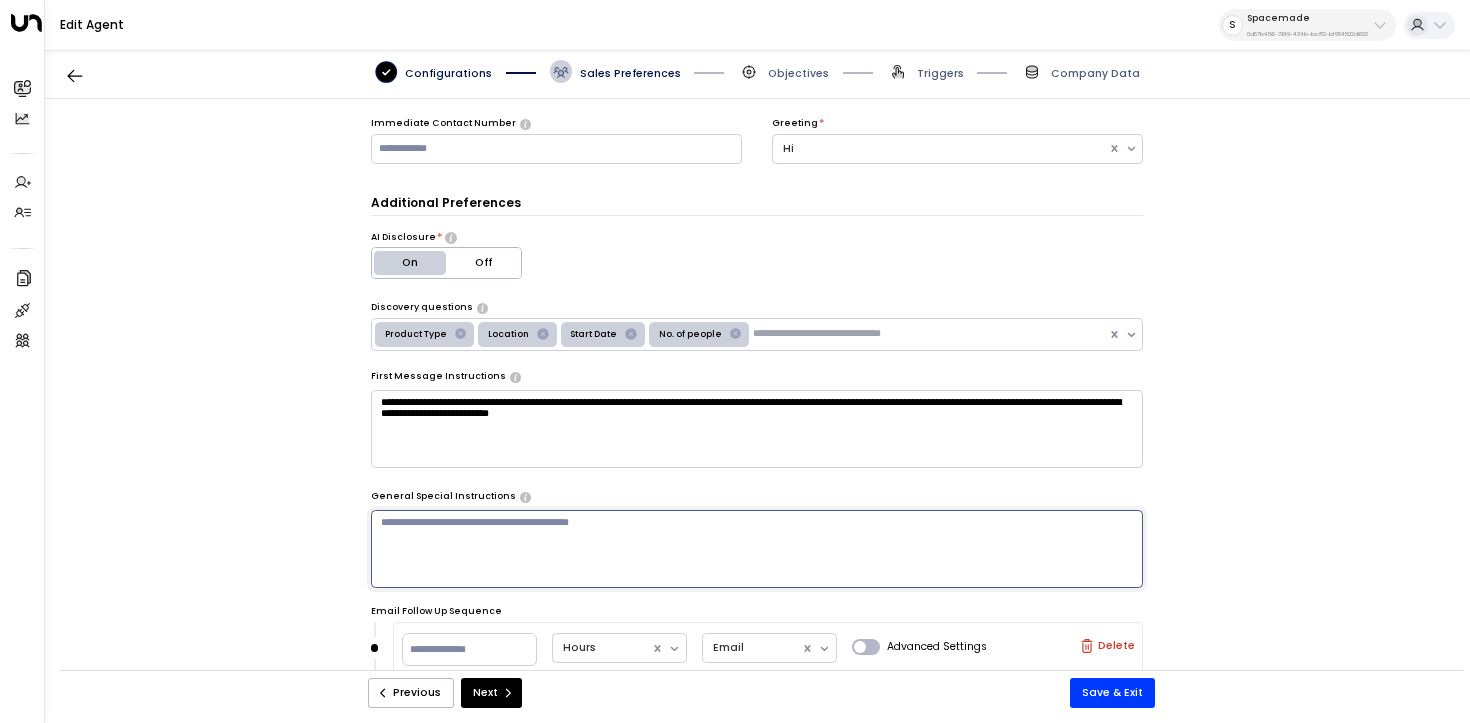 click at bounding box center (757, 549) 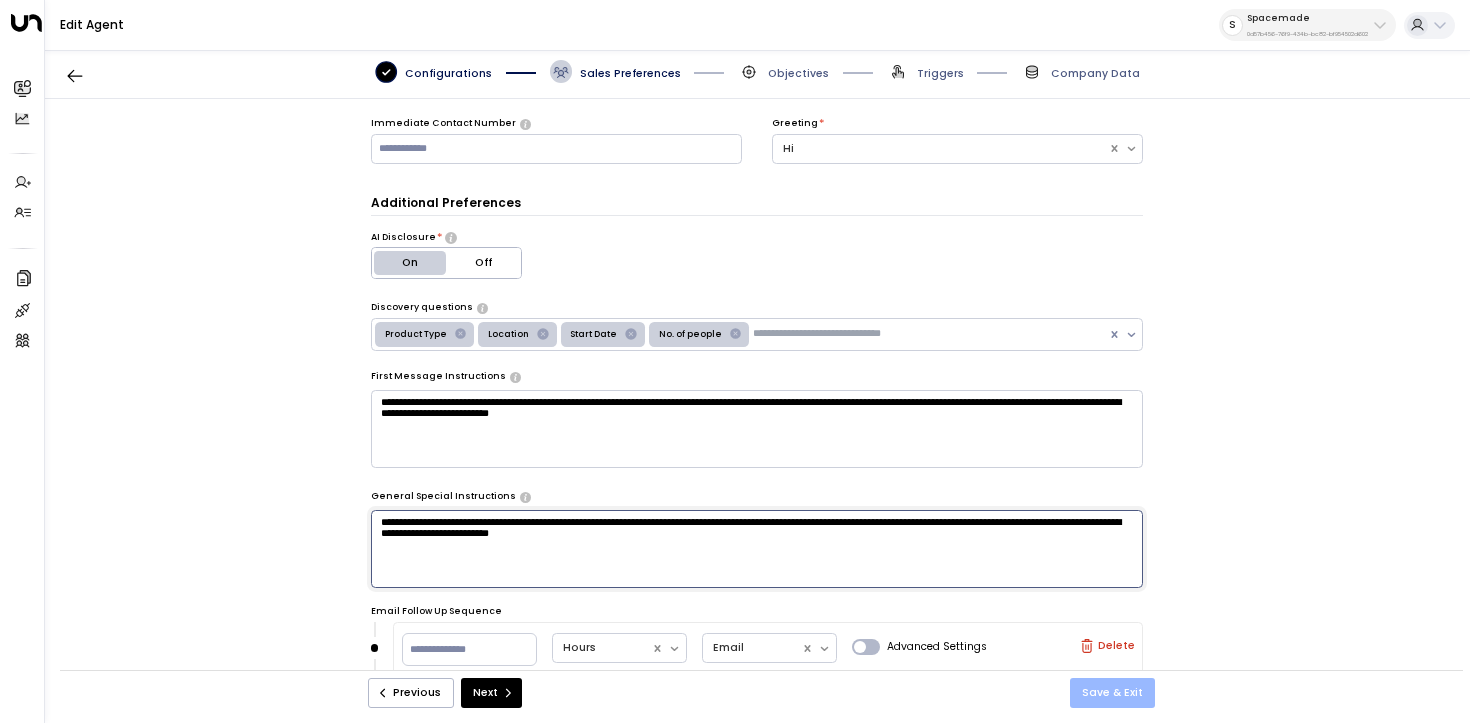 type on "**********" 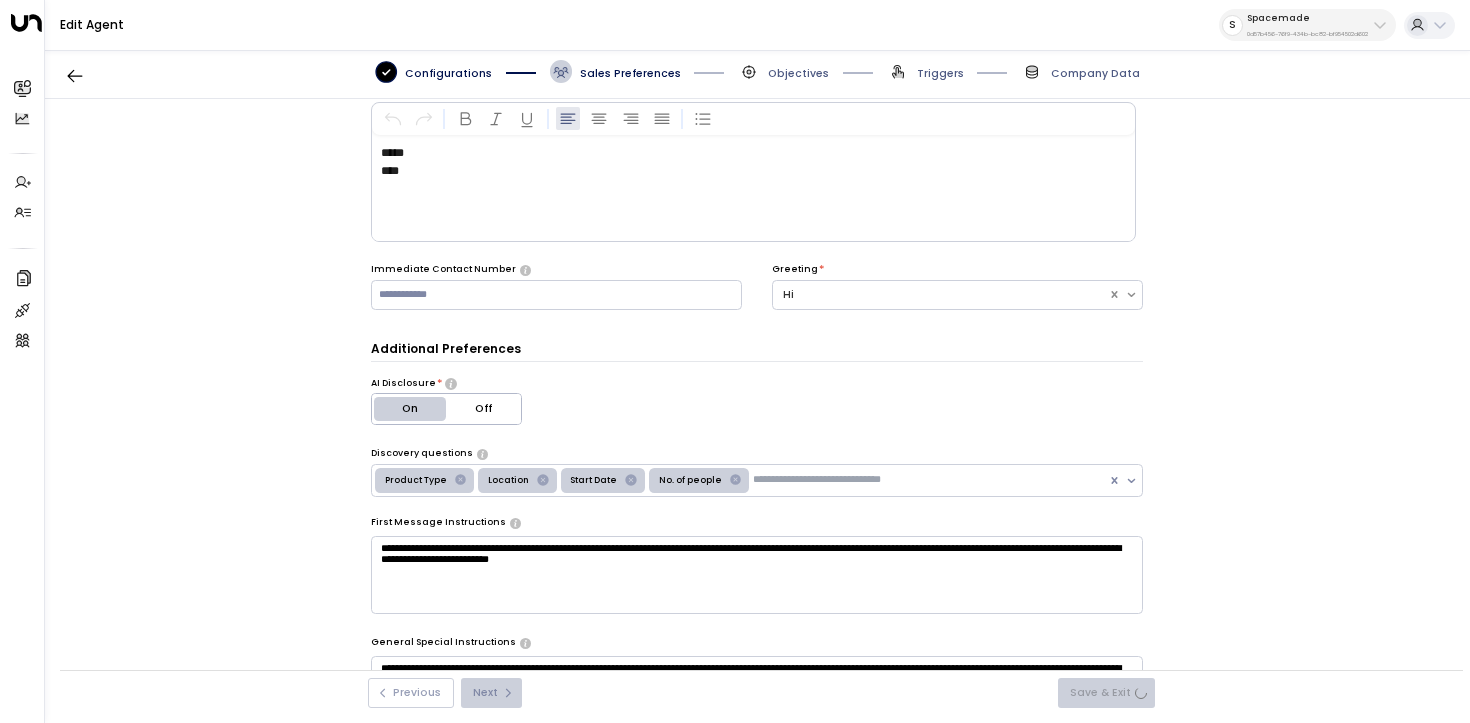 scroll, scrollTop: 0, scrollLeft: 0, axis: both 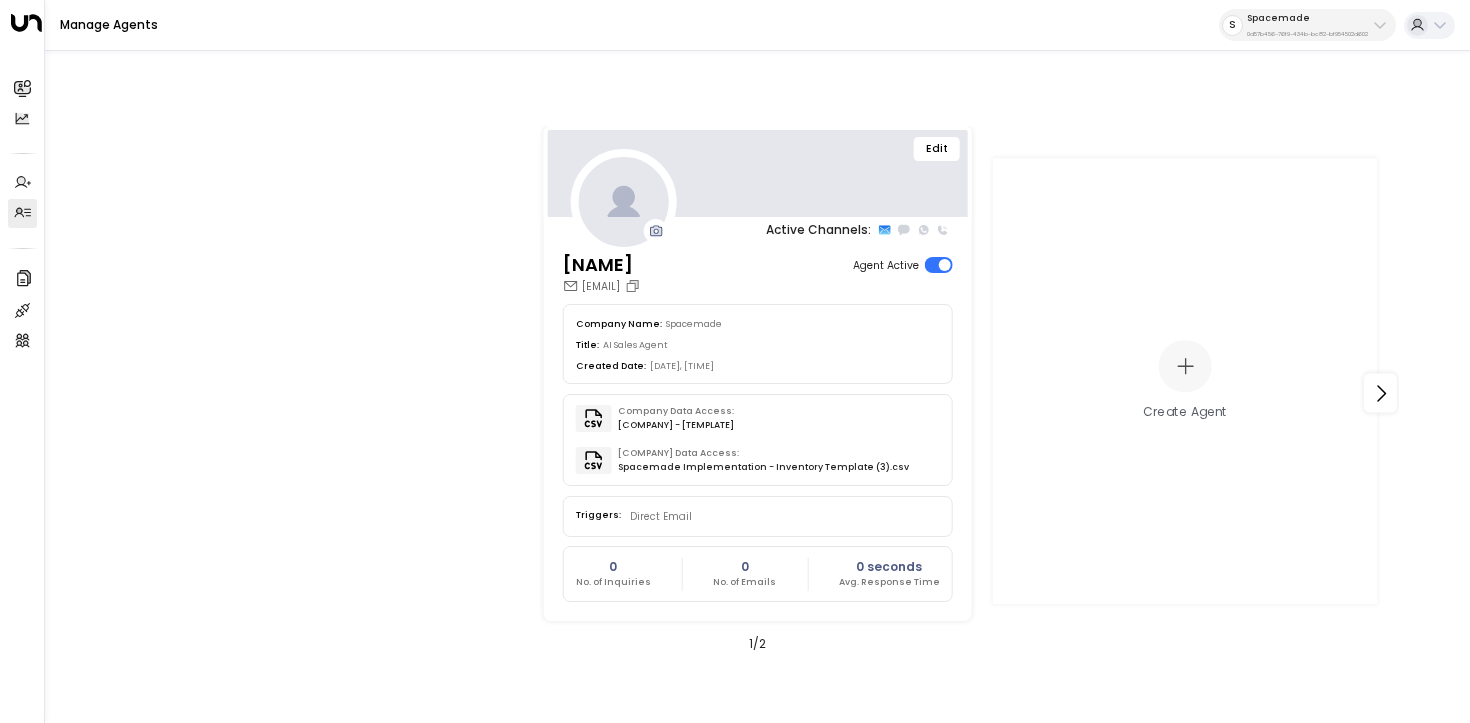 click on "0d57b456-76f9-434b-bc82-bf954502d602" at bounding box center [1307, 34] 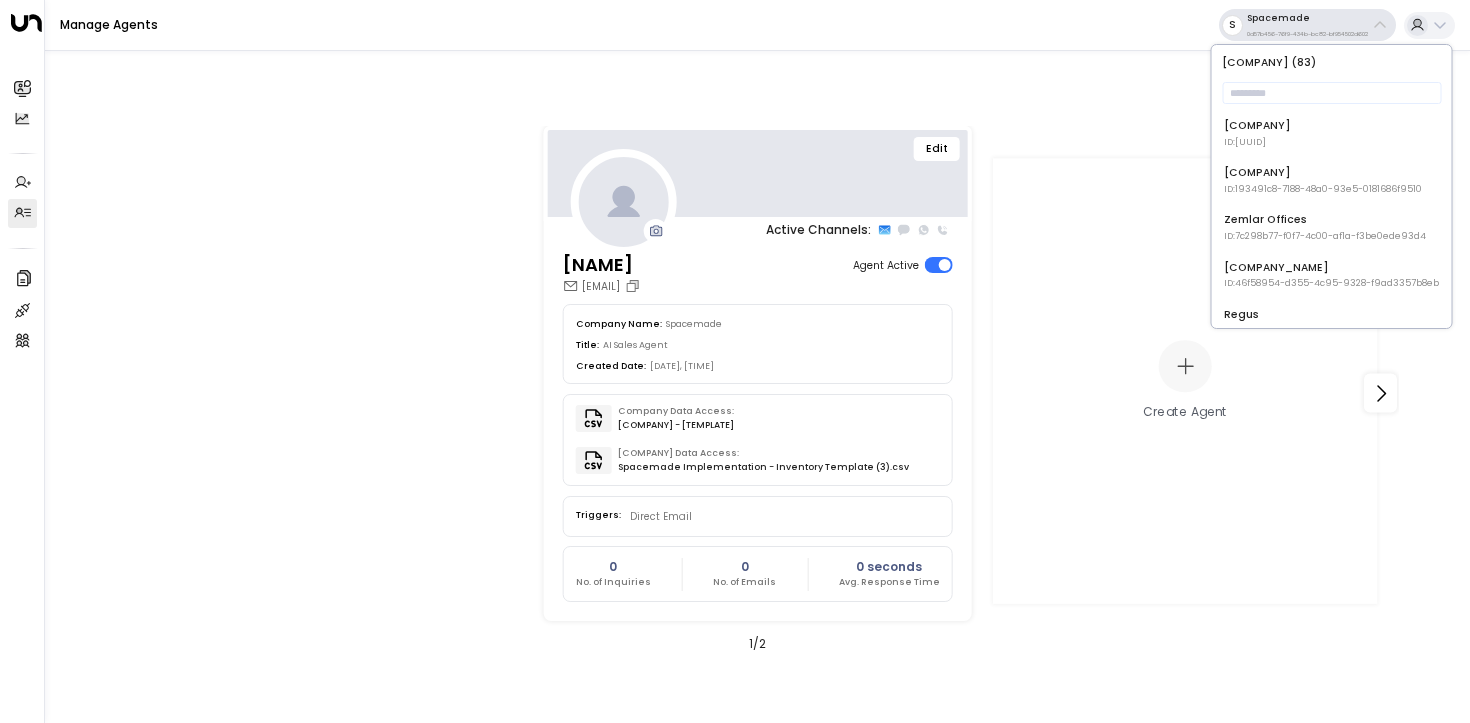 click at bounding box center (757, 56) 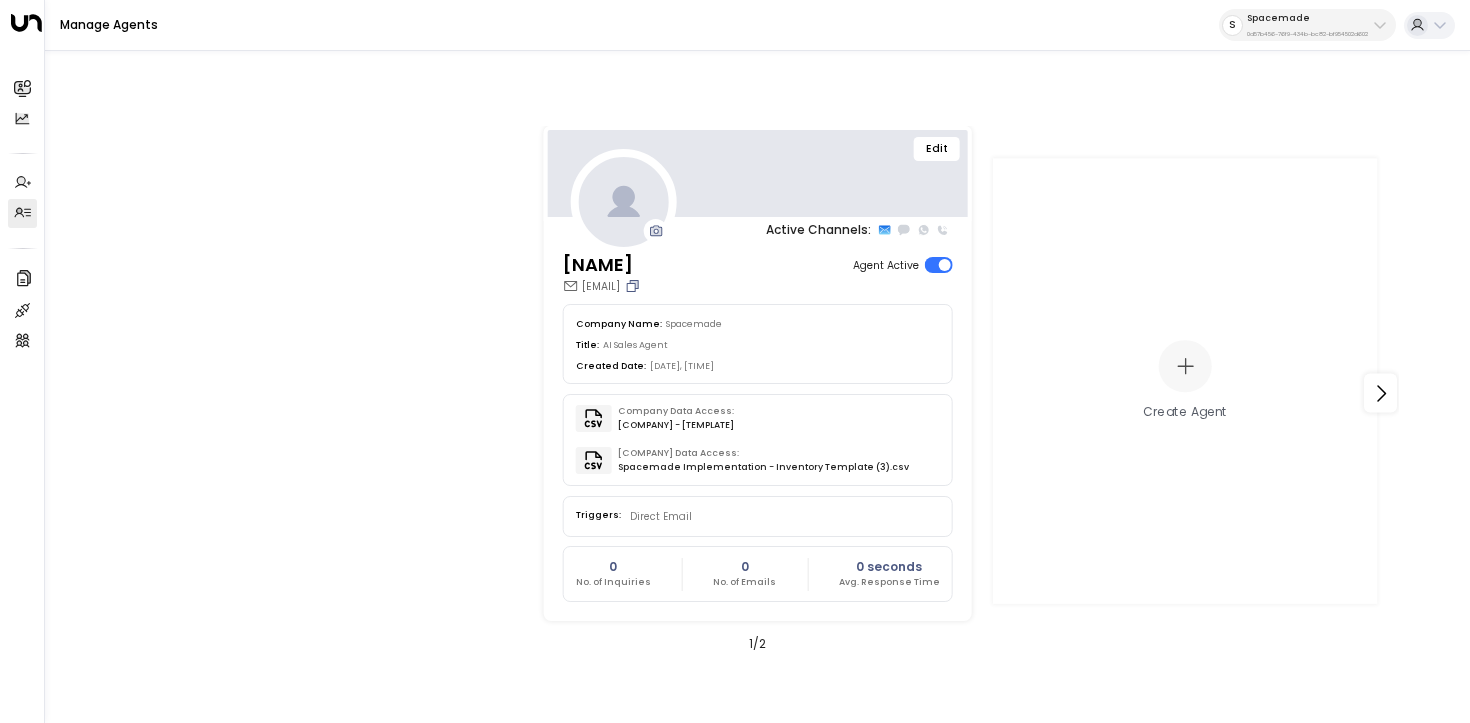 click at bounding box center (632, 286) 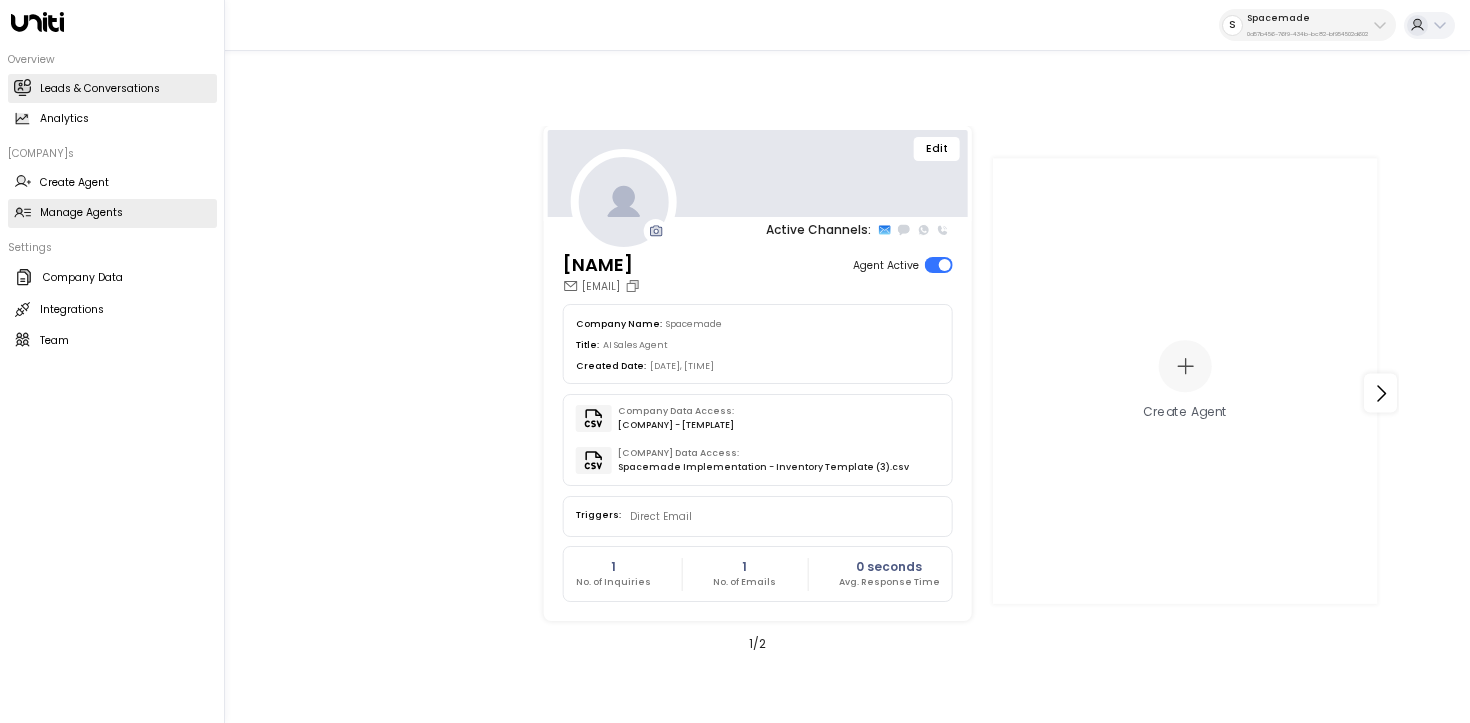 click on "Leads & Conversations Leads & Conversations" at bounding box center (112, 88) 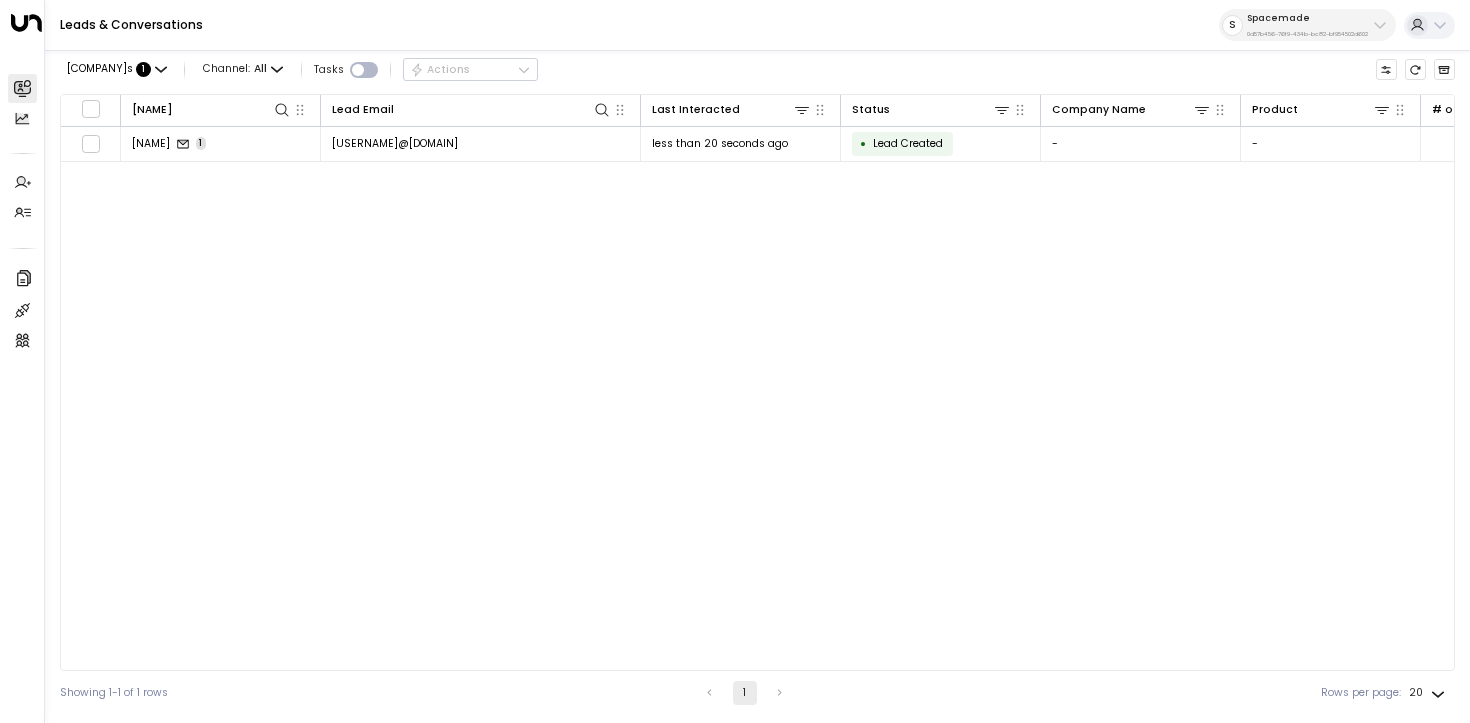 click at bounding box center [1380, 25] 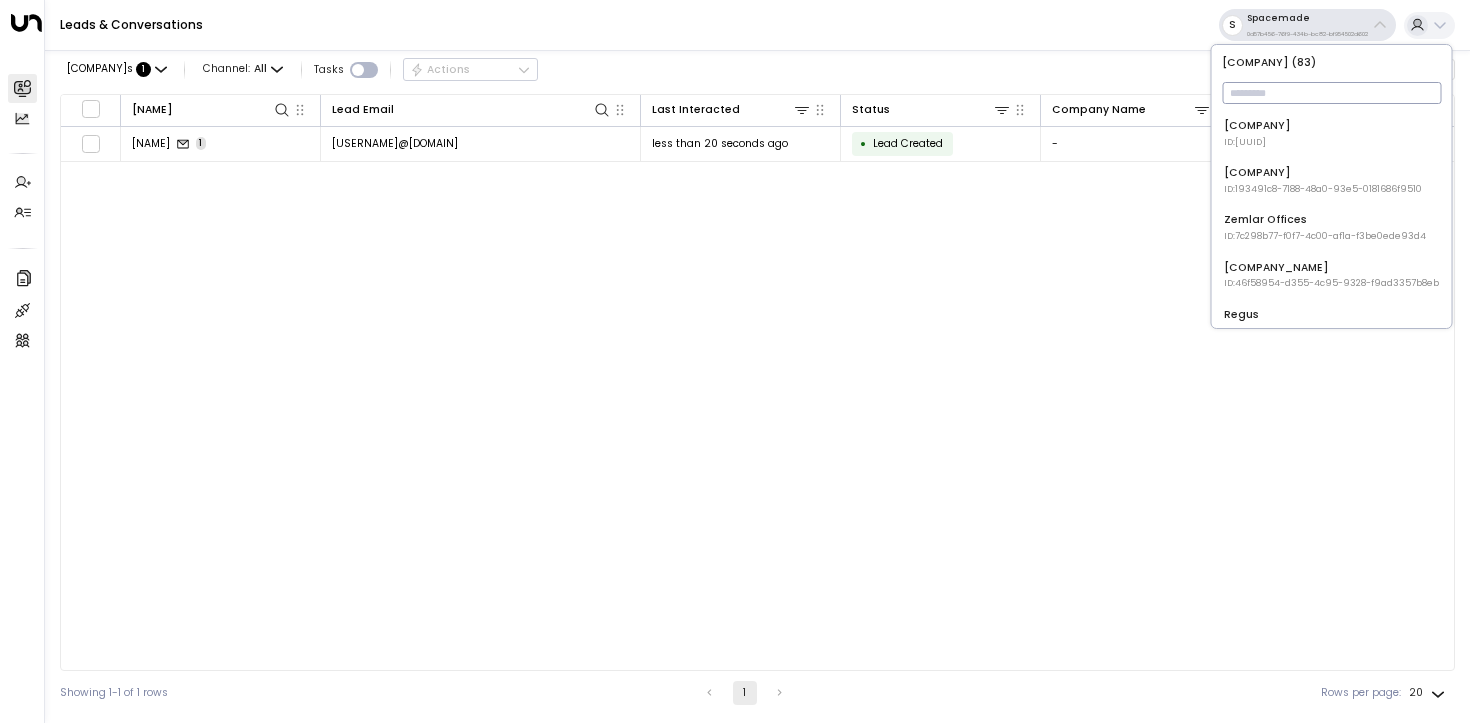 click at bounding box center (1331, 93) 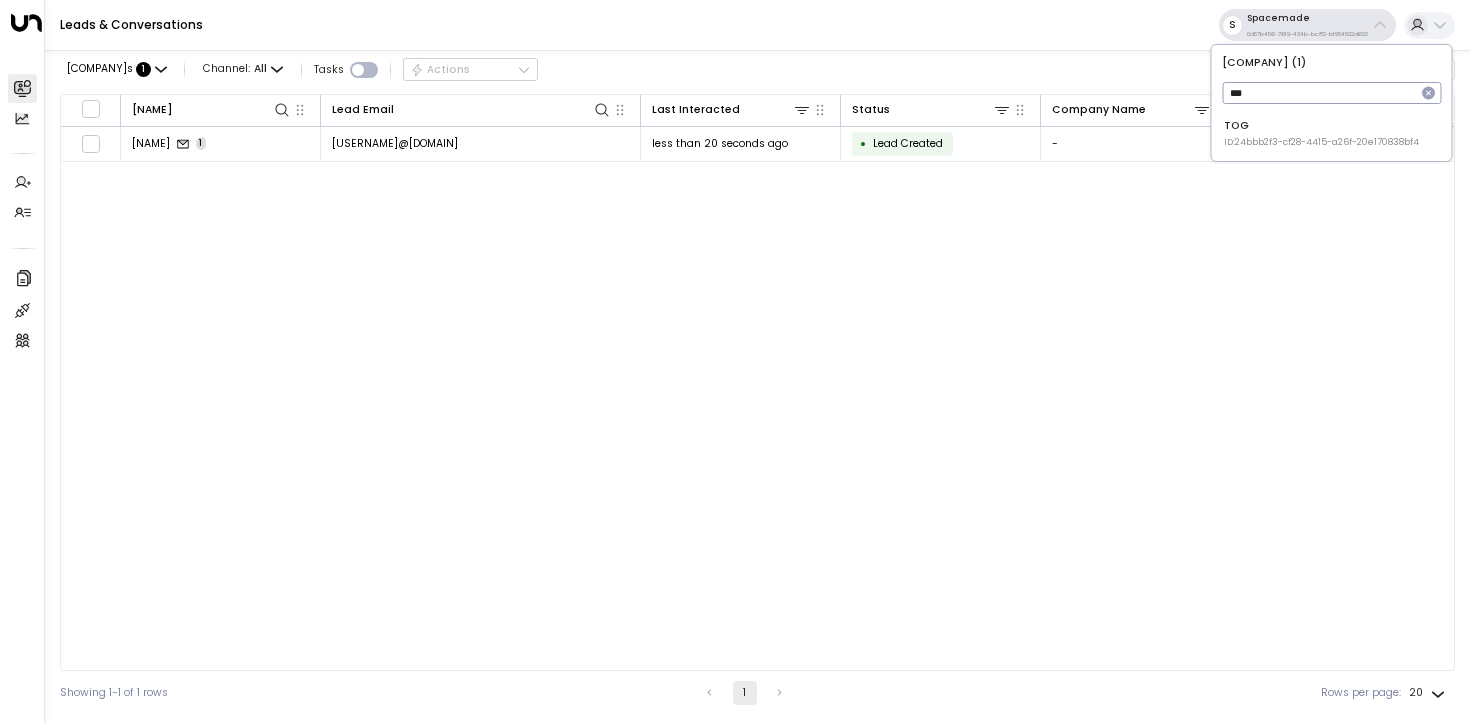 type on "***" 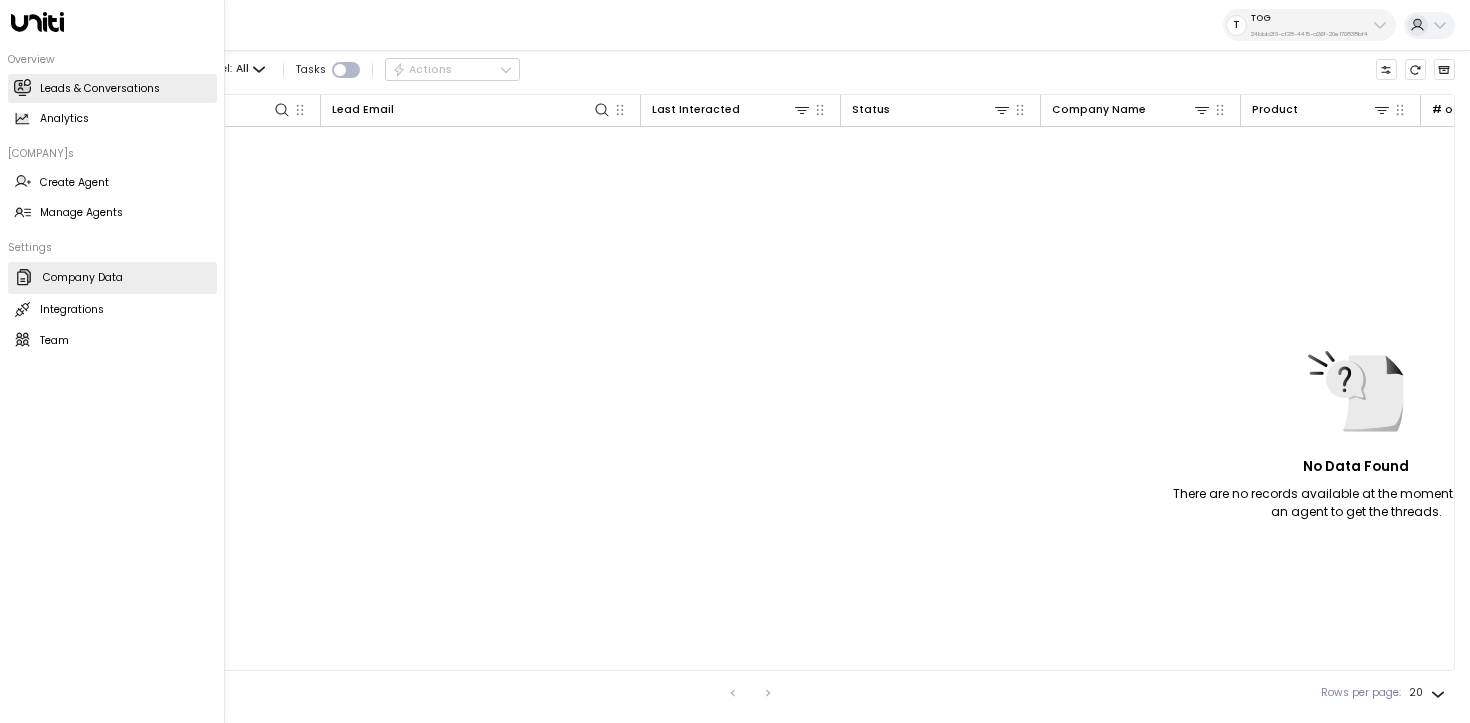 click on "Company Data" at bounding box center (83, 278) 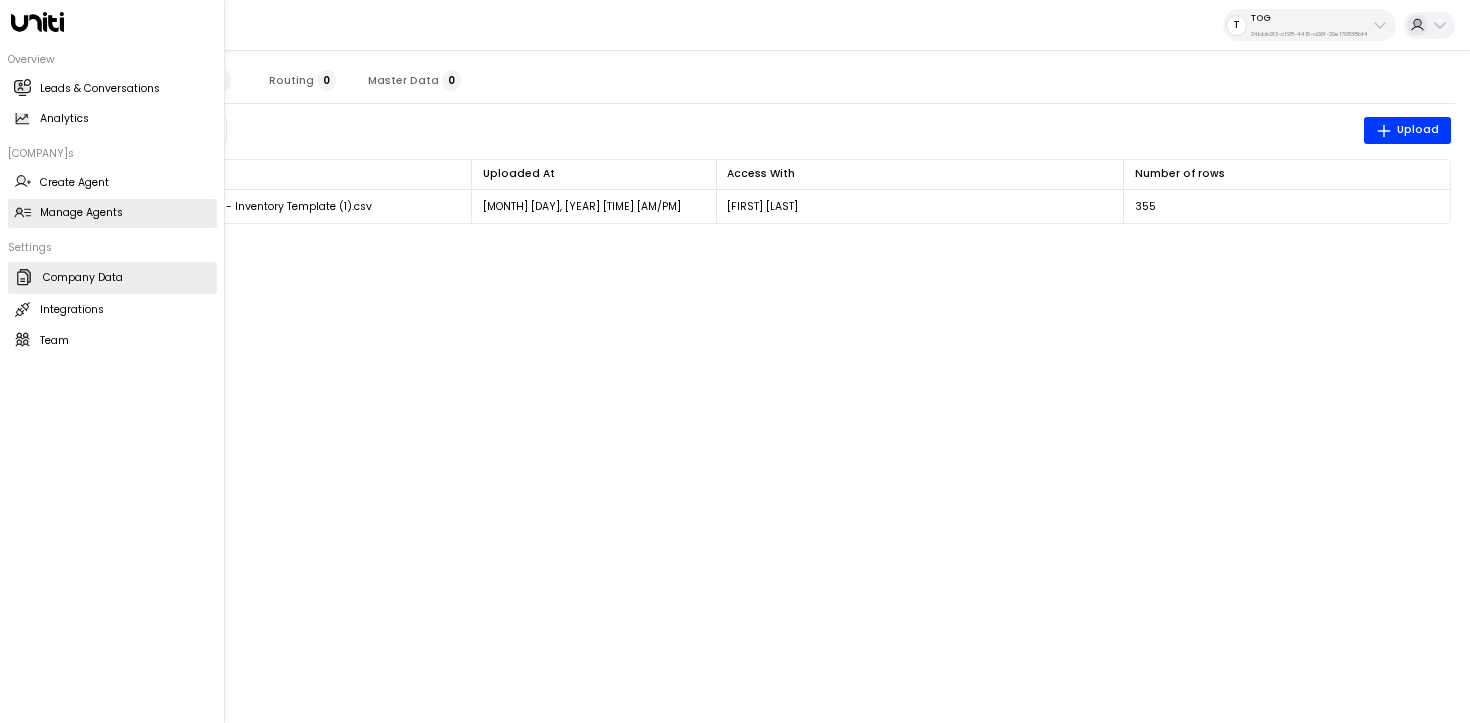 click on "Manage Agents Manage Agents" at bounding box center (112, 213) 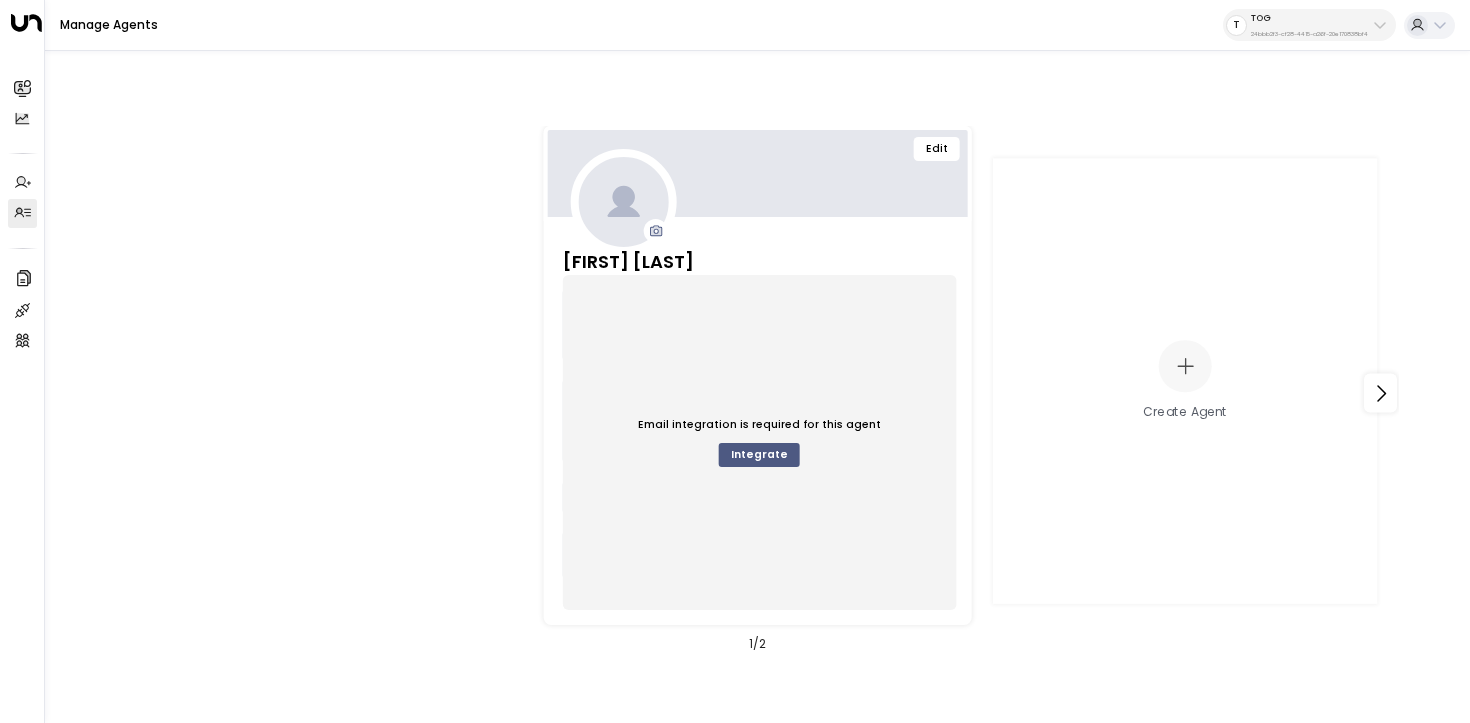click on "Edit" at bounding box center (937, 149) 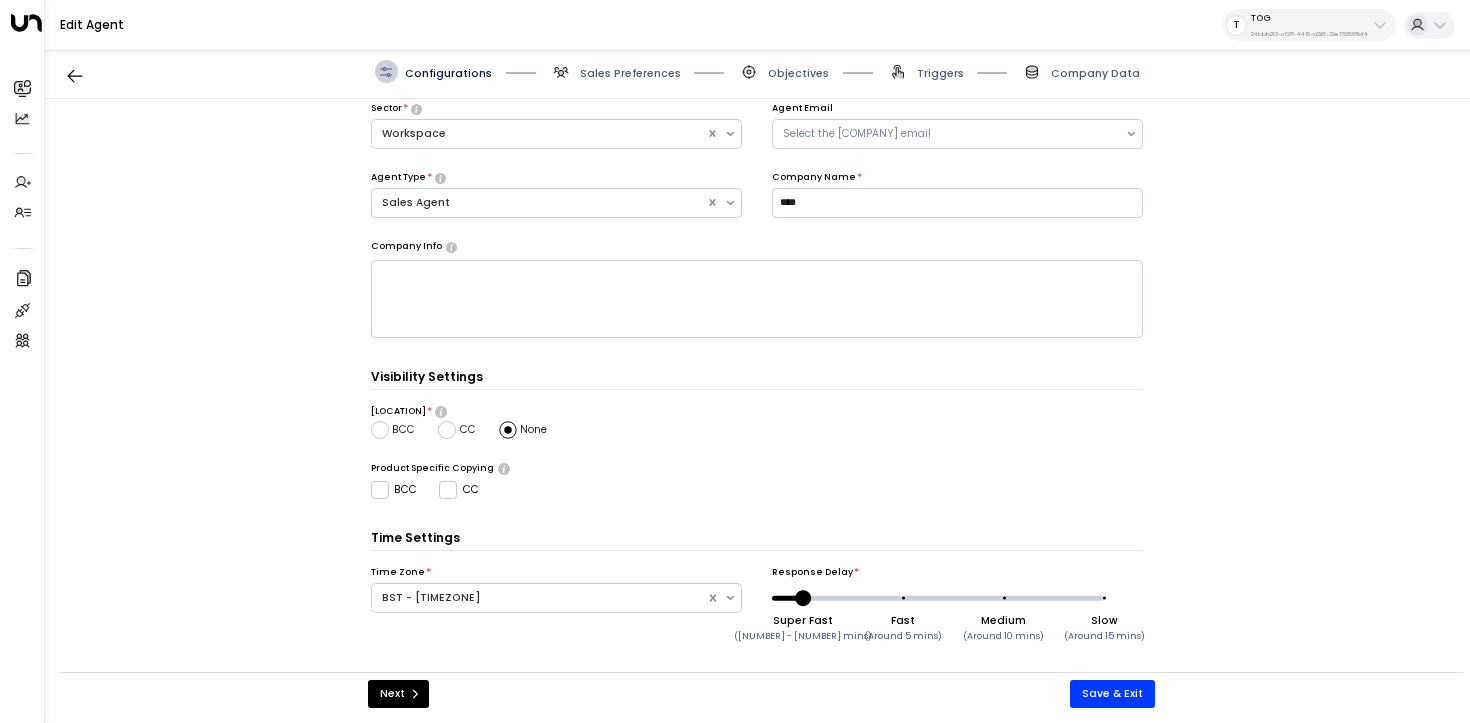 scroll, scrollTop: 0, scrollLeft: 0, axis: both 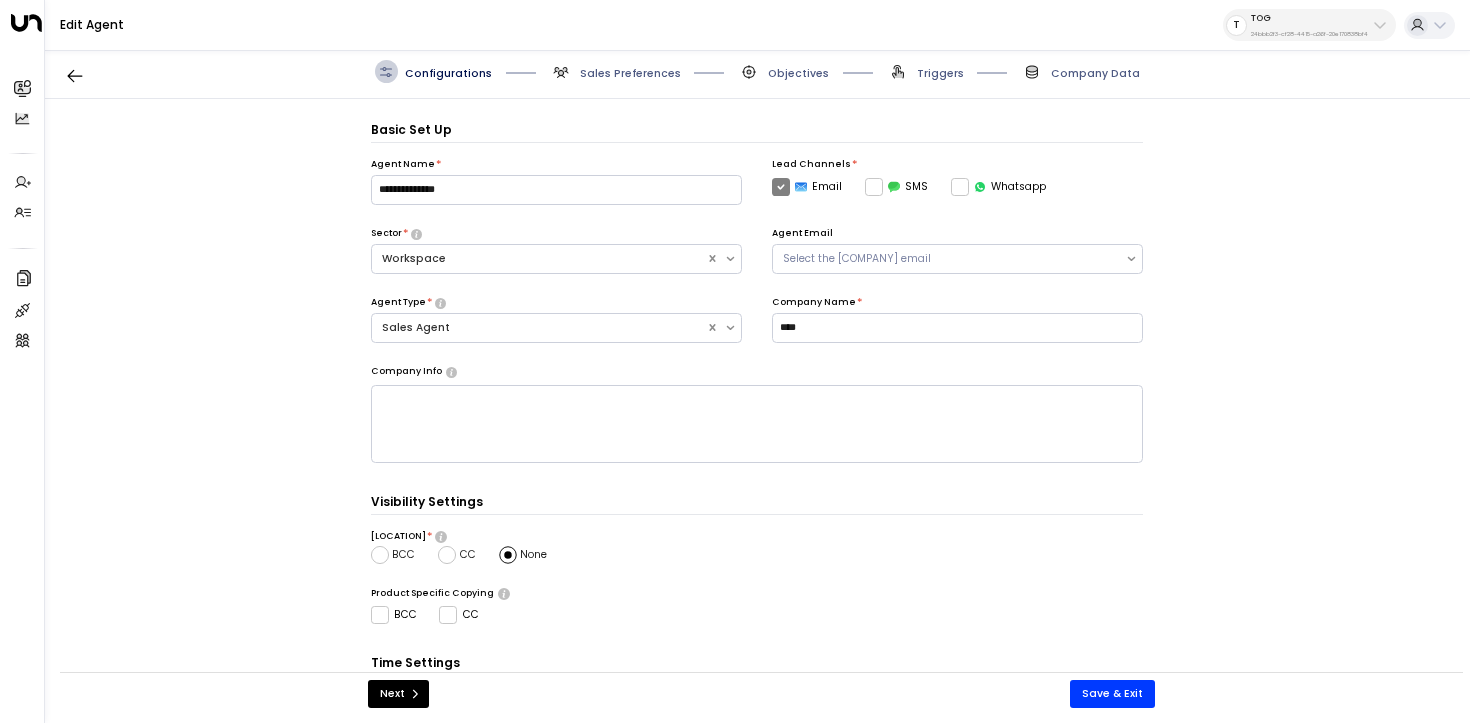 click on "Triggers" at bounding box center (630, 73) 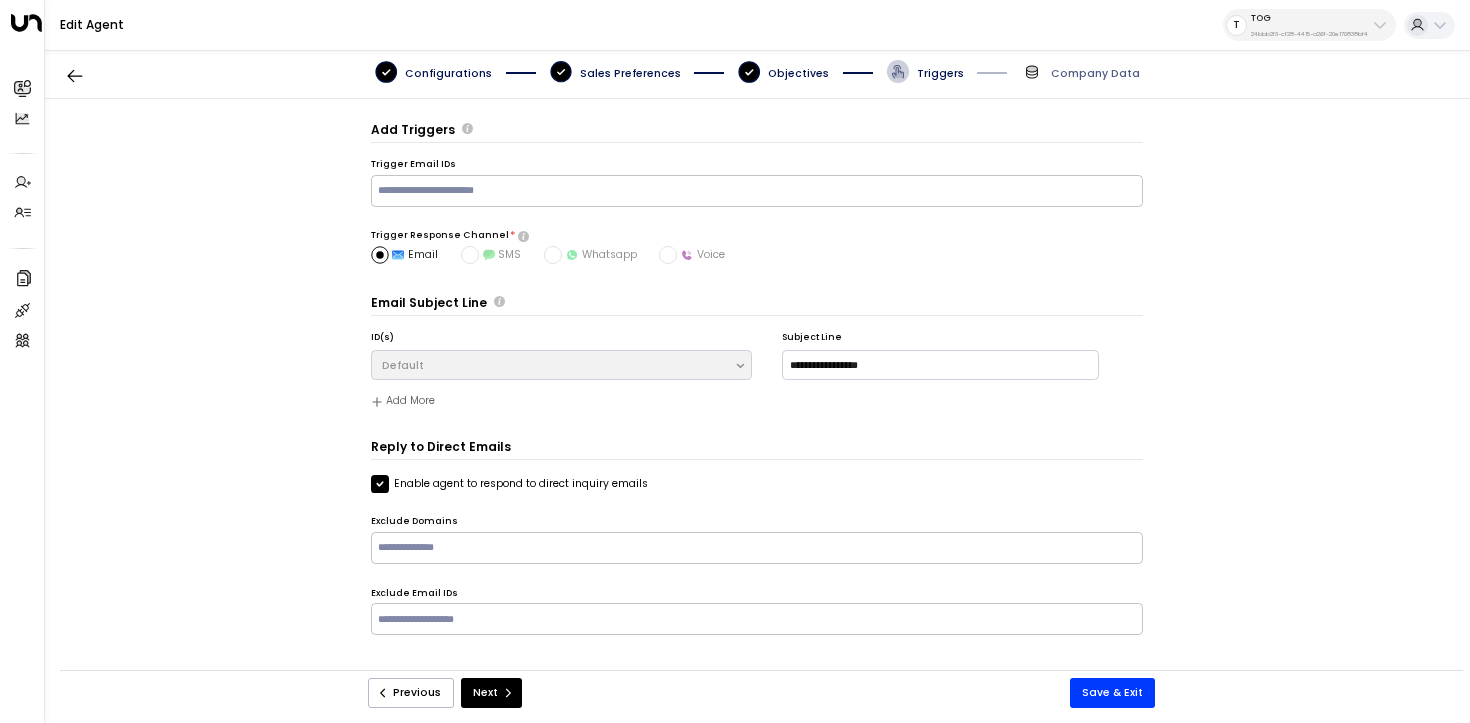 click at bounding box center (386, 72) 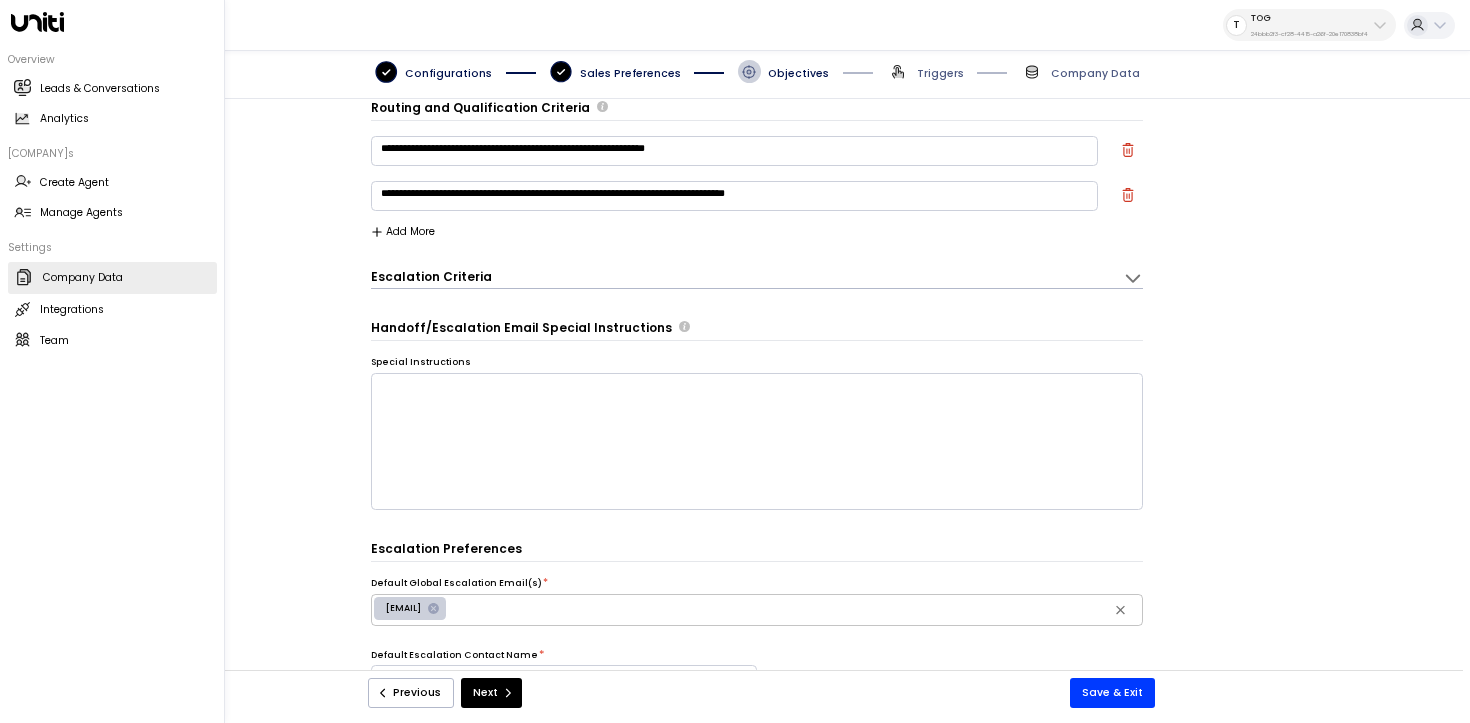 click on "Company Data" at bounding box center (83, 278) 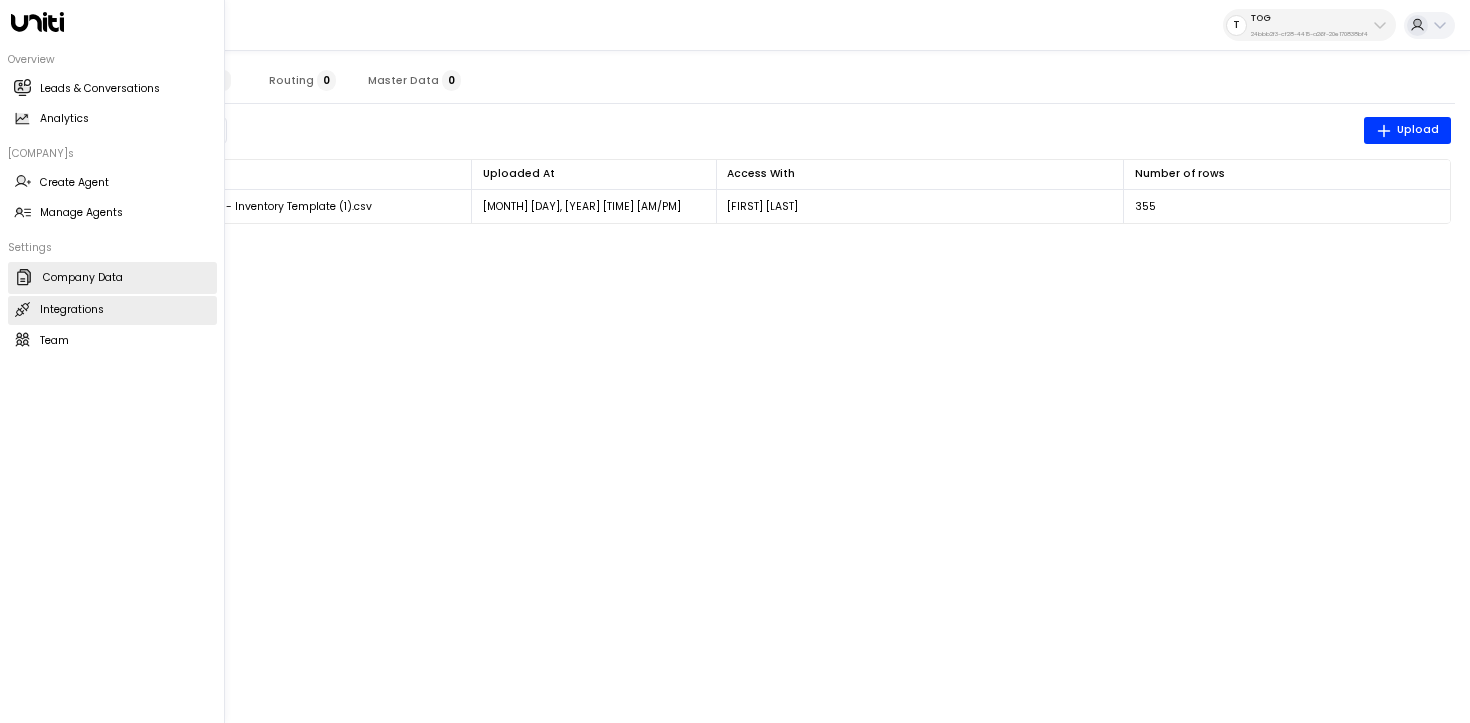 click on "Integrations" at bounding box center (72, 310) 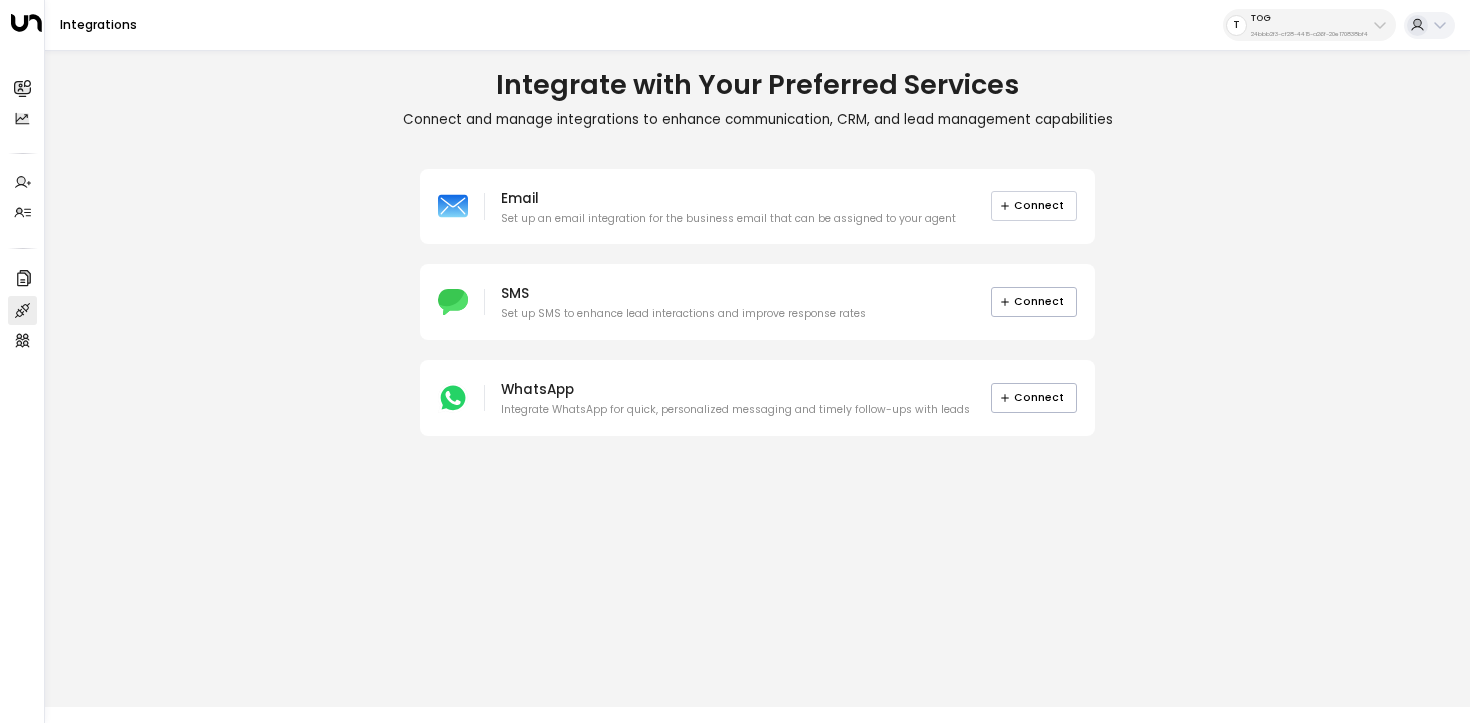 click on "Connect" at bounding box center (1034, 206) 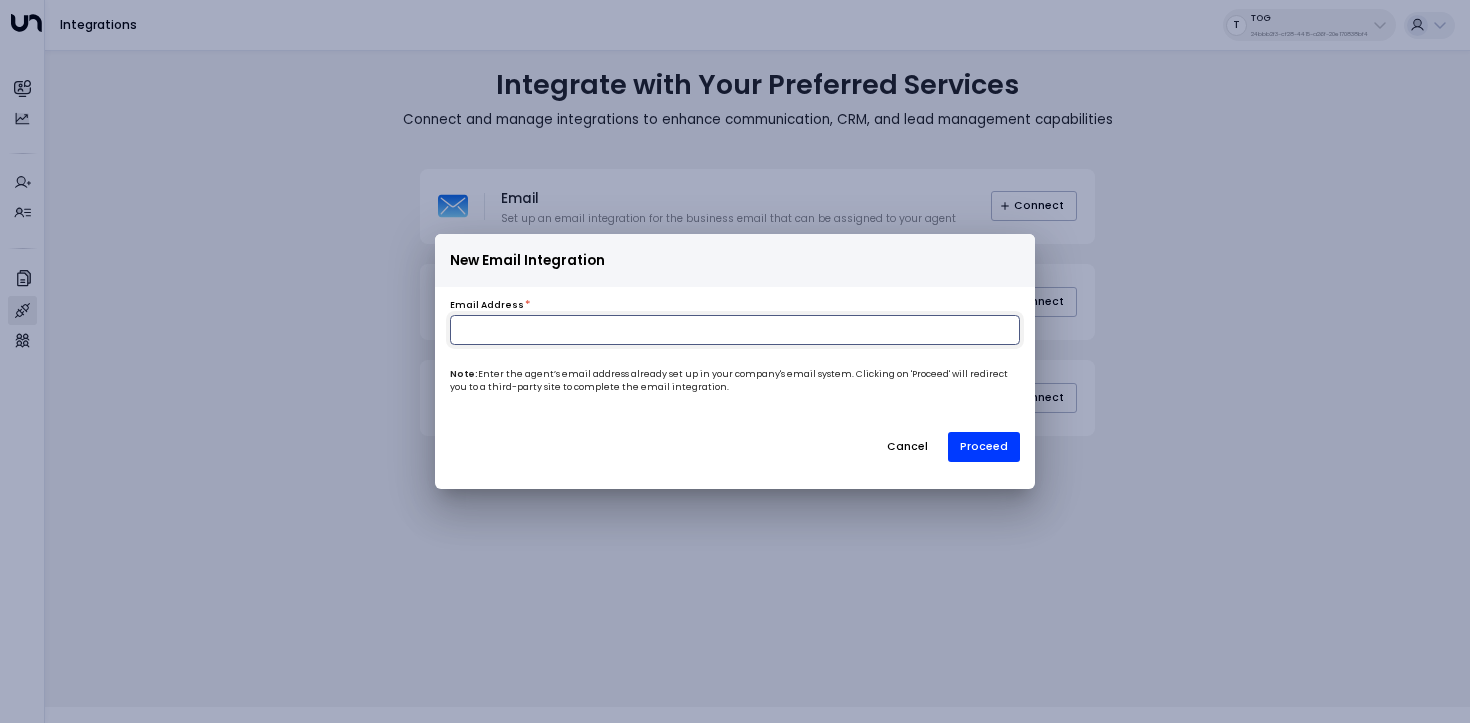 click at bounding box center [735, 330] 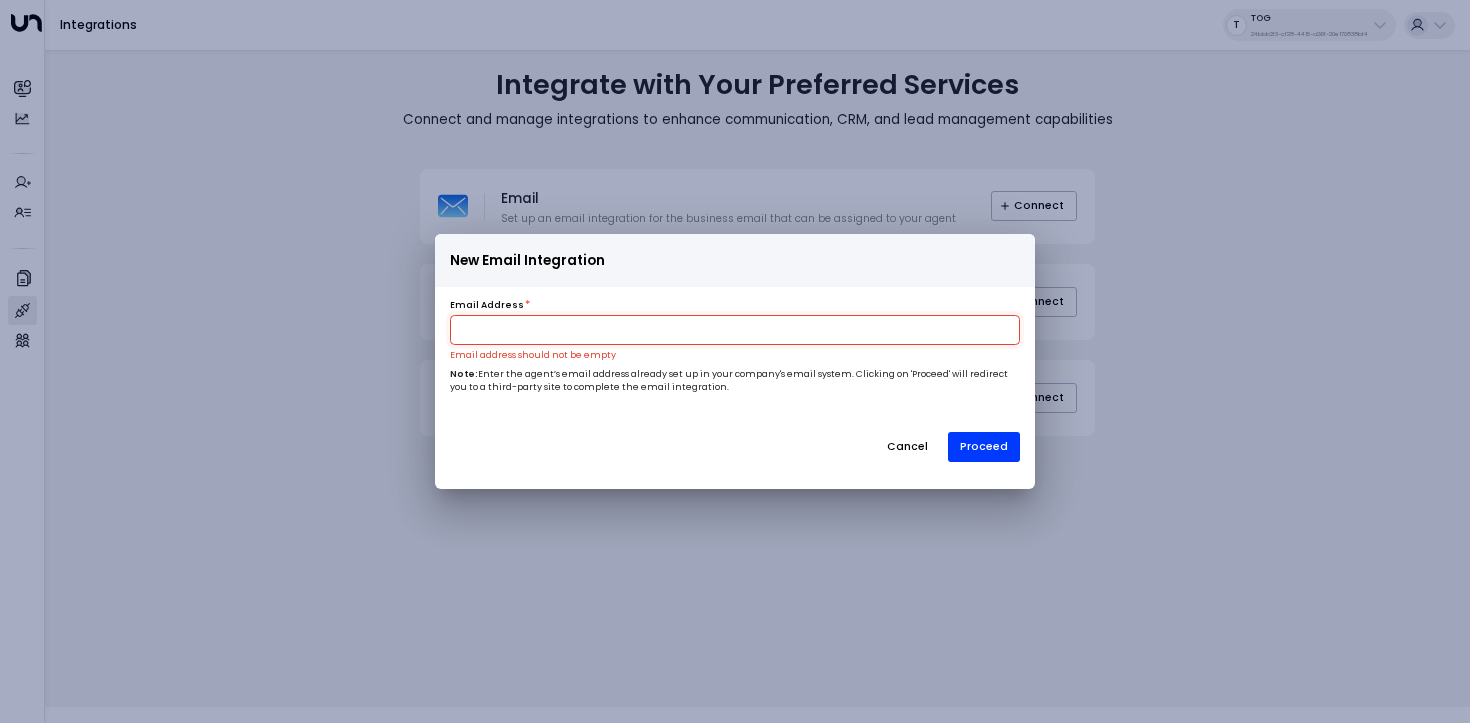 paste on "**********" 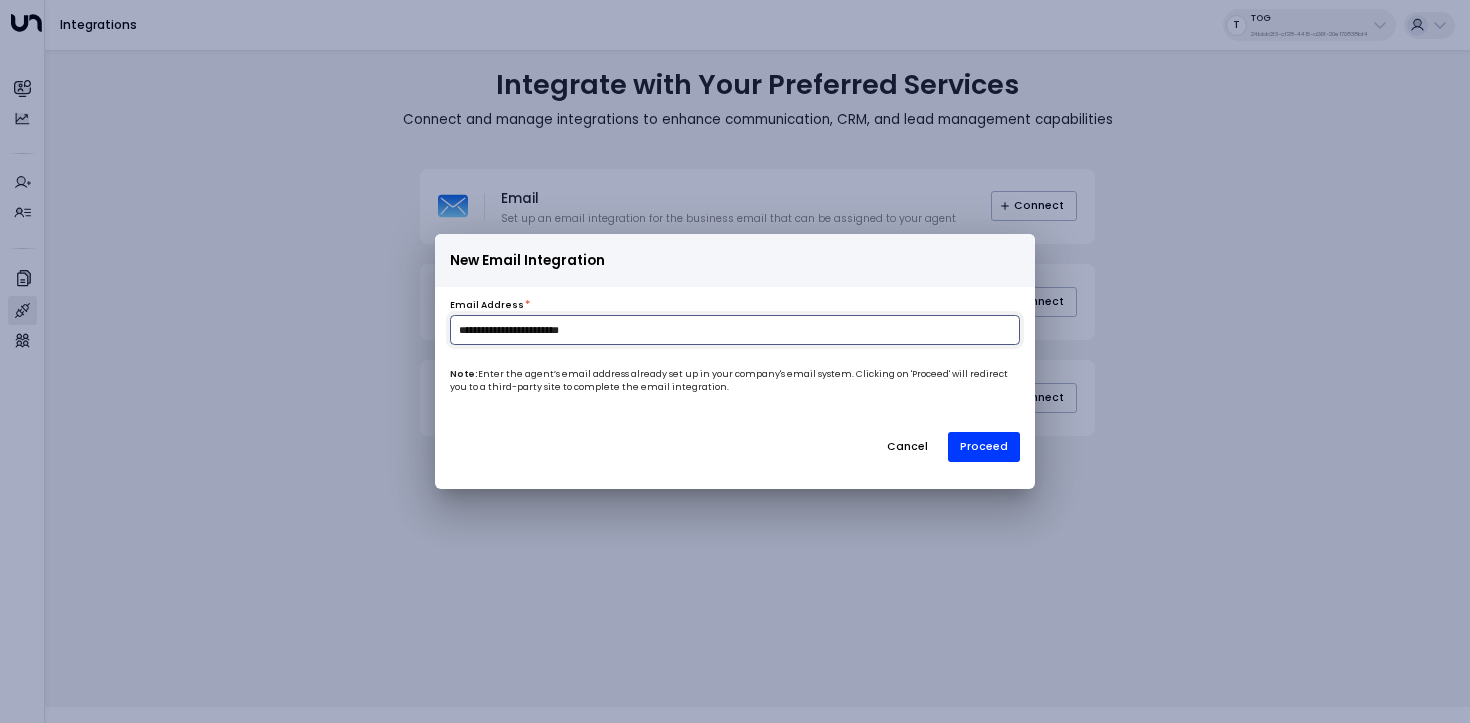 type on "**********" 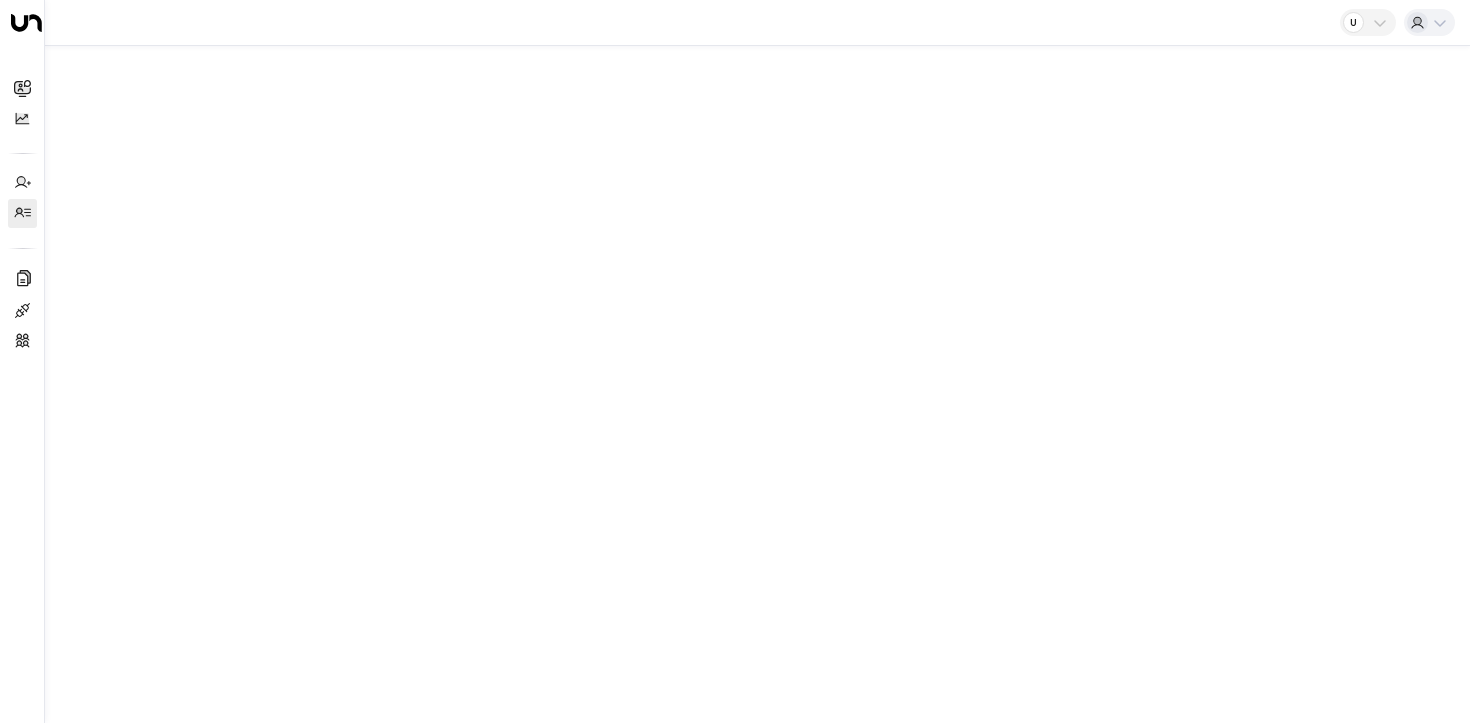 scroll, scrollTop: 0, scrollLeft: 0, axis: both 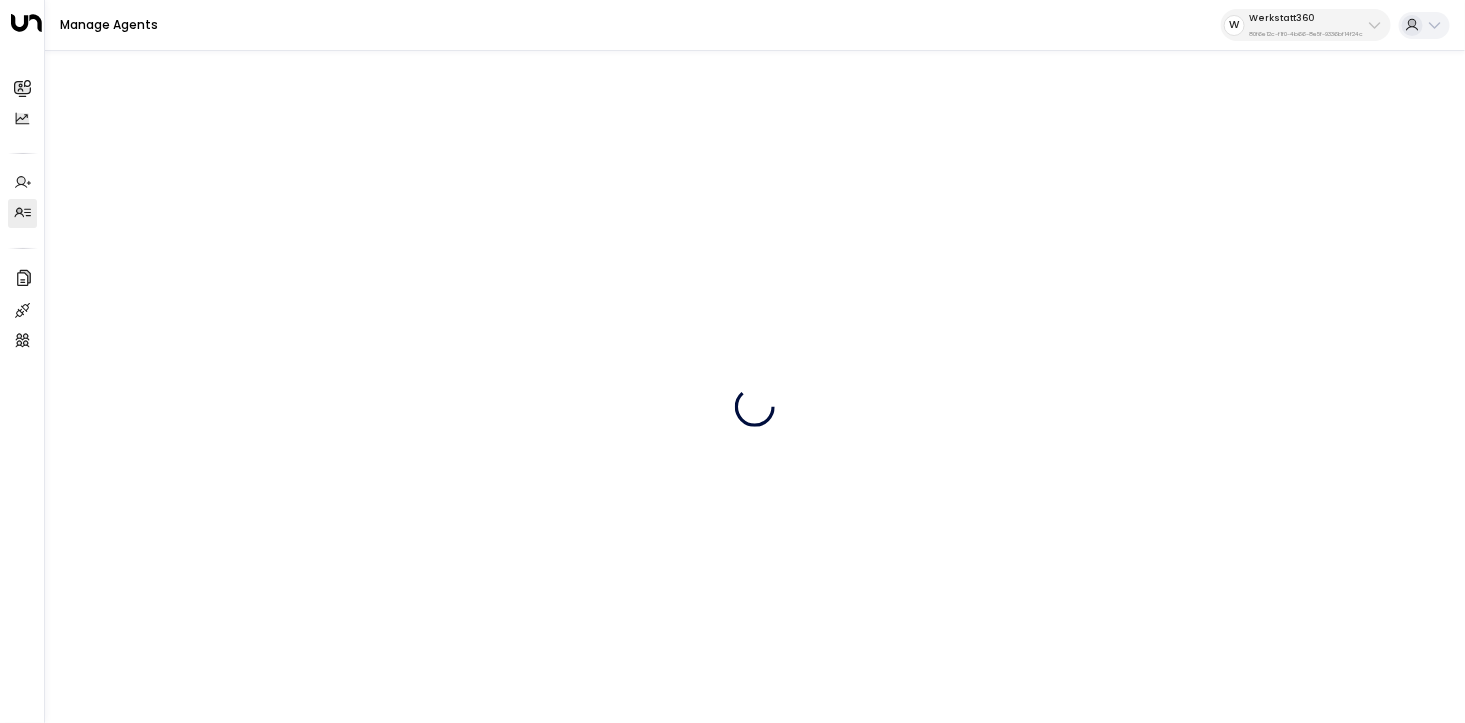 click on "Manage Agents W Werkstatt360 80f6e12c-f1f0-4b66-8e5f-9336bf14f24c" at bounding box center (755, 25) 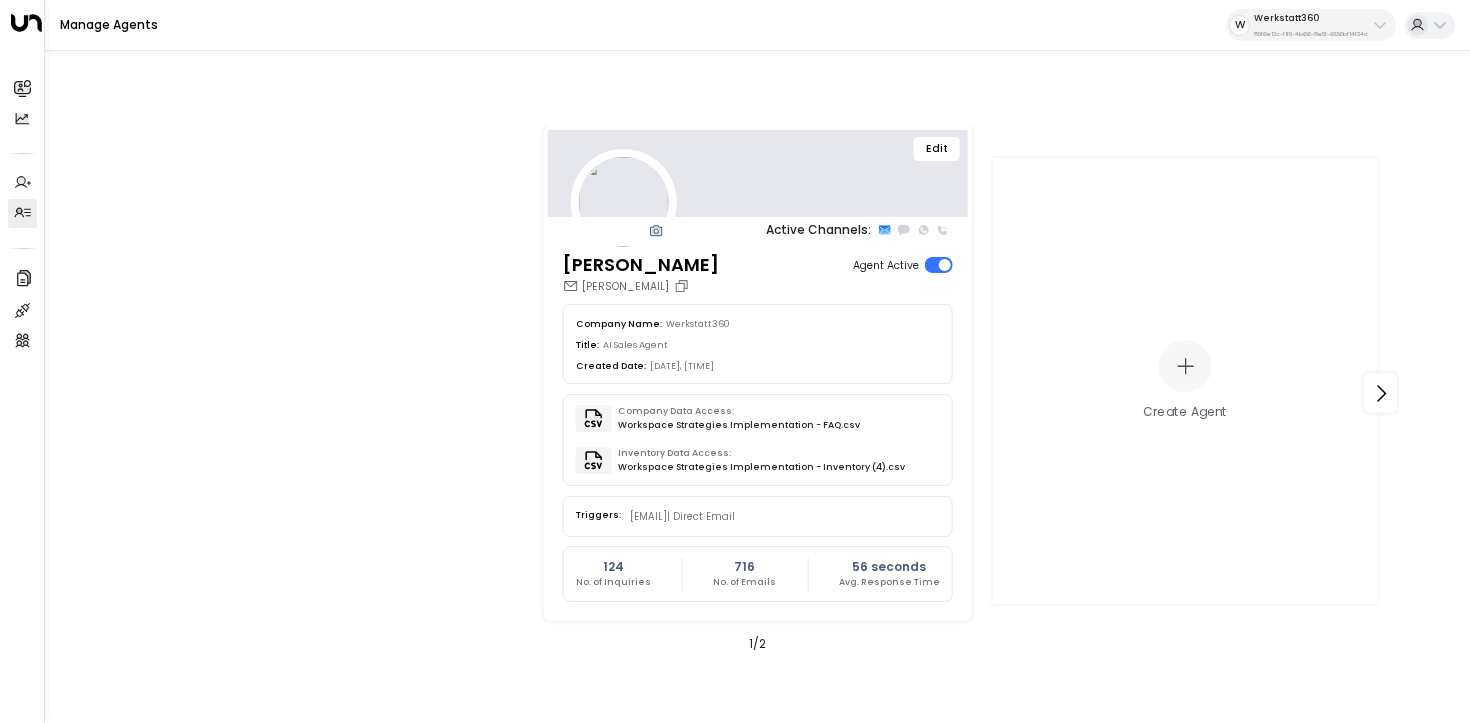 click on "80f6e12c-f1f0-4b66-8e5f-9336bf14f24c" at bounding box center [1311, 34] 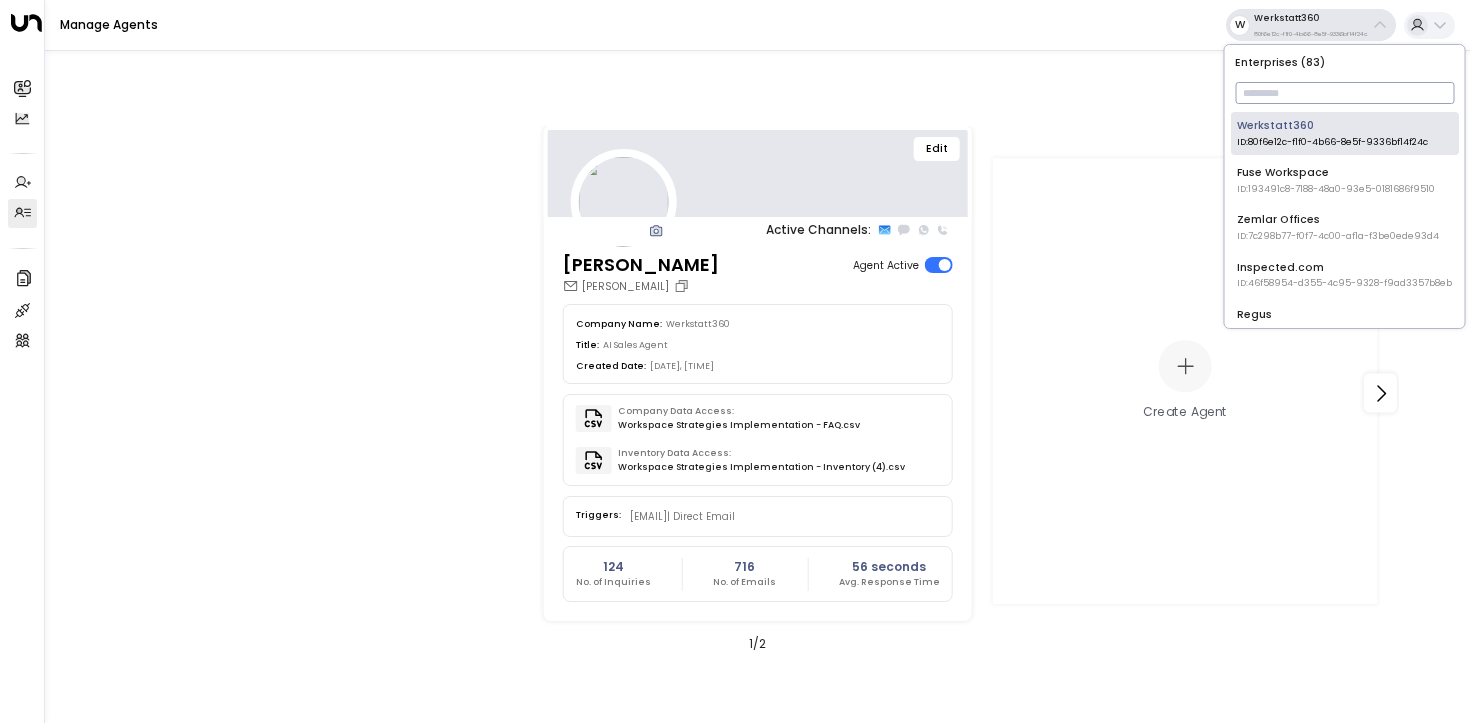 click at bounding box center [1344, 93] 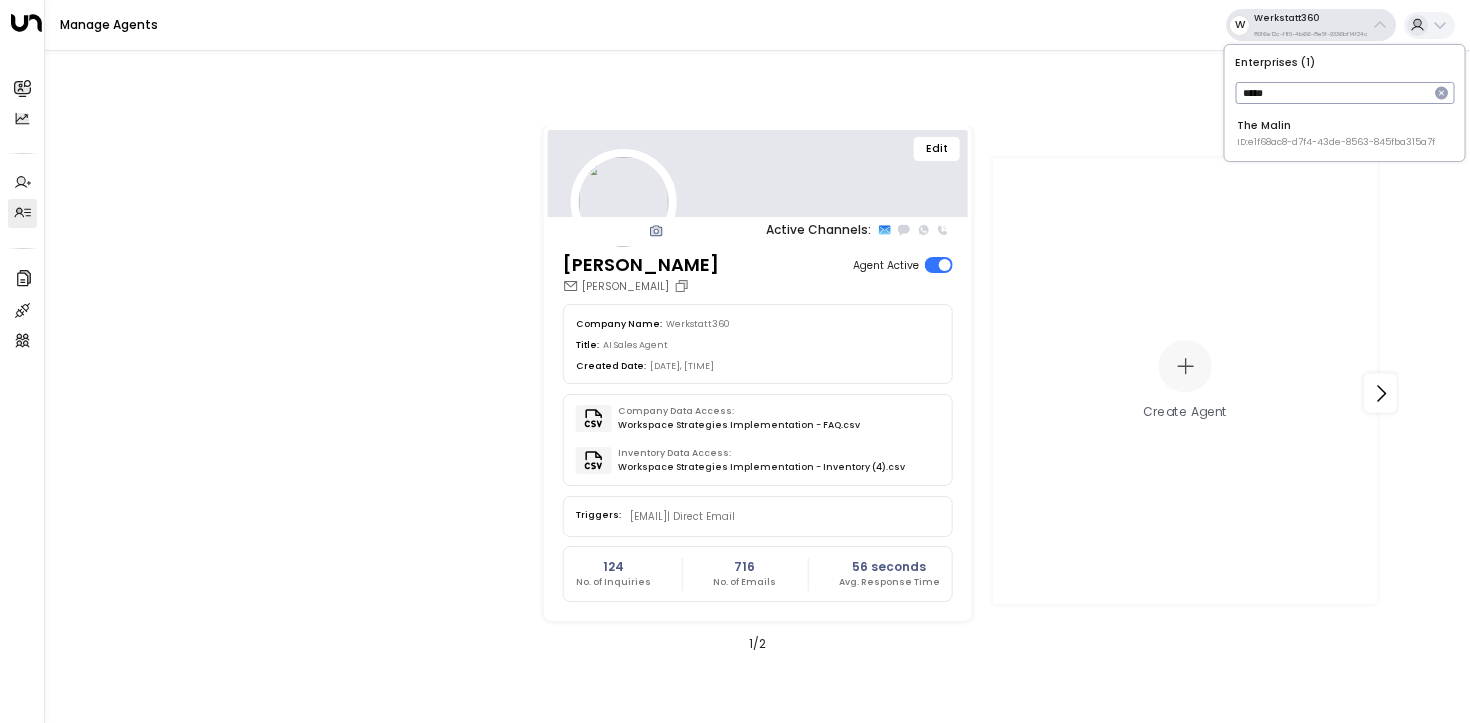 type on "*****" 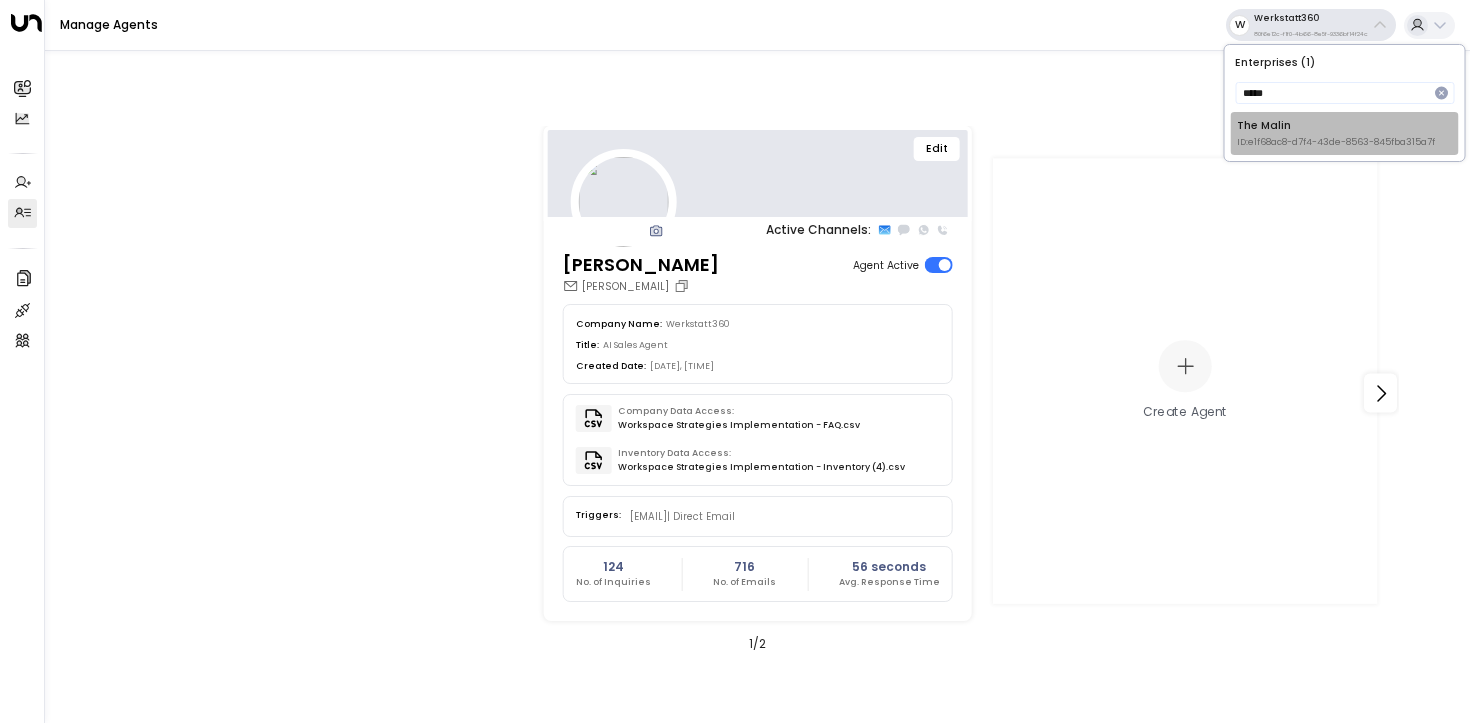 click on "The Malin ID:  e1f68ac8-d7f4-43de-8563-845fba315a7f" at bounding box center [1345, 133] 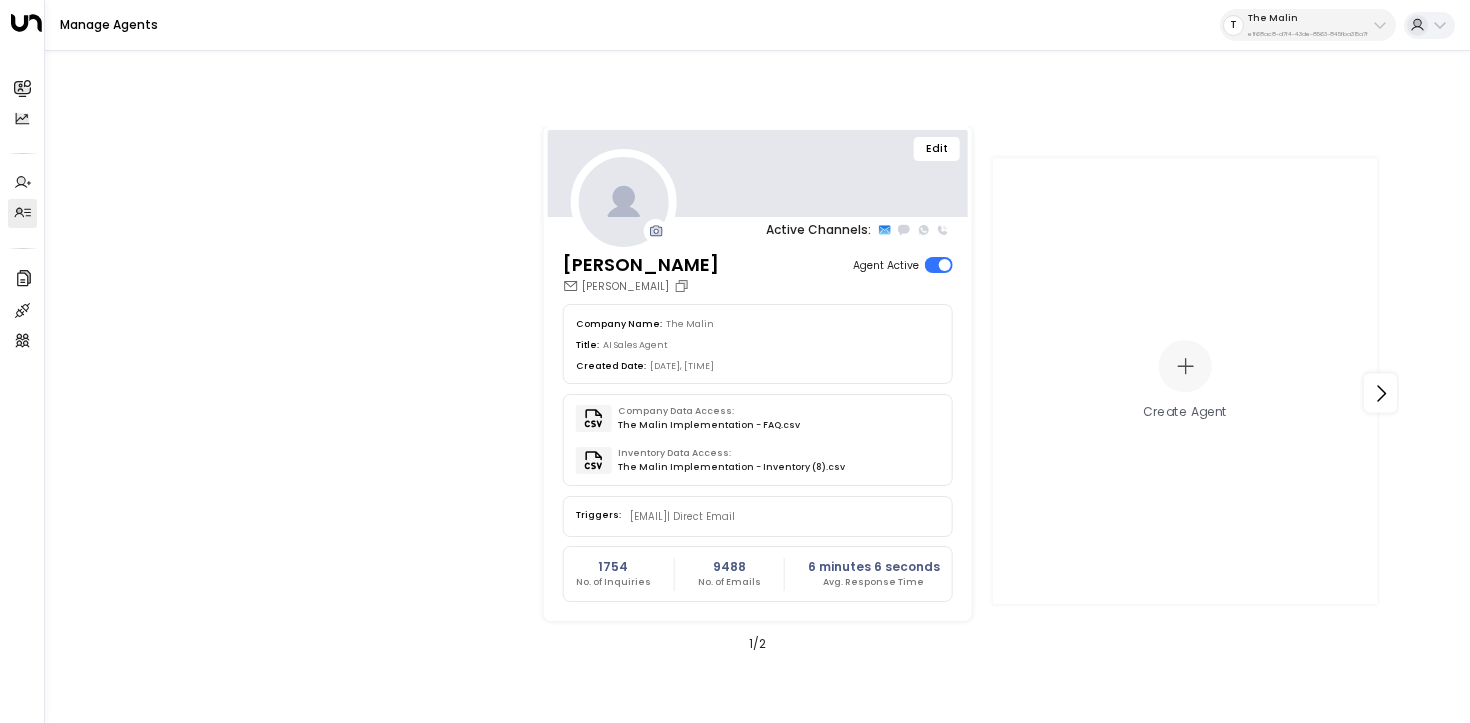 click on "Edit" at bounding box center [937, 149] 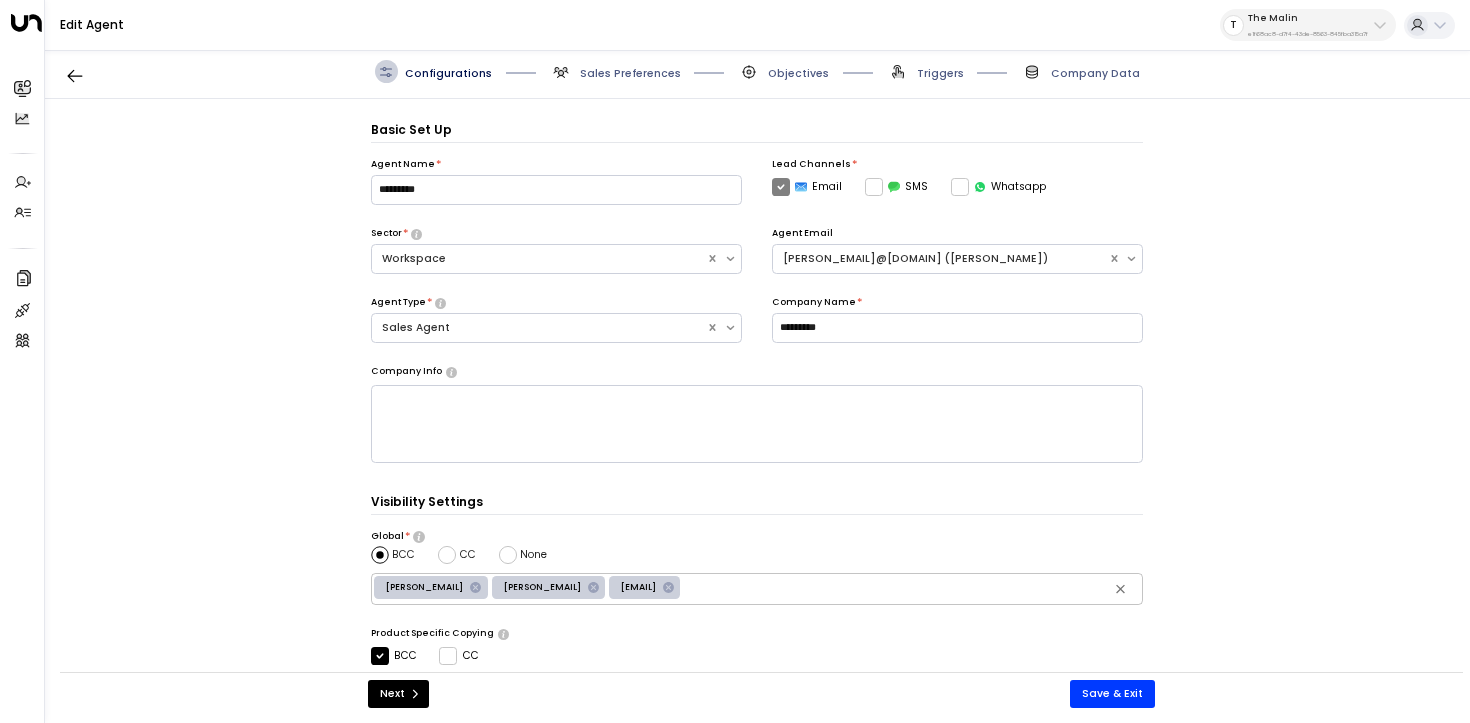 scroll, scrollTop: 22, scrollLeft: 0, axis: vertical 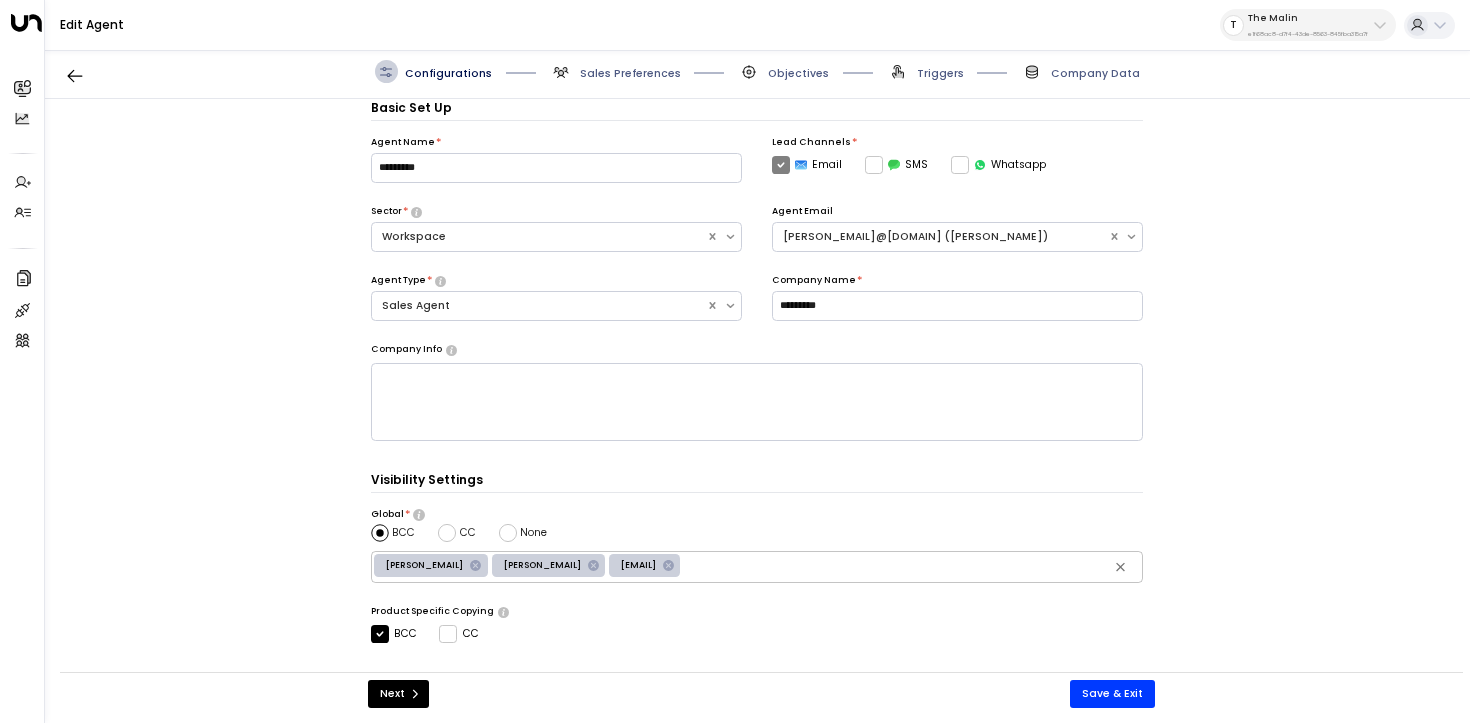 click on "Sales Preferences" at bounding box center (630, 73) 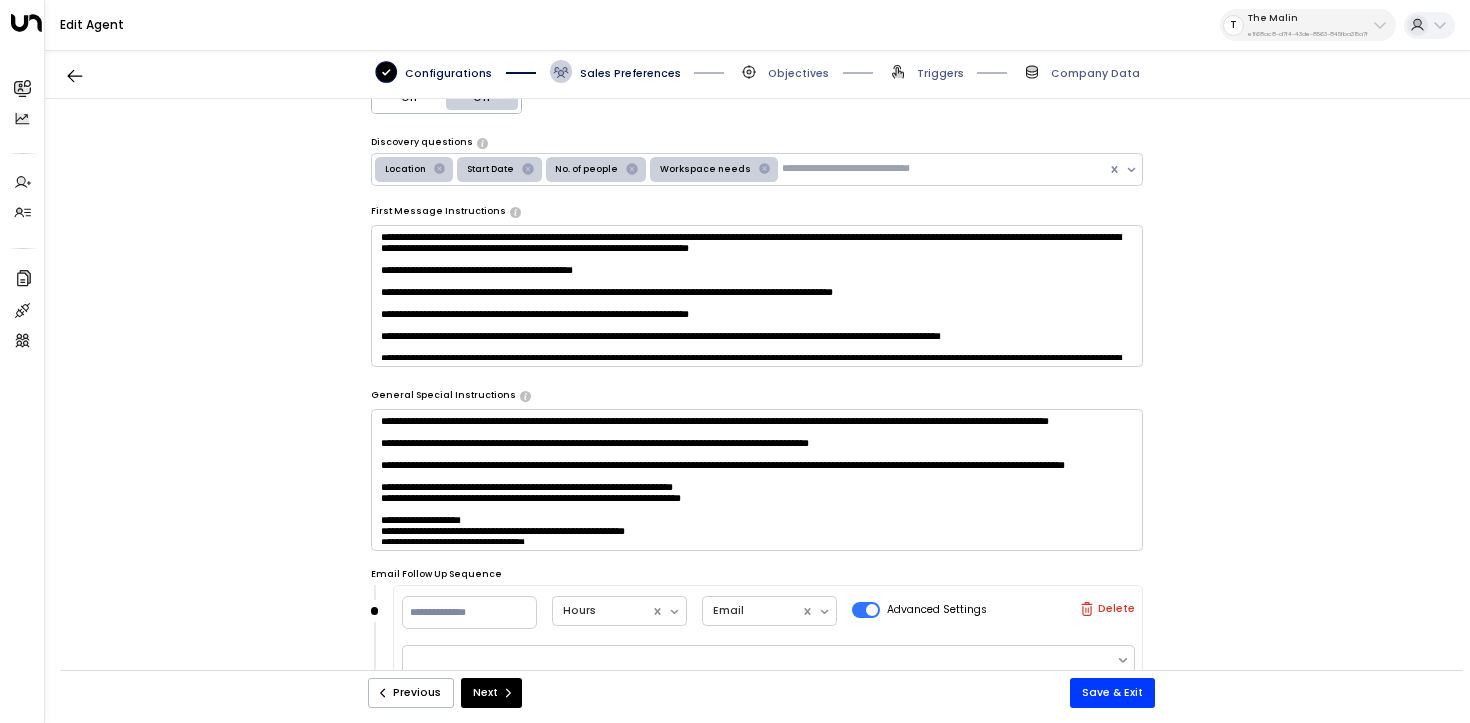 scroll, scrollTop: 624, scrollLeft: 0, axis: vertical 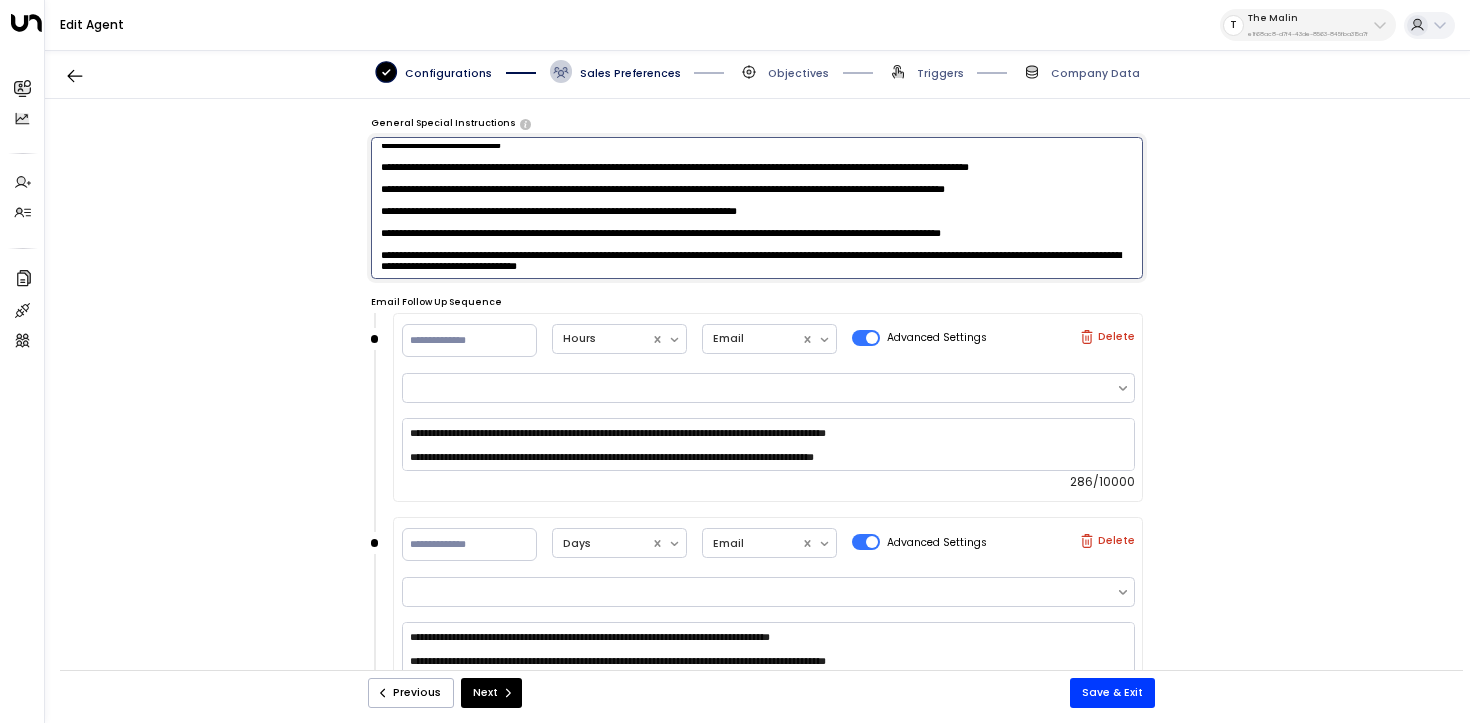 drag, startPoint x: 873, startPoint y: 263, endPoint x: 313, endPoint y: 241, distance: 560.43195 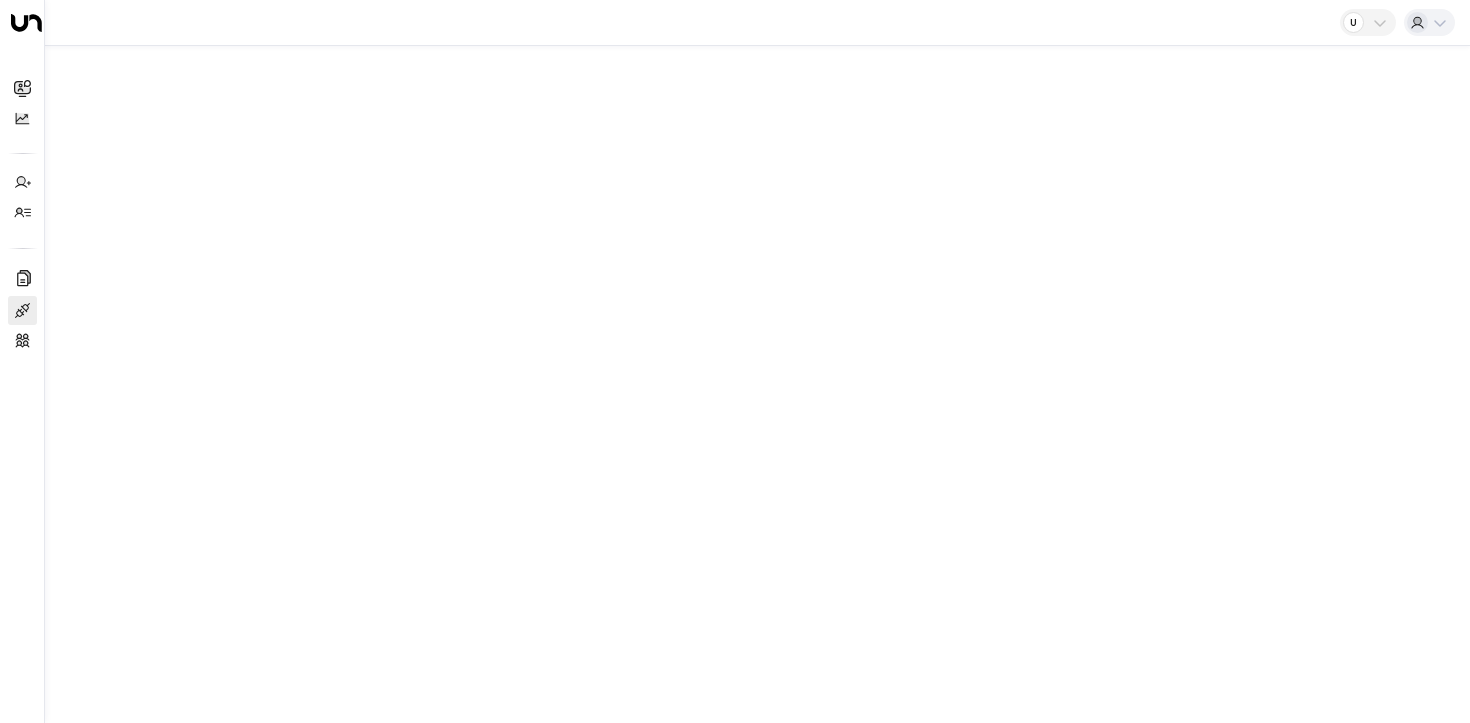 scroll, scrollTop: 0, scrollLeft: 0, axis: both 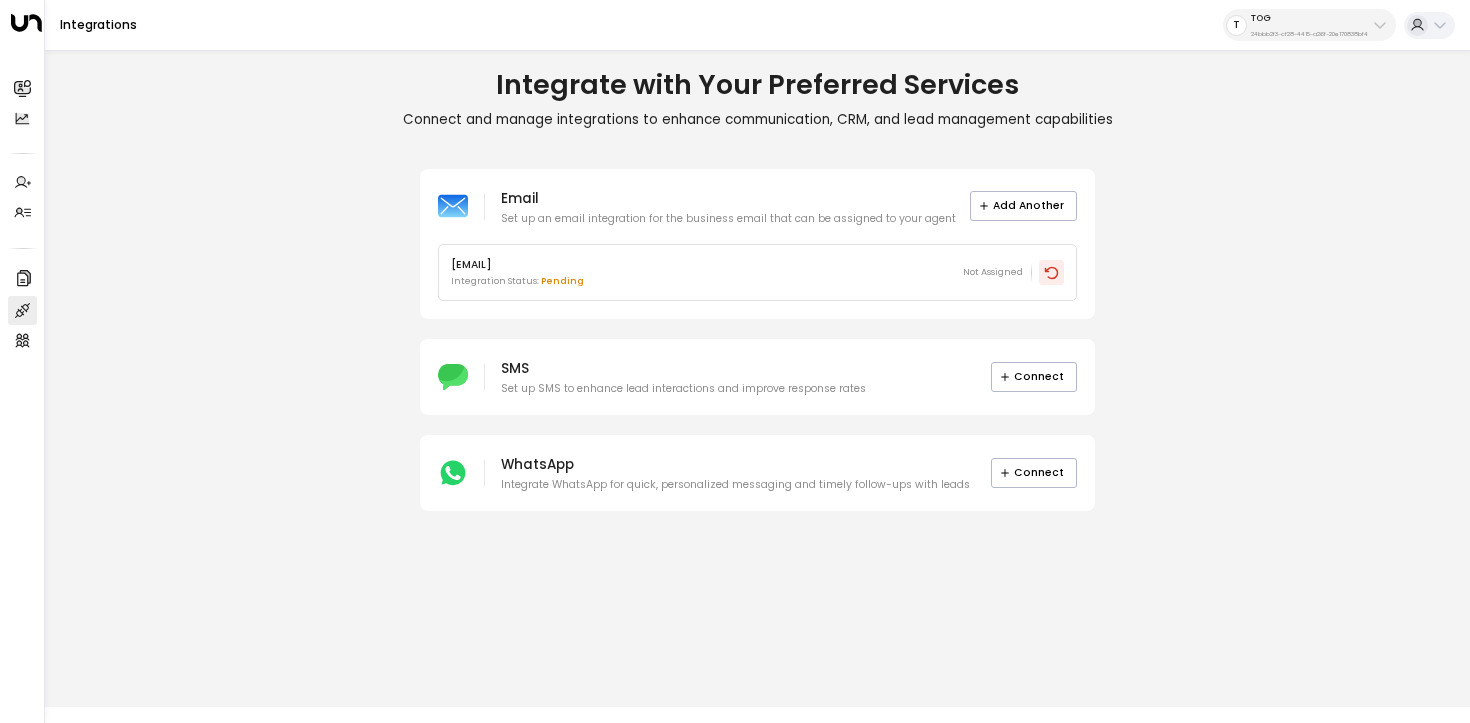 click at bounding box center (1052, 273) 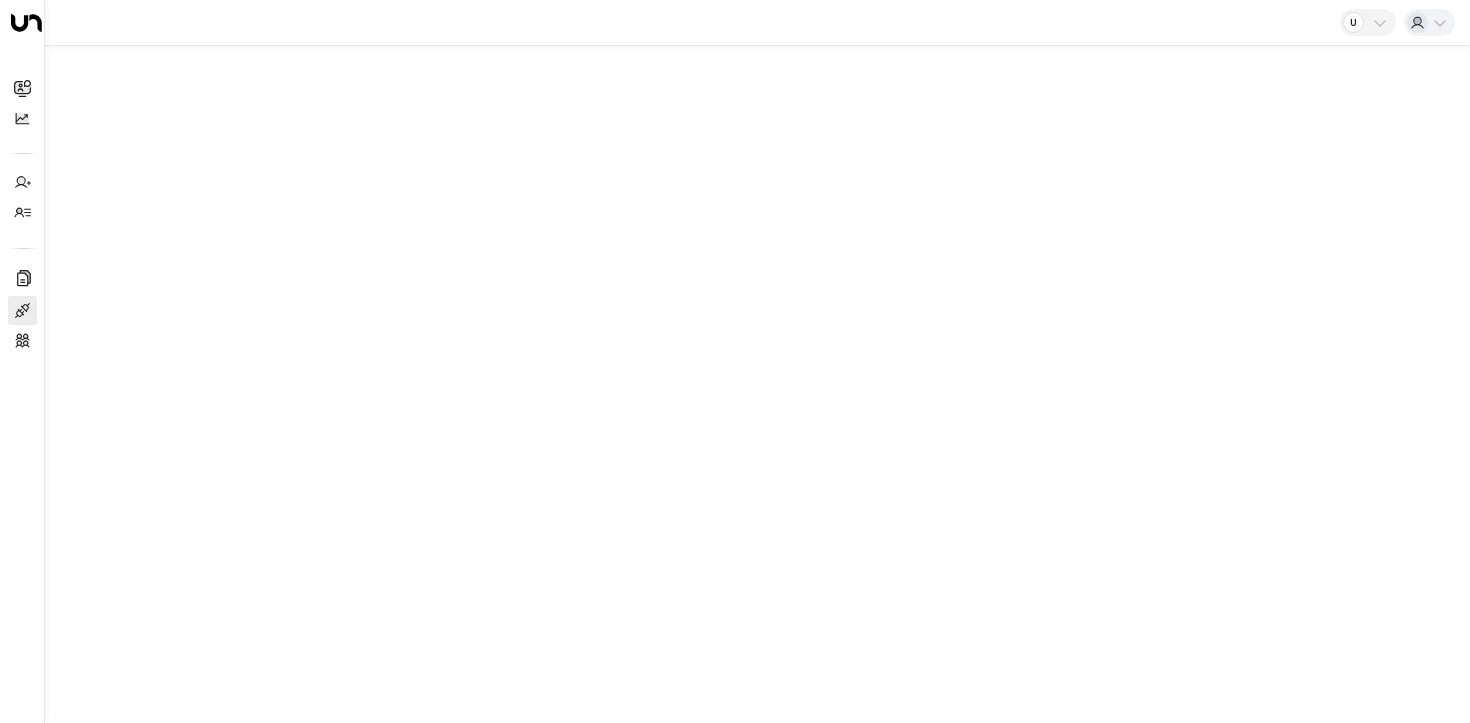 scroll, scrollTop: 0, scrollLeft: 0, axis: both 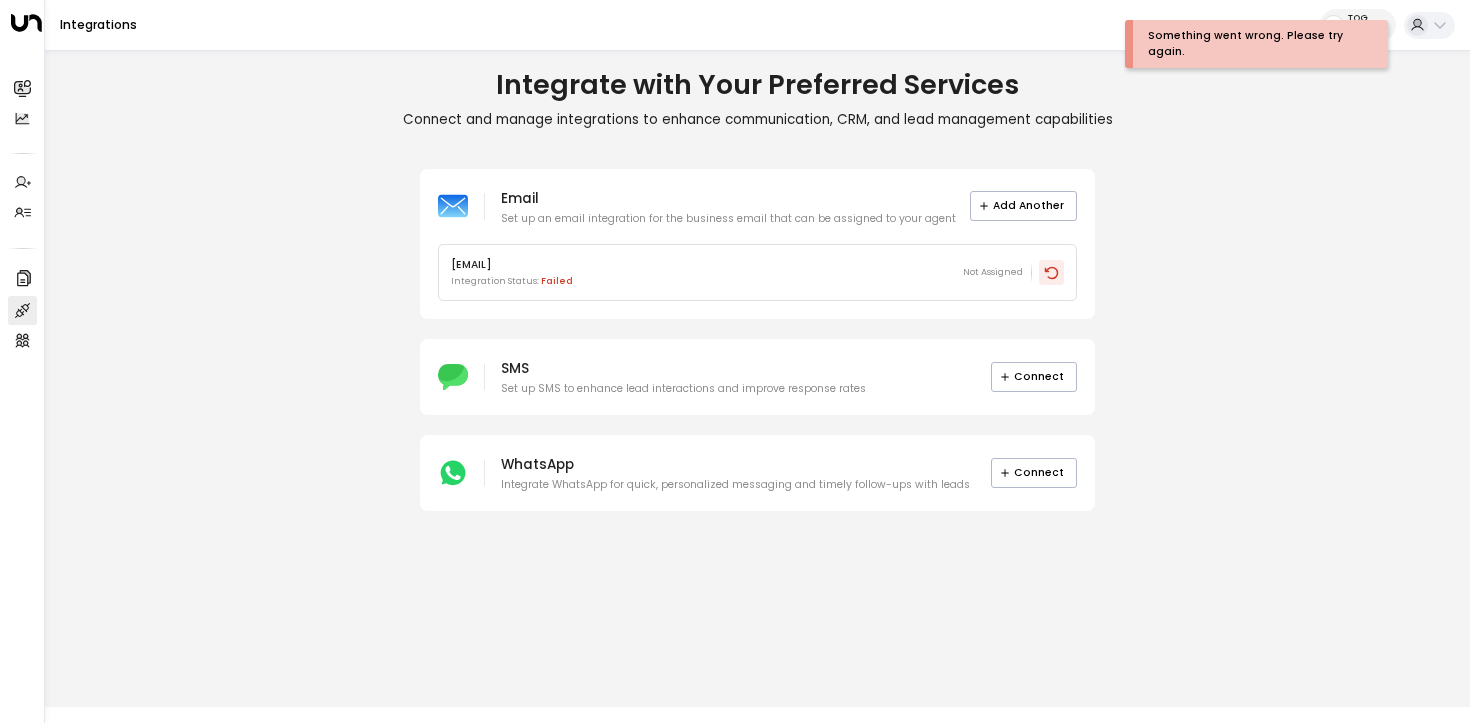 click at bounding box center [1052, 273] 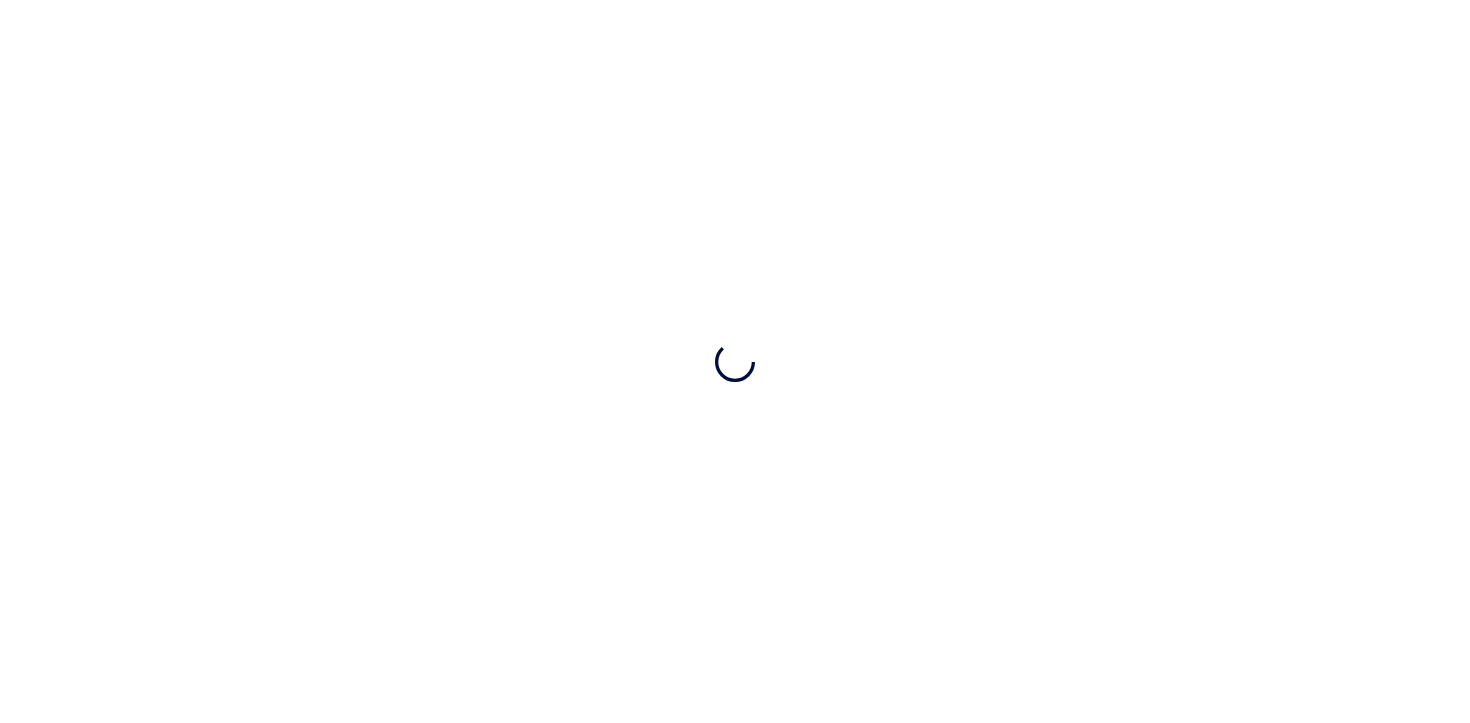 scroll, scrollTop: 0, scrollLeft: 0, axis: both 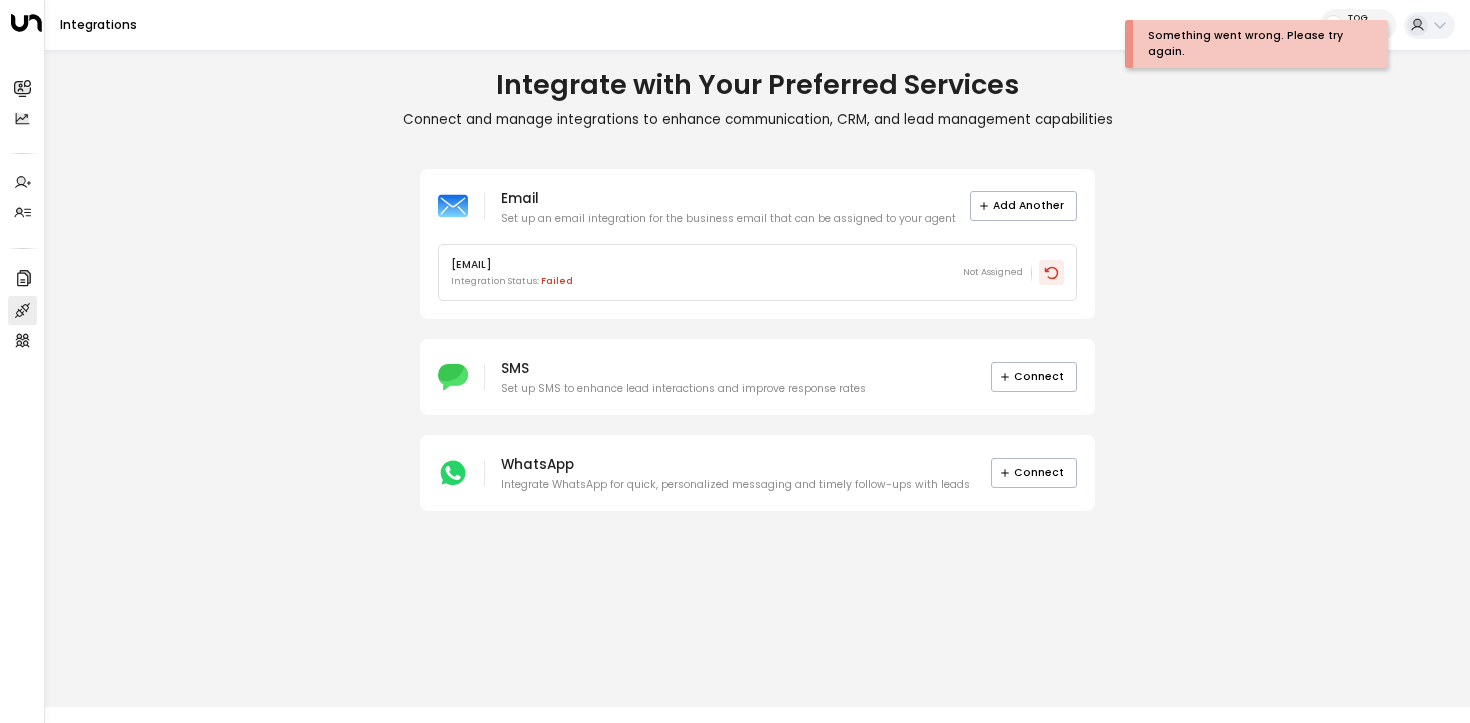 click at bounding box center [1051, 272] 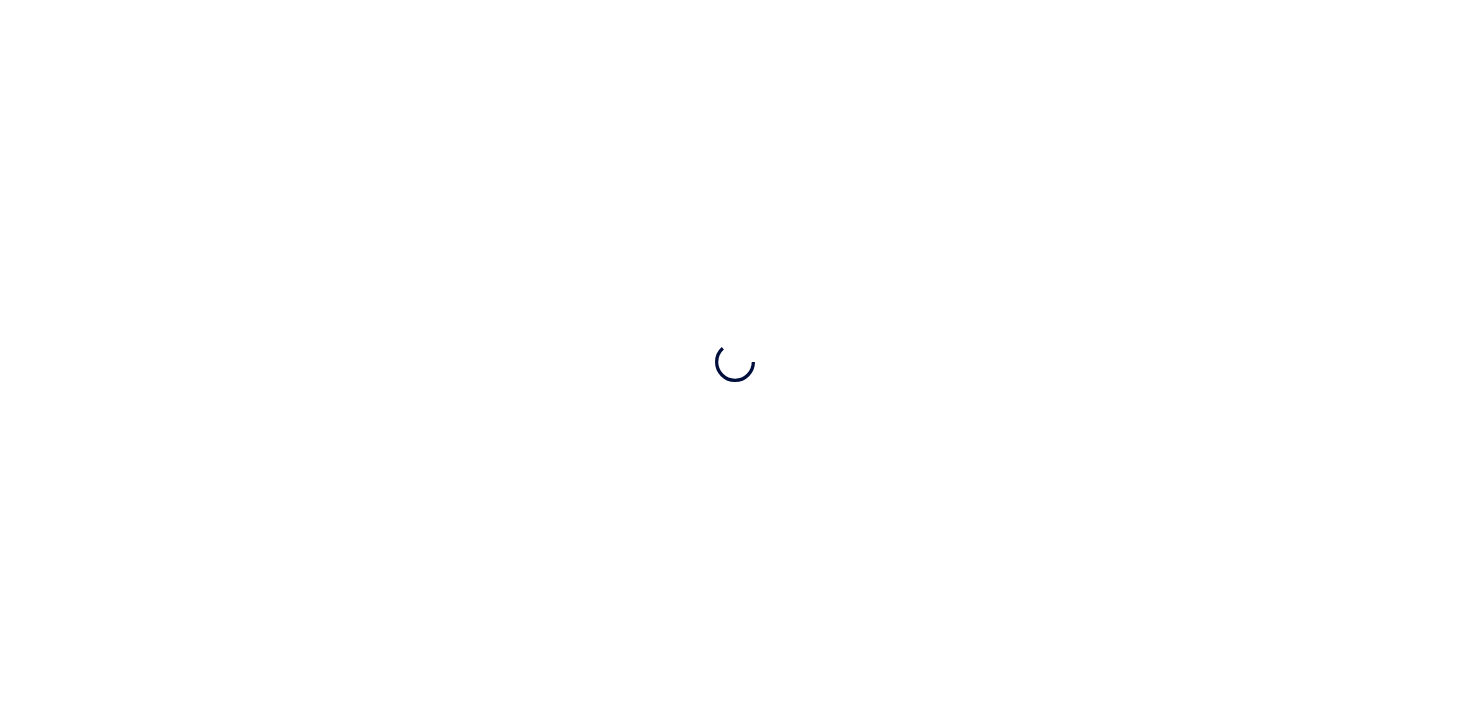 scroll, scrollTop: 0, scrollLeft: 0, axis: both 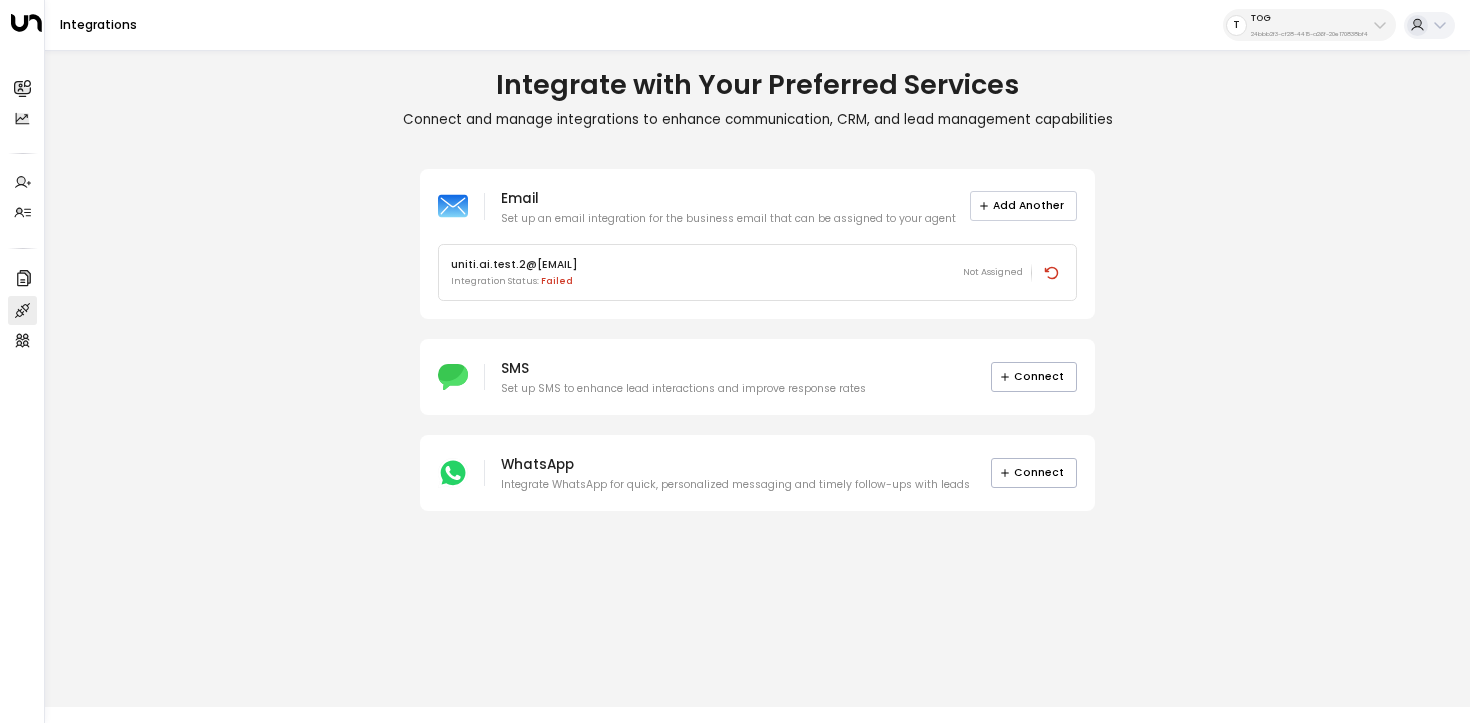 click on "Add Another" at bounding box center [1024, 206] 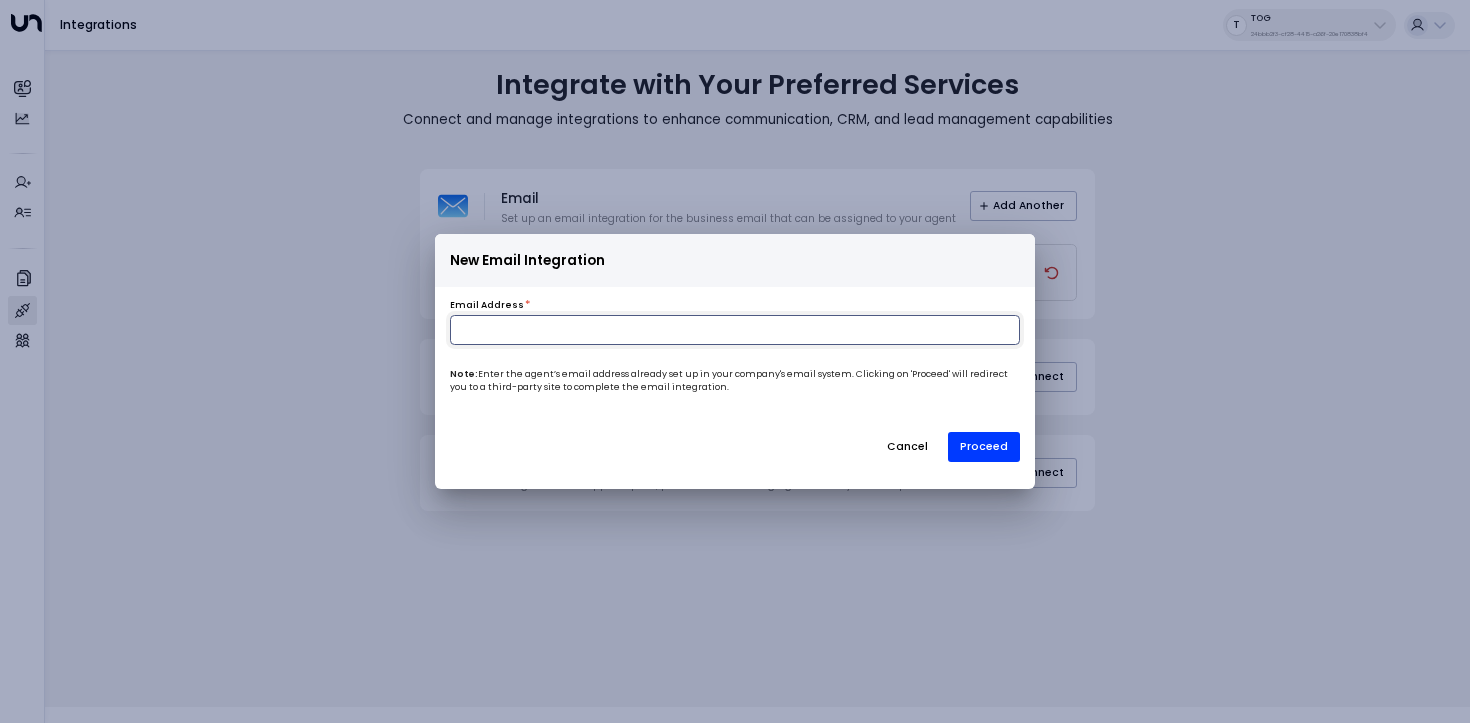 click at bounding box center [735, 330] 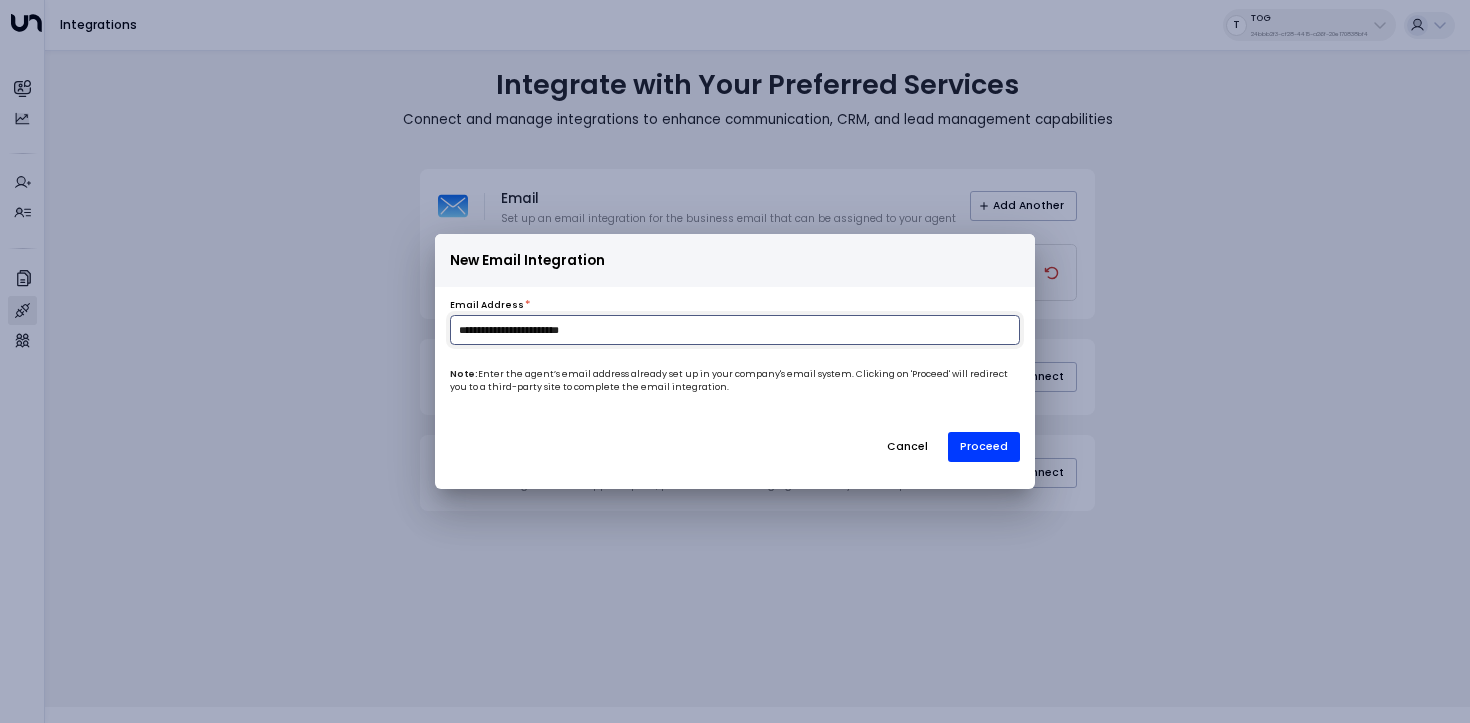 type on "**********" 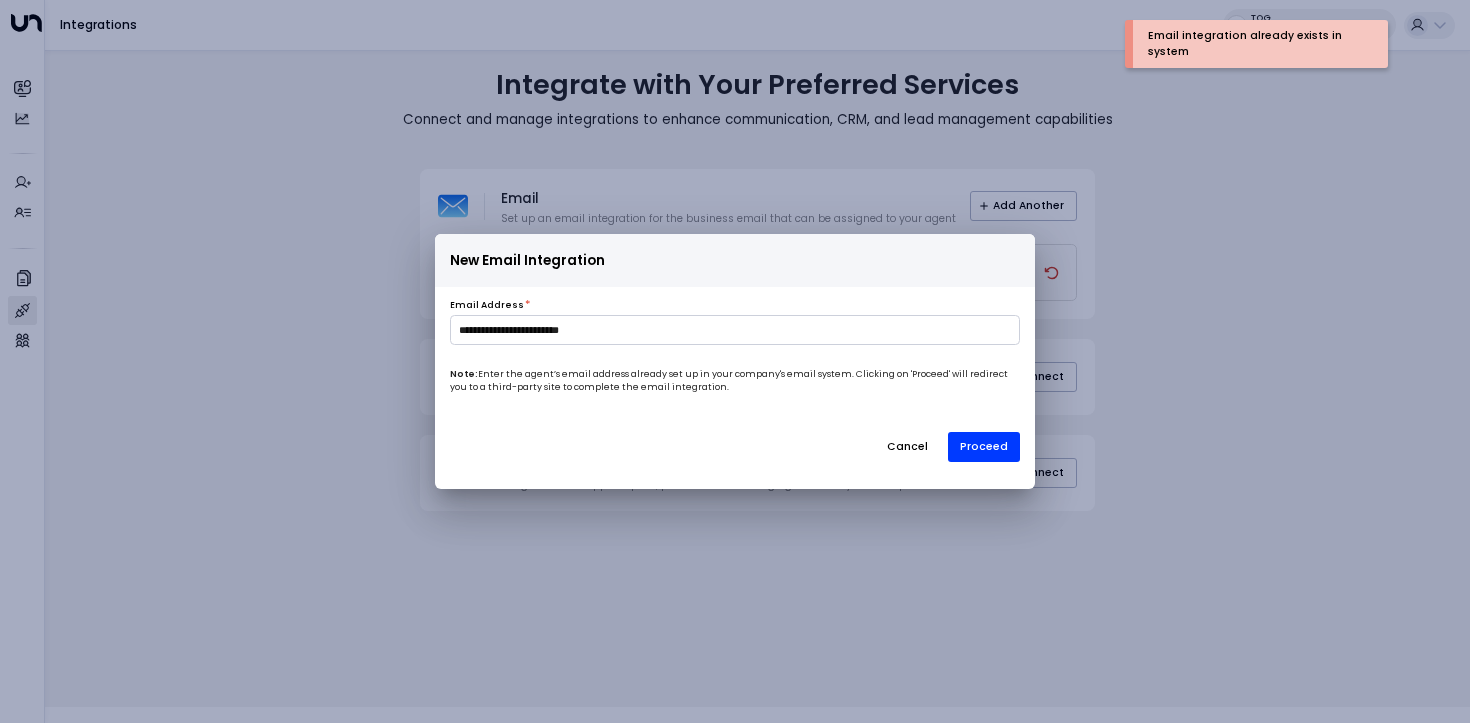 click on "Cancel" at bounding box center [907, 447] 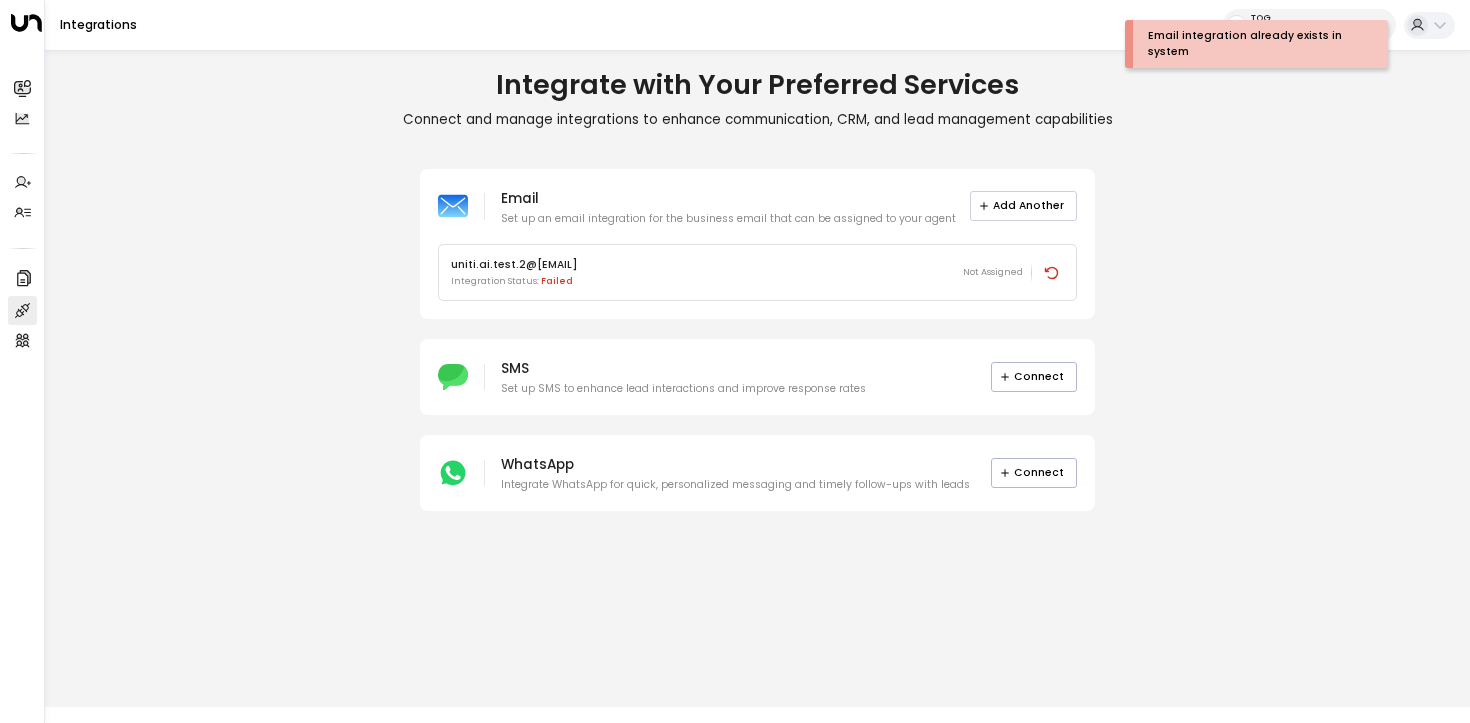 click on "Add Another" at bounding box center [1024, 206] 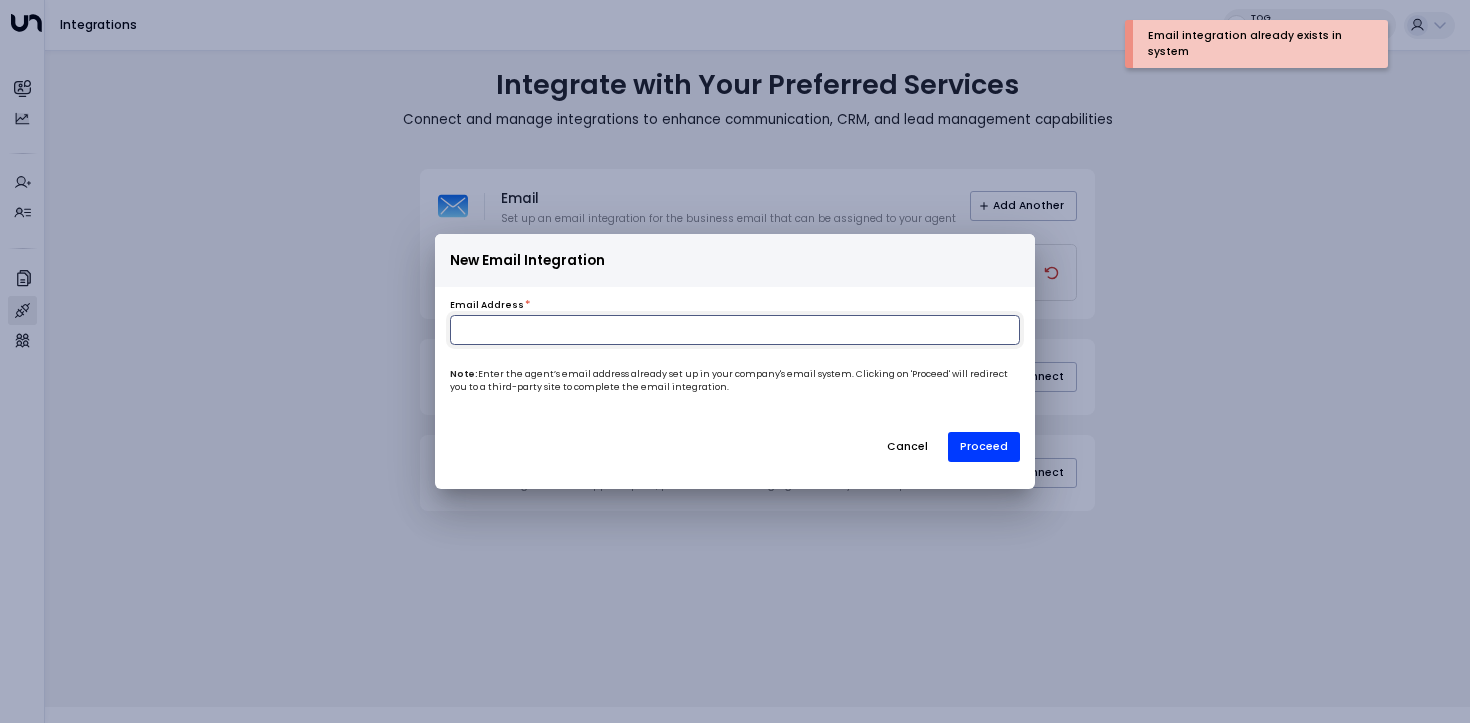 click at bounding box center (735, 330) 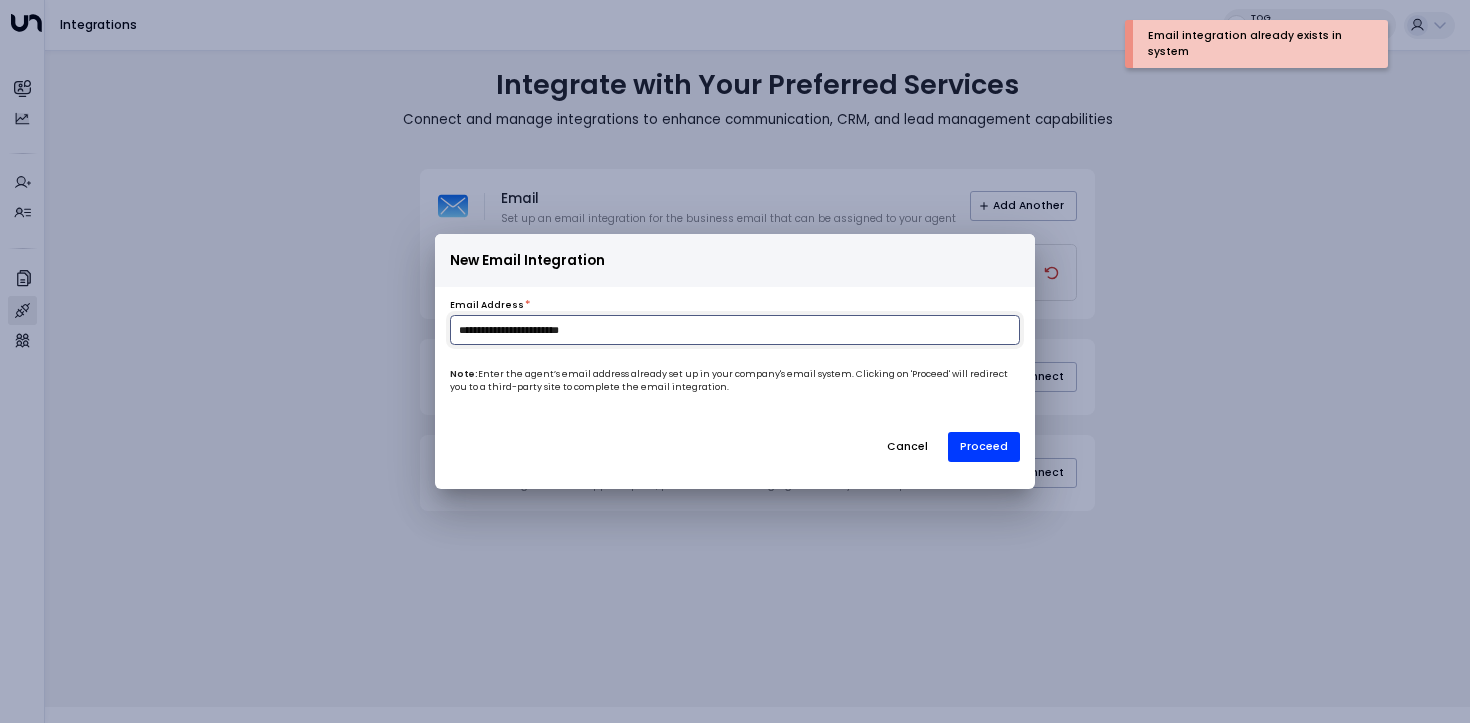 click on "**********" at bounding box center (735, 330) 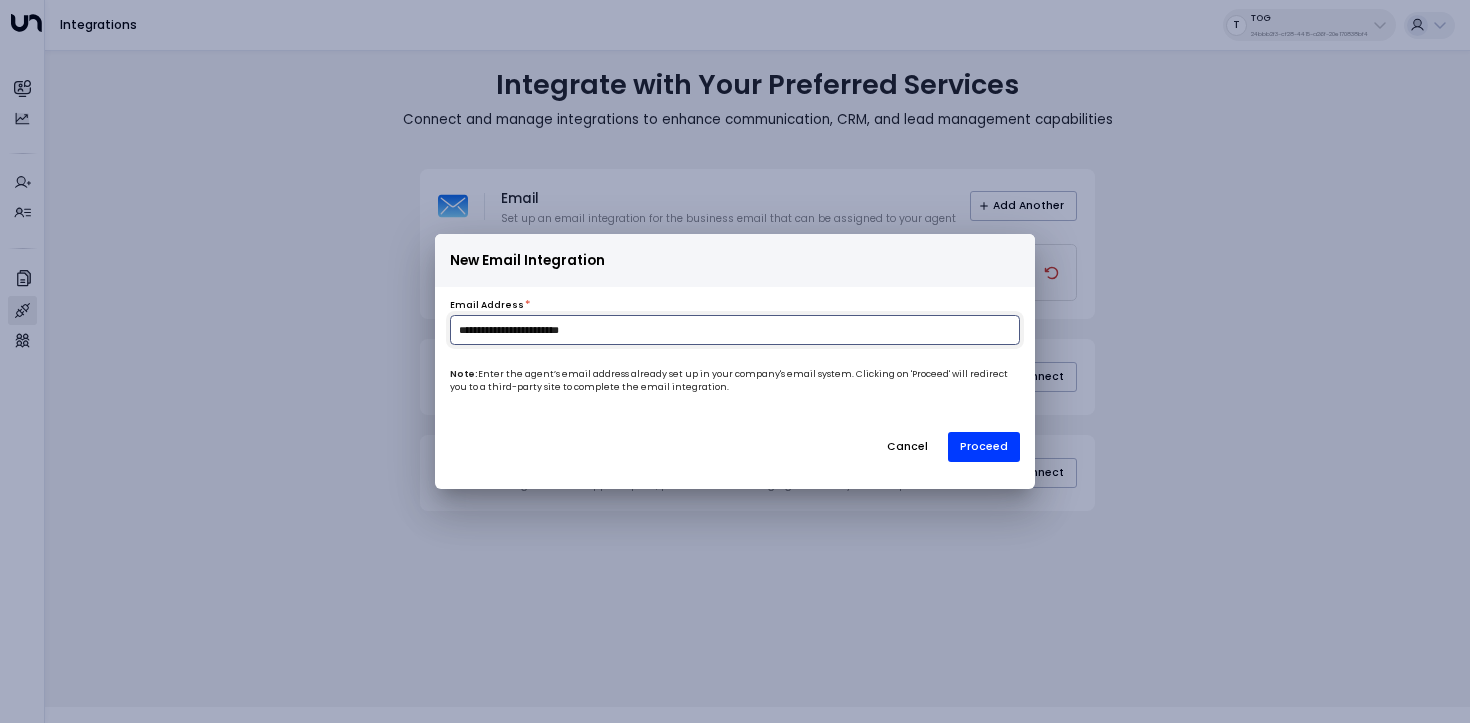 type on "**********" 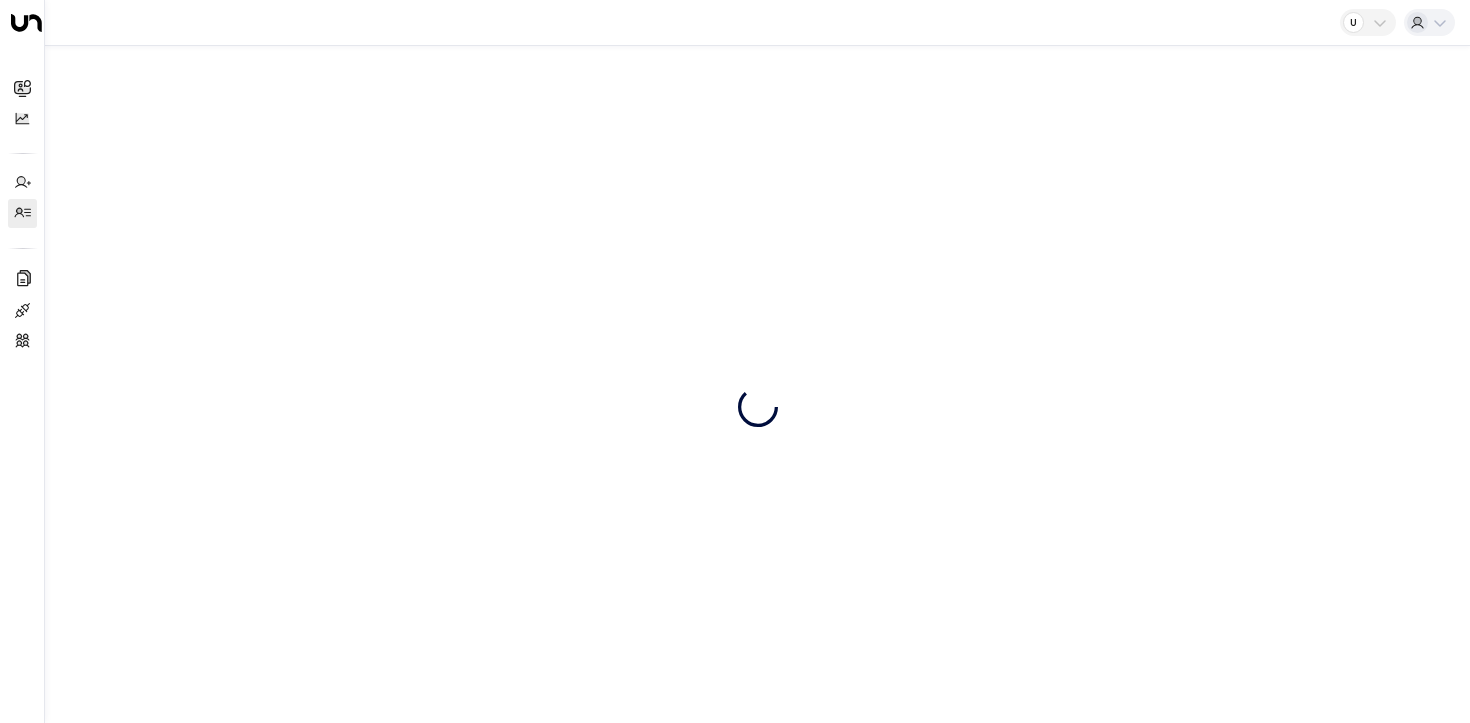 scroll, scrollTop: 0, scrollLeft: 0, axis: both 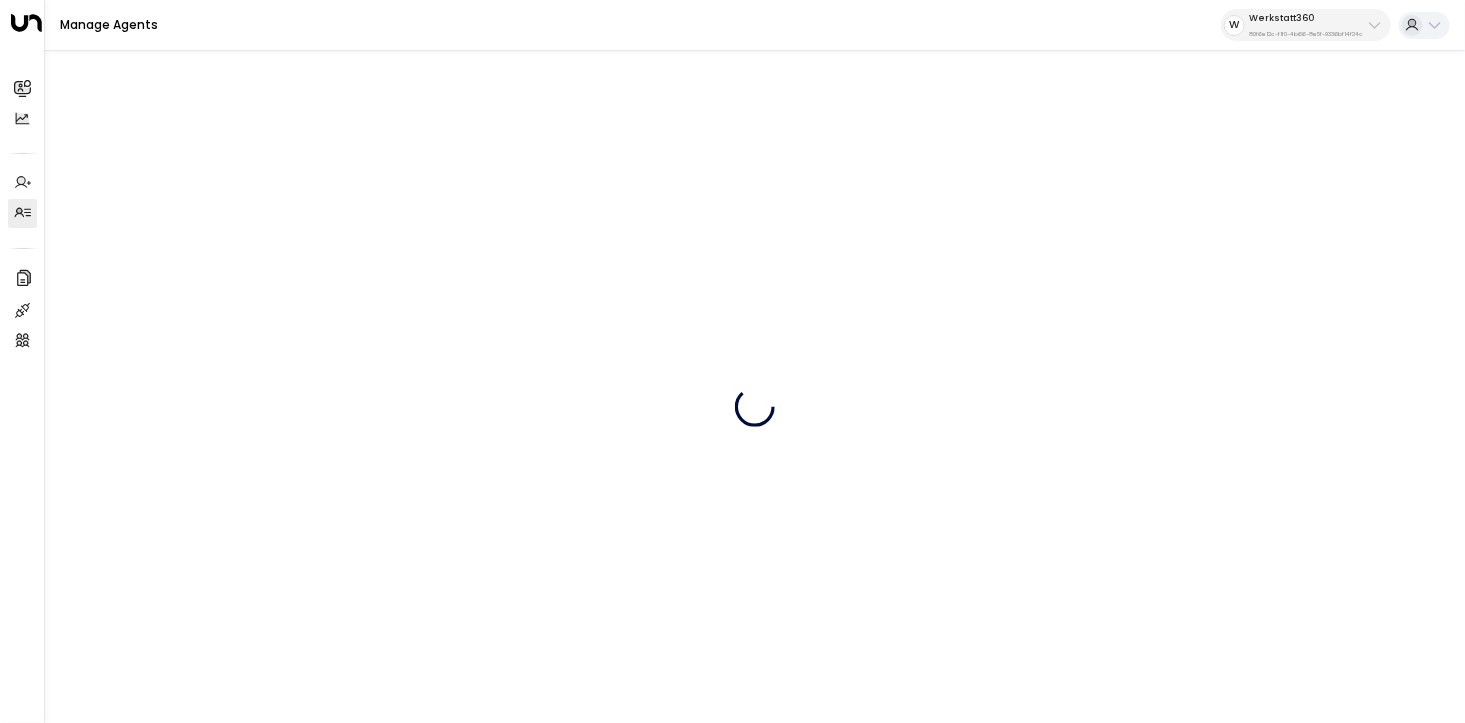click on "Werkstatt360 80f6e12c-f1f0-4b66-8e5f-9336bf14f24c" at bounding box center (1306, 25) 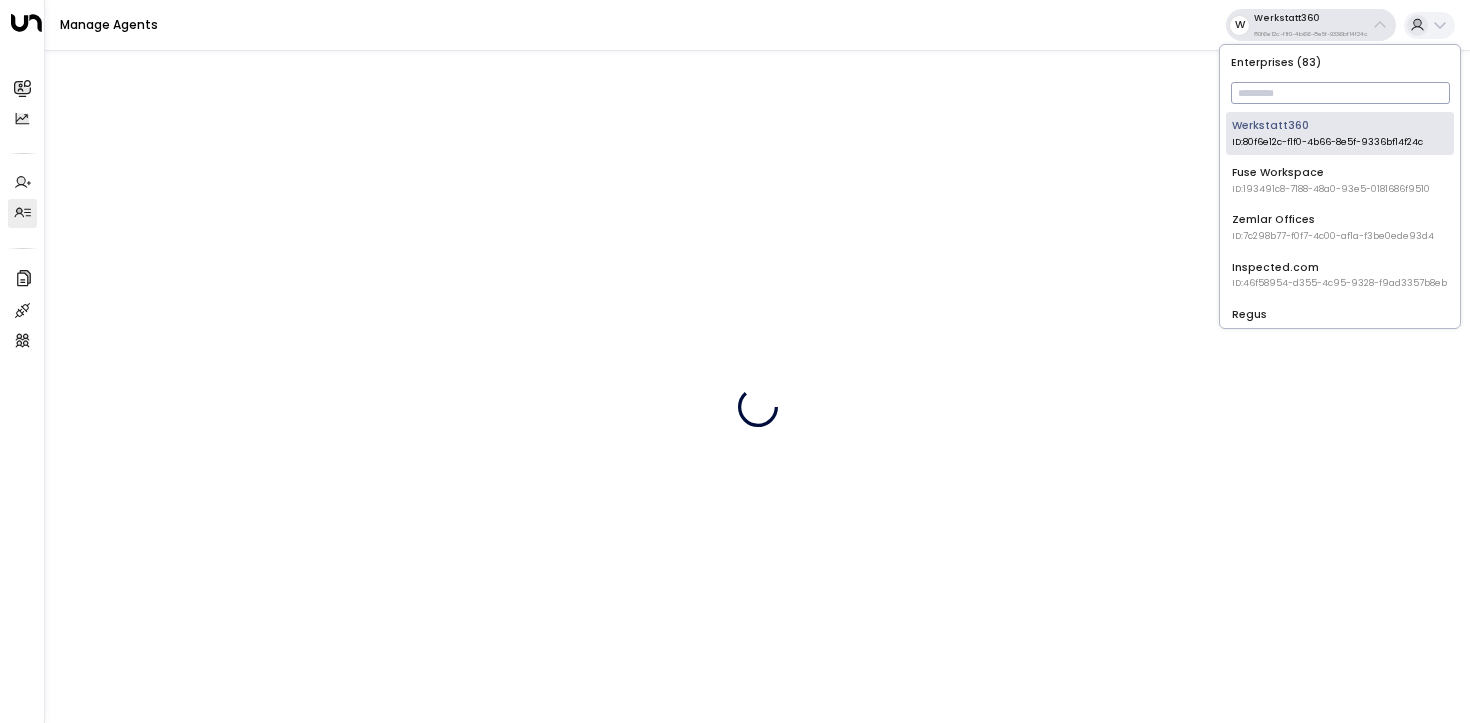 click at bounding box center (1340, 93) 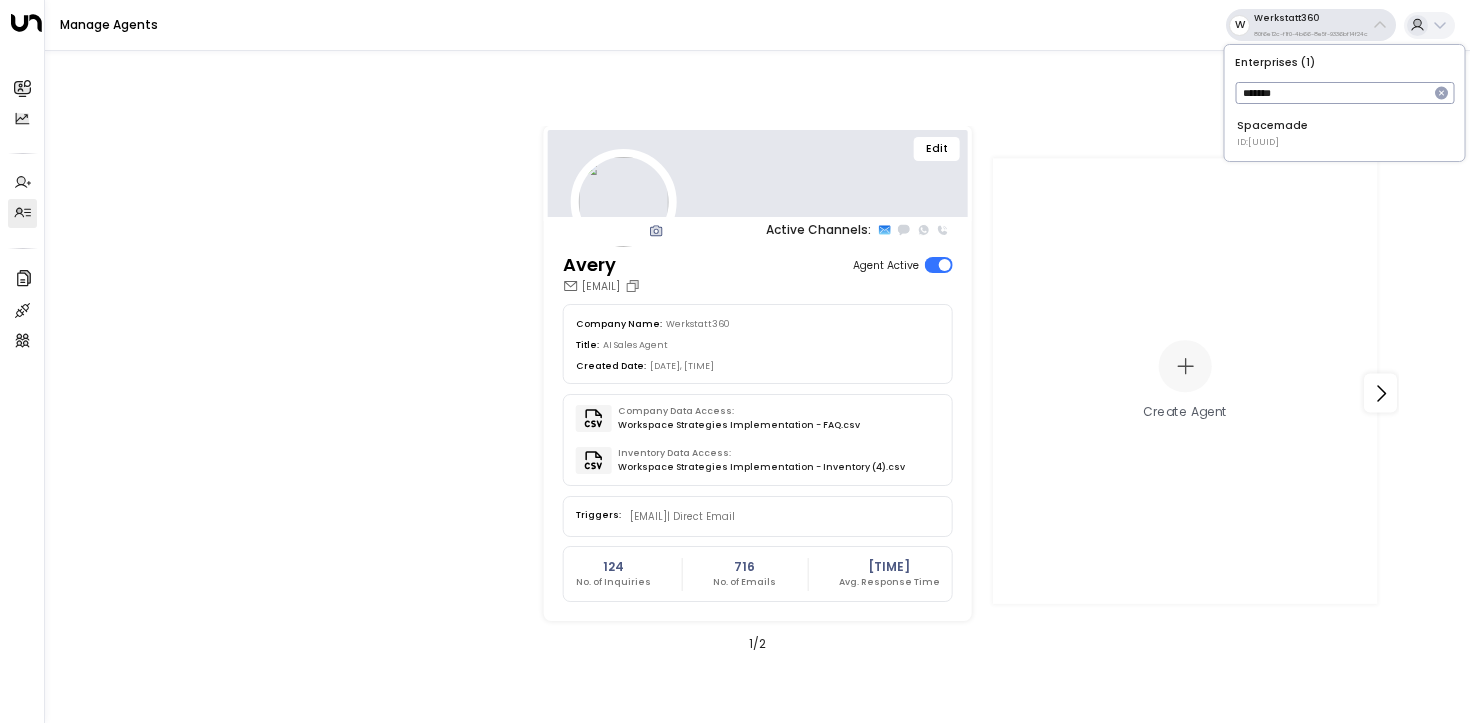 type on "*******" 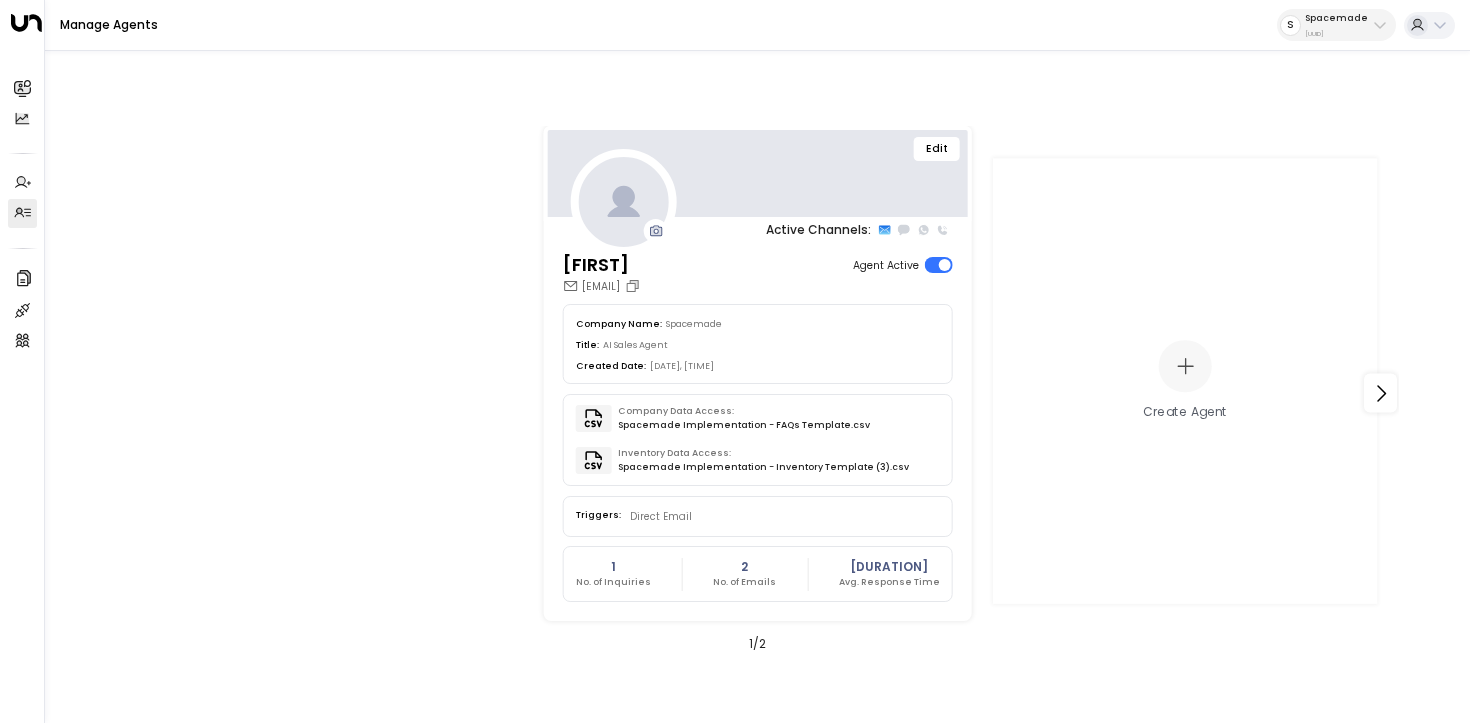 click on "Edit" at bounding box center [937, 149] 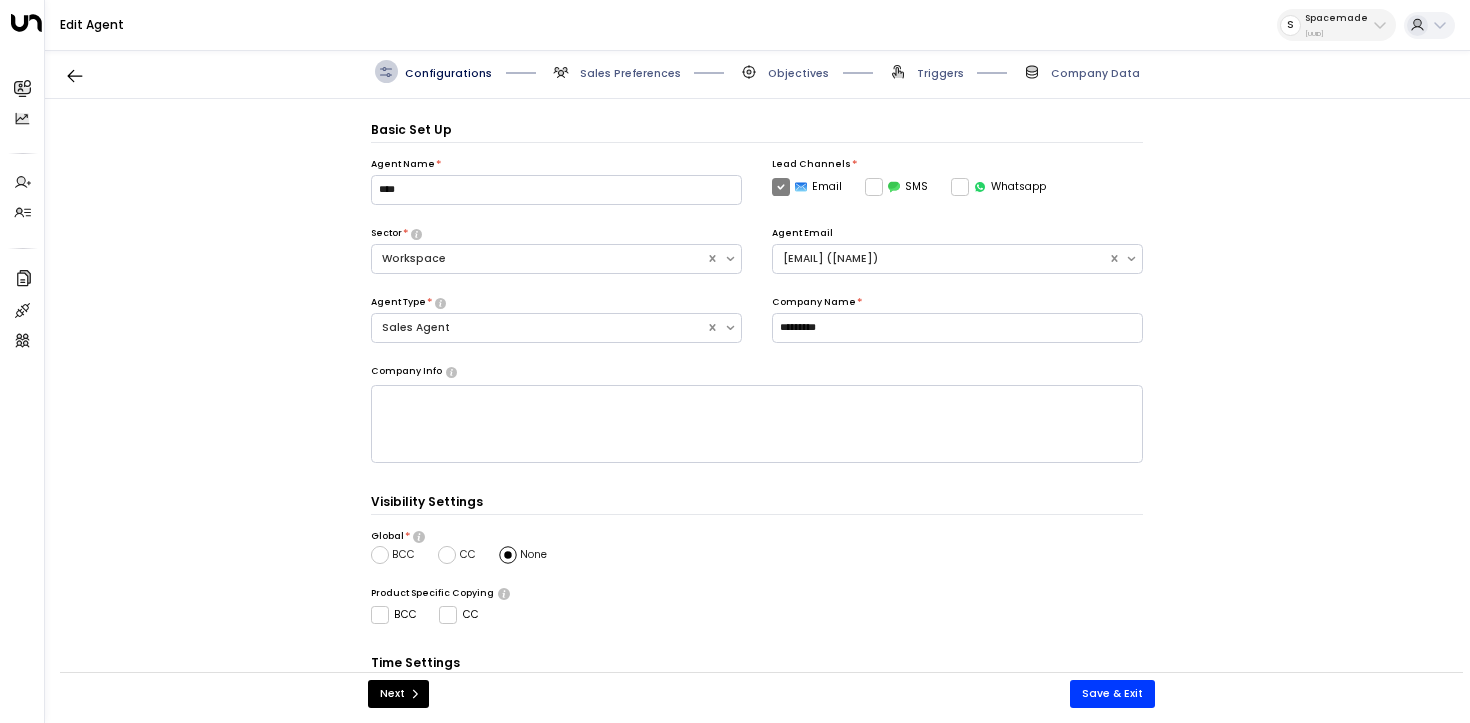 scroll, scrollTop: 22, scrollLeft: 0, axis: vertical 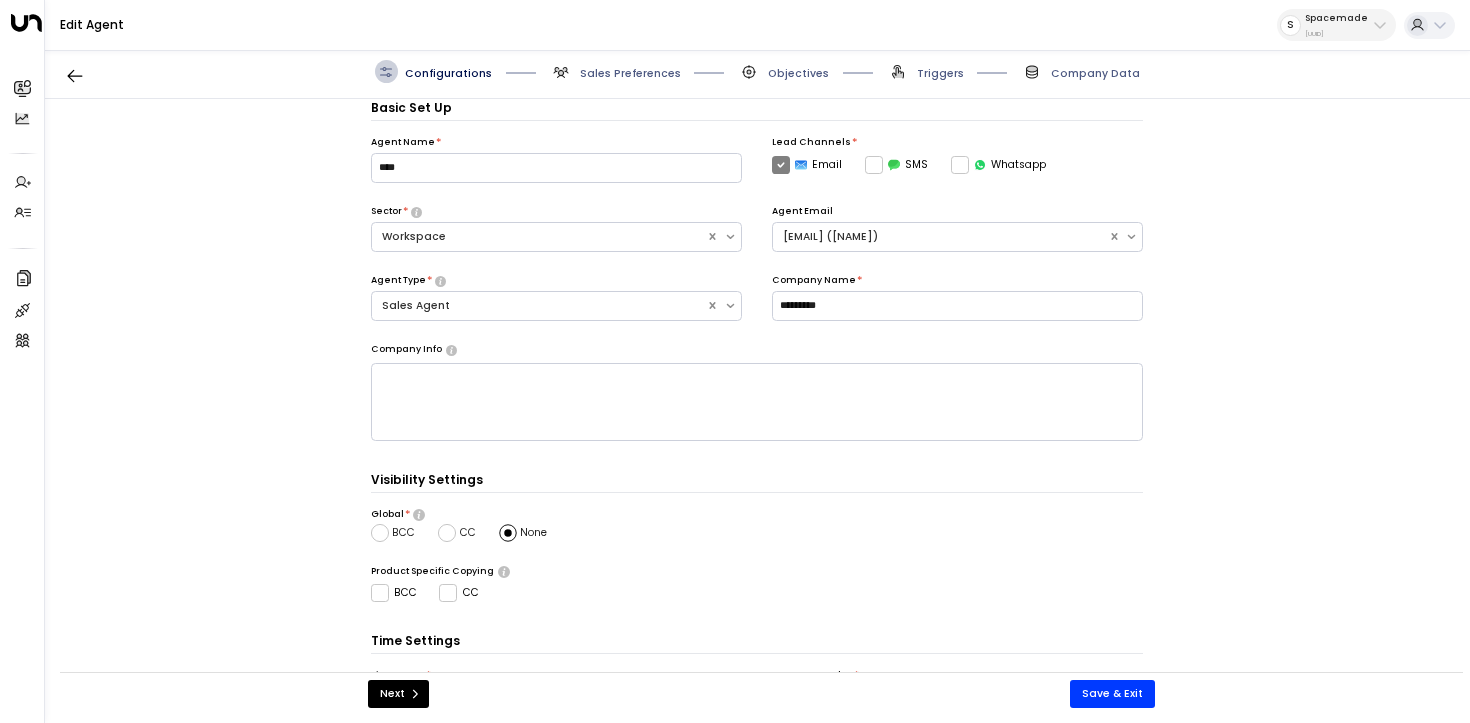click on "Sales Preferences" at bounding box center [630, 73] 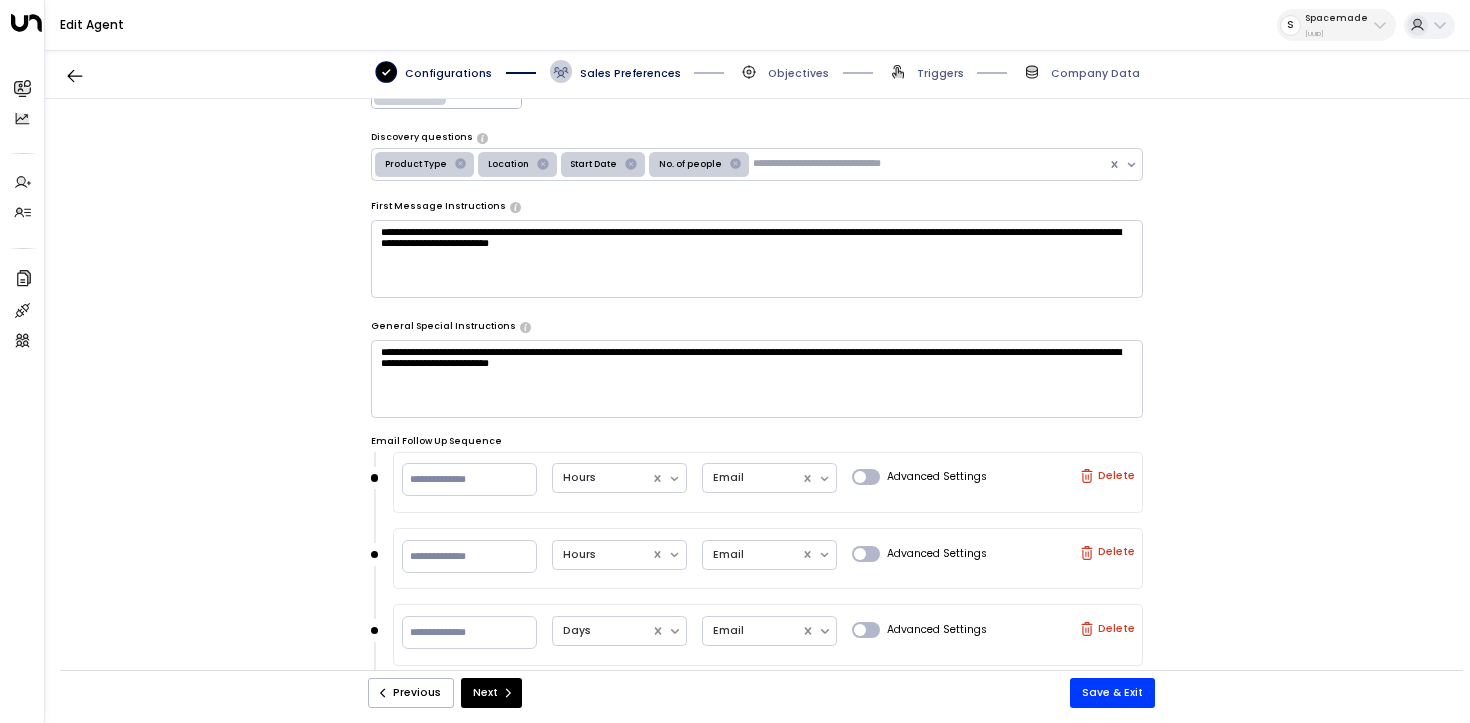 scroll, scrollTop: 572, scrollLeft: 0, axis: vertical 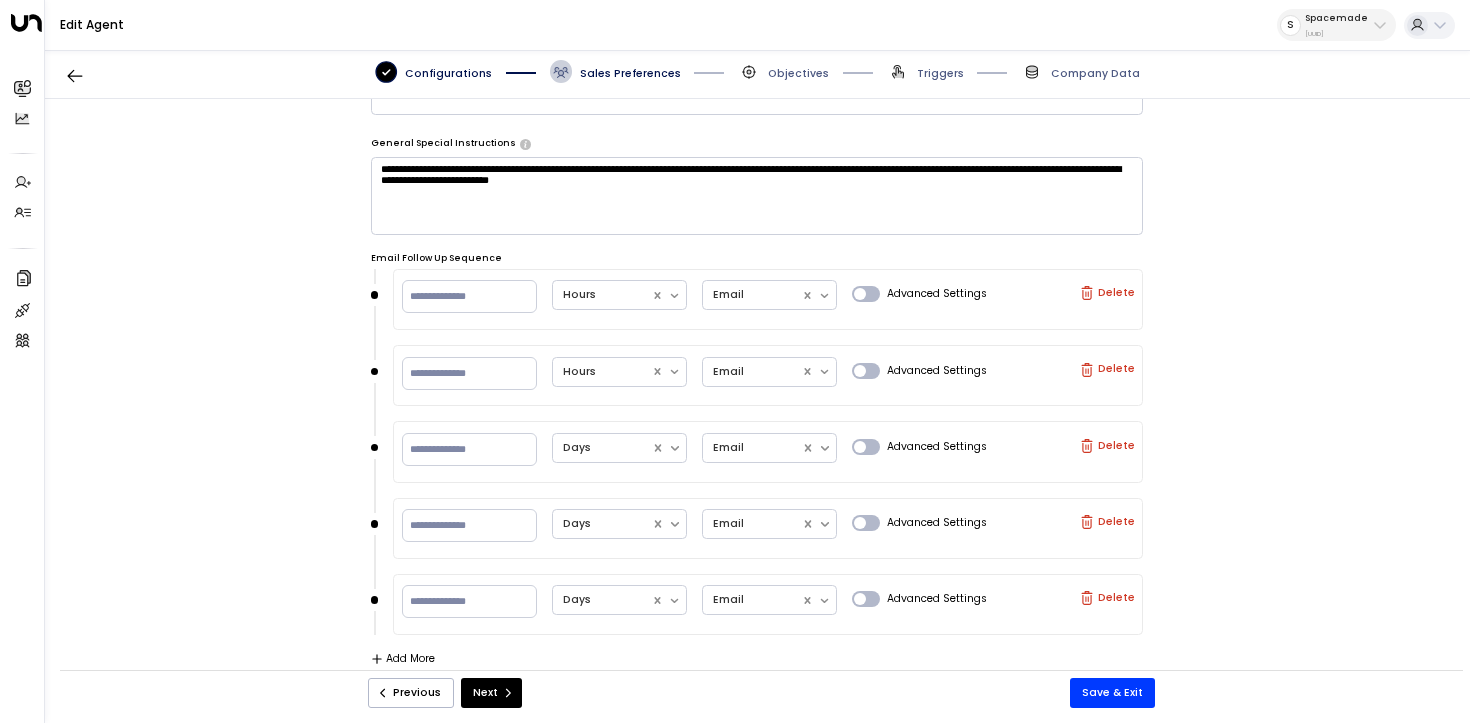 click on "**********" at bounding box center [757, 196] 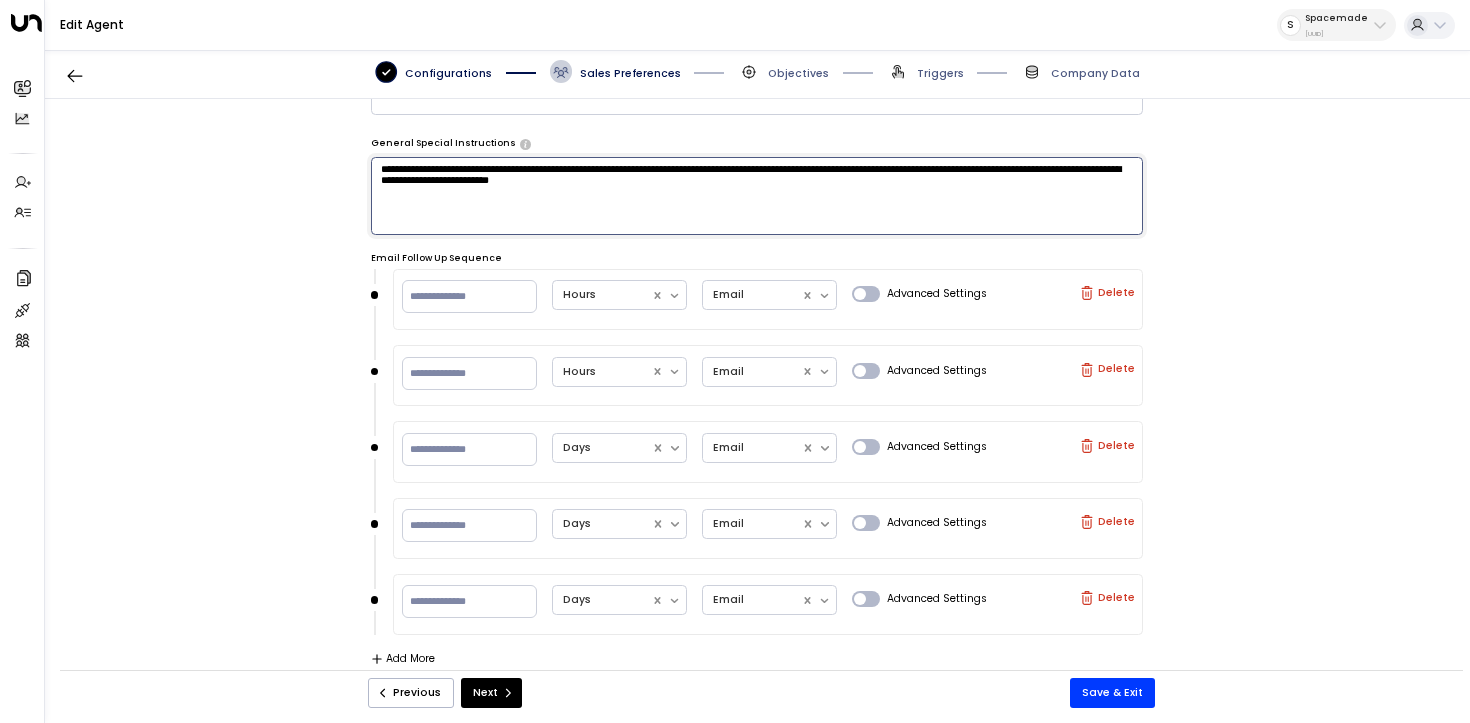 click on "**********" at bounding box center (757, 196) 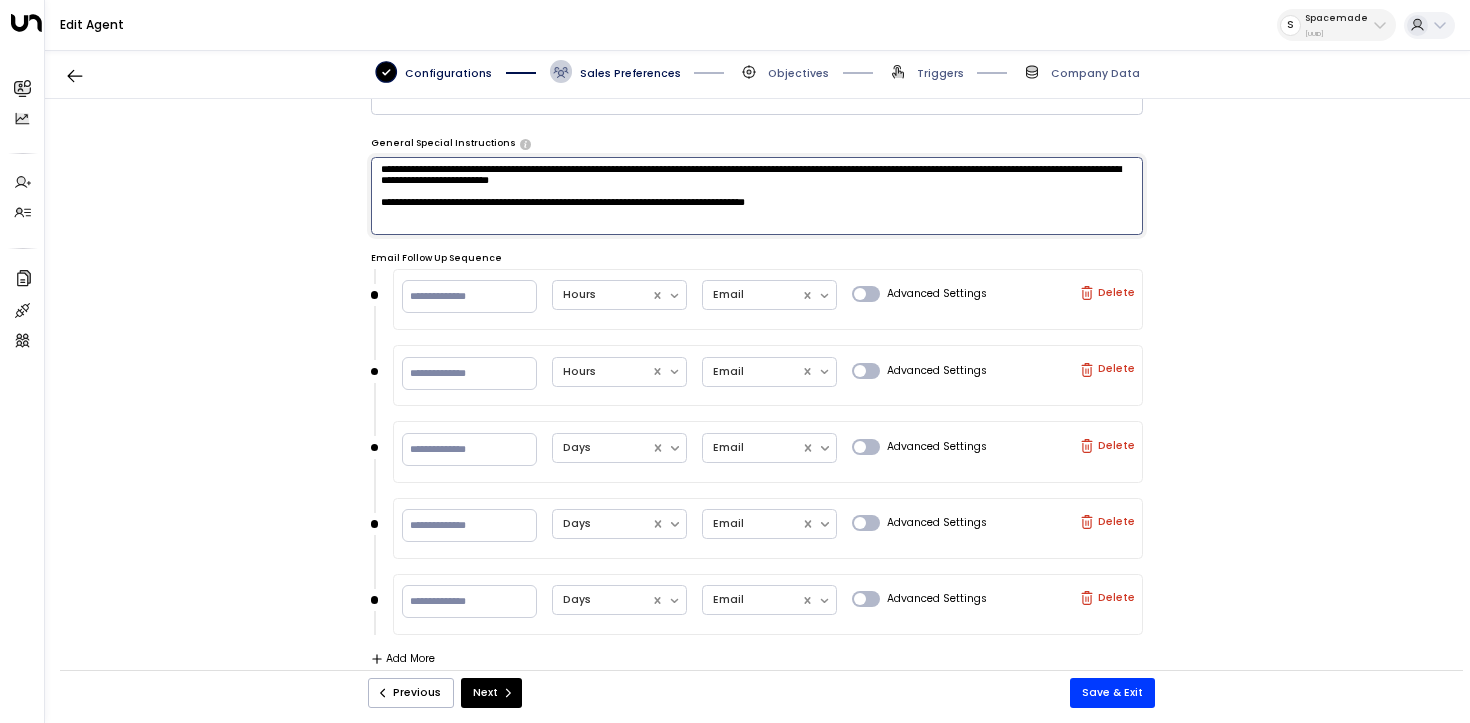 drag, startPoint x: 583, startPoint y: 188, endPoint x: 962, endPoint y: 175, distance: 379.2229 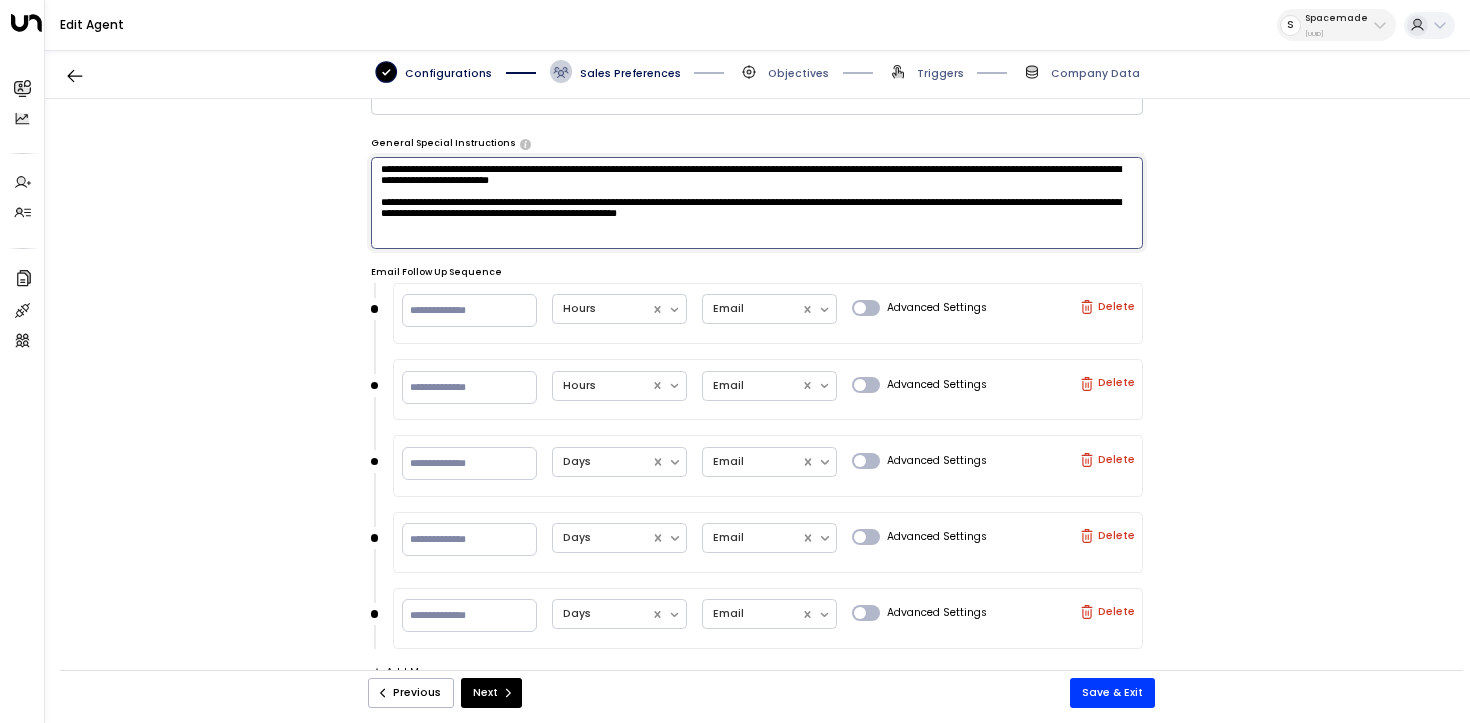 drag, startPoint x: 669, startPoint y: 233, endPoint x: 886, endPoint y: 239, distance: 217.08293 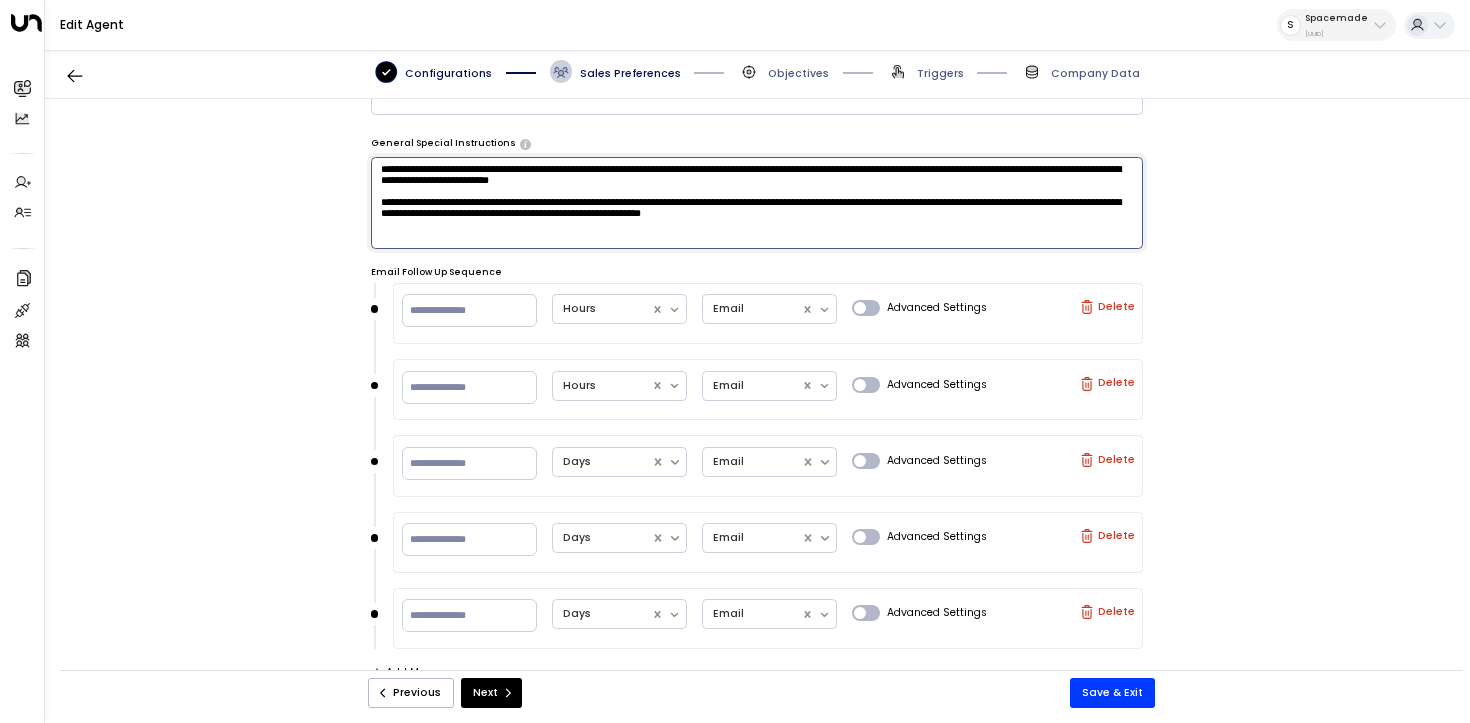click on "**********" at bounding box center (757, 203) 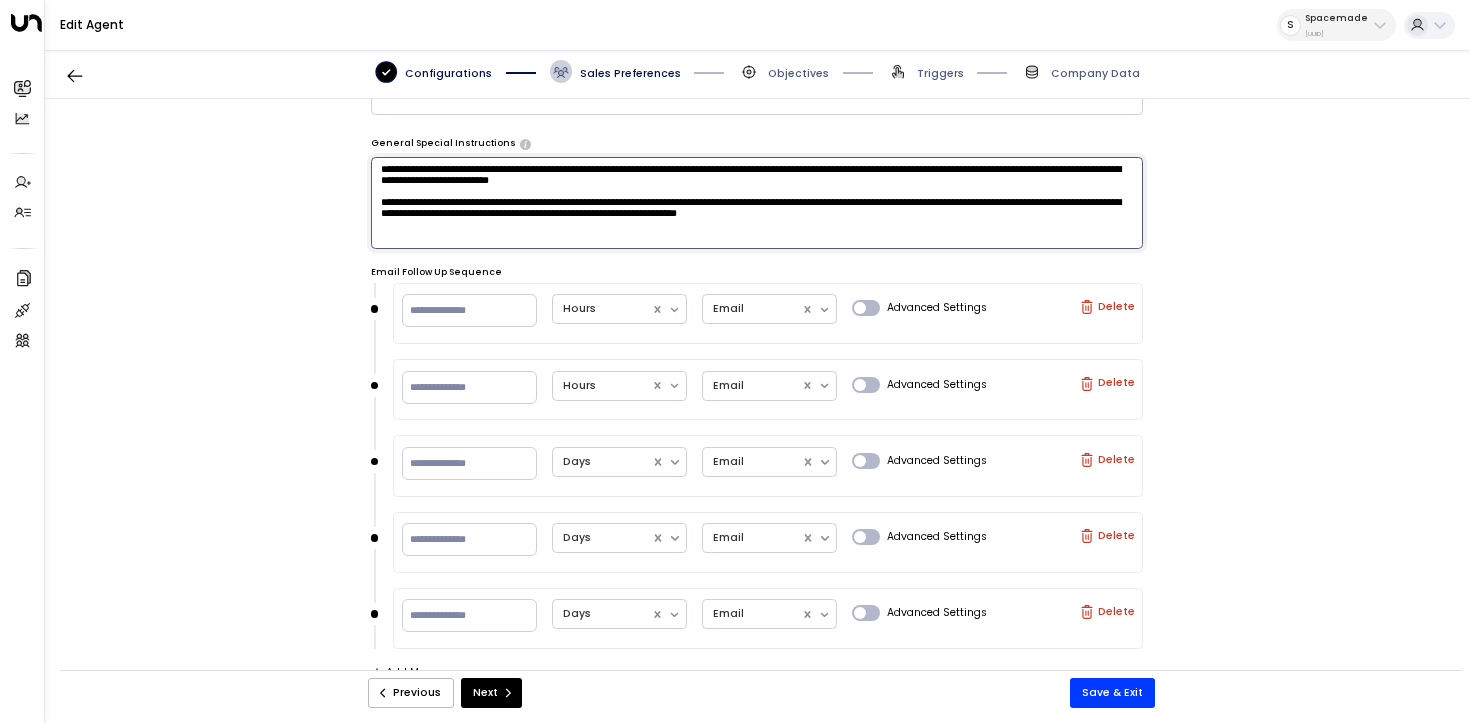 click on "**********" at bounding box center [757, 203] 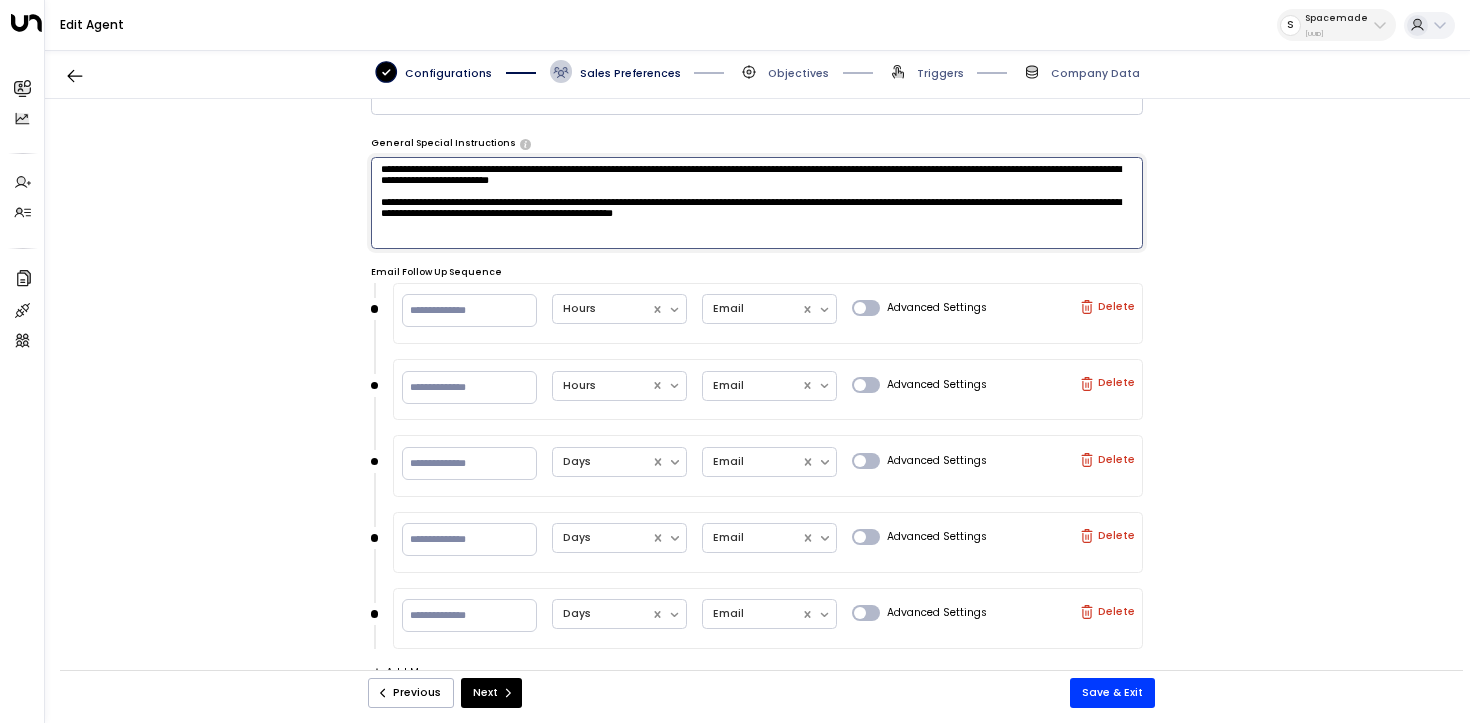 click on "**********" at bounding box center [757, 203] 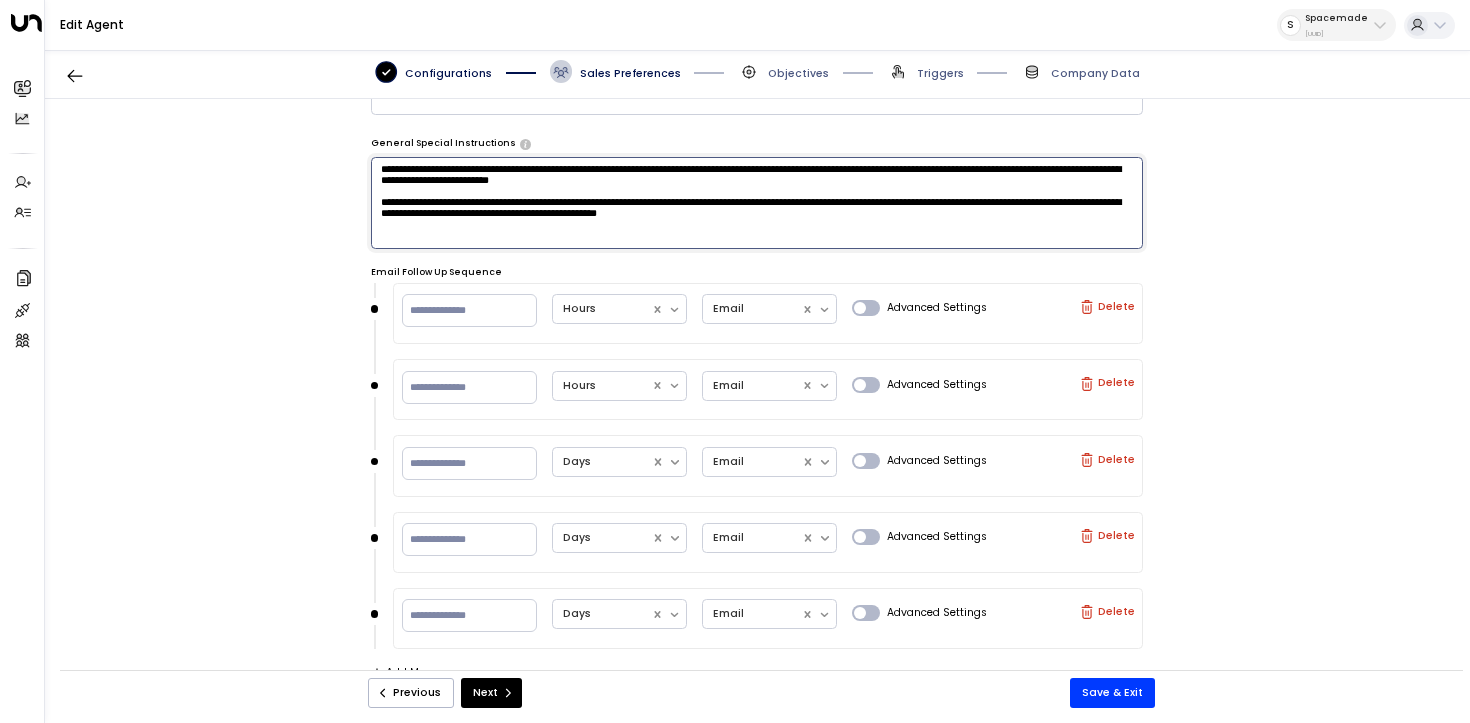 click on "**********" at bounding box center [757, 203] 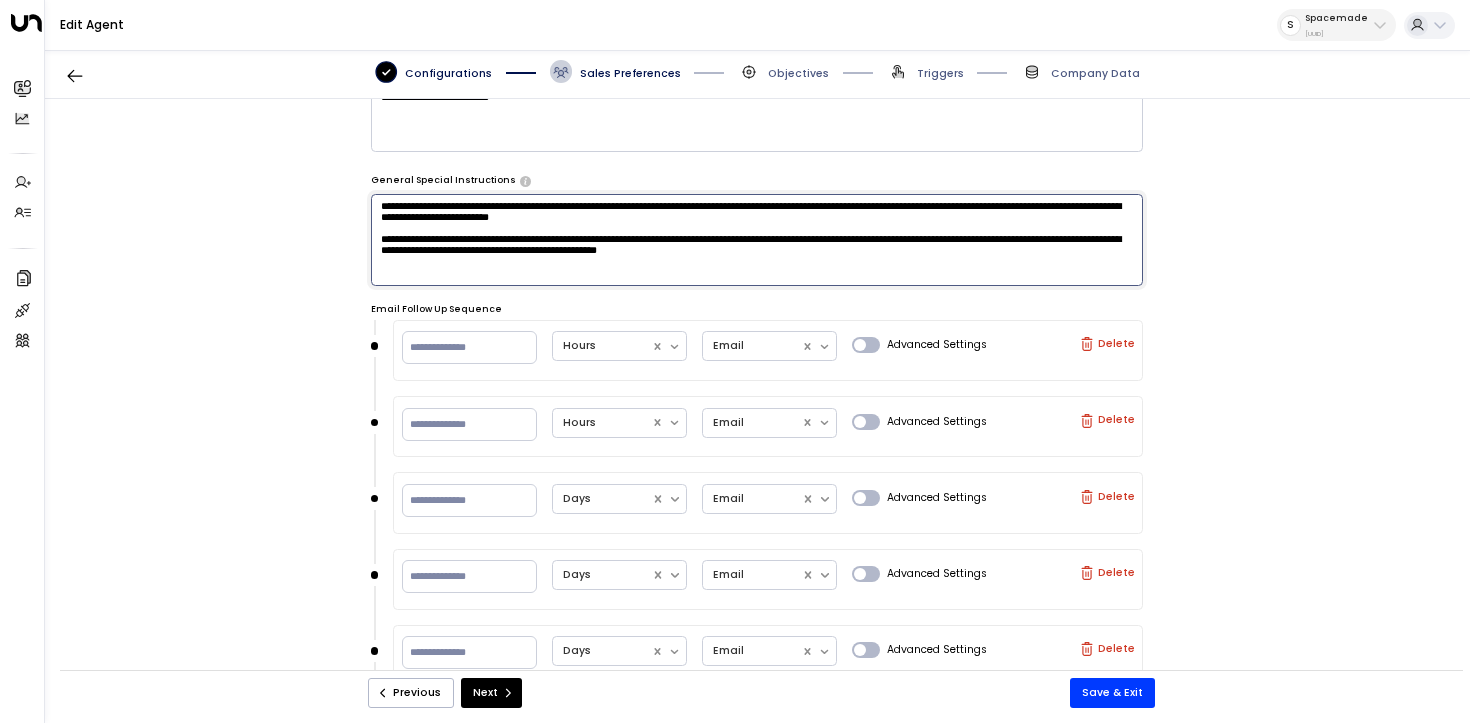 drag, startPoint x: 784, startPoint y: 231, endPoint x: 353, endPoint y: 189, distance: 433.04156 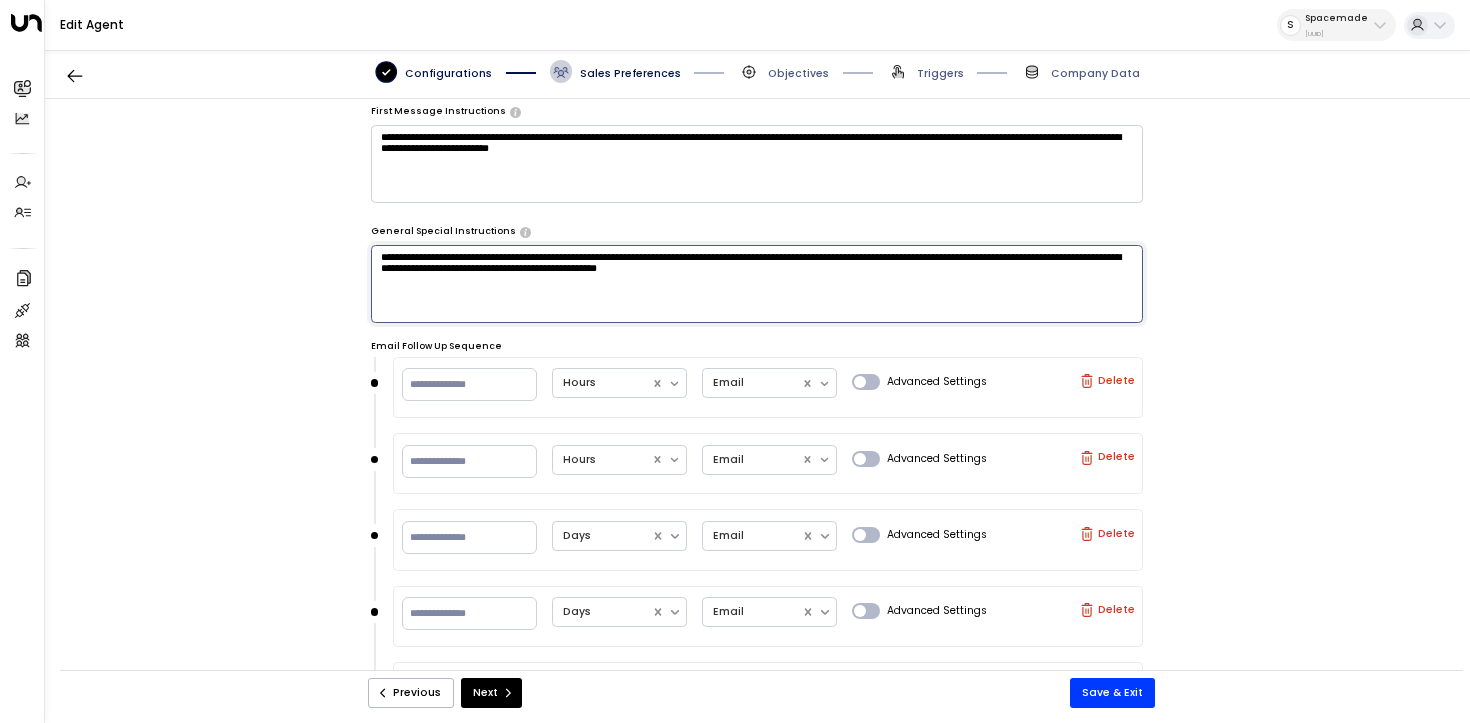 scroll, scrollTop: 469, scrollLeft: 0, axis: vertical 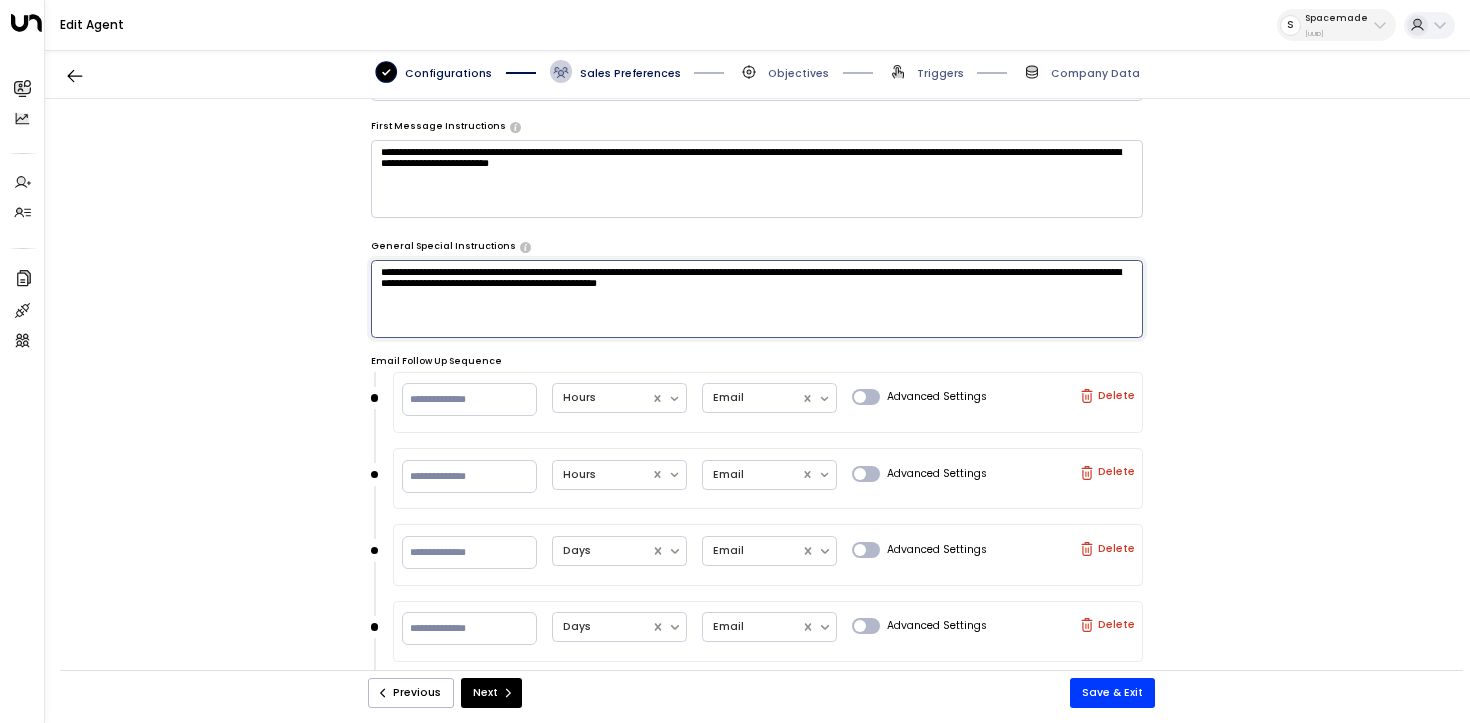 click on "**********" at bounding box center [757, 299] 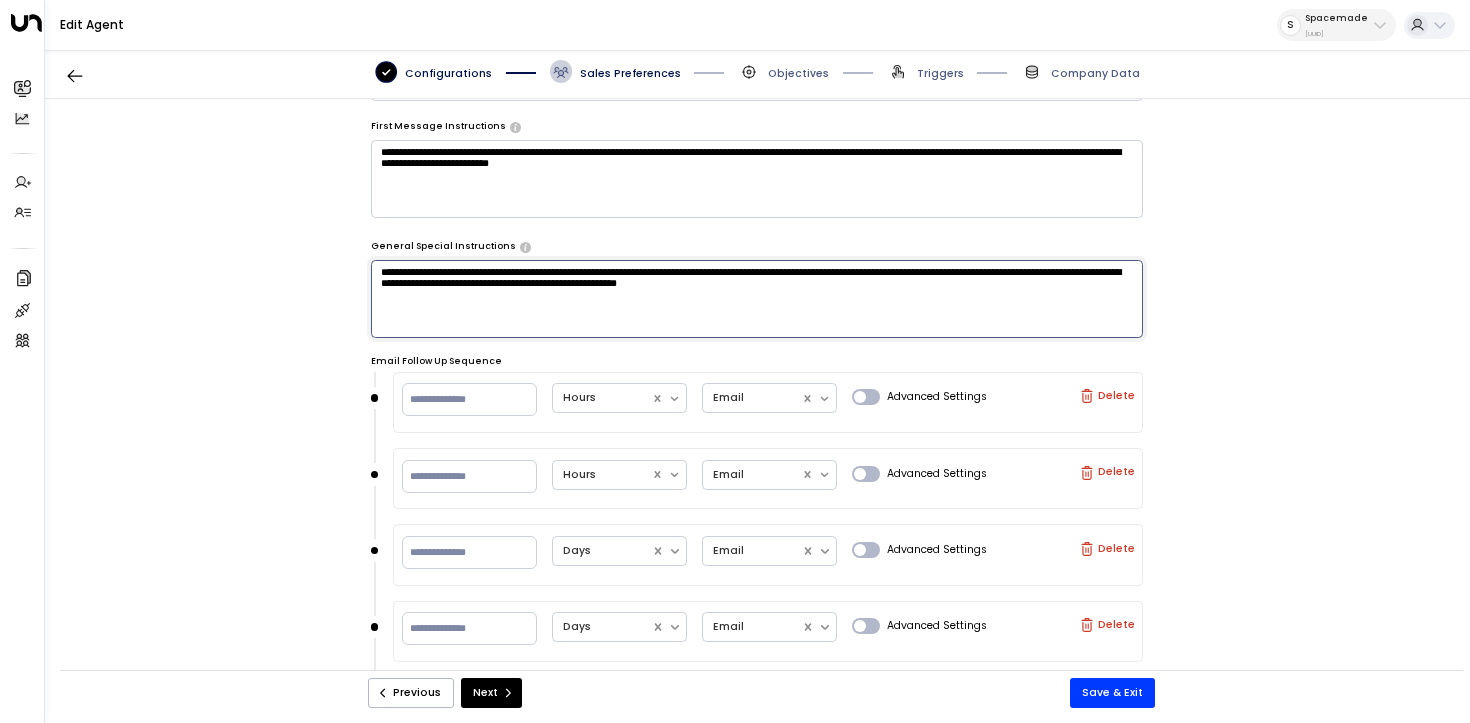 click on "**********" at bounding box center [757, 299] 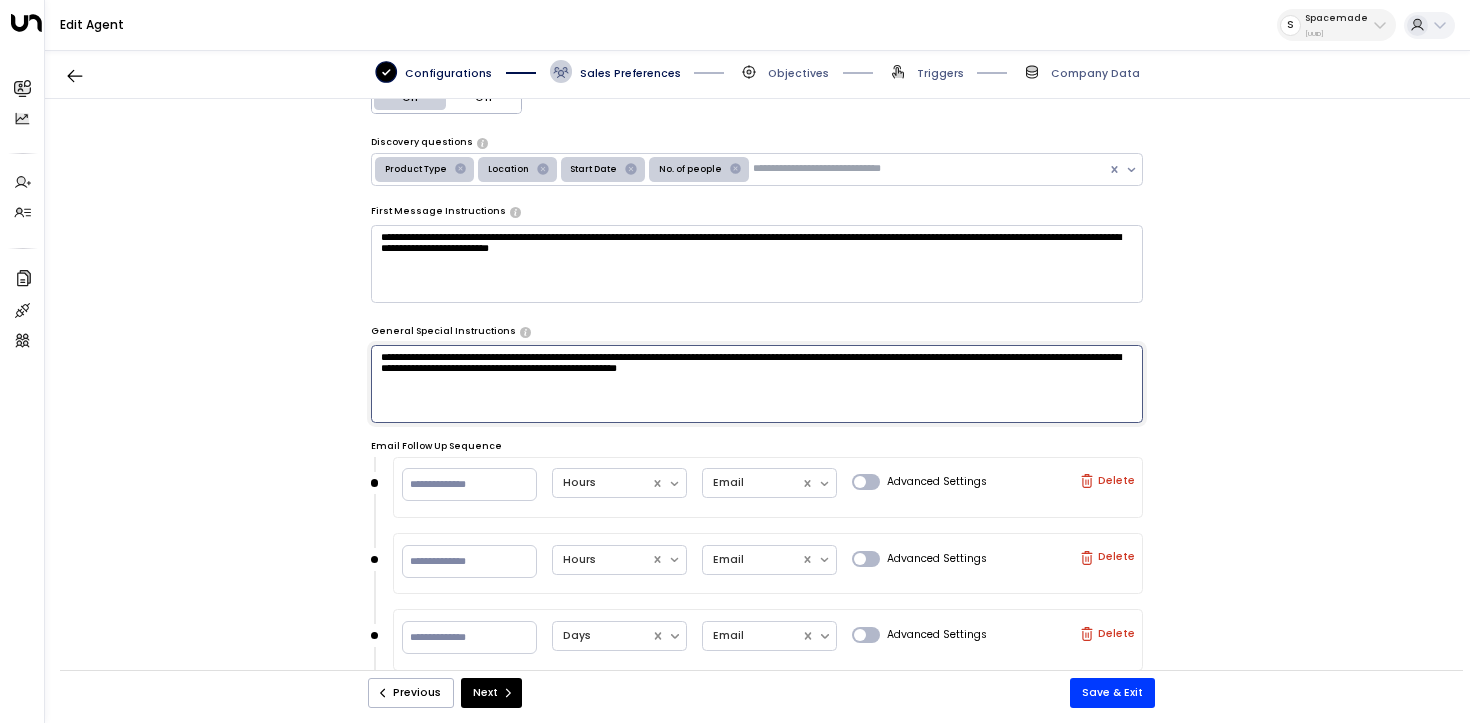 scroll, scrollTop: 385, scrollLeft: 0, axis: vertical 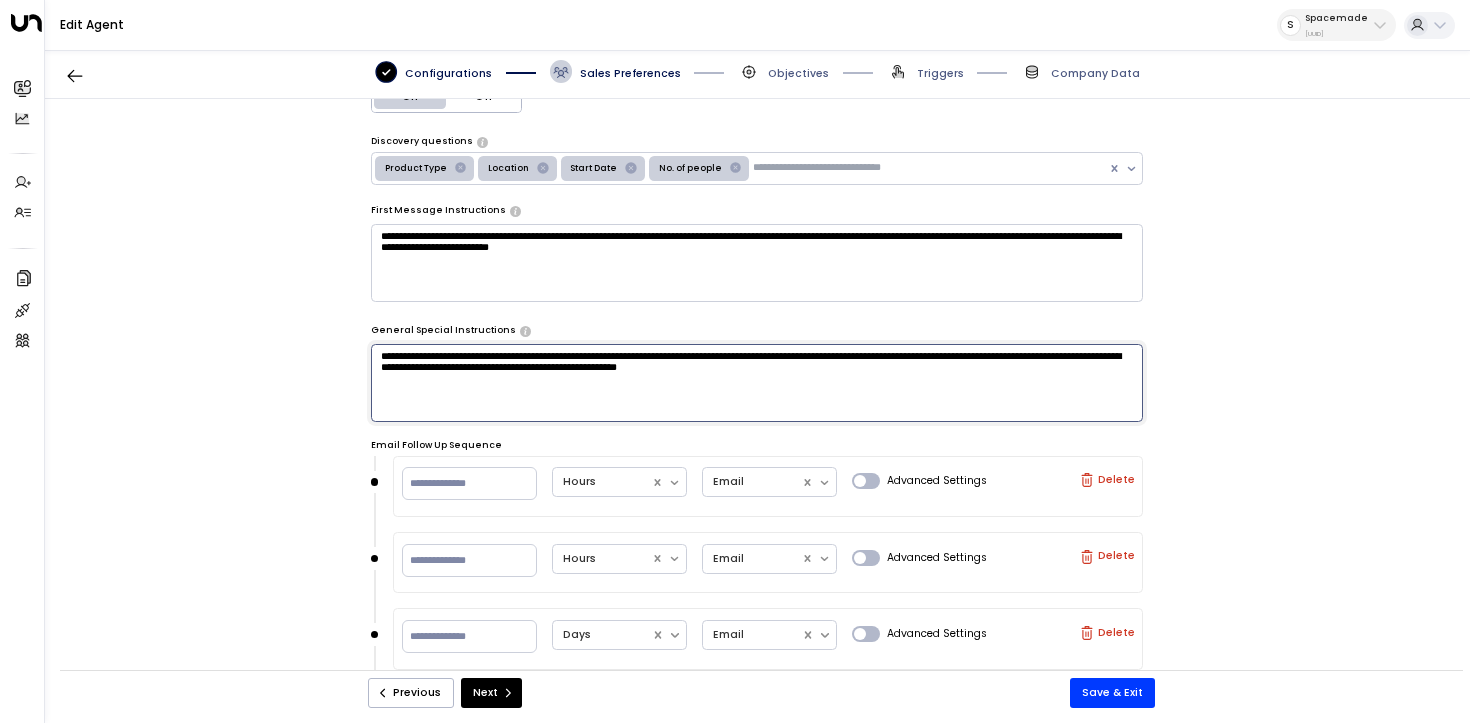 click on "**********" at bounding box center [757, 383] 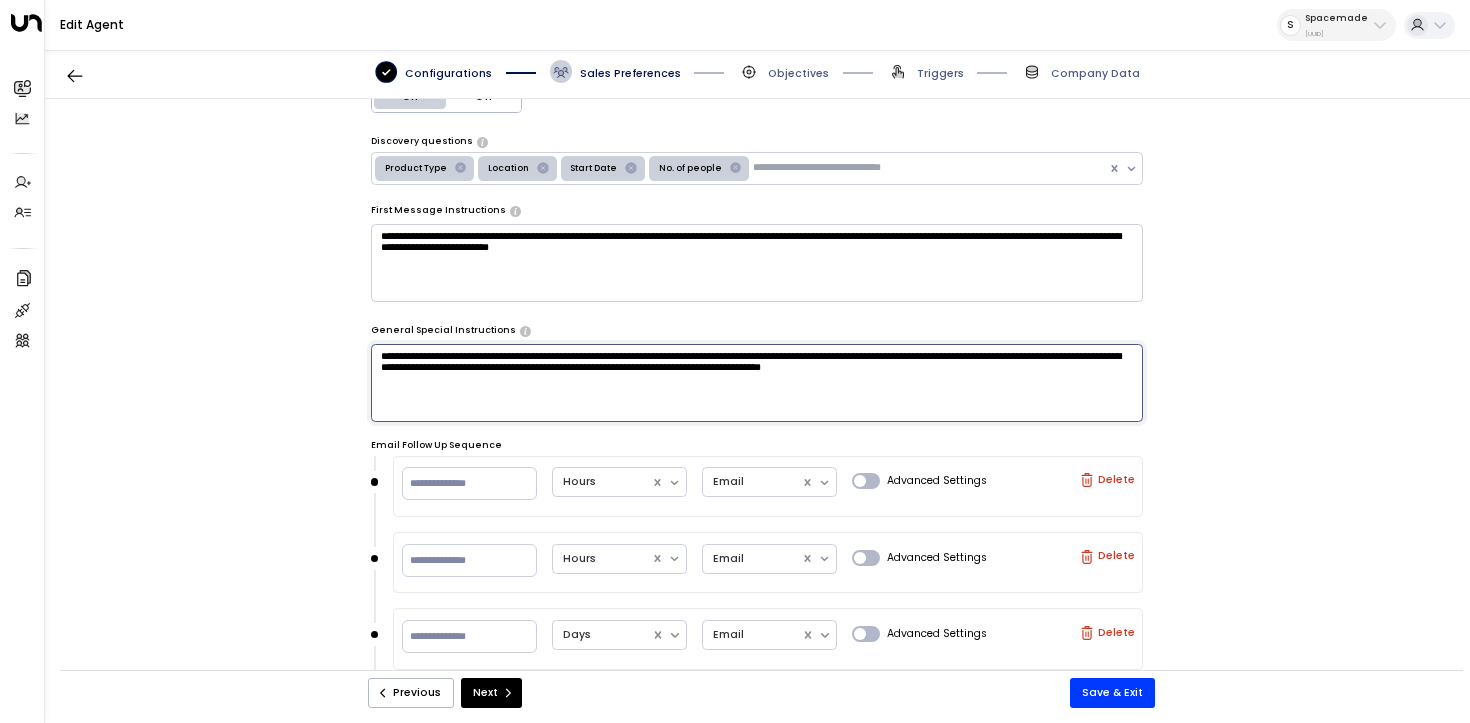 click on "**********" at bounding box center (757, 383) 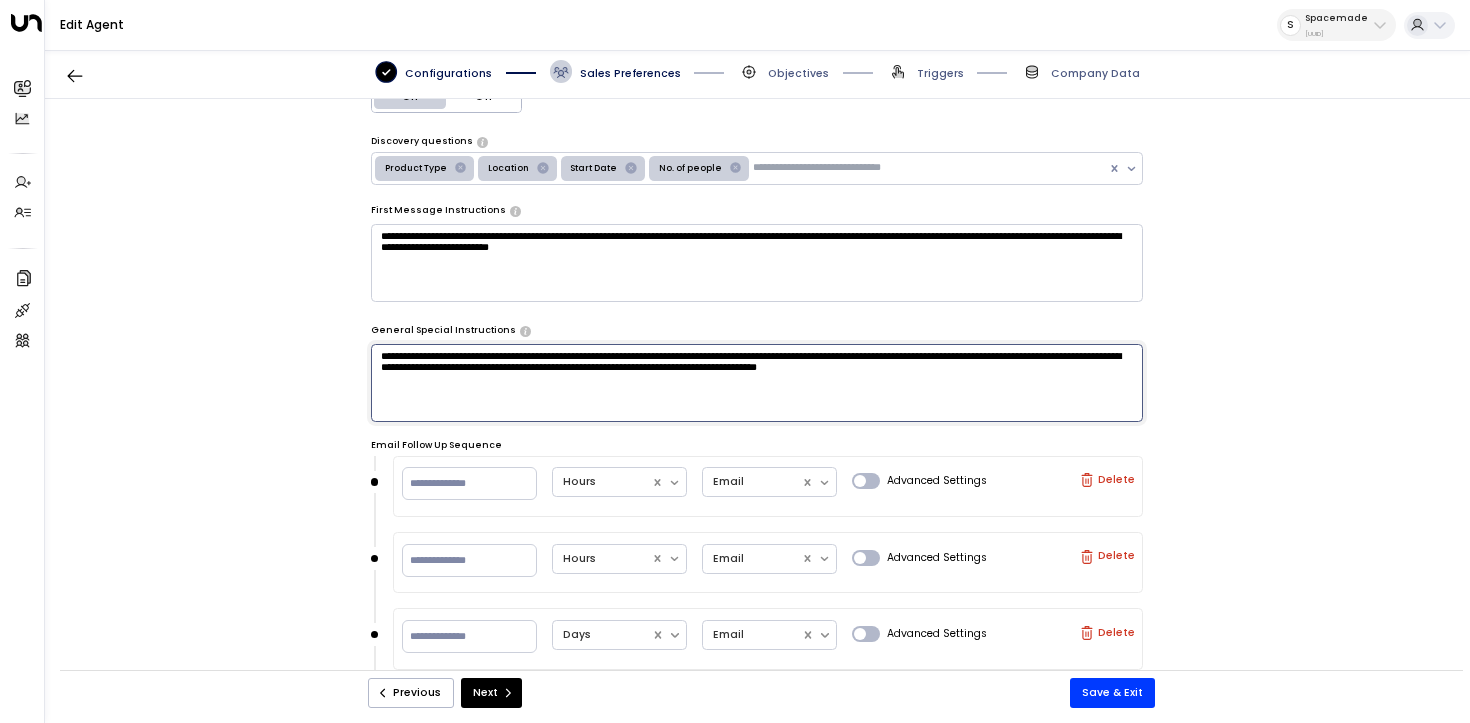 type on "**********" 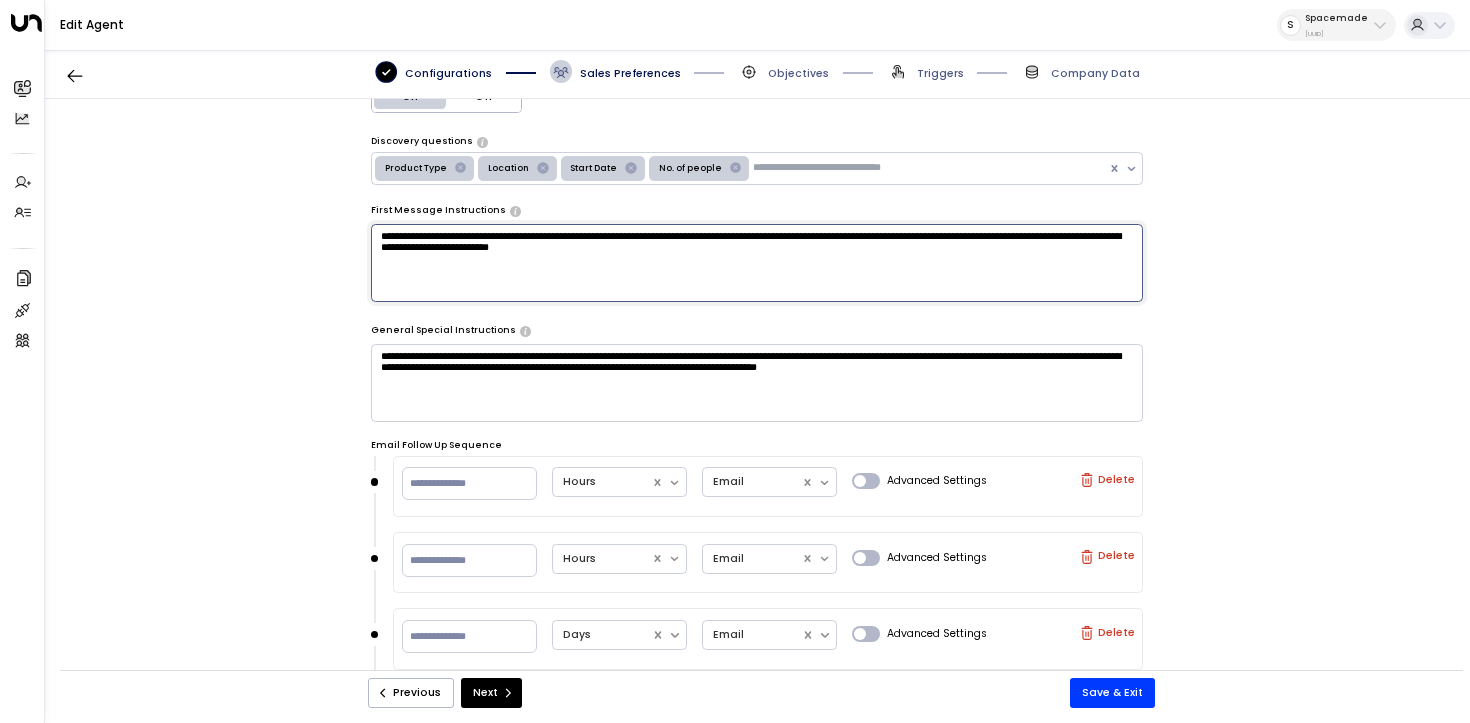 drag, startPoint x: 802, startPoint y: 254, endPoint x: 158, endPoint y: 219, distance: 644.9504 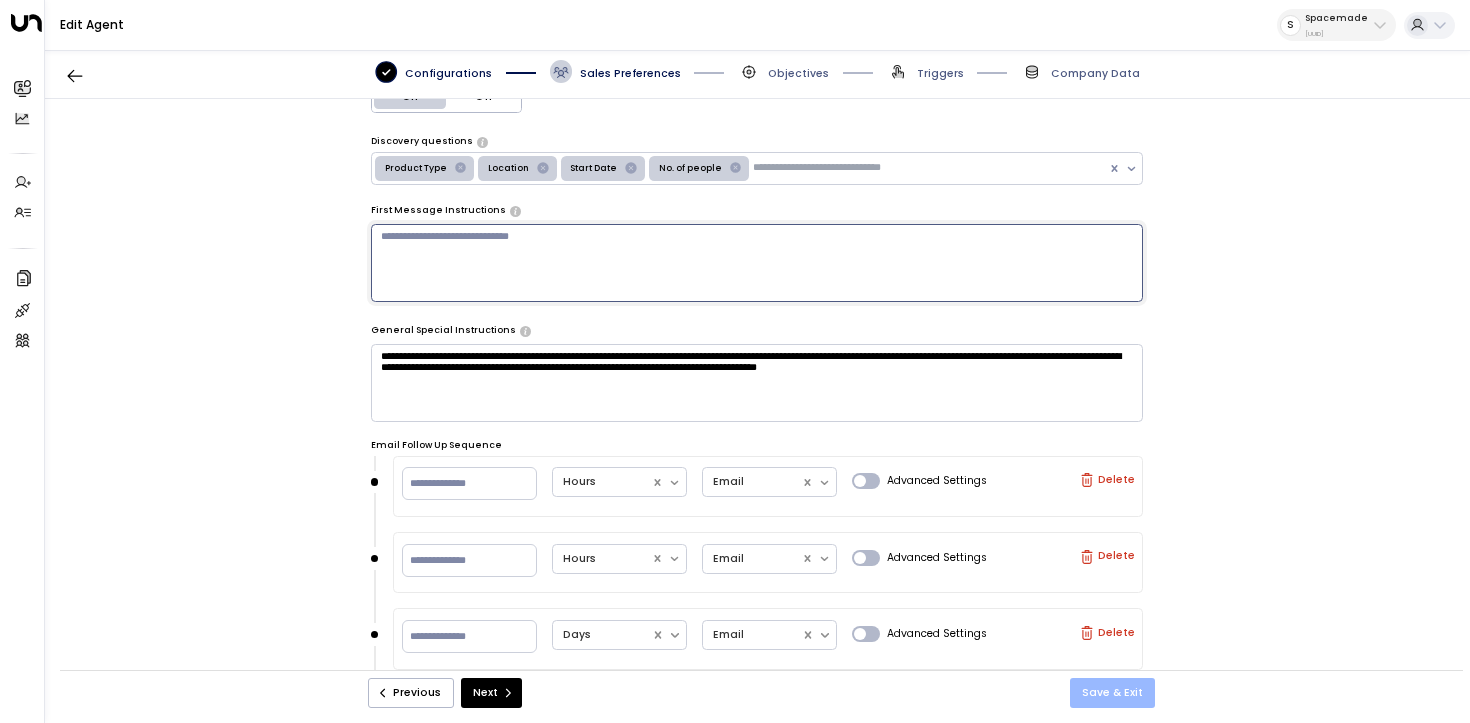type 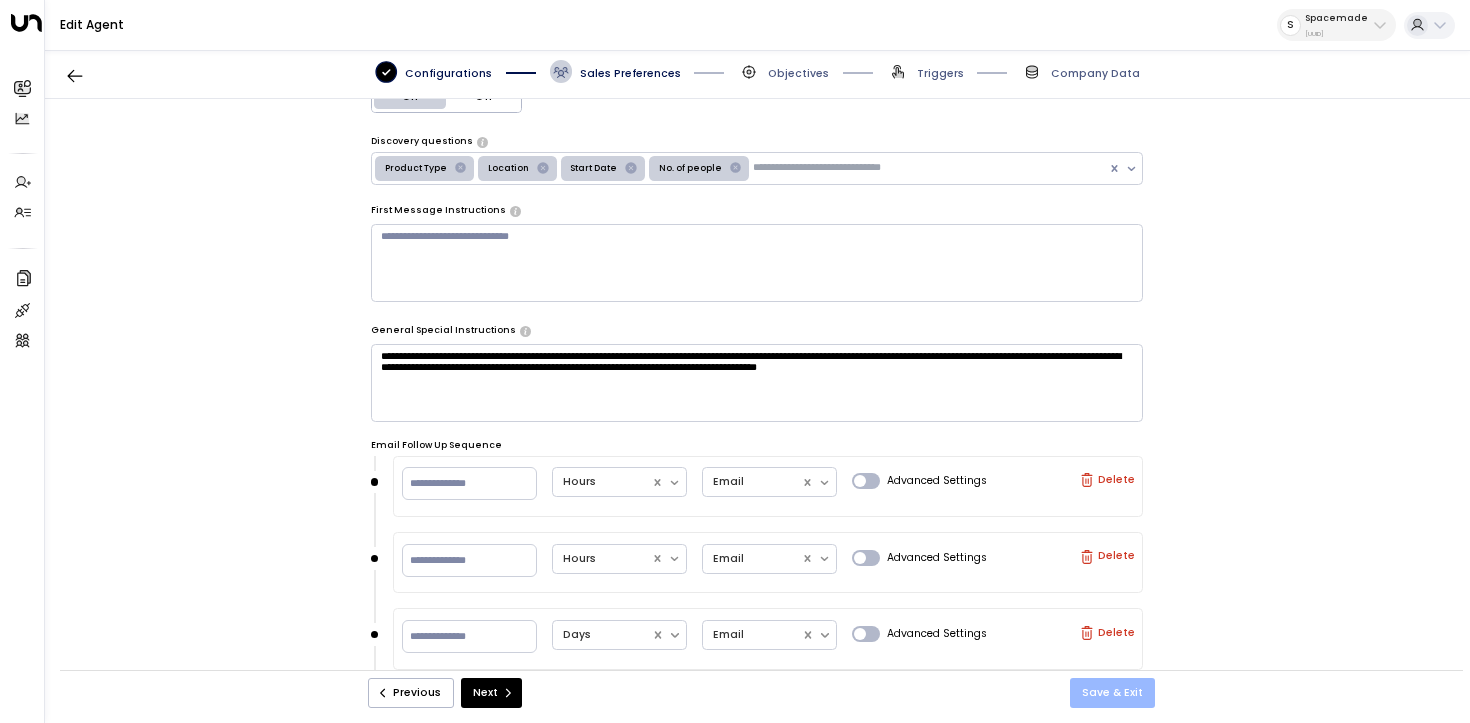 click on "Save & Exit" at bounding box center (1112, 693) 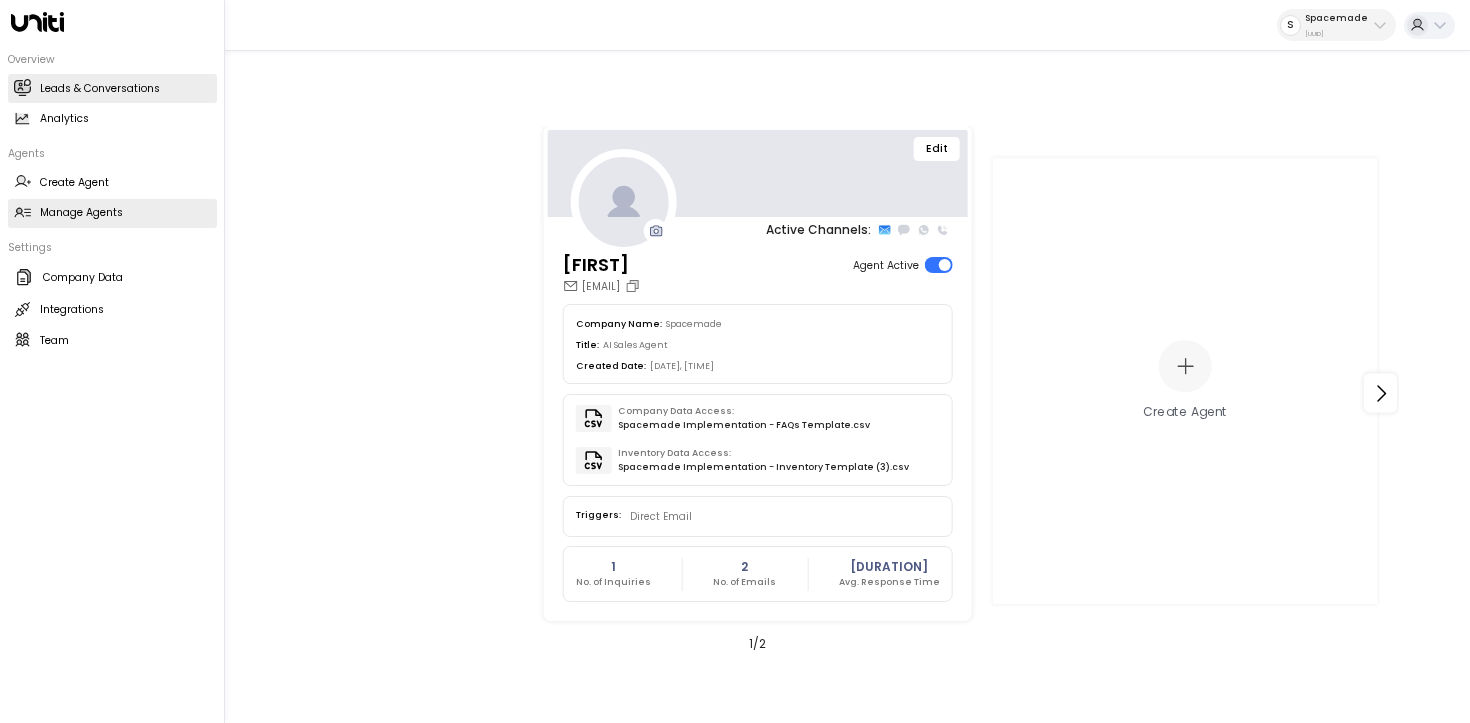click on "Leads & Conversations Leads & Conversations" at bounding box center (112, 88) 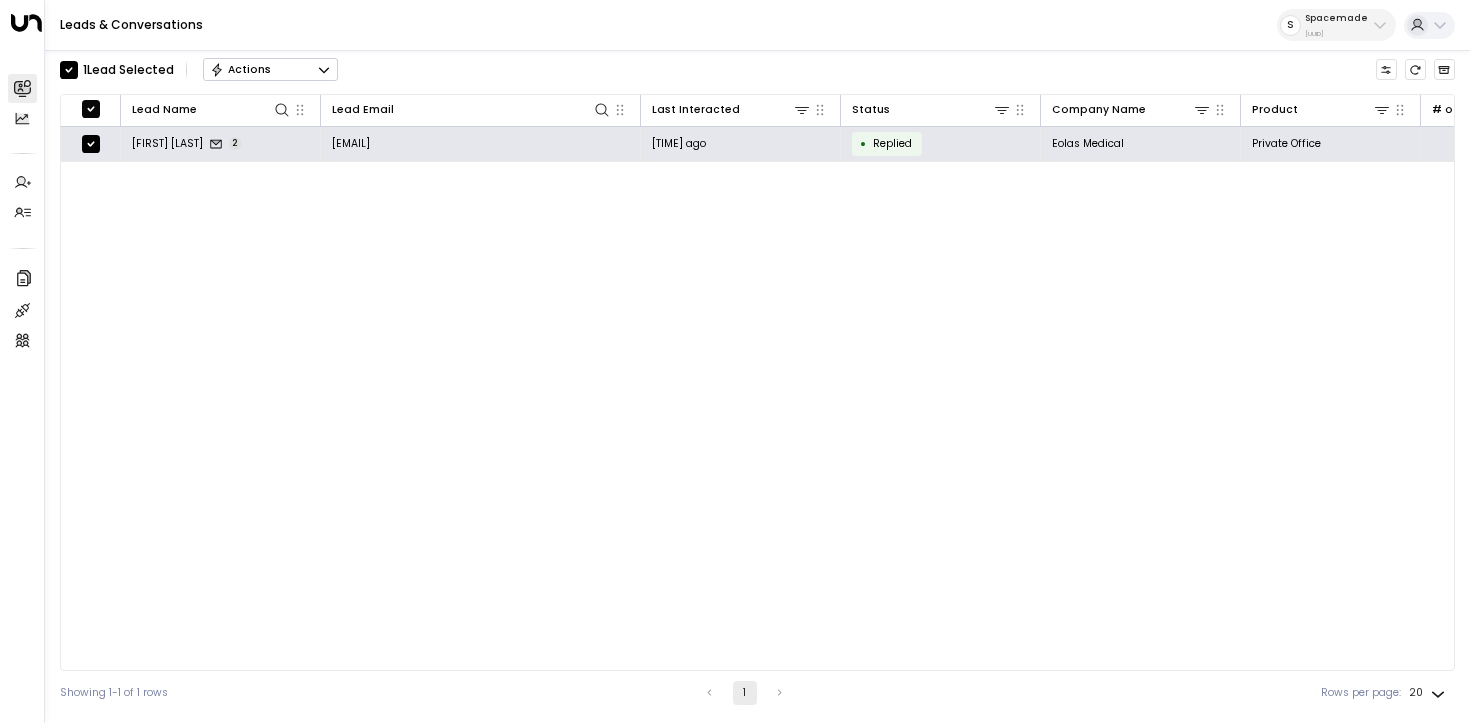 click at bounding box center (324, 70) 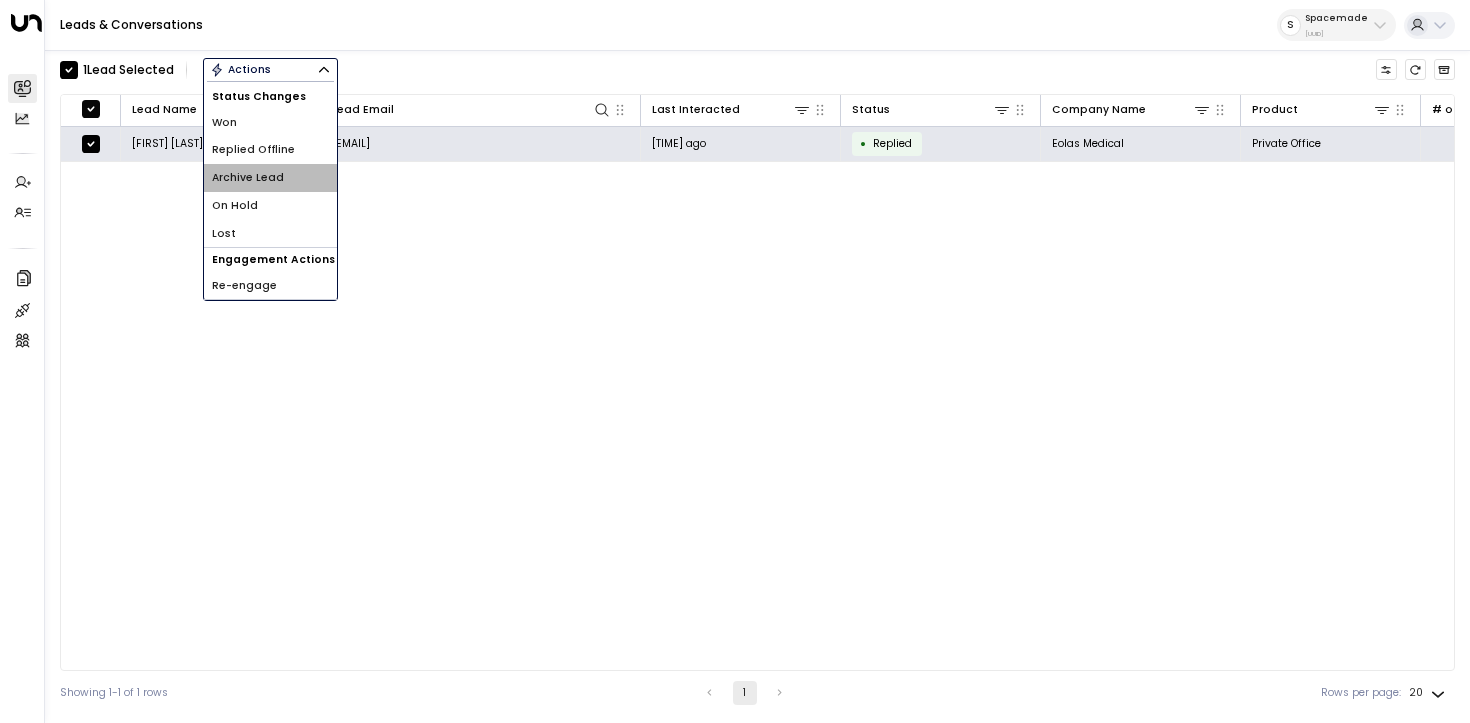 click on "Archive Lead" at bounding box center [270, 178] 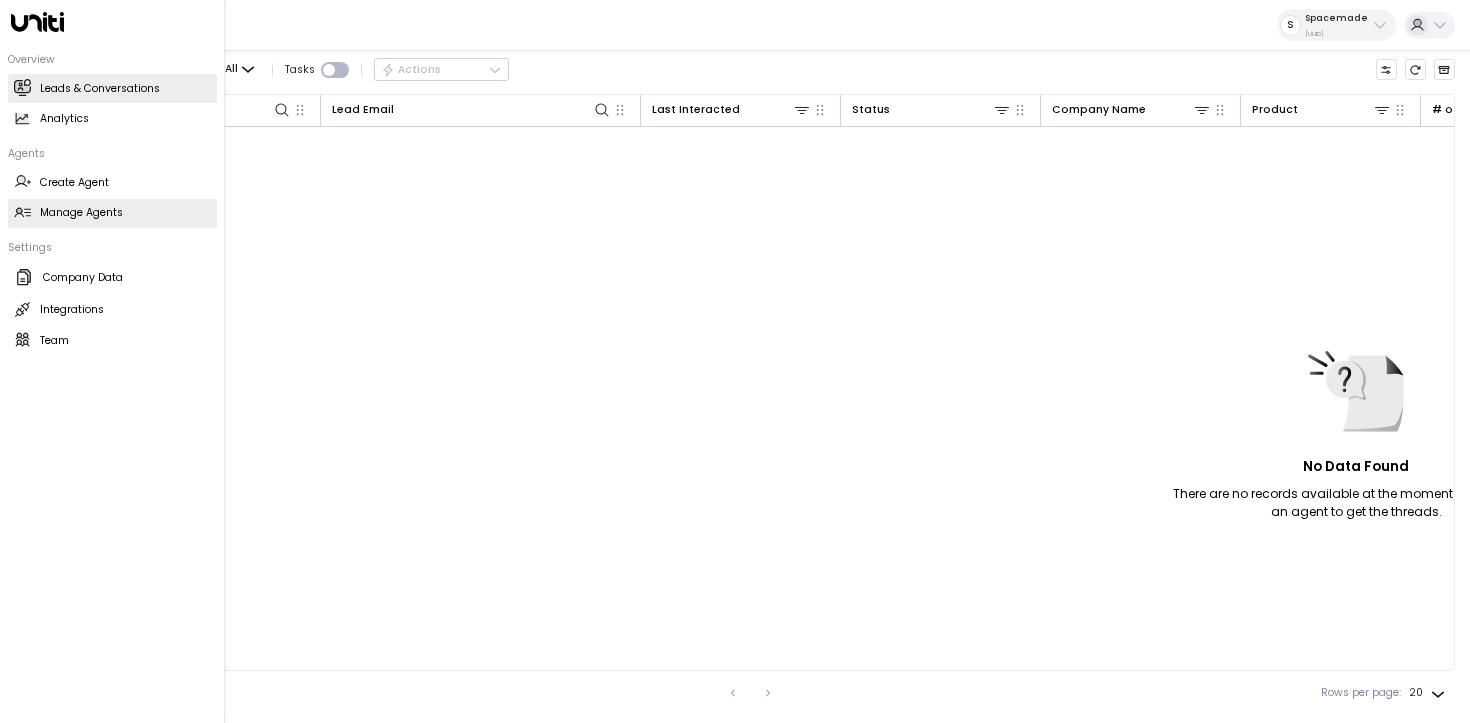 click on "Manage Agents Manage Agents" at bounding box center [112, 213] 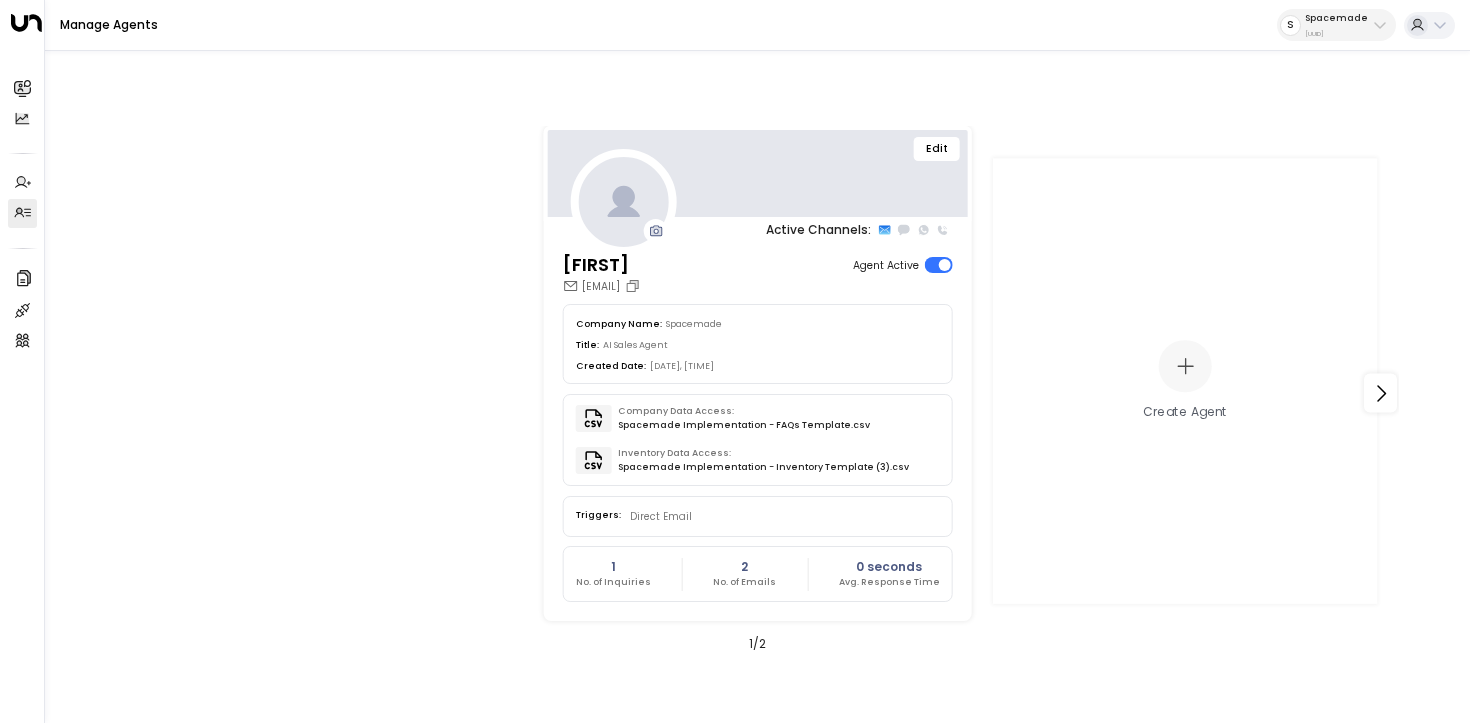 click on "Edit" at bounding box center [937, 149] 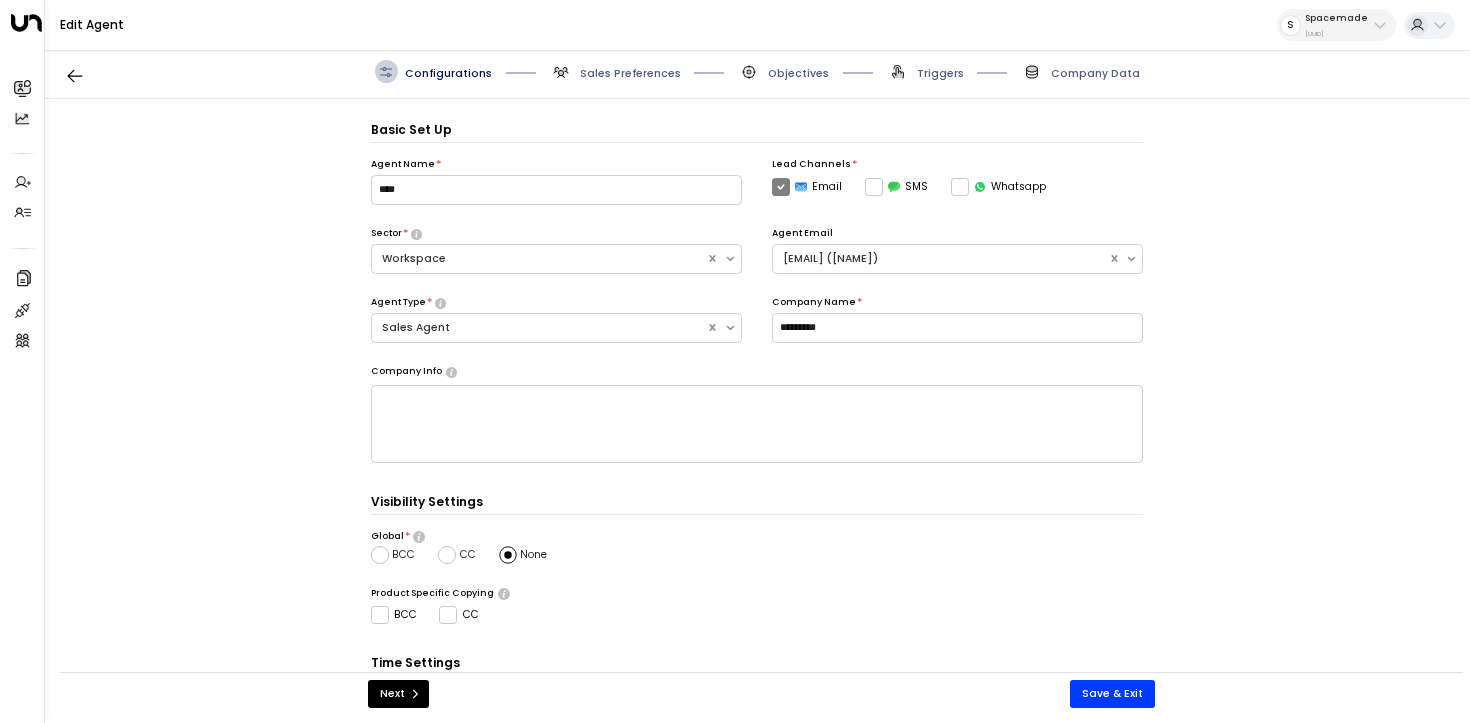 scroll, scrollTop: 22, scrollLeft: 0, axis: vertical 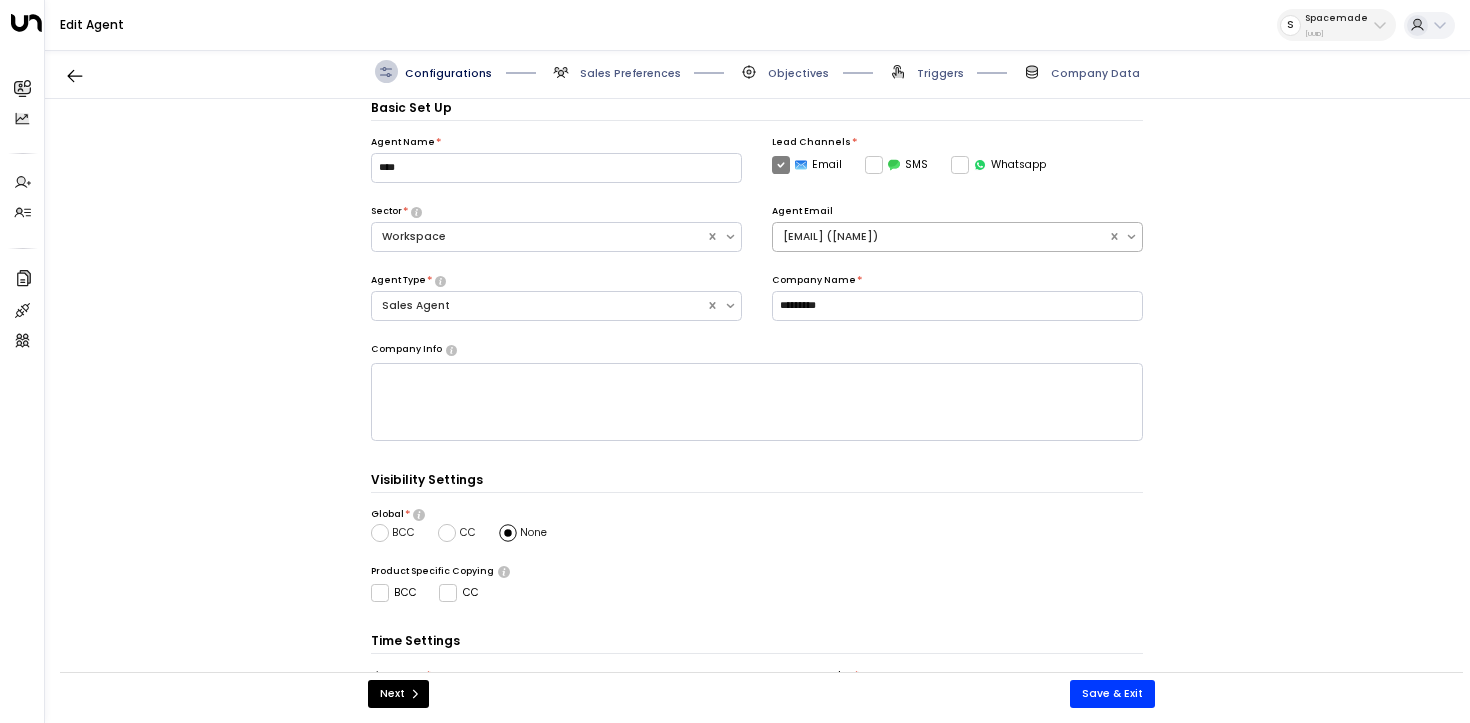 click on "rosie@spacemade.co (Lana)" at bounding box center [539, 237] 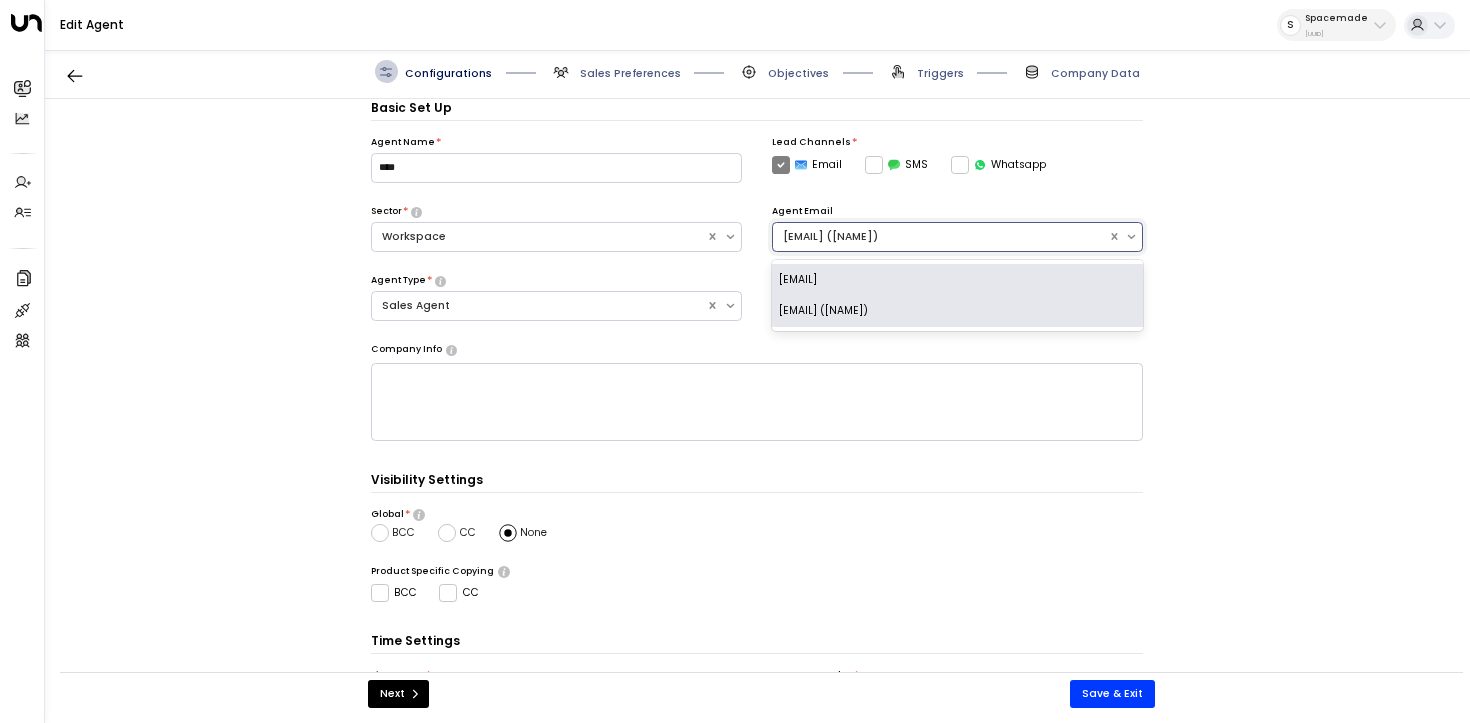 click on "lana@spacemade.co" at bounding box center (957, 280) 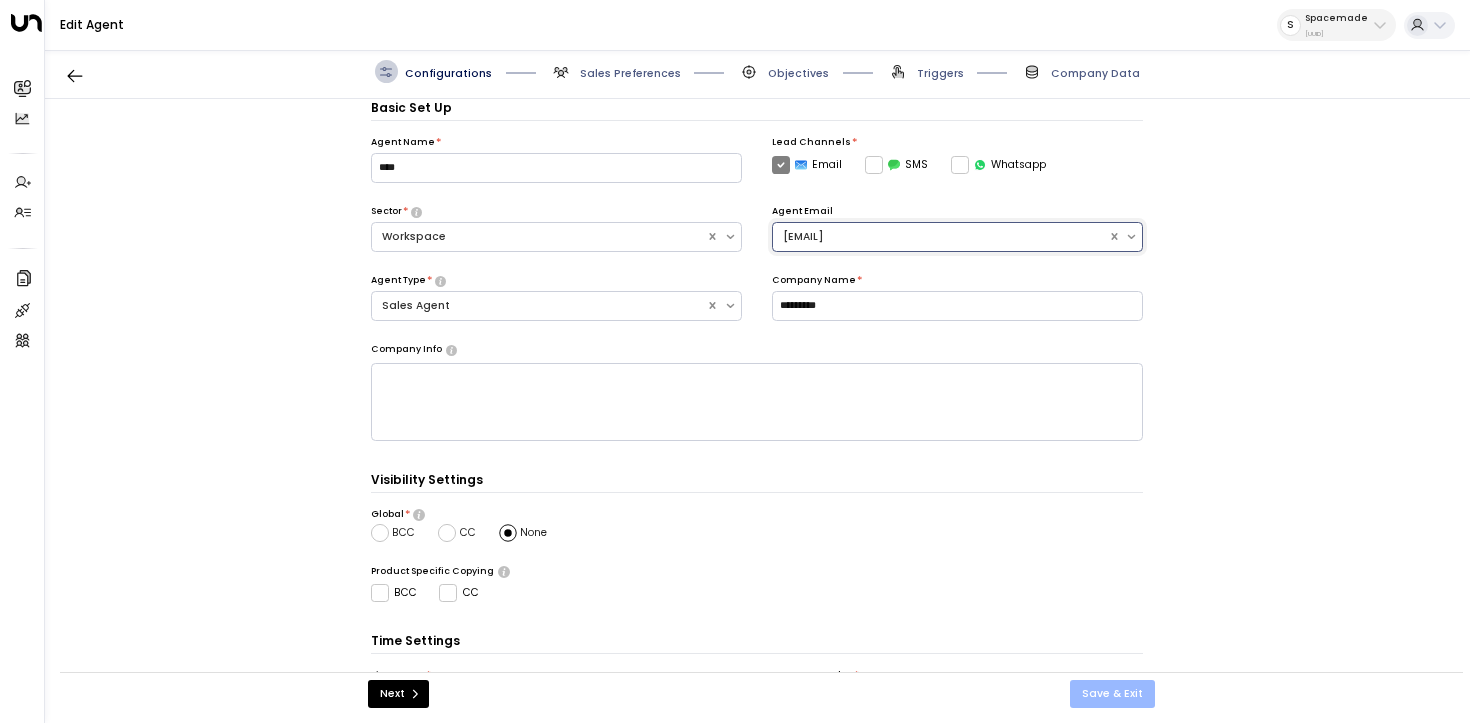 click on "Save & Exit" at bounding box center [1112, 694] 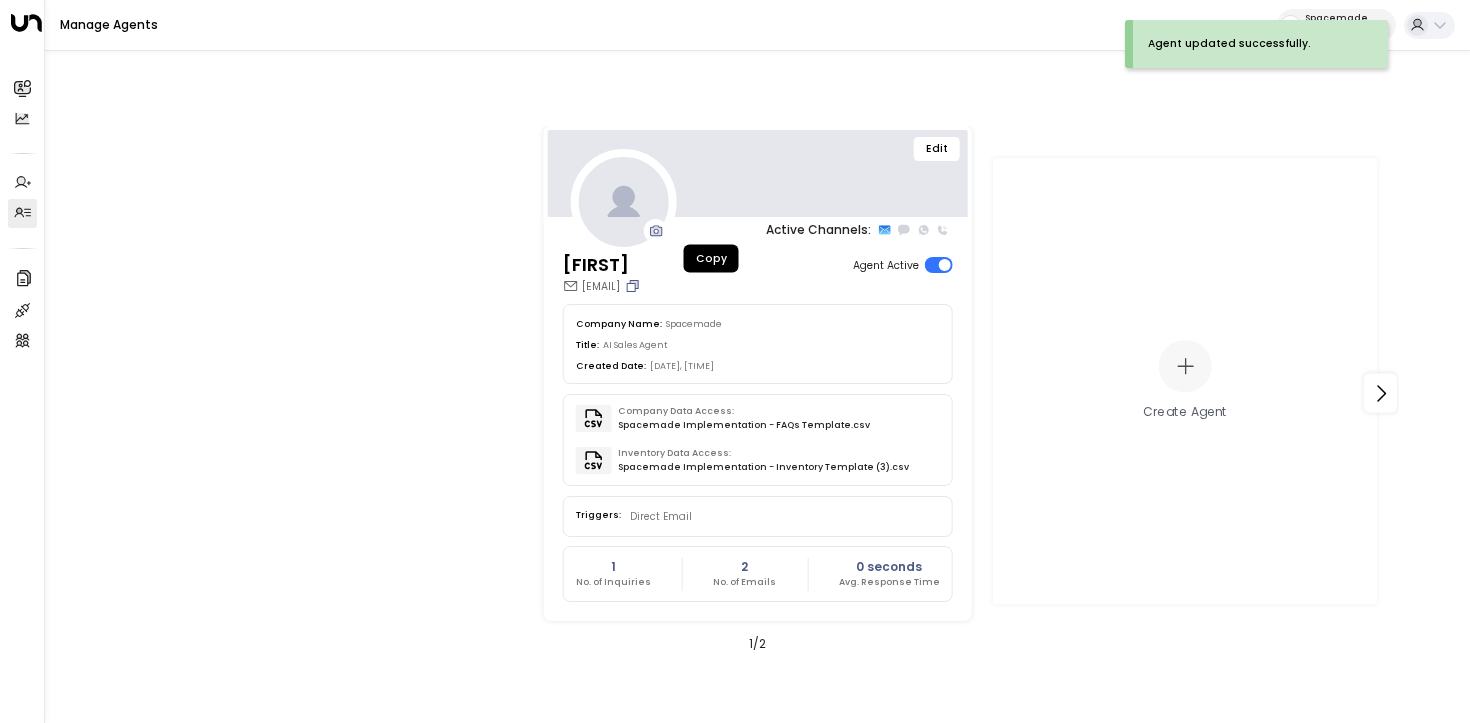 click at bounding box center (634, 285) 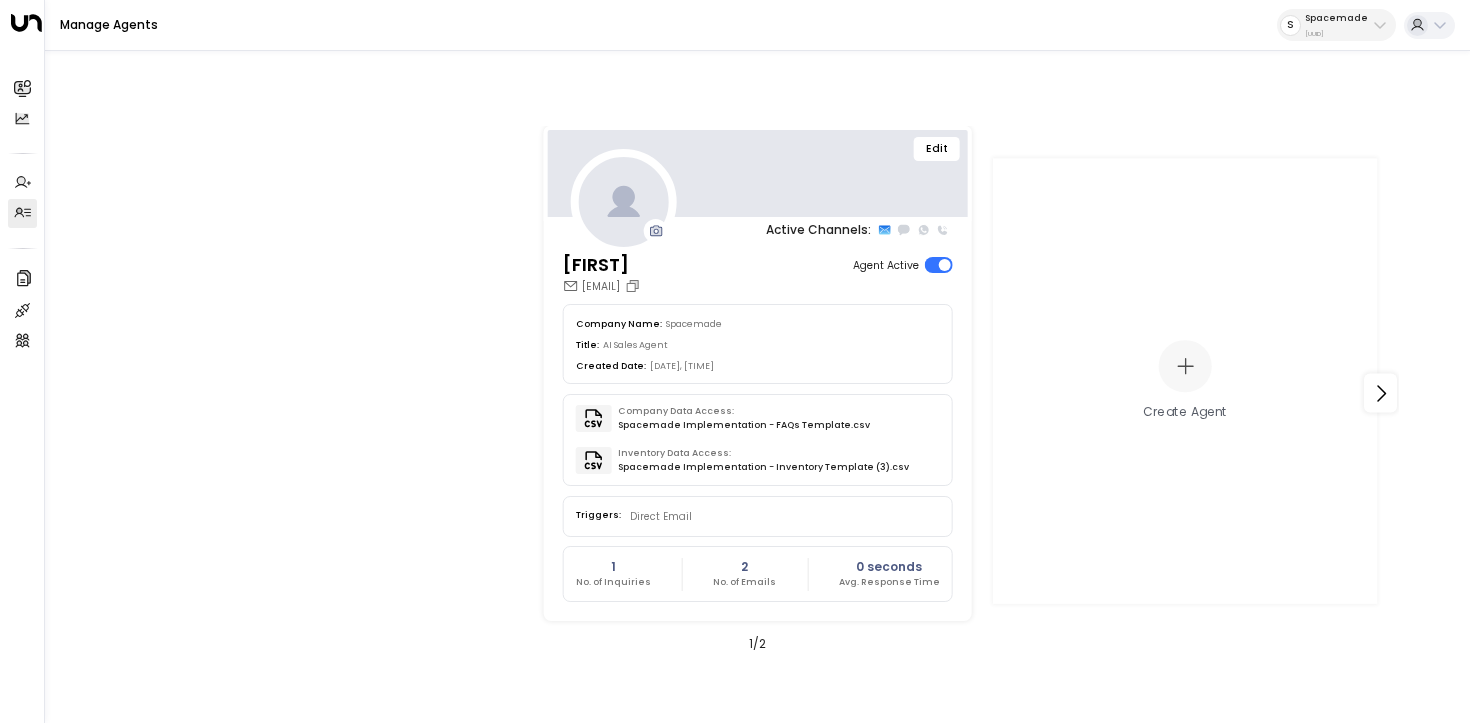 click on "Spacemade" at bounding box center [1336, 18] 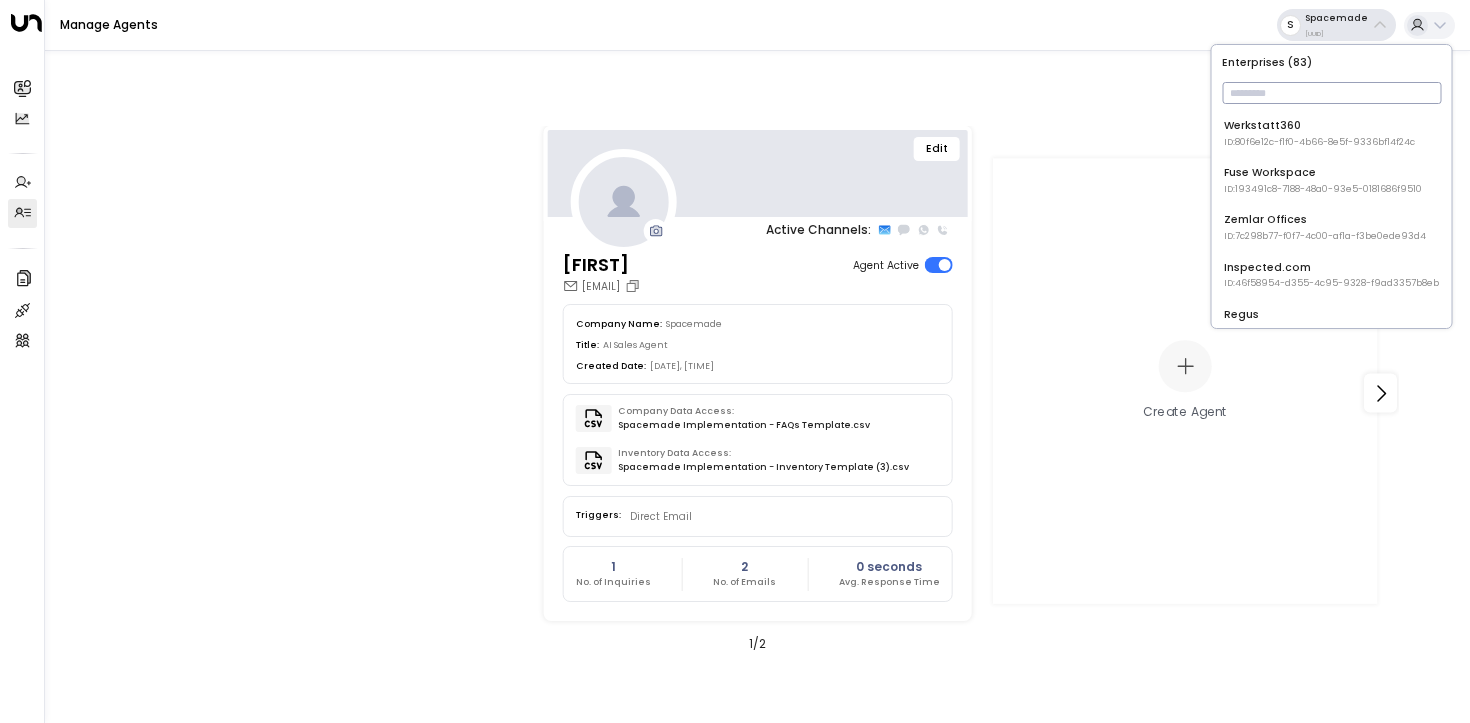 click at bounding box center [1331, 93] 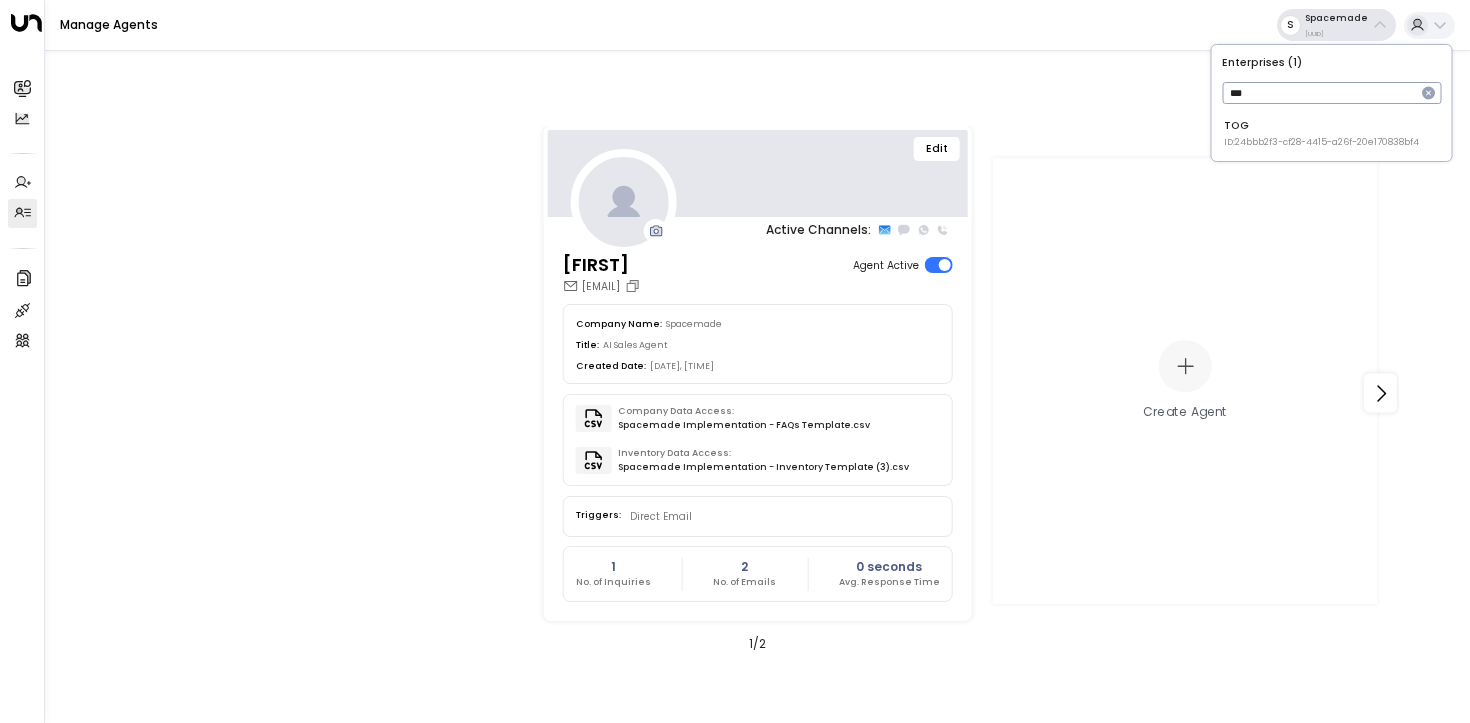 type on "***" 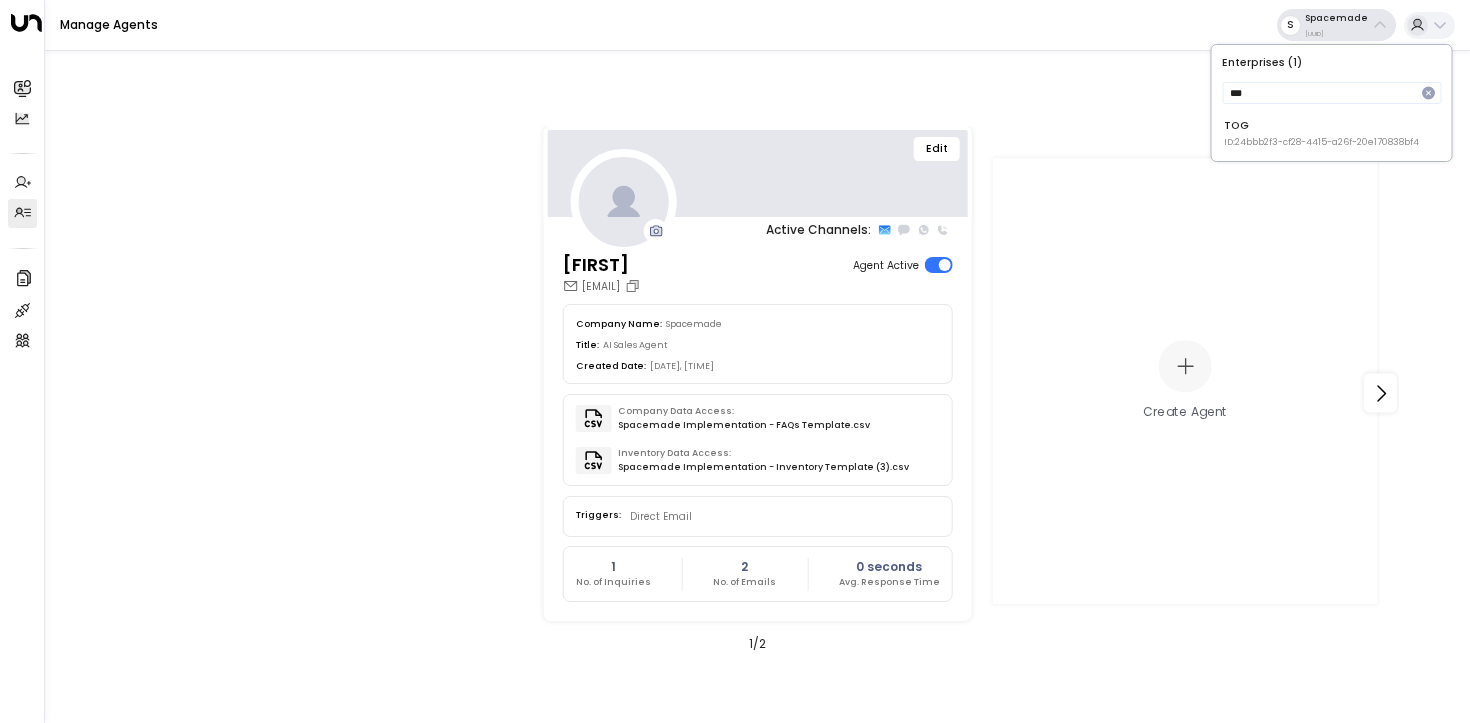 click on "Enterprises ( 1 ) *** ​ TOG ID:  24bbb2f3-cf28-4415-a26f-20e170838bf4" at bounding box center [1332, 103] 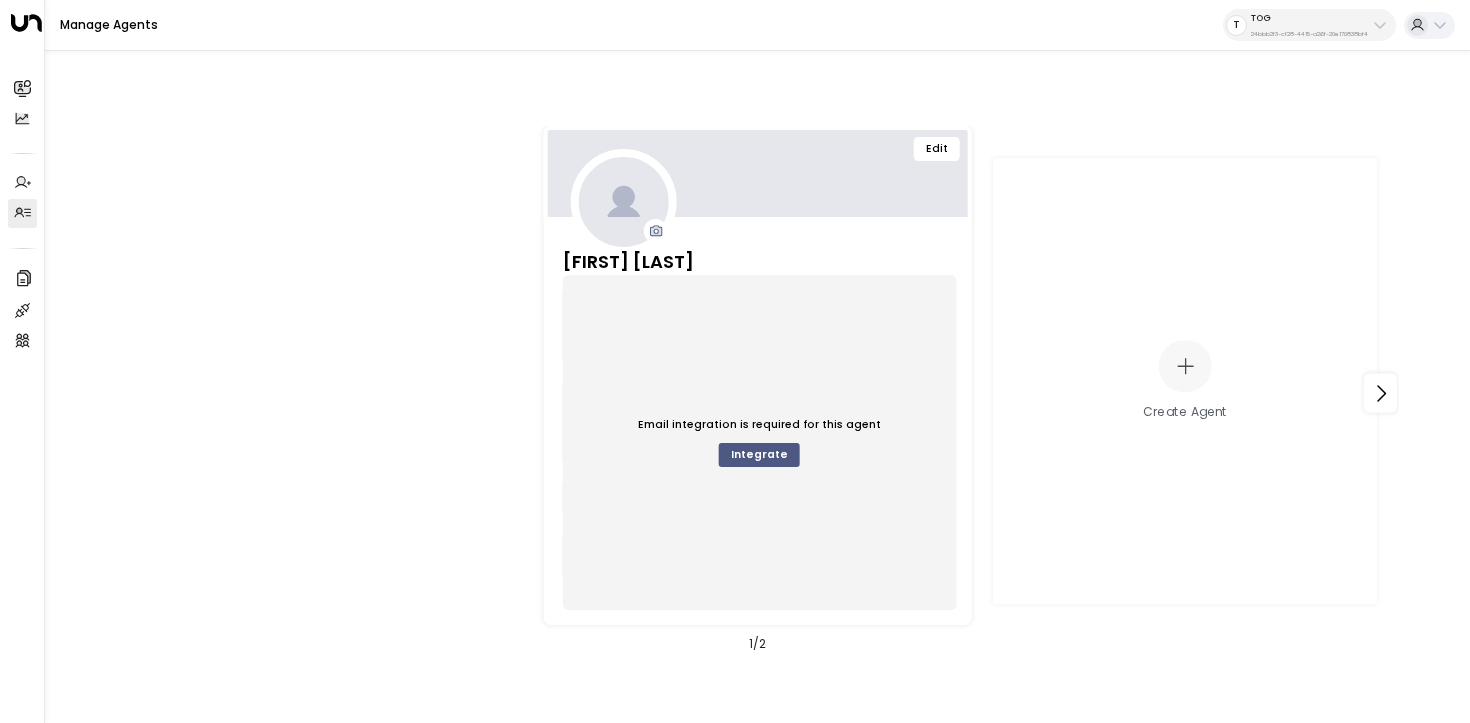 click on "Integrate" at bounding box center [759, 455] 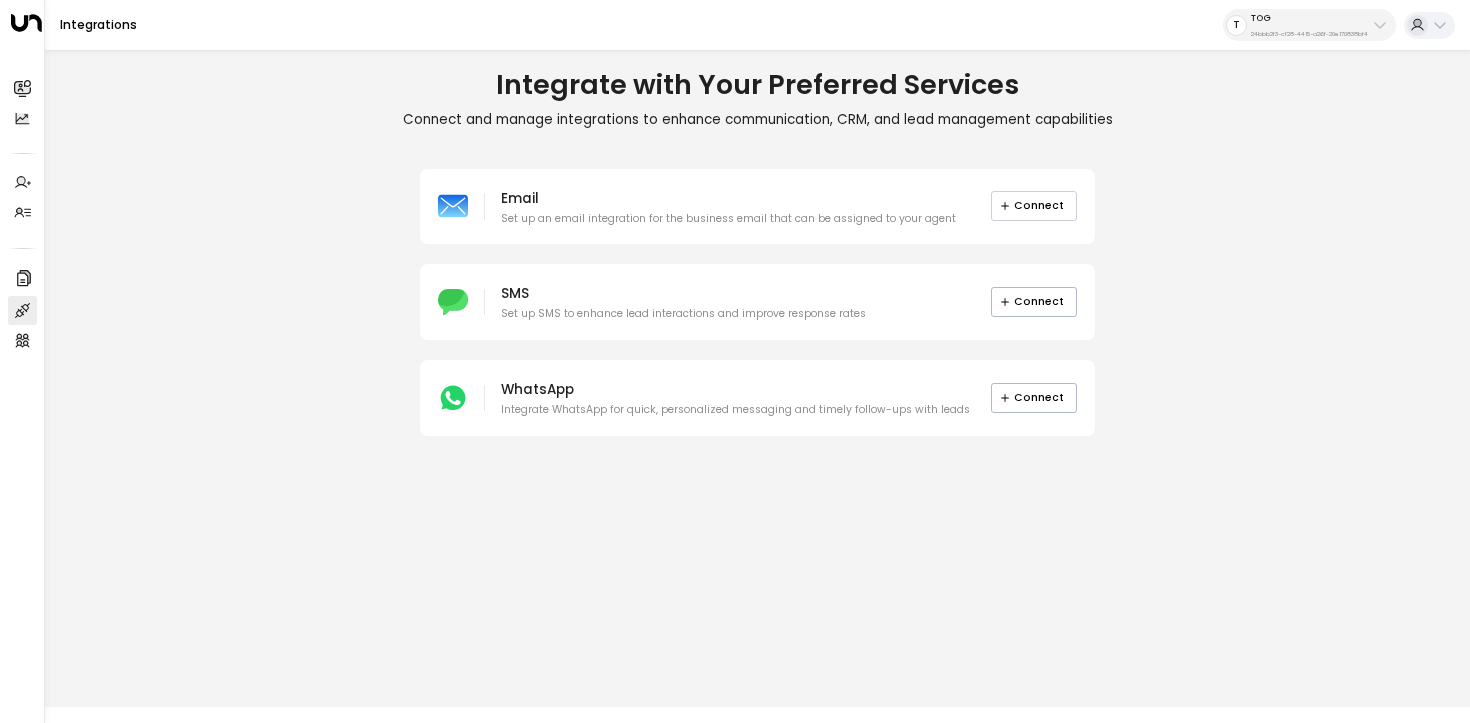 click on "Connect" at bounding box center (1034, 206) 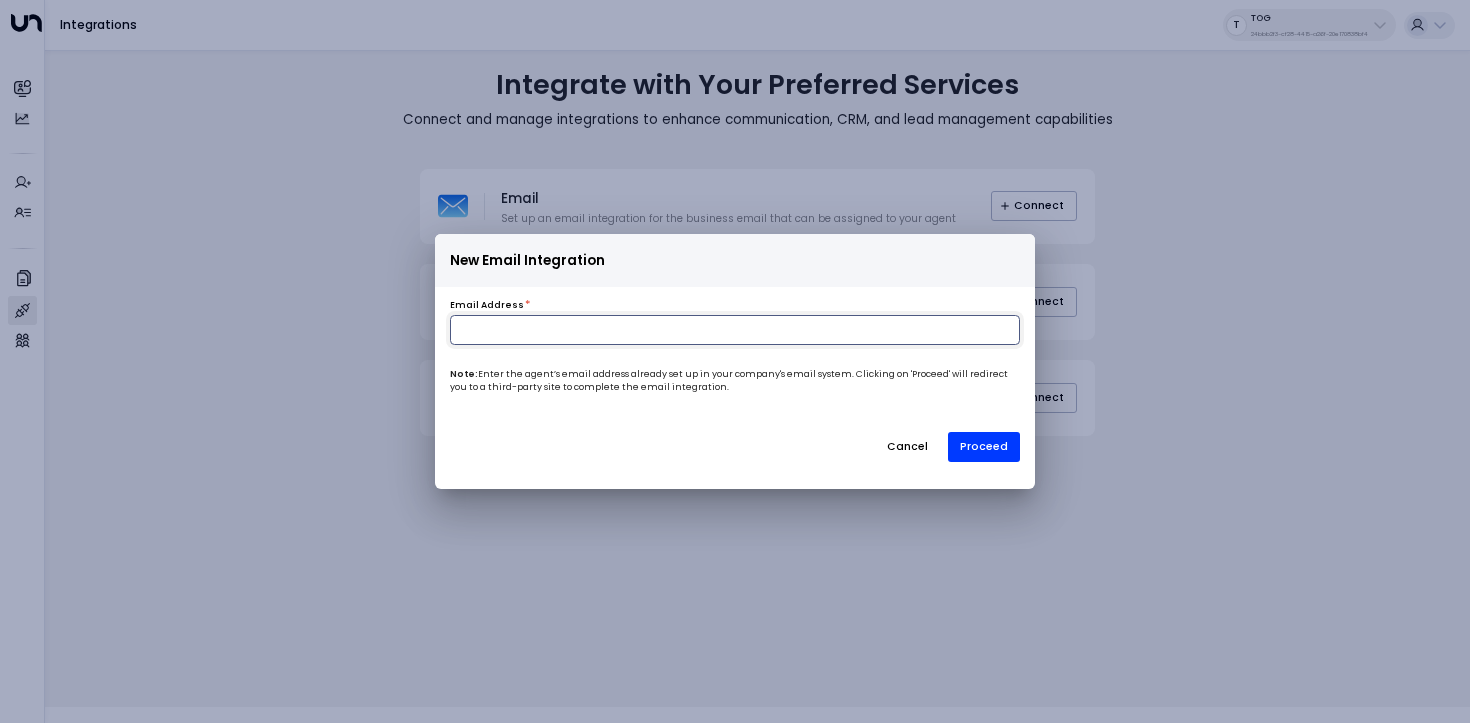 click at bounding box center [735, 330] 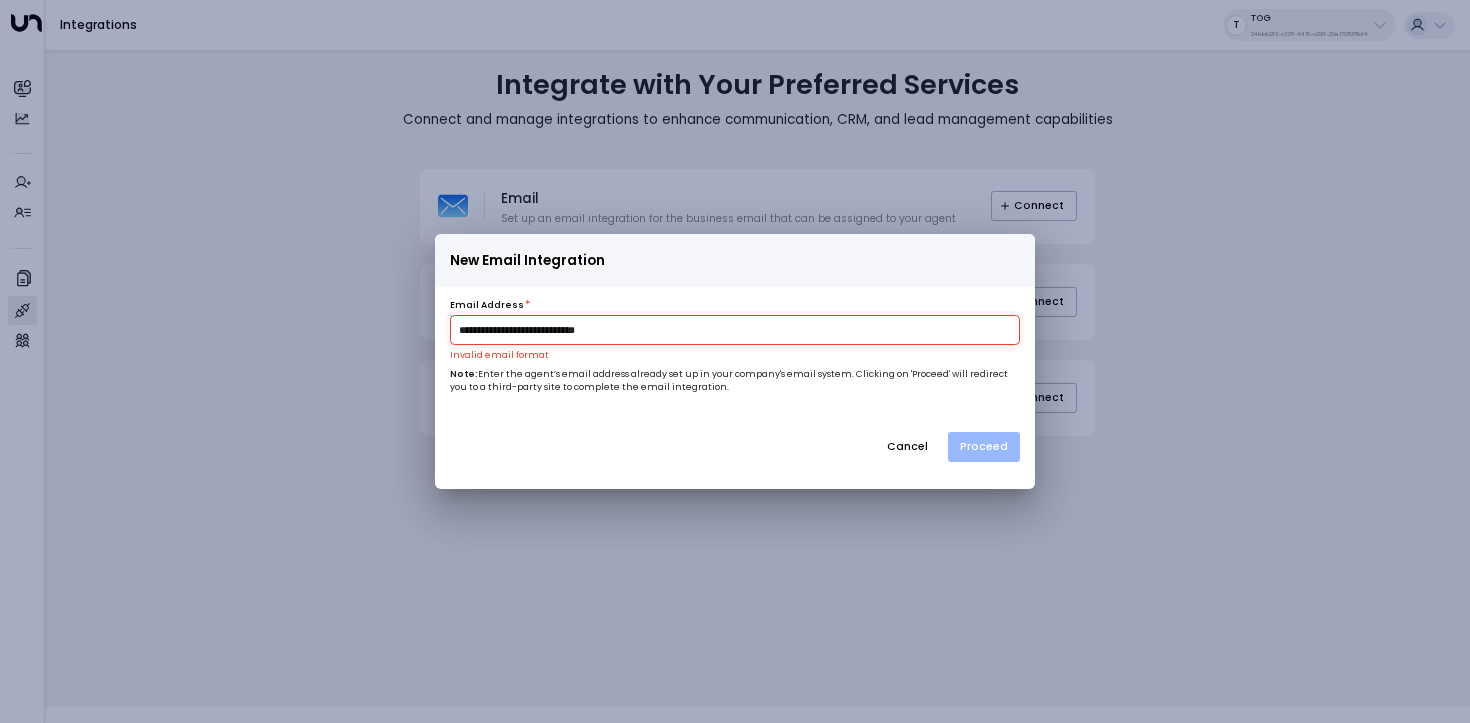 click on "Proceed" at bounding box center [984, 447] 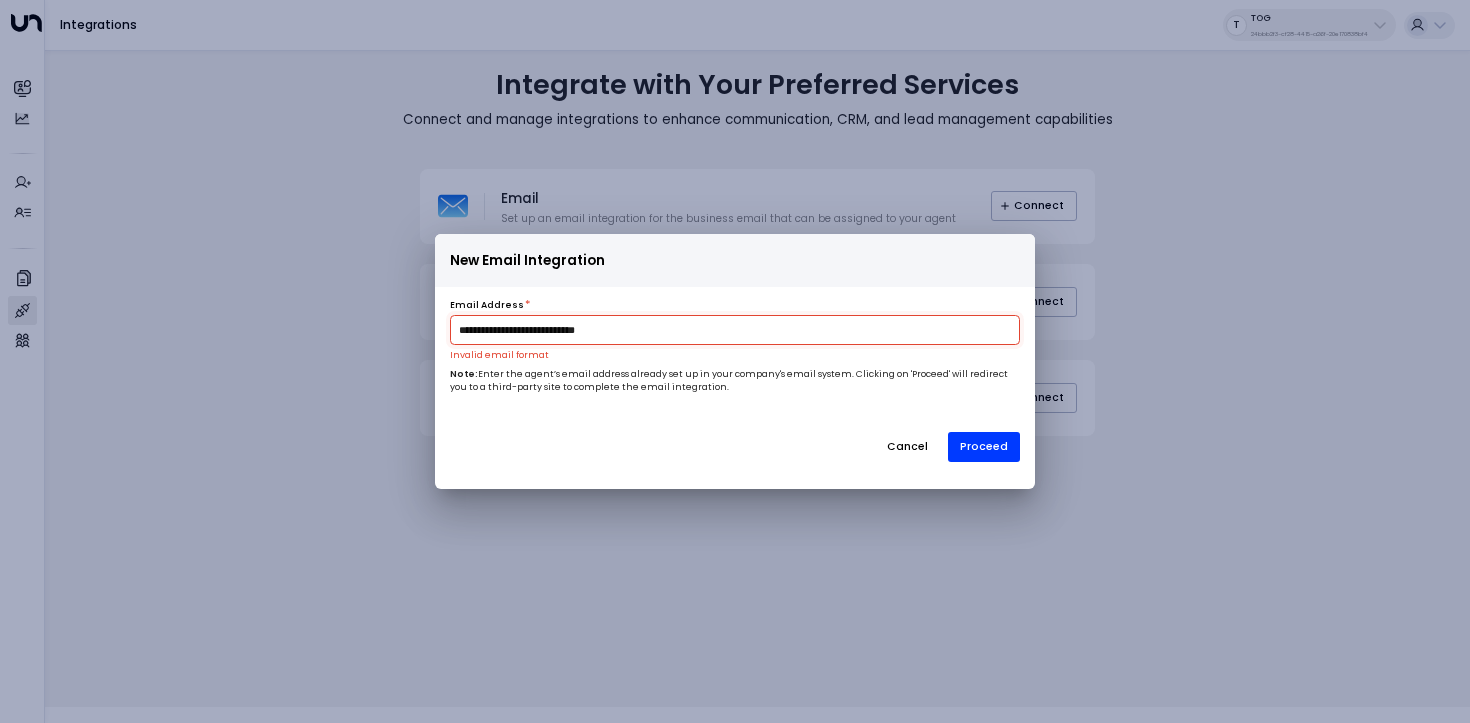 click on "**********" at bounding box center (735, 330) 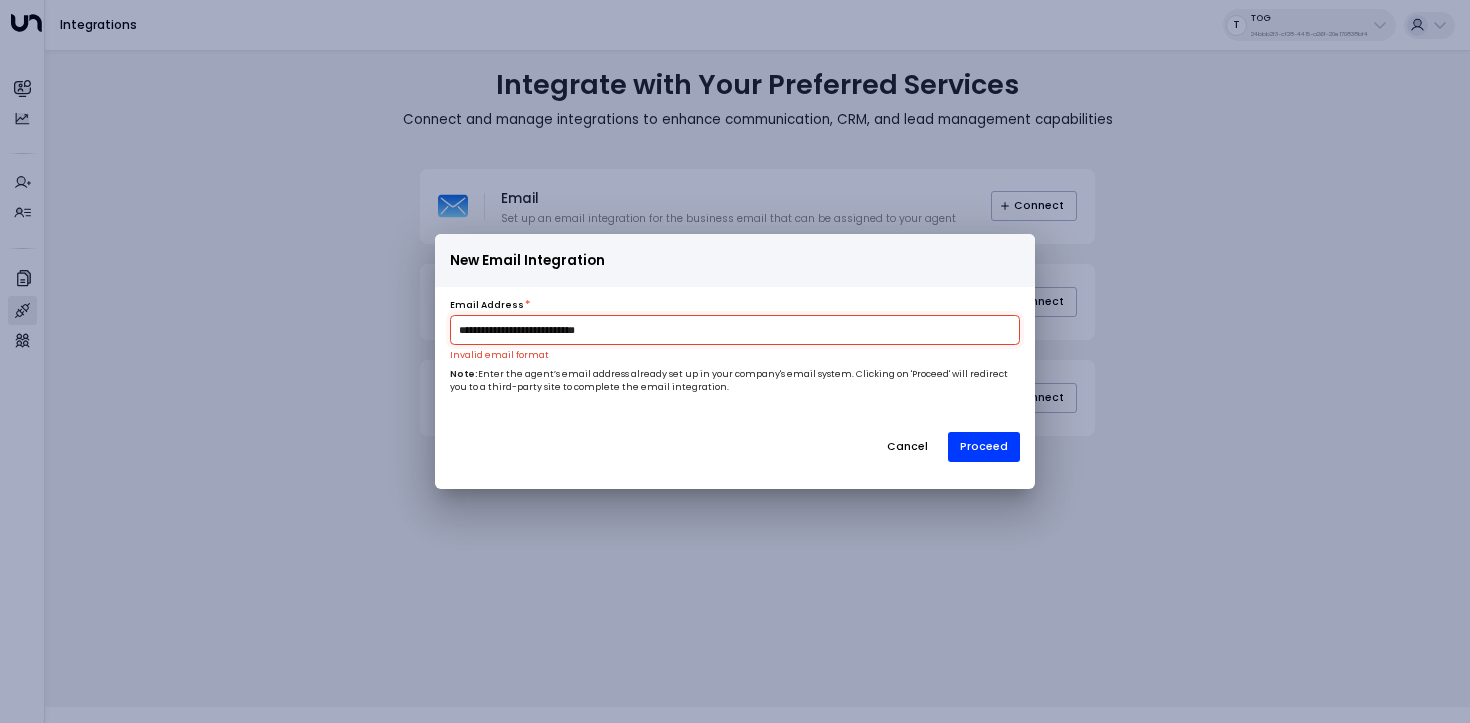 click on "**********" at bounding box center (735, 330) 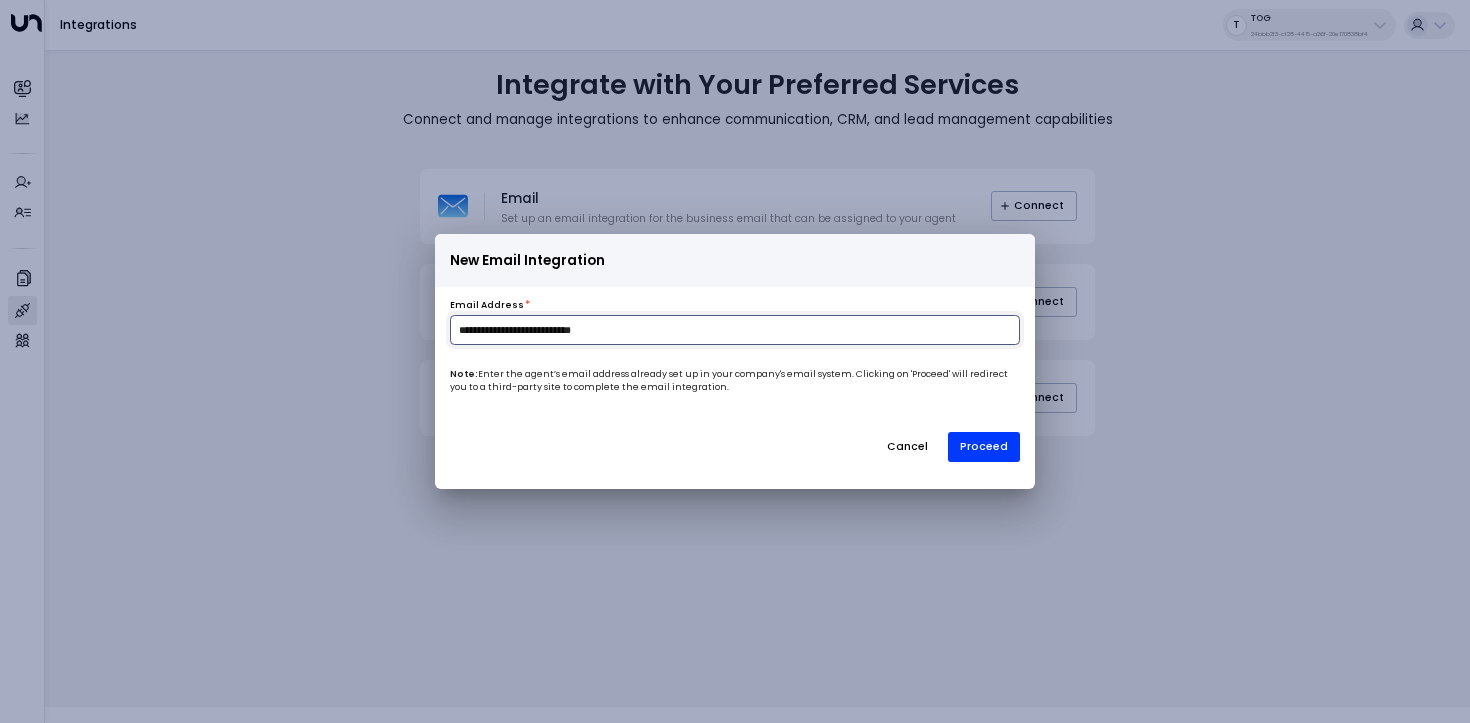 type on "**********" 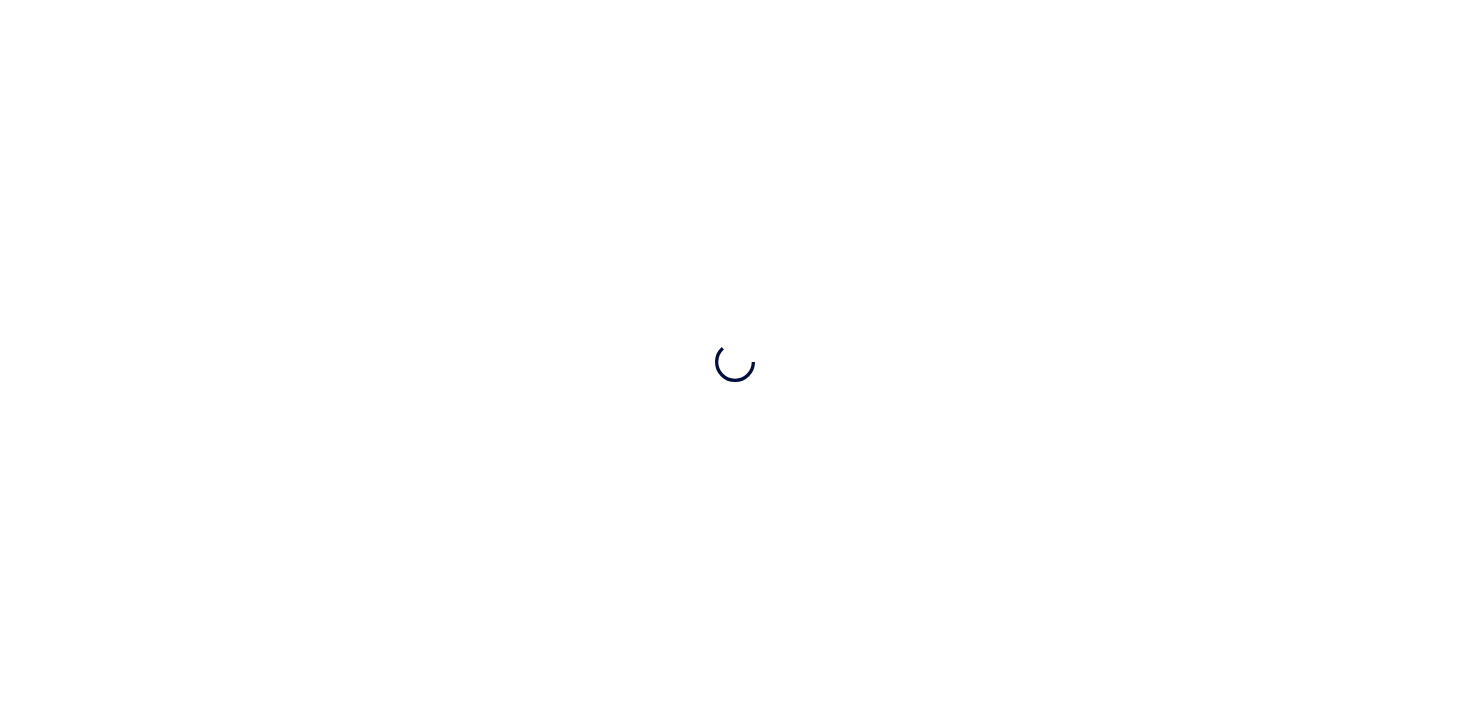 scroll, scrollTop: 0, scrollLeft: 0, axis: both 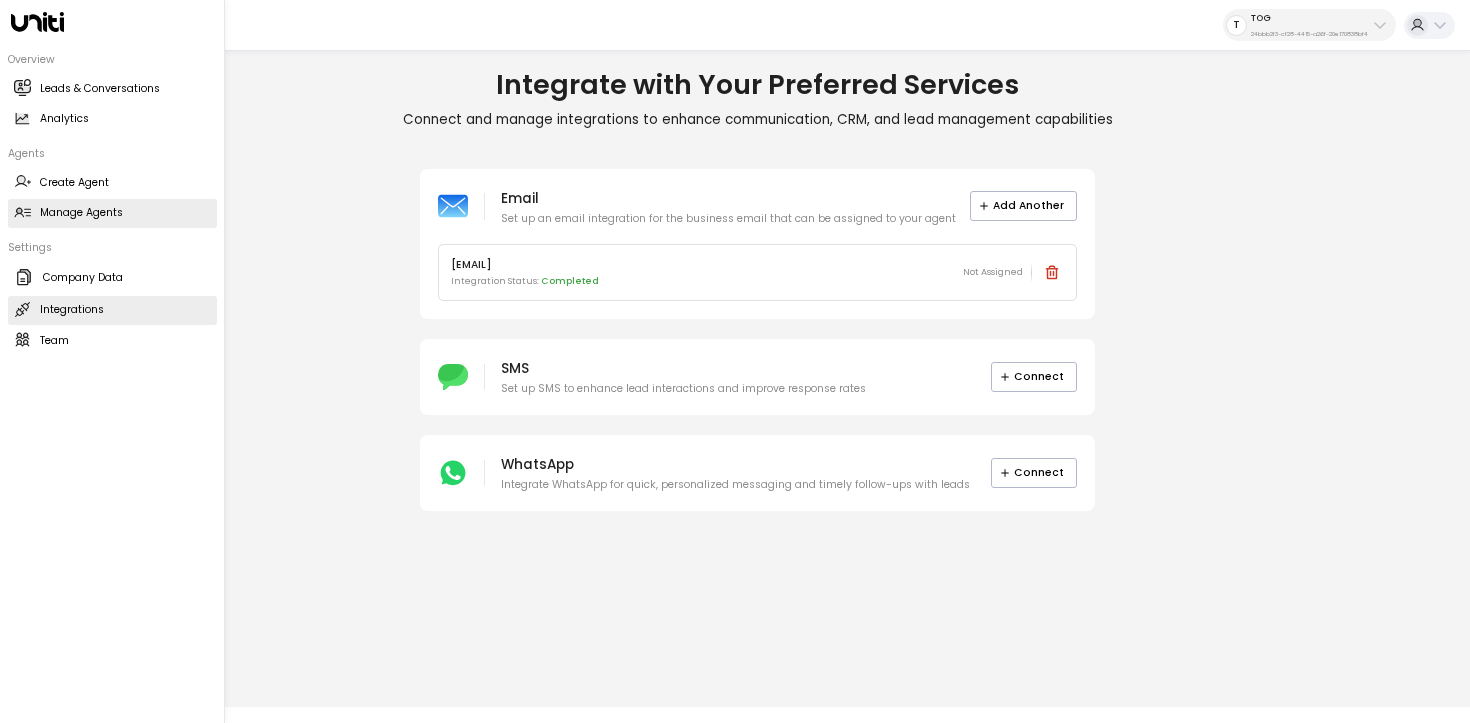 click at bounding box center (18, 210) 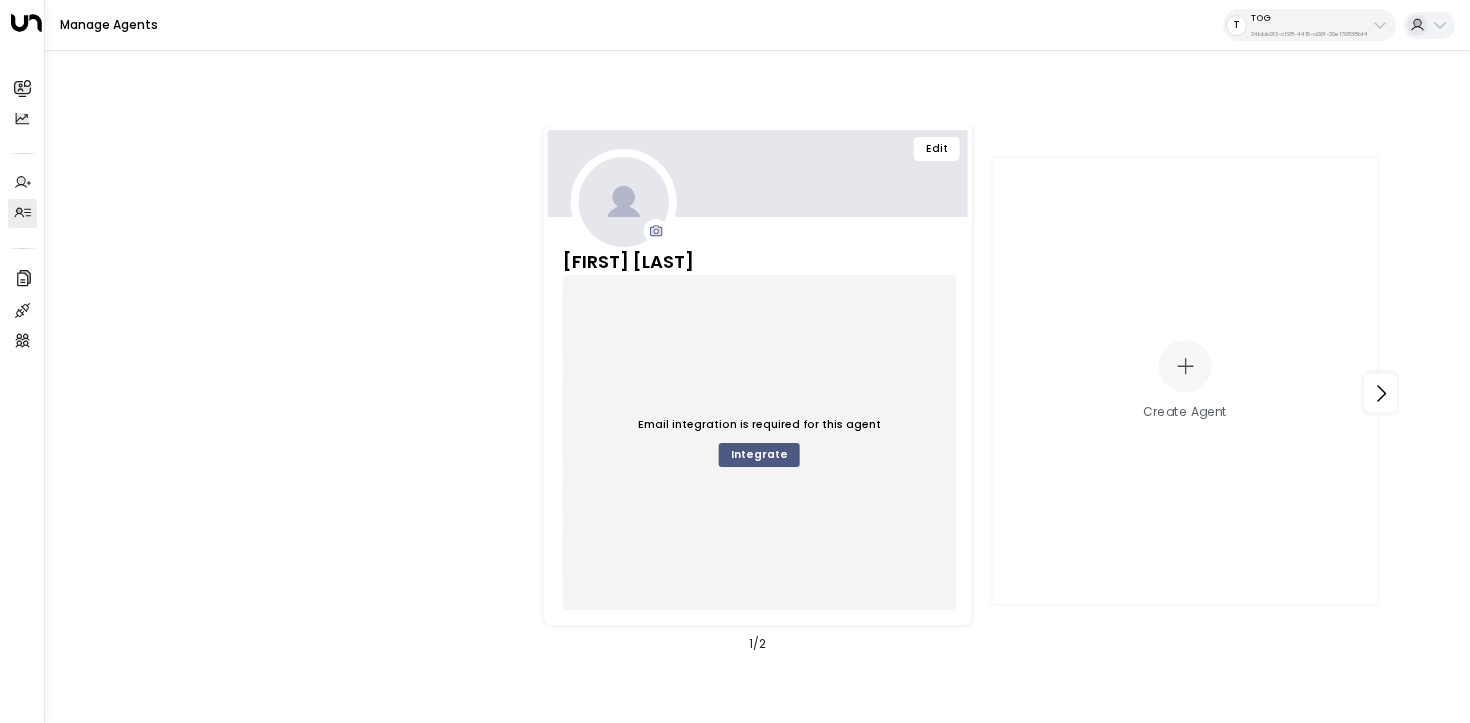 click on "Integrate" at bounding box center (759, 455) 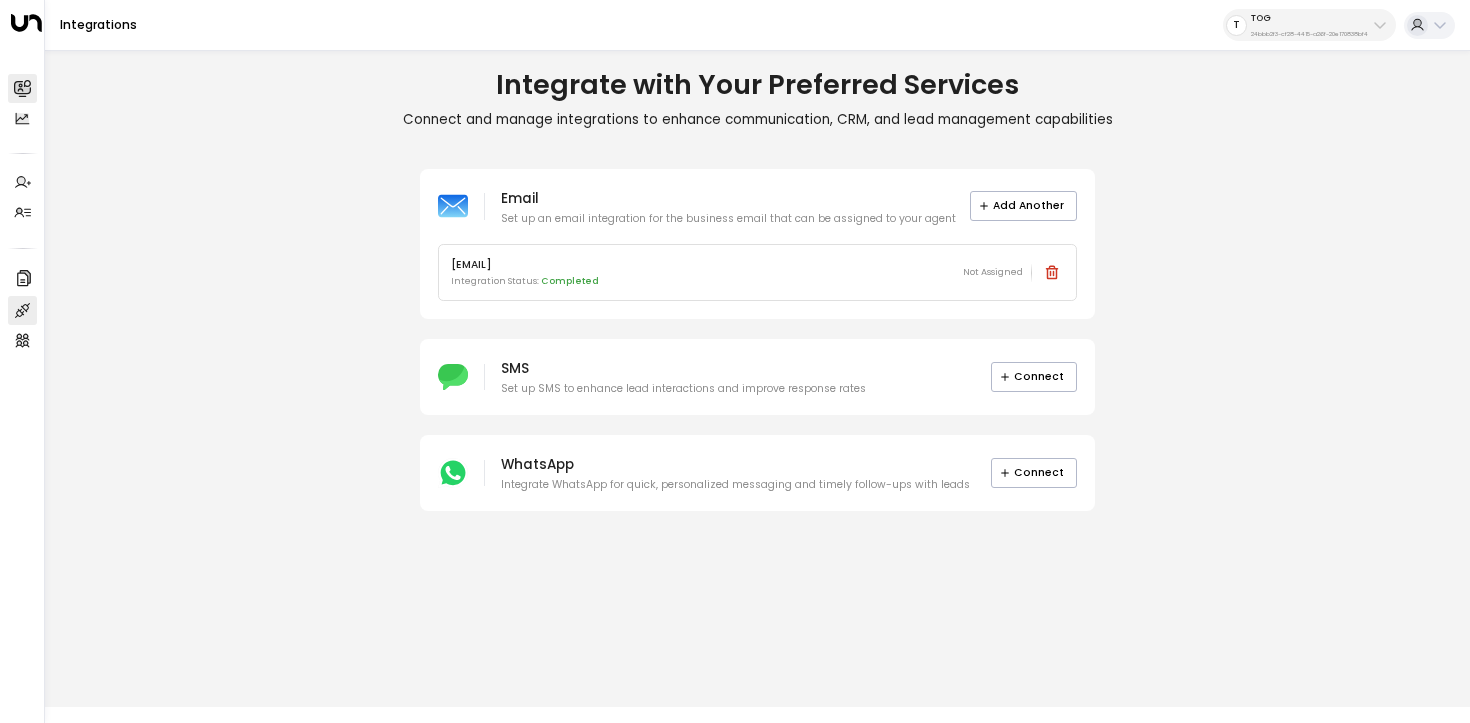 click at bounding box center [22, 87] 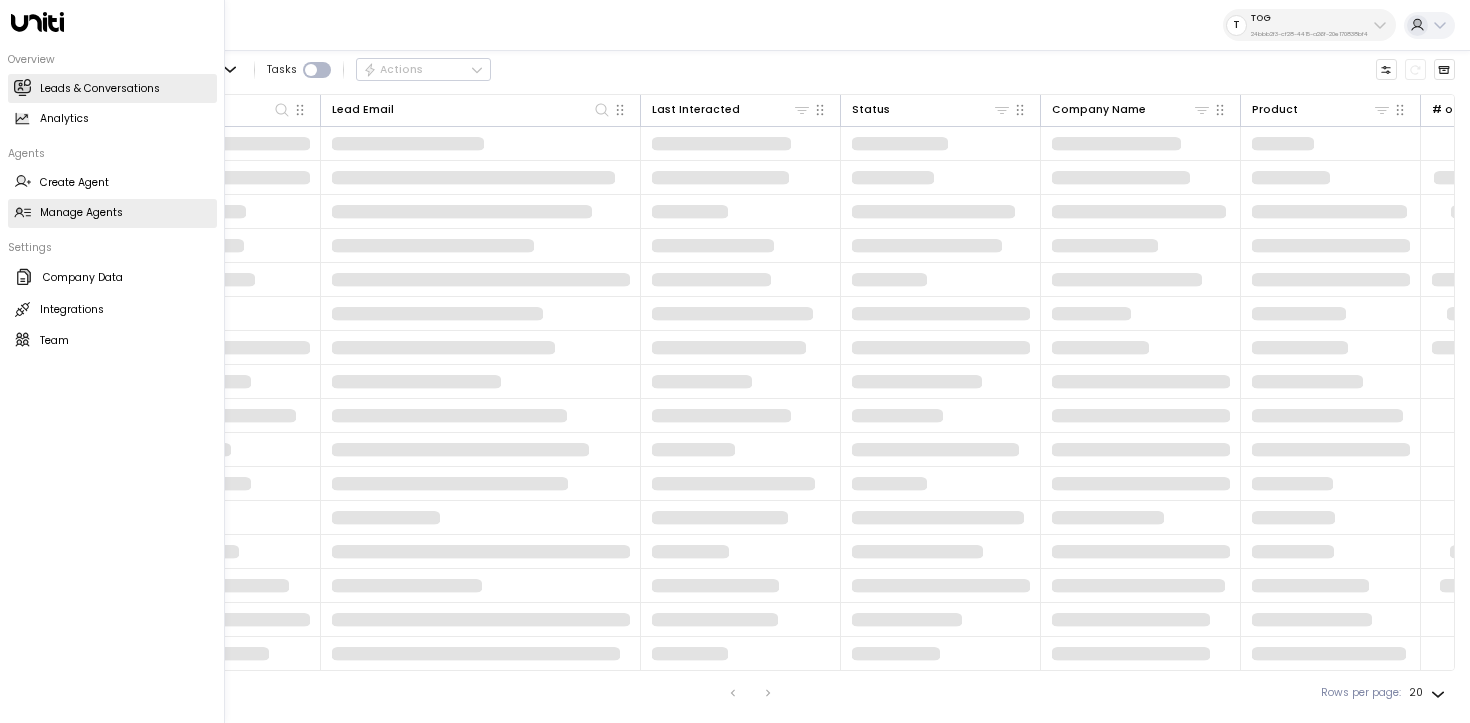 click on "Manage Agents Manage Agents" at bounding box center [112, 213] 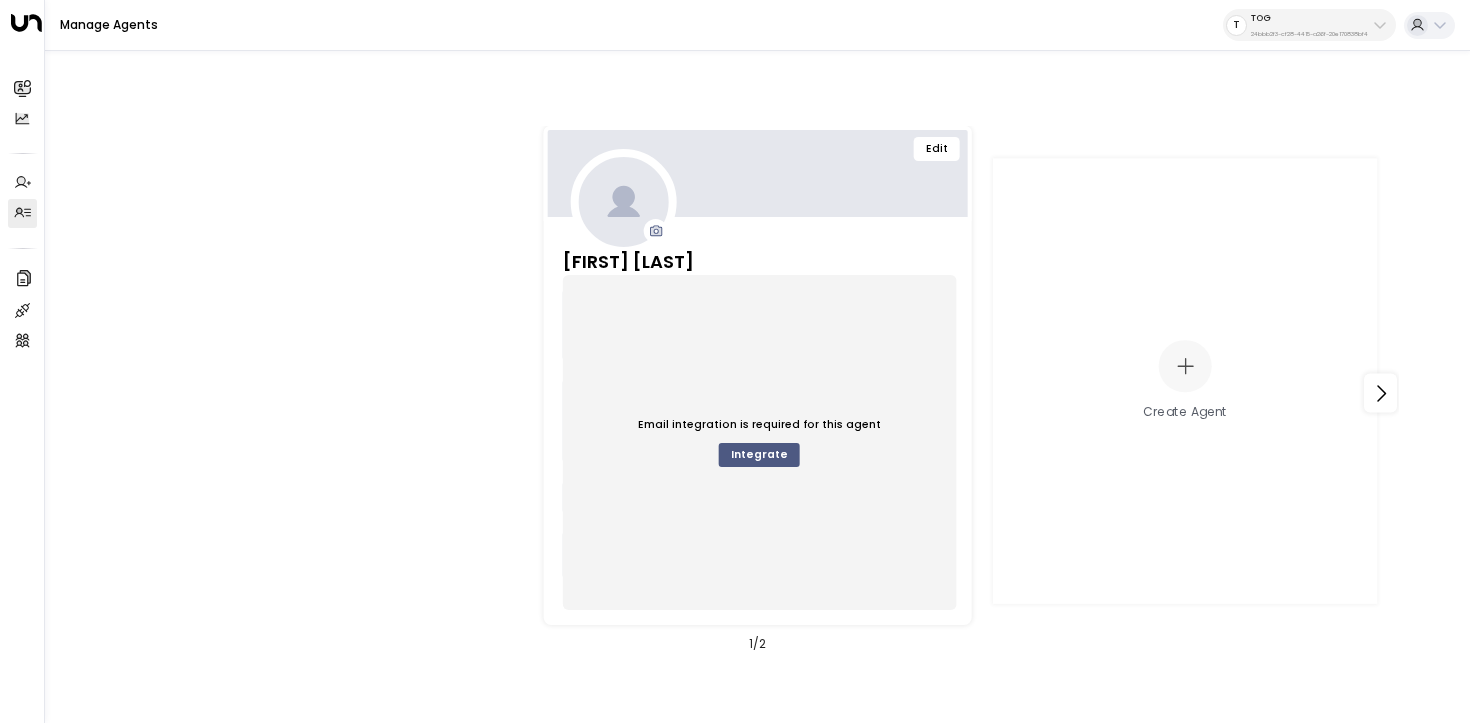 click on "Edit" at bounding box center (937, 149) 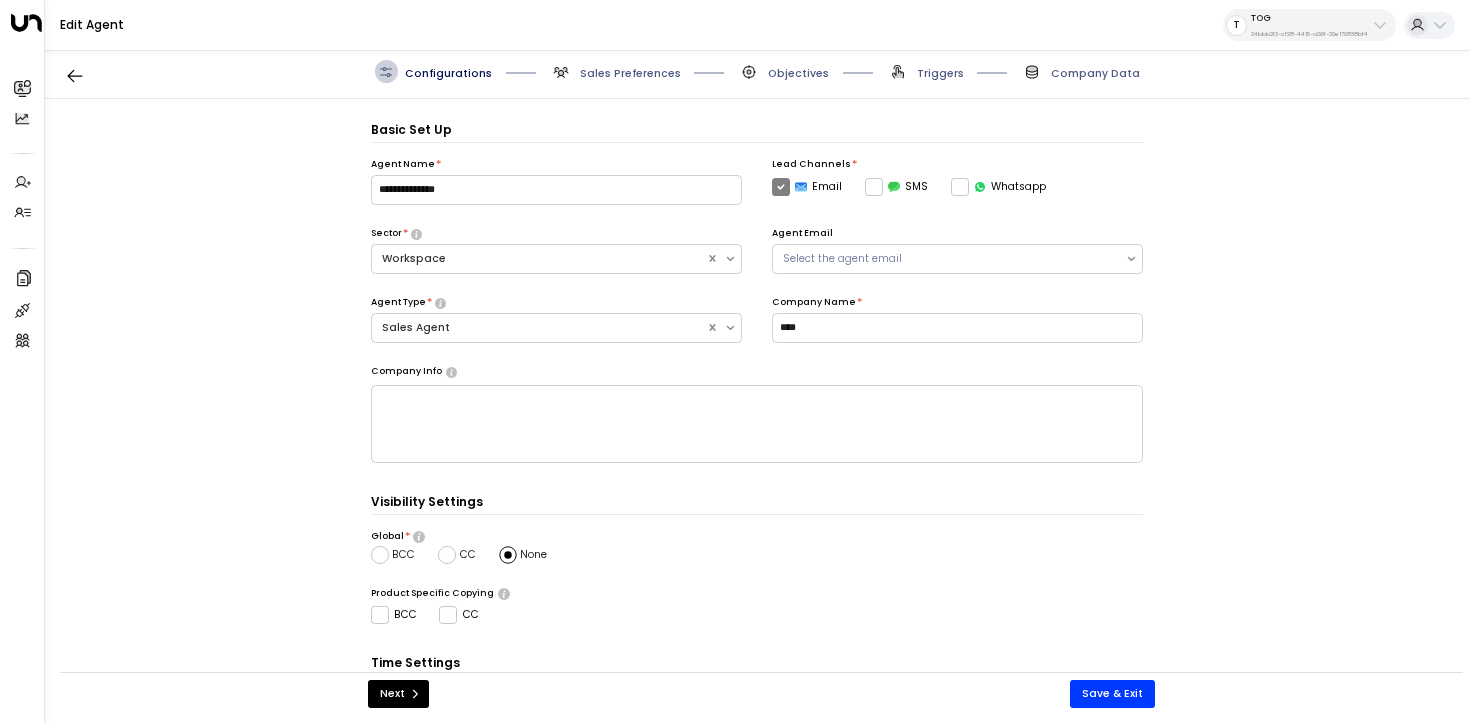 scroll, scrollTop: 22, scrollLeft: 0, axis: vertical 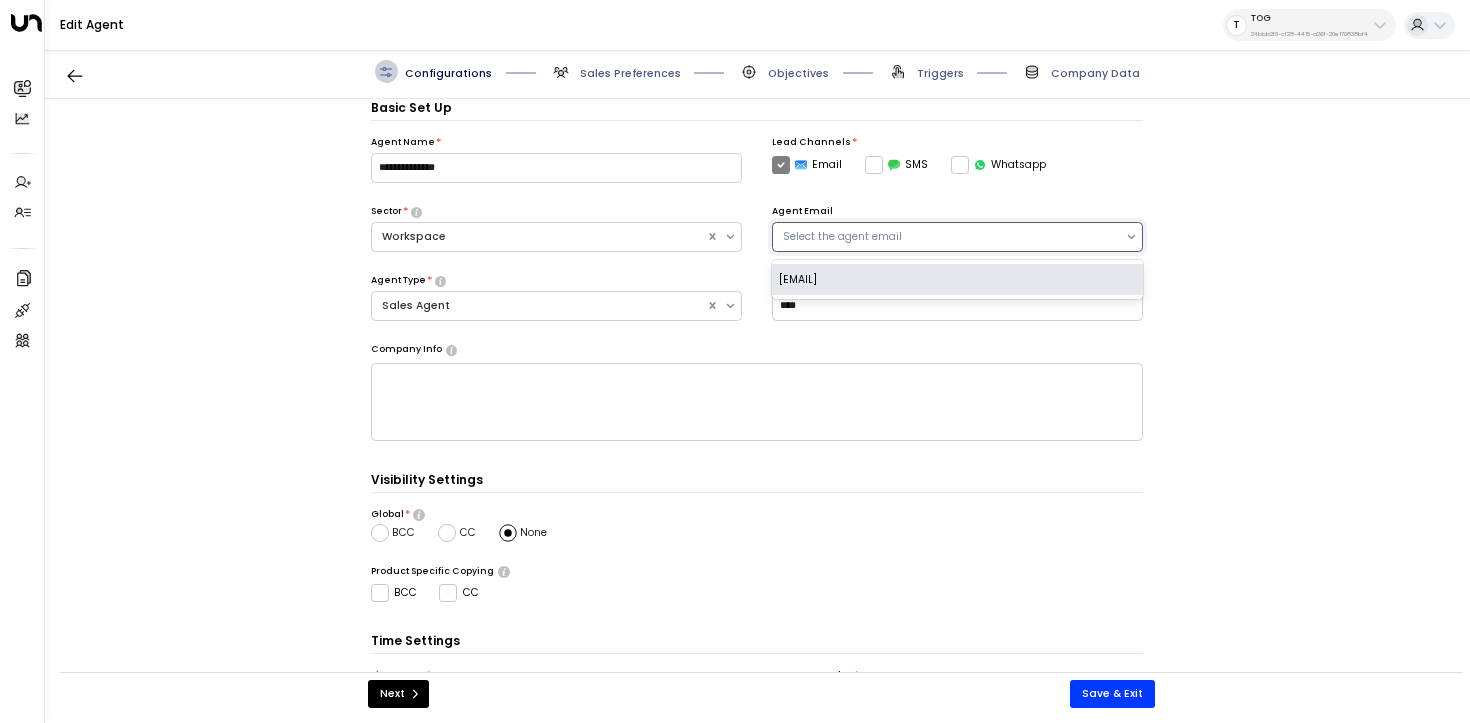 click on "Select the agent email" at bounding box center [949, 237] 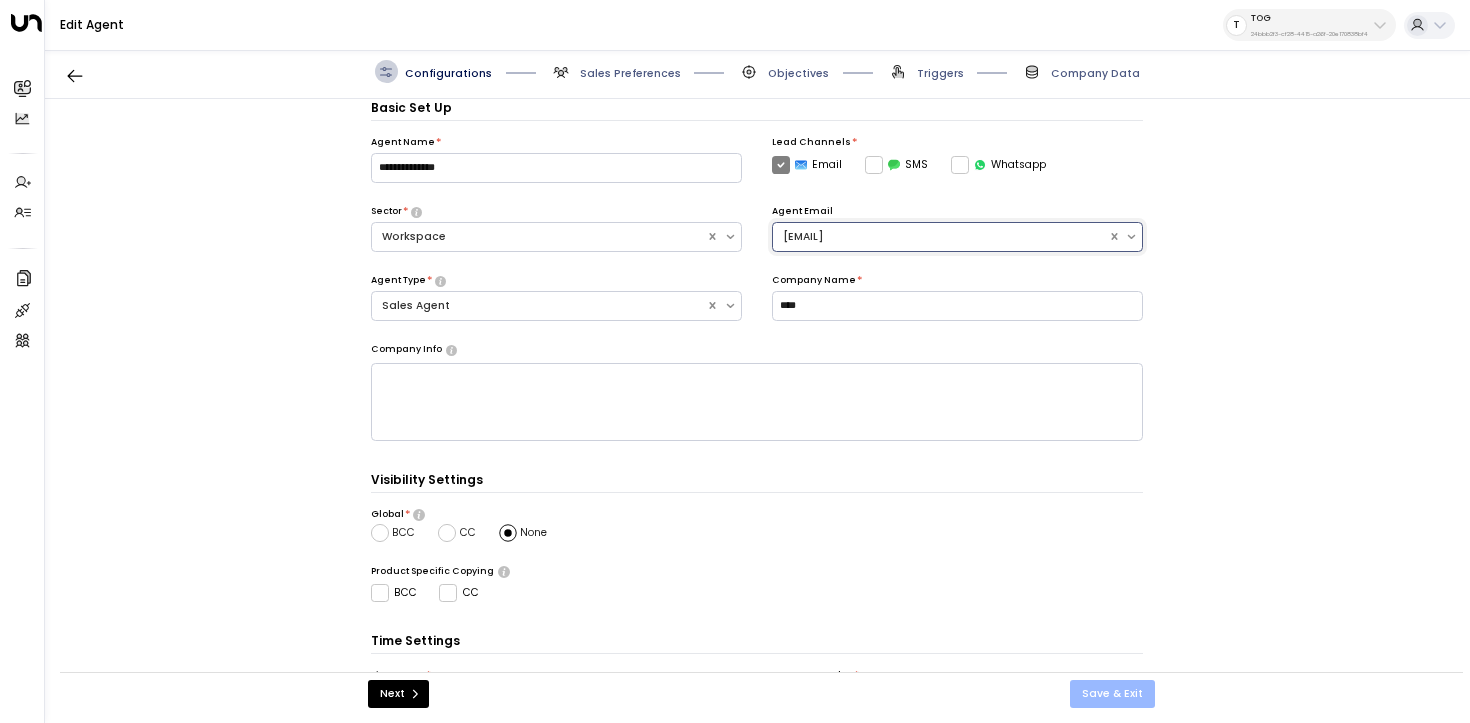click on "Save & Exit" at bounding box center [1112, 694] 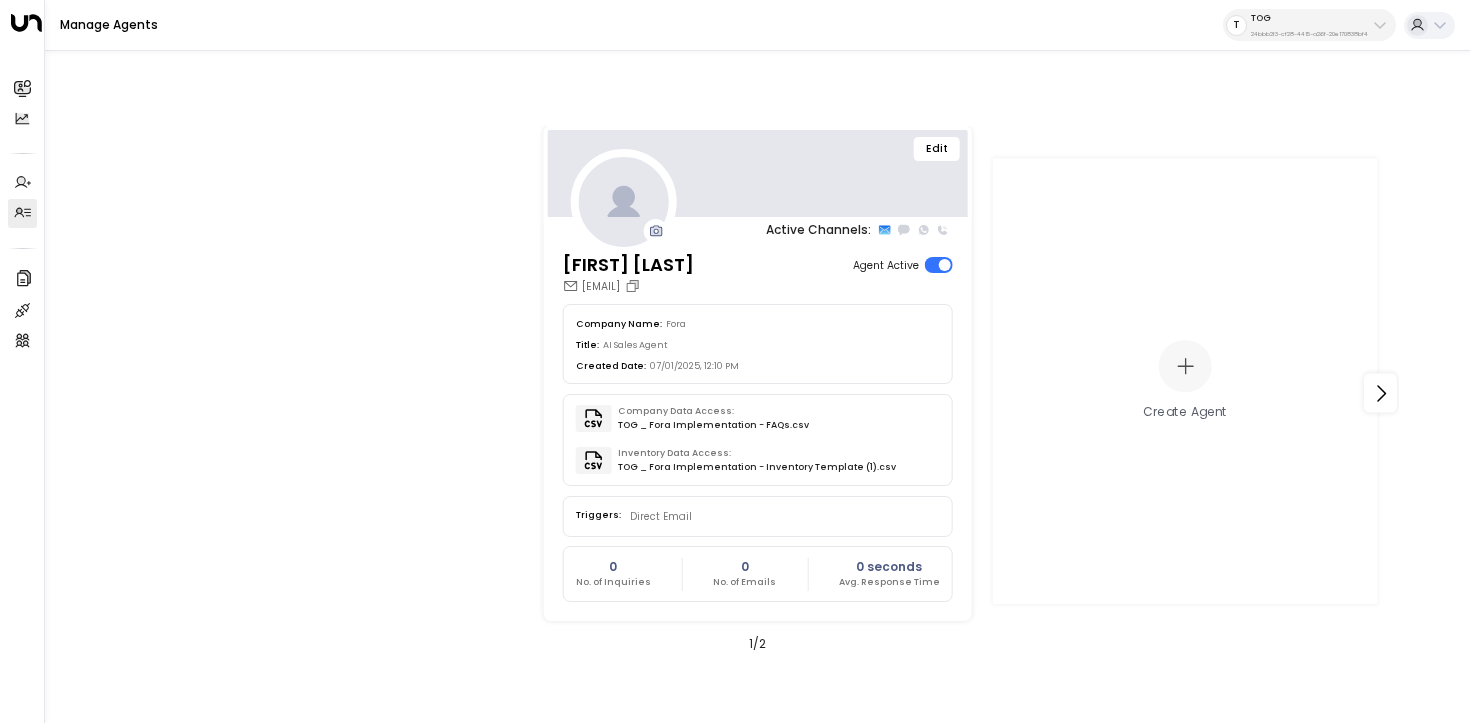 click on "Edit" at bounding box center [937, 149] 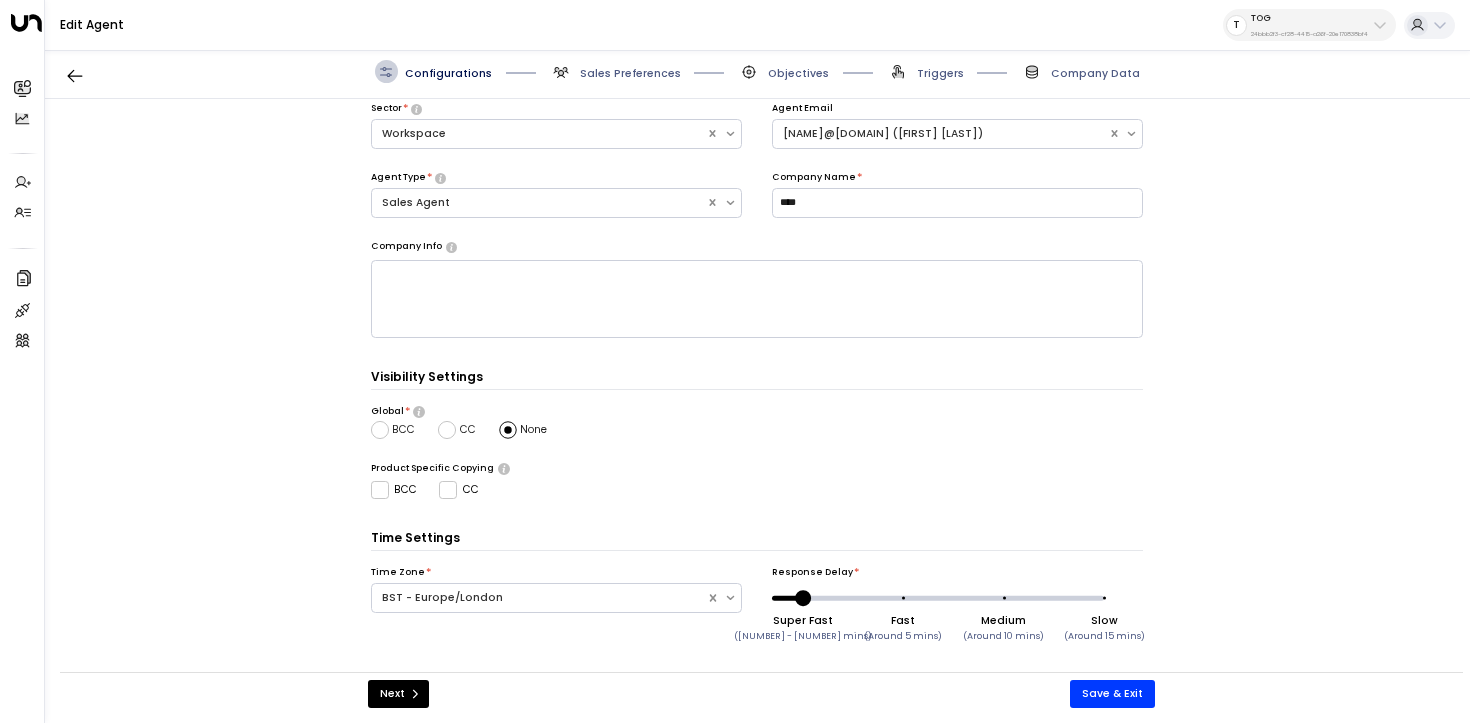 click on "Sales Preferences" at bounding box center (630, 73) 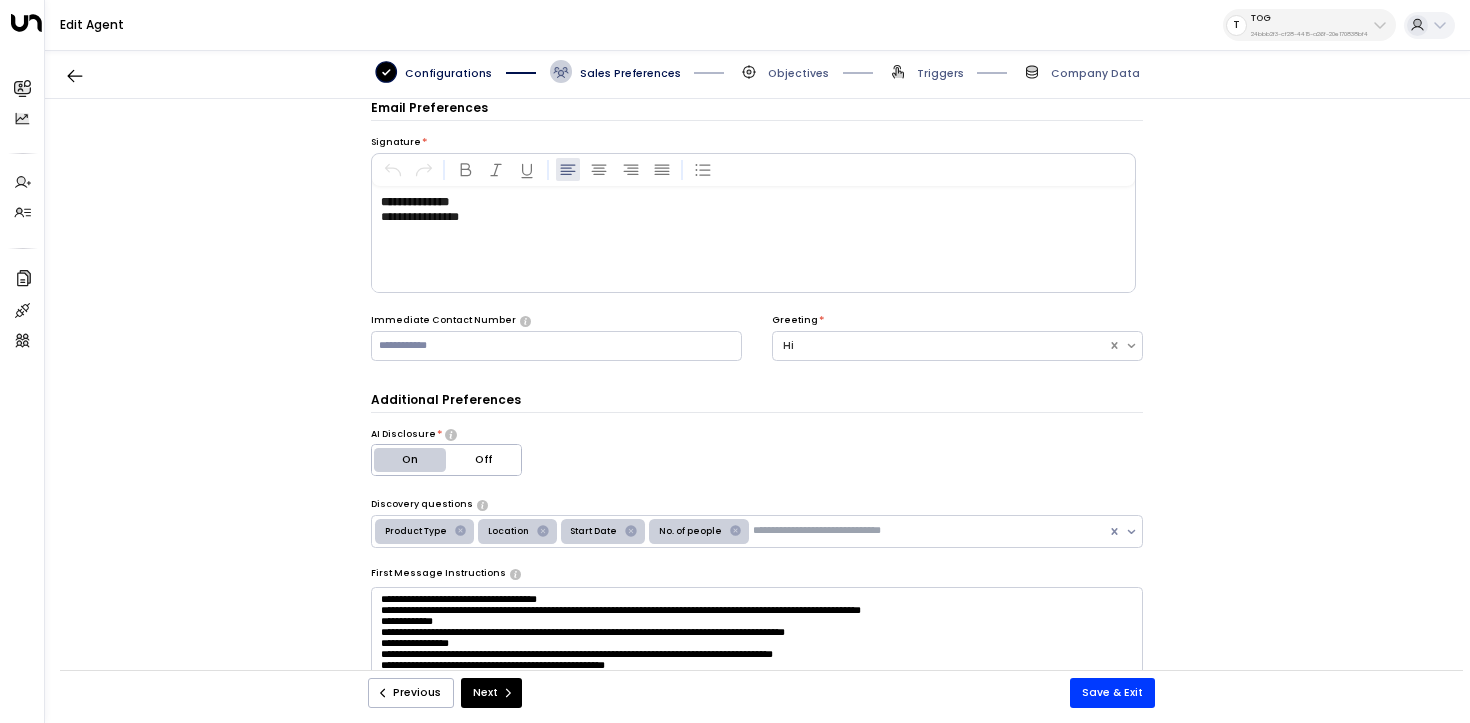 scroll, scrollTop: 186, scrollLeft: 0, axis: vertical 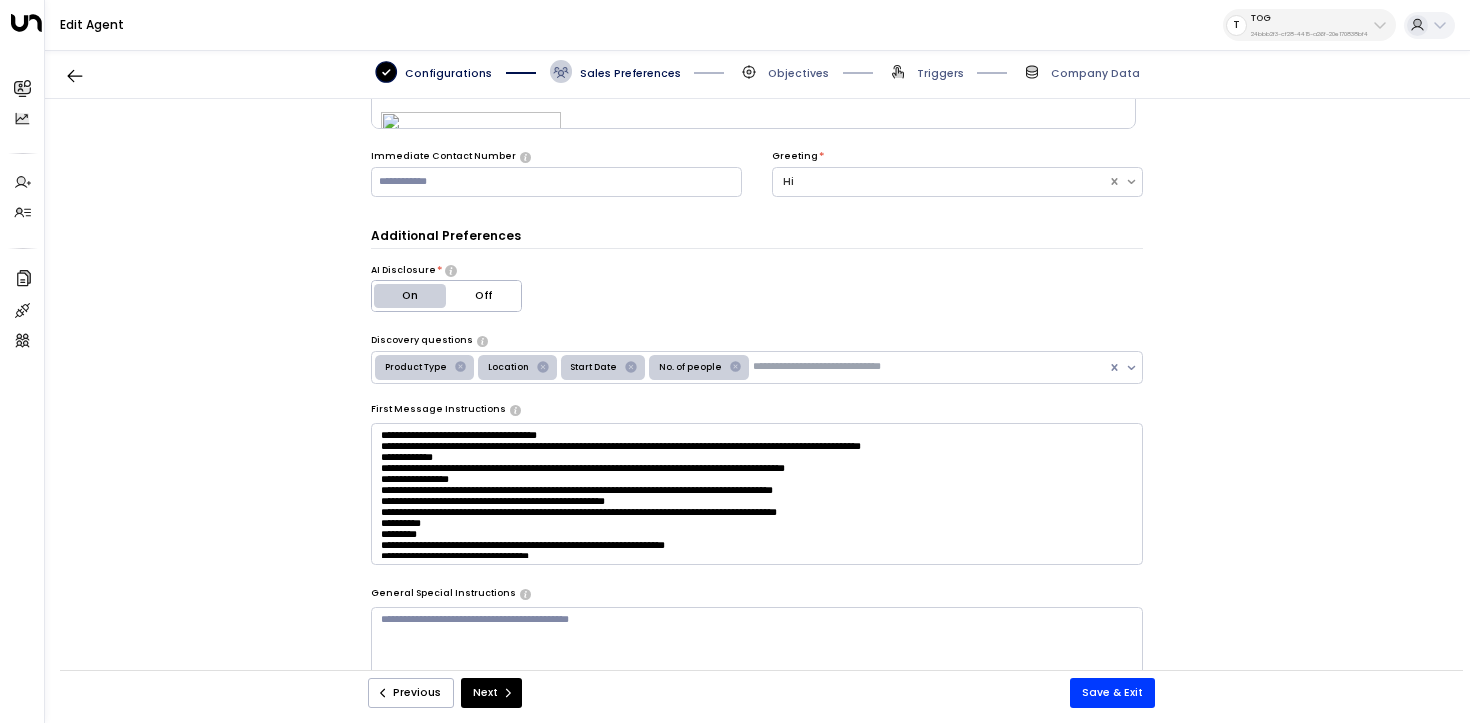 click on "TOG 24bbb2f3-cf28-4415-a26f-20e170838bf4" at bounding box center [1309, 25] 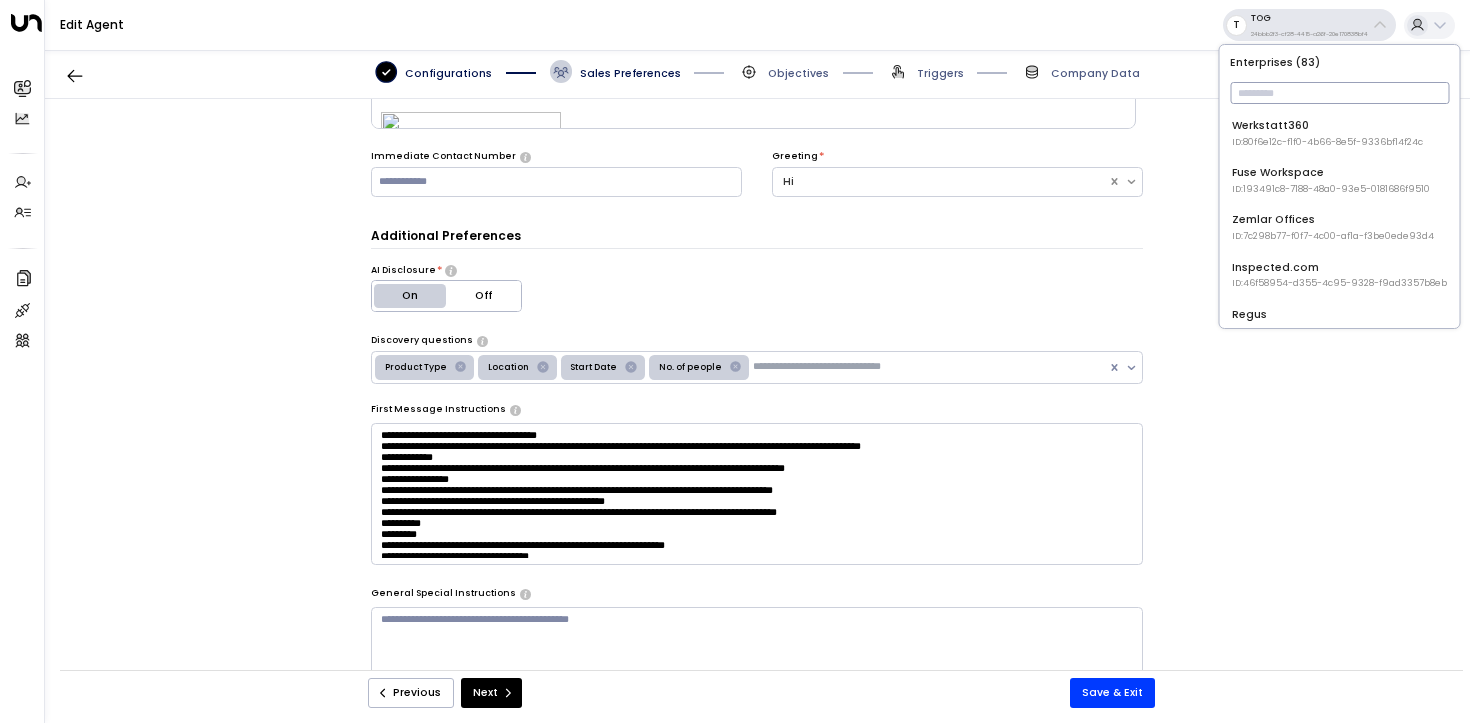 click at bounding box center (1339, 93) 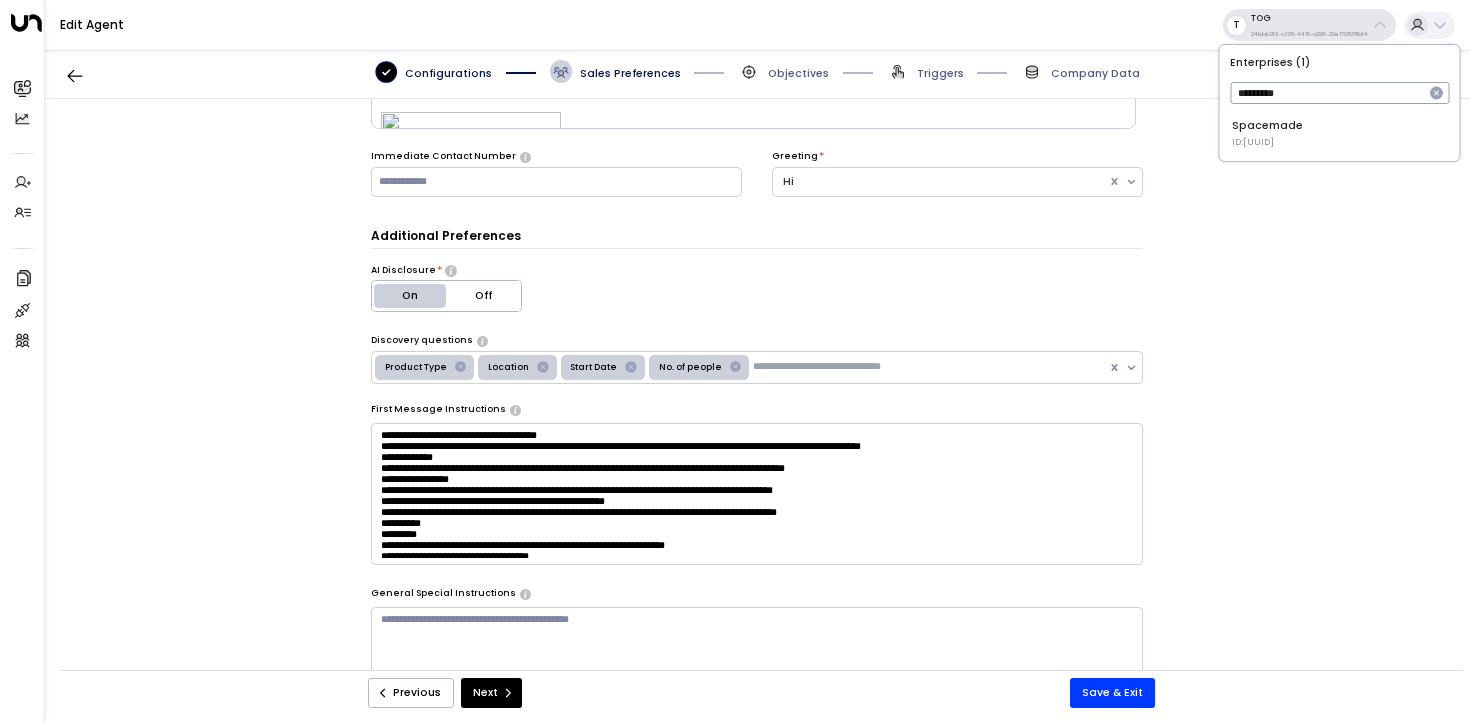 type on "*********" 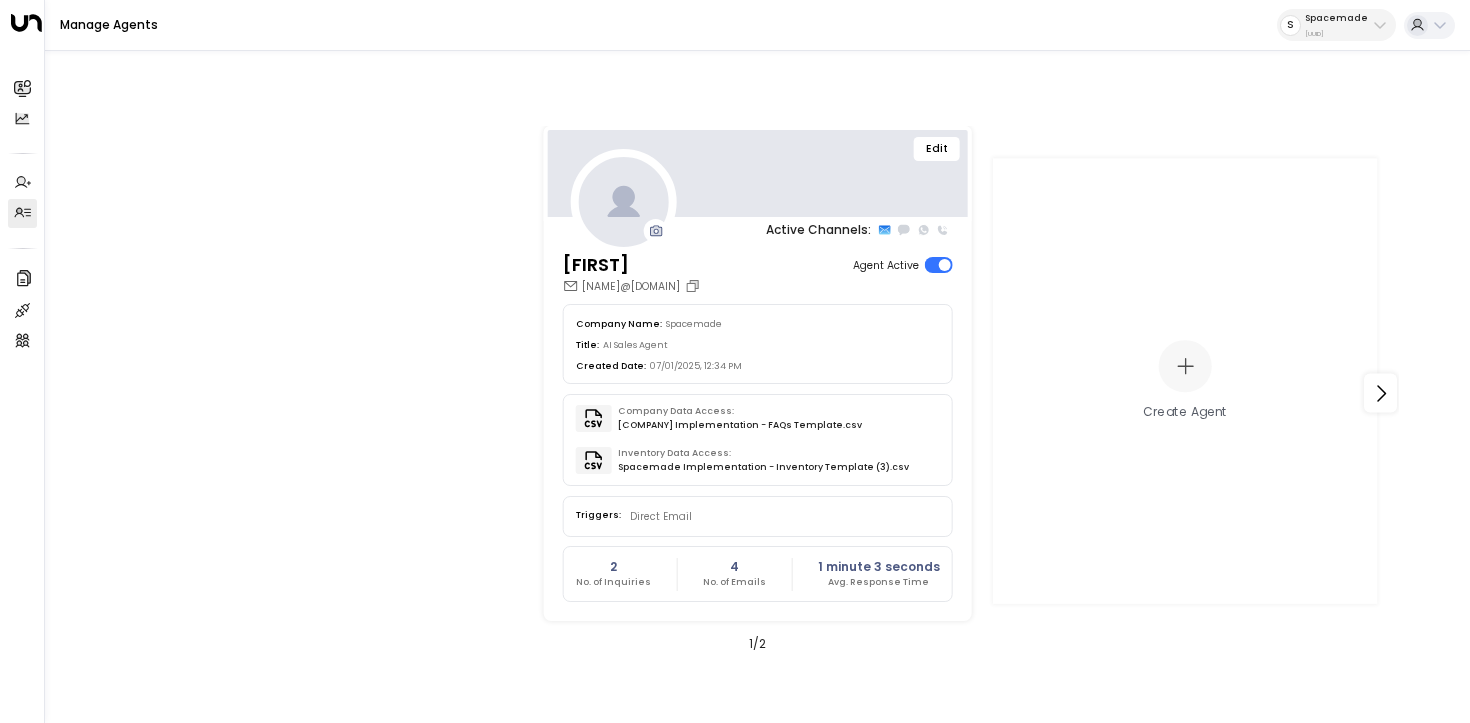 click on "Edit" at bounding box center [937, 149] 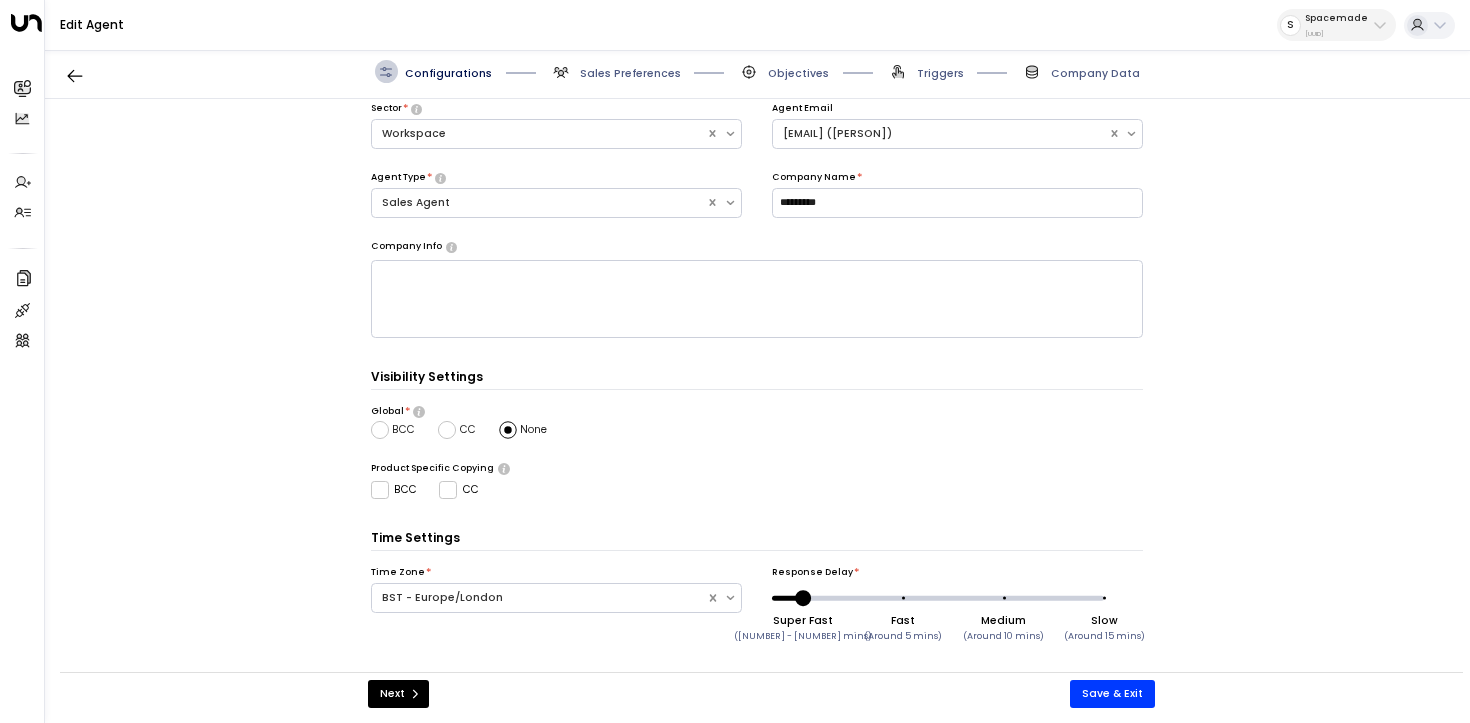 click on "Sales Preferences" at bounding box center [630, 73] 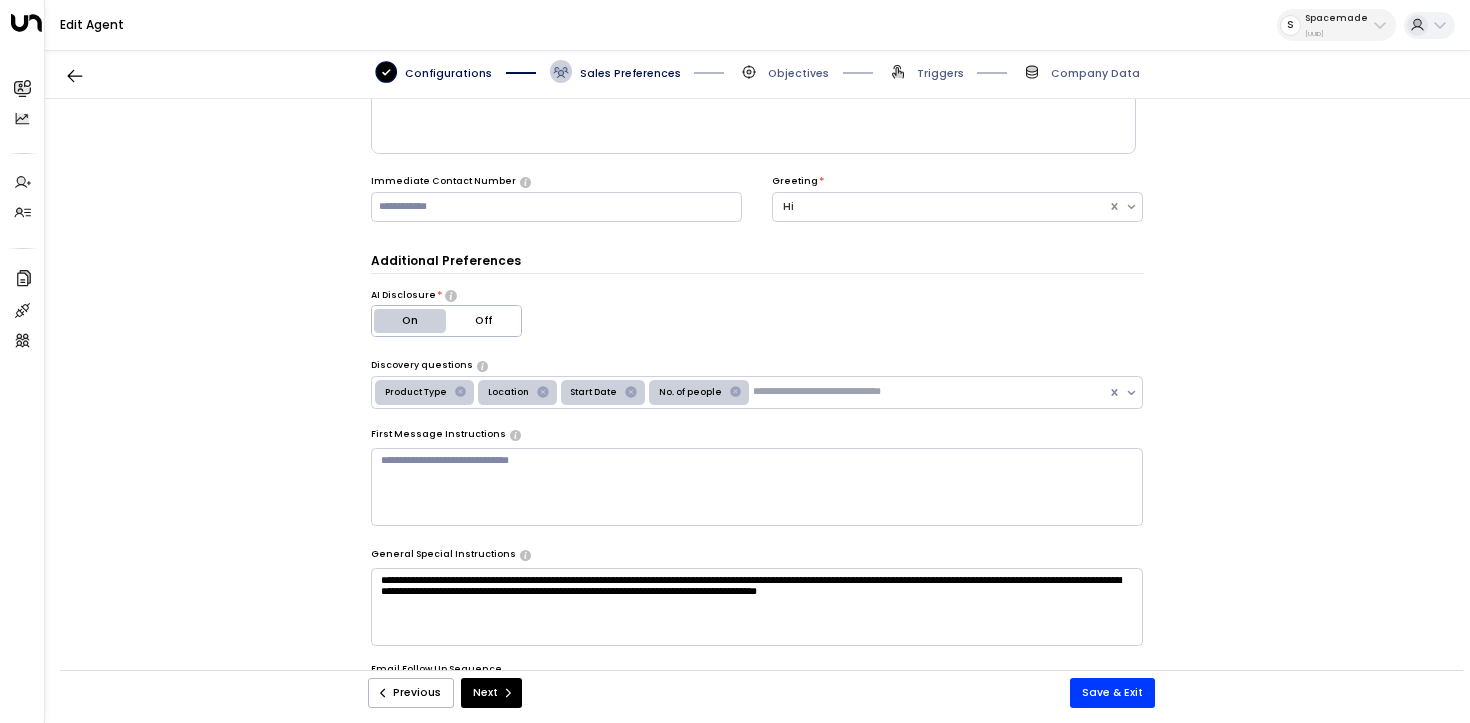 scroll, scrollTop: 190, scrollLeft: 0, axis: vertical 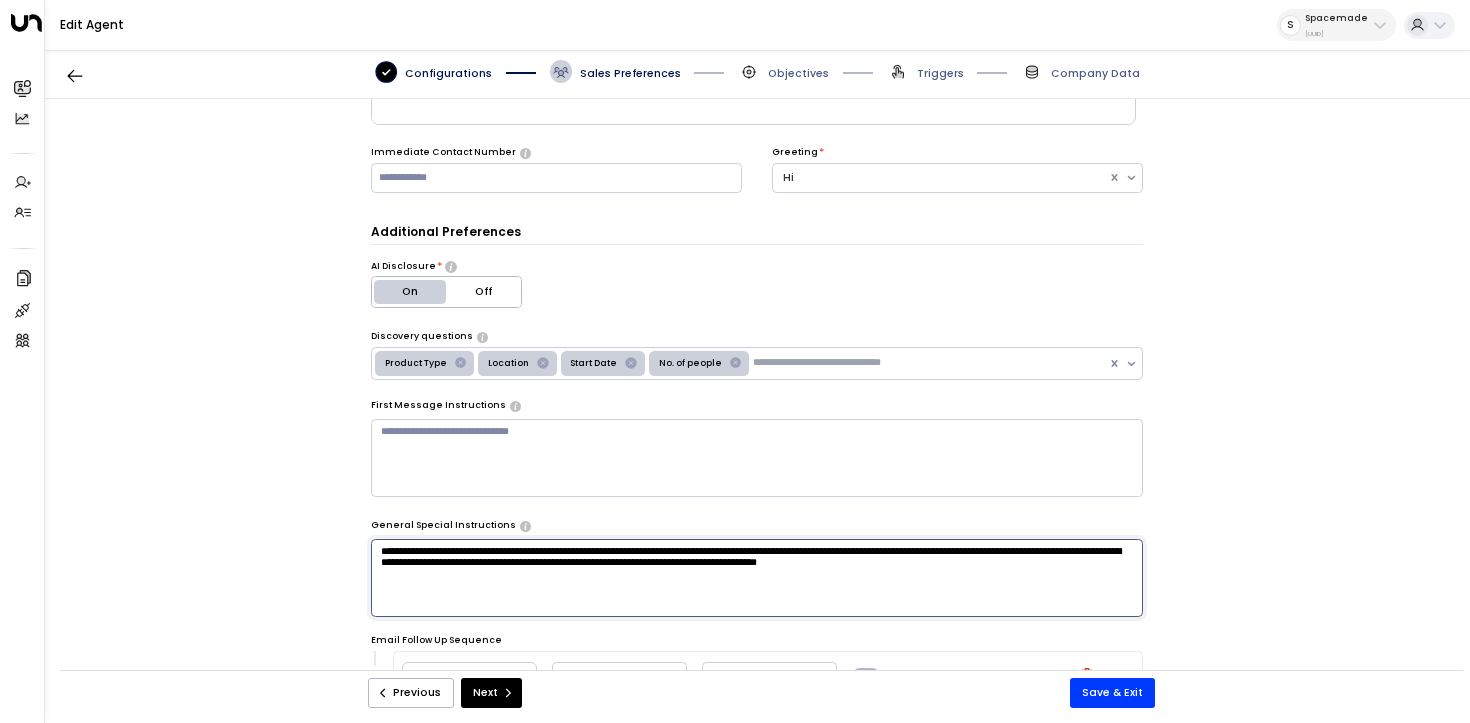click on "**********" at bounding box center (757, 578) 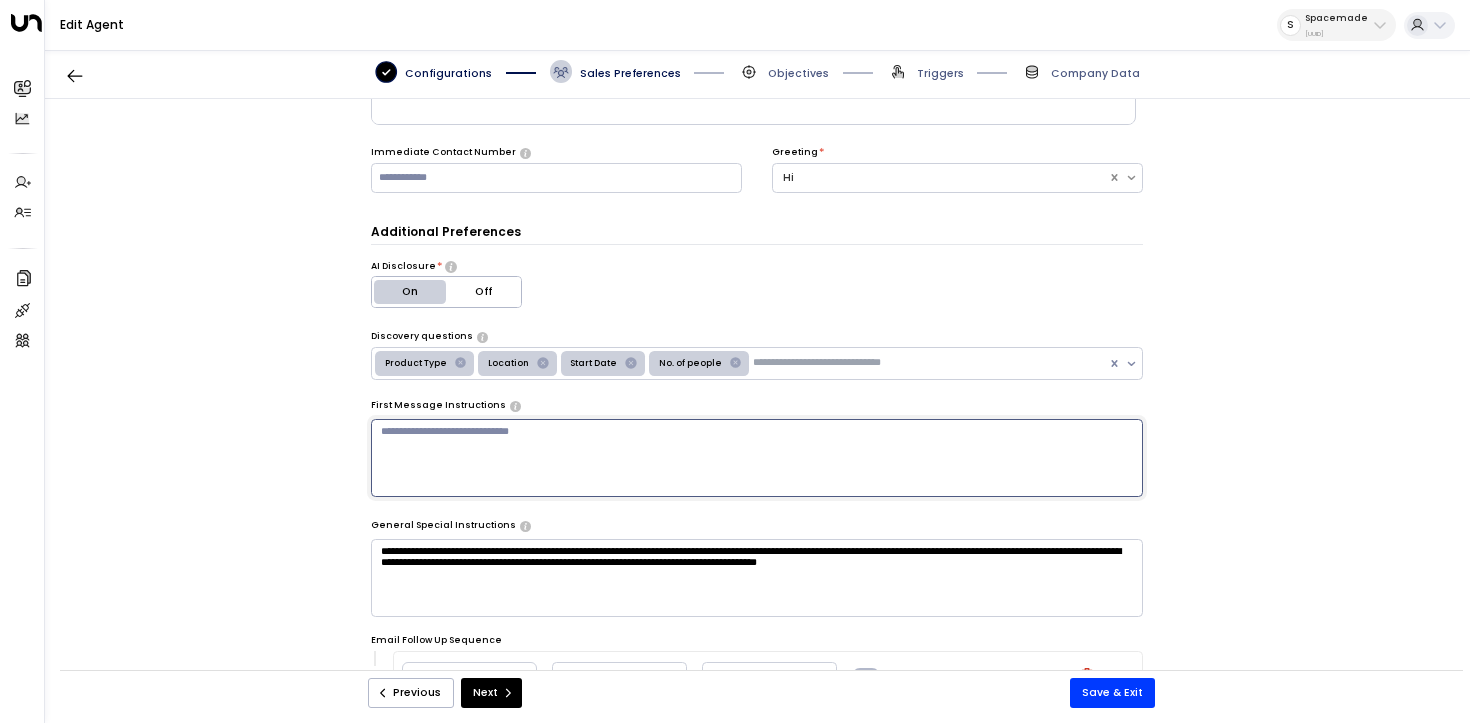 click at bounding box center [757, 458] 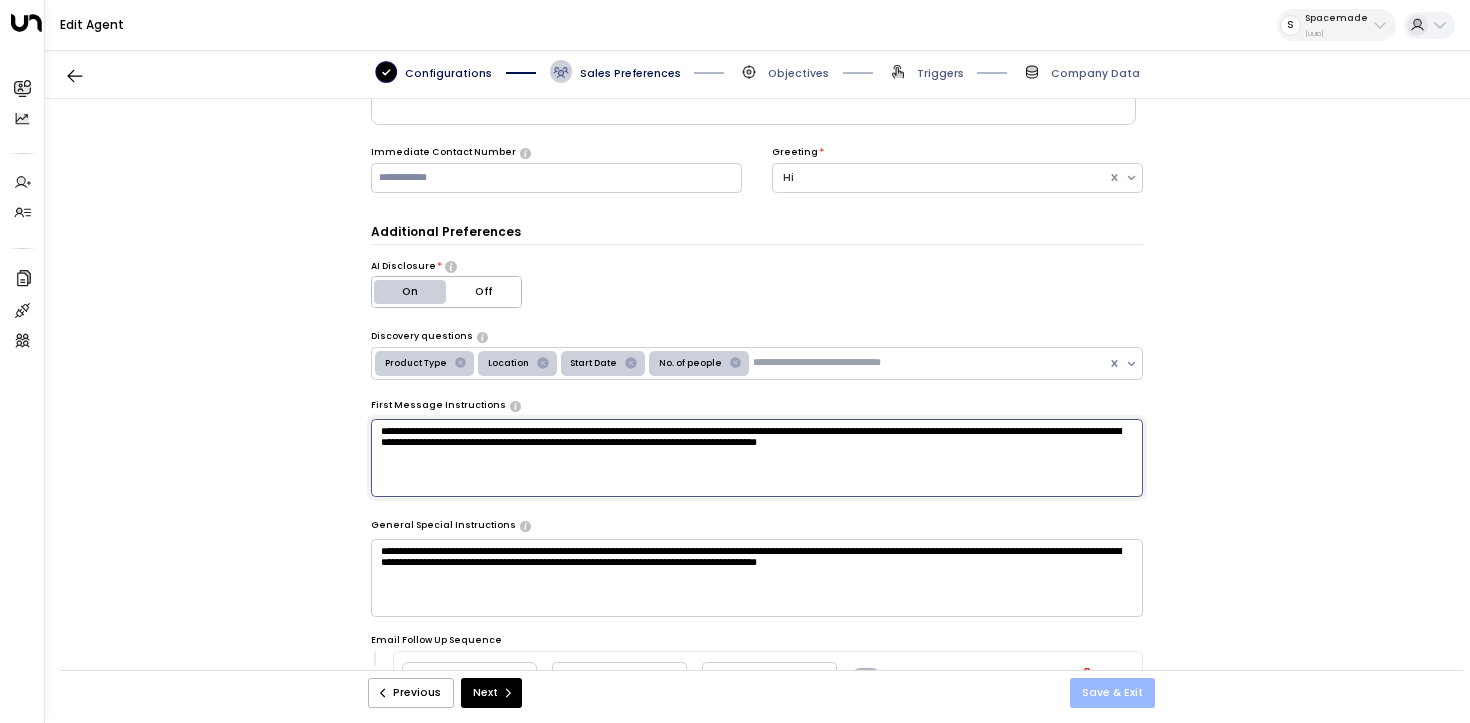 type on "**********" 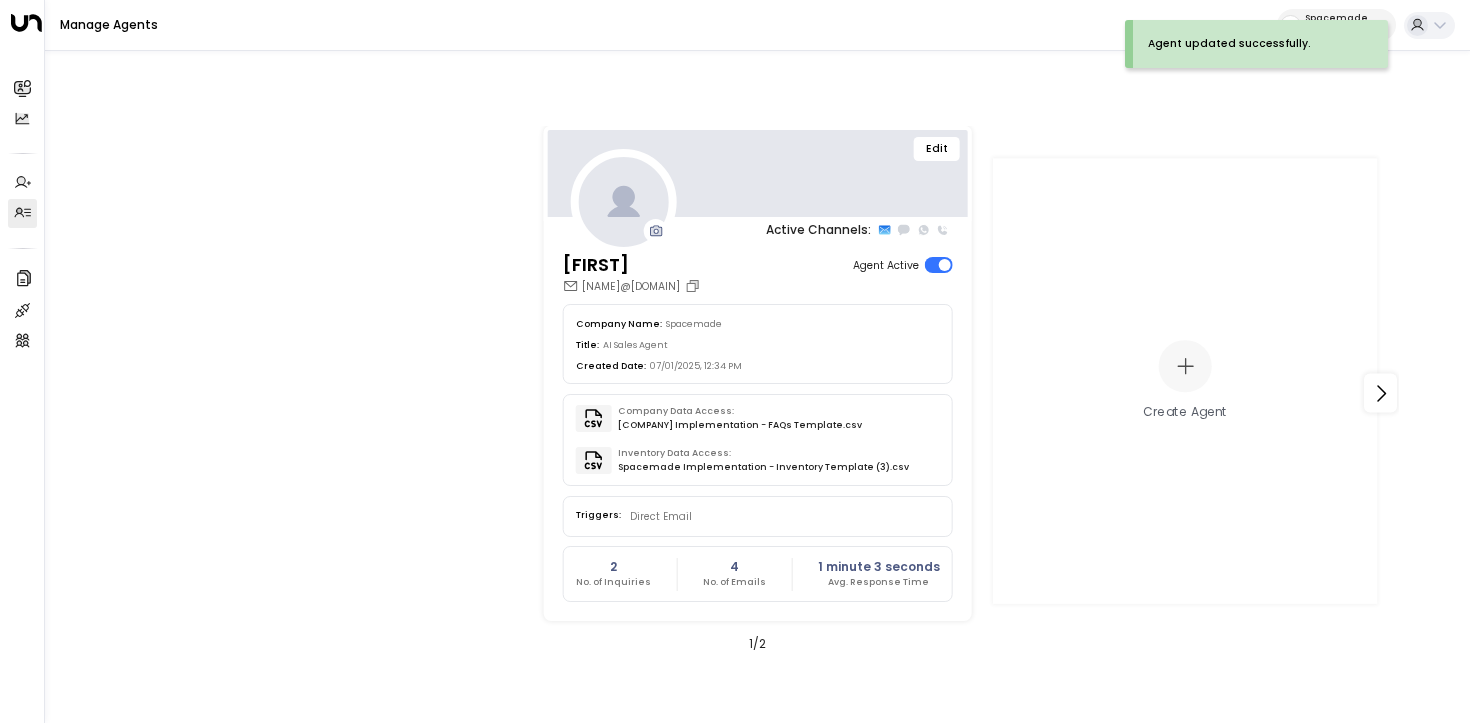 click on "Edit Active Channels: Lana   lana@spacemade.co Agent Active Company Name: Spacemade Title: AI Sales Agent Created Date: 07/01/2025, 12:34 PM Company Data Access: Spacemade Implementation - FAQs Template.csv Inventory Data Access: Spacemade Implementation - Inventory Template (3).csv Triggers: Direct Email 2 No. of Inquiries 4 No. of Emails 1 minute 3 seconds Avg. Response Time Create Agent 1  /  2" at bounding box center (757, 394) 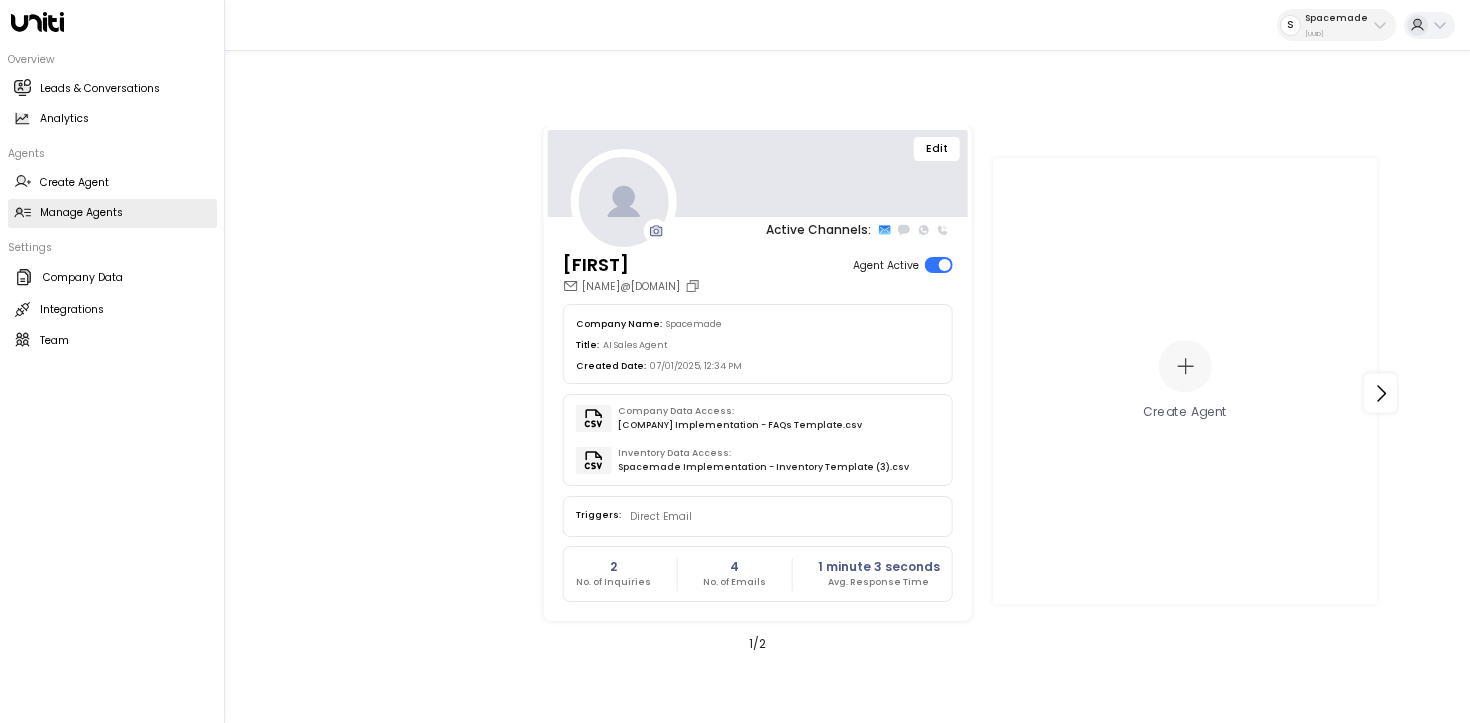 click on "Overview Leads & Conversations Leads & Conversations Analytics Analytics" at bounding box center (112, 93) 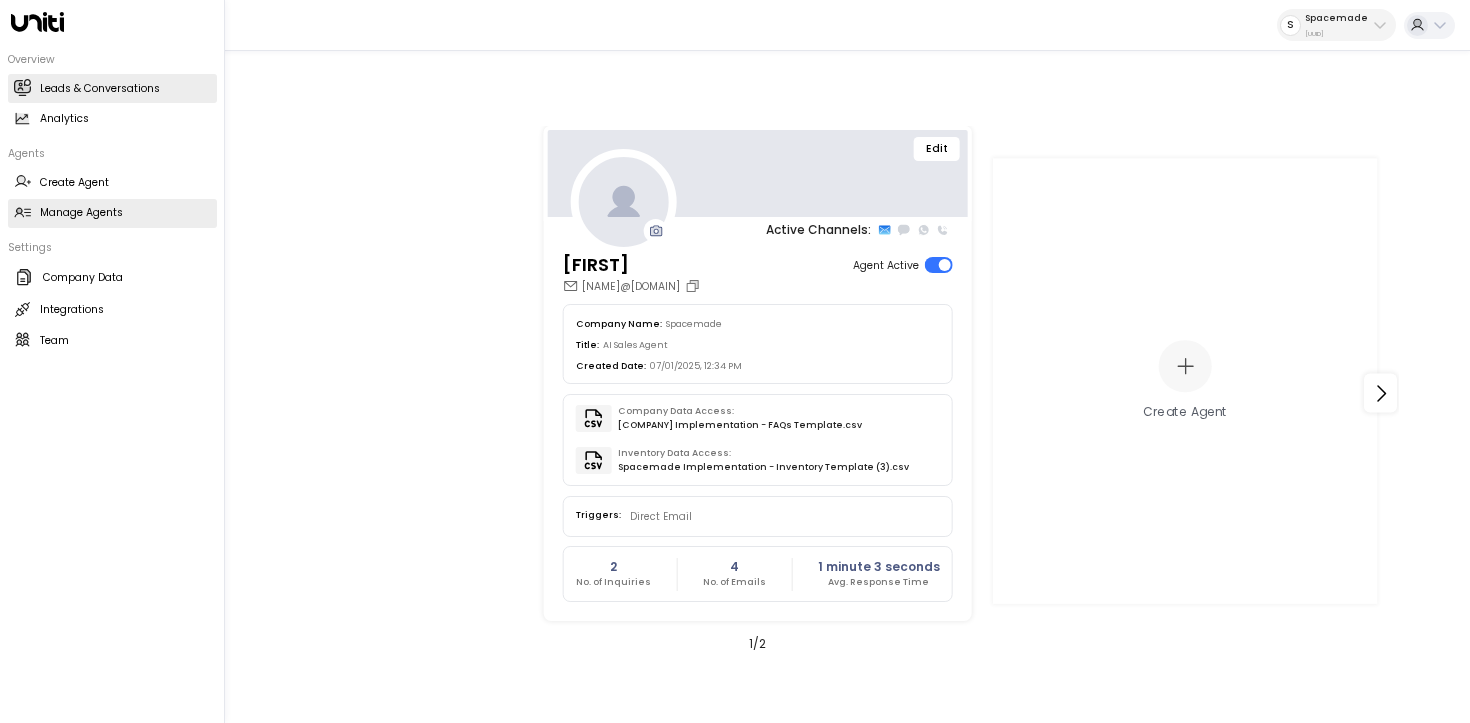 click on "Leads & Conversations" at bounding box center [100, 89] 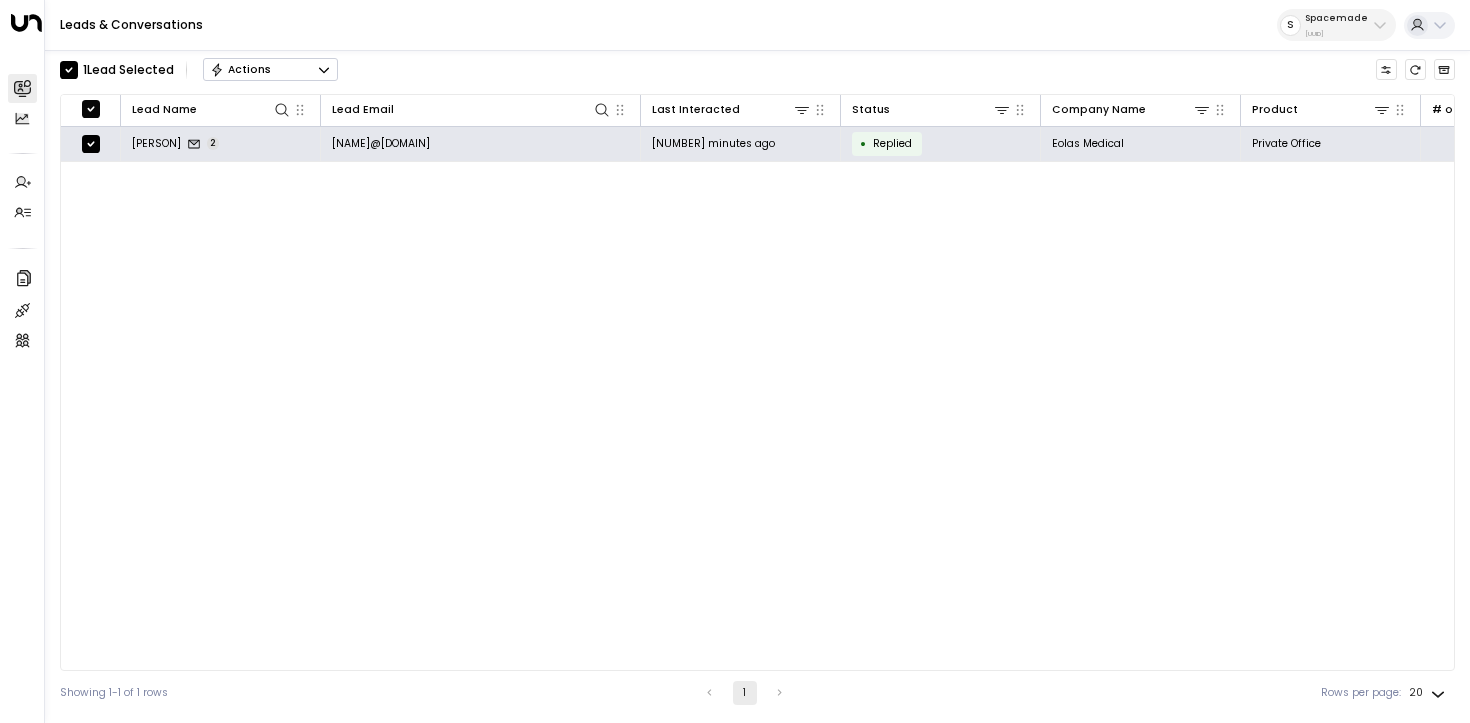 click on "Actions" at bounding box center (270, 70) 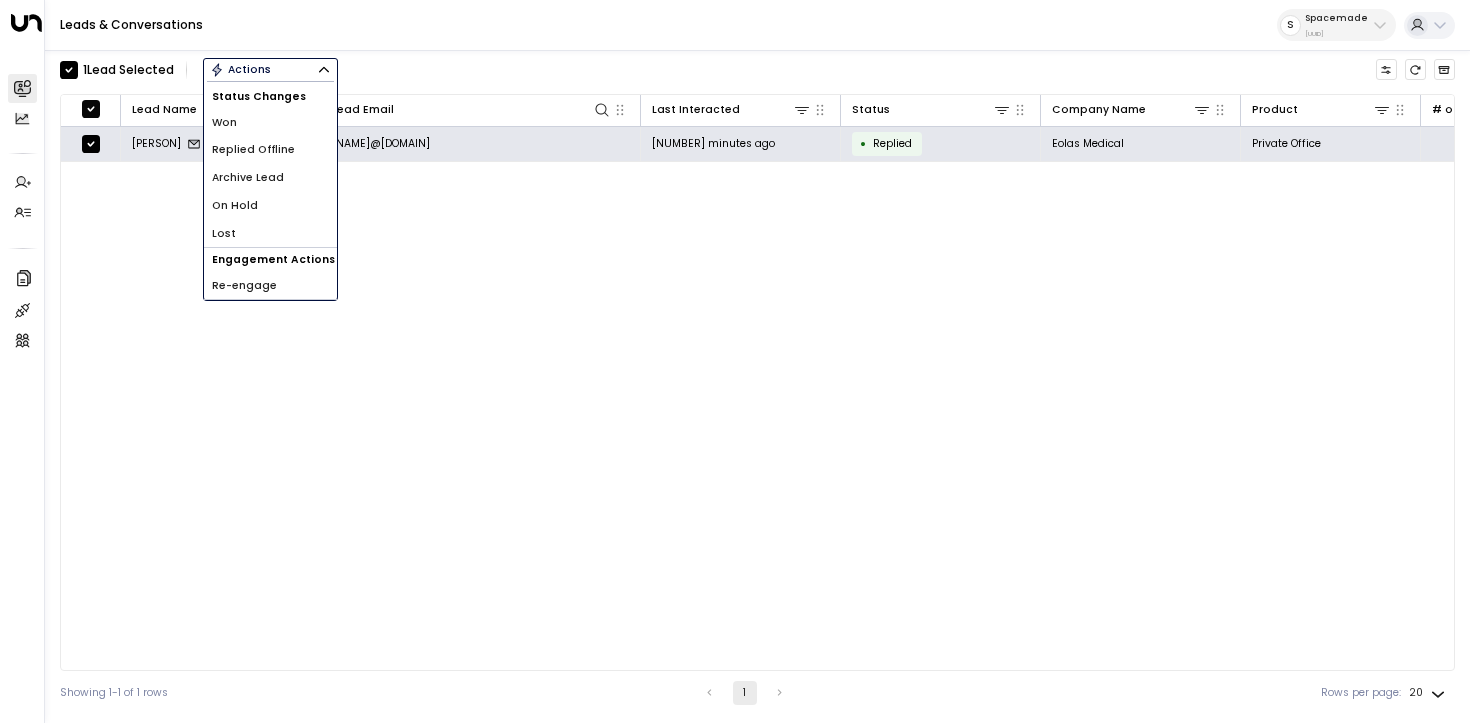 click on "Archive Lead" at bounding box center (270, 178) 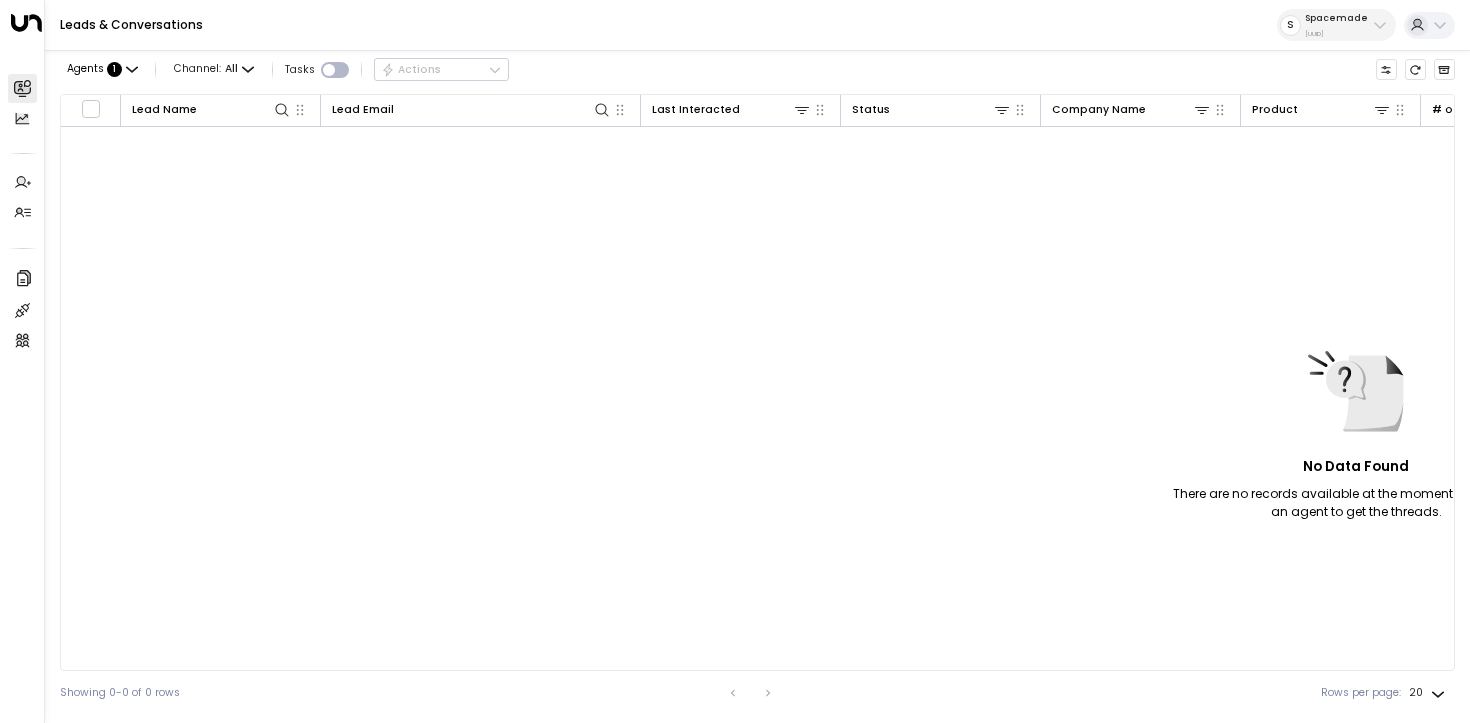click on "No Data Found There are no records available at the moment. Please create an agent to get the threads." at bounding box center [1356, 432] 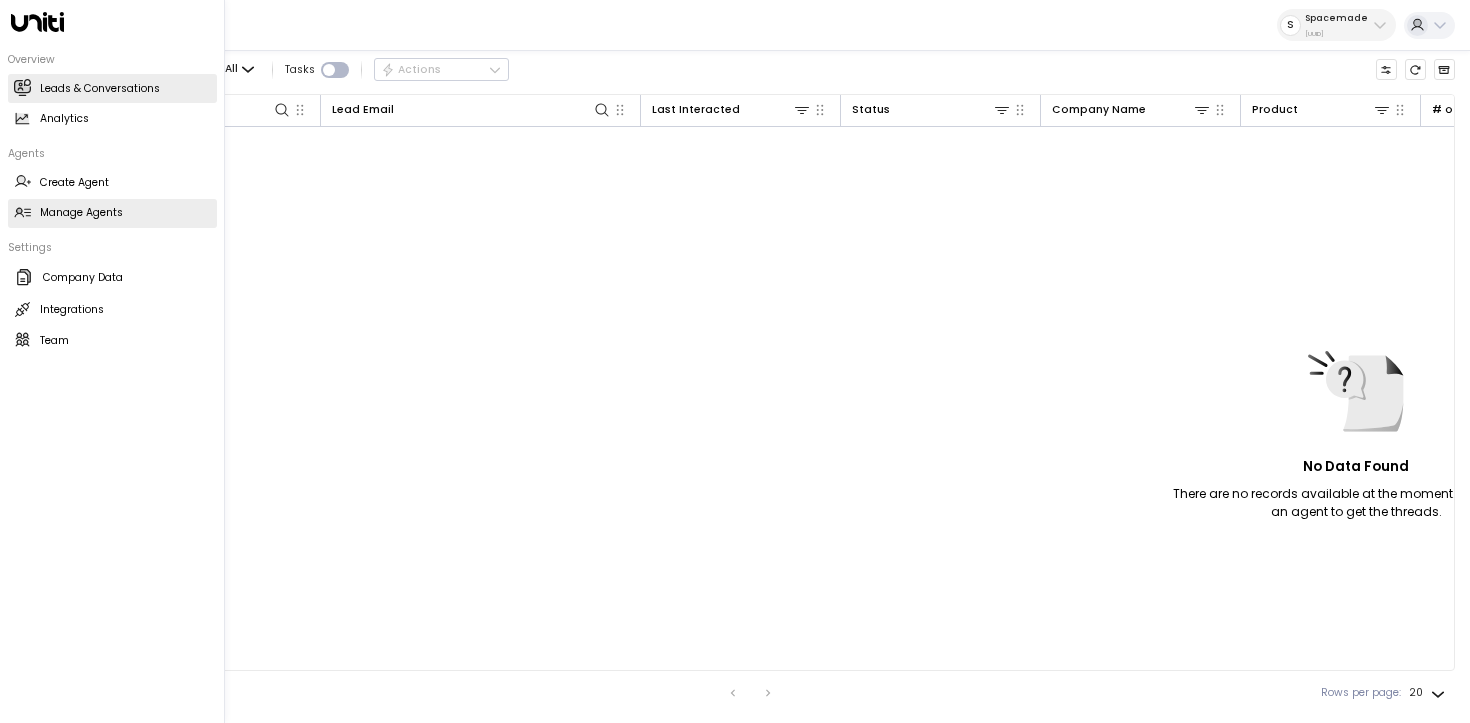 click on "Manage Agents" at bounding box center (81, 213) 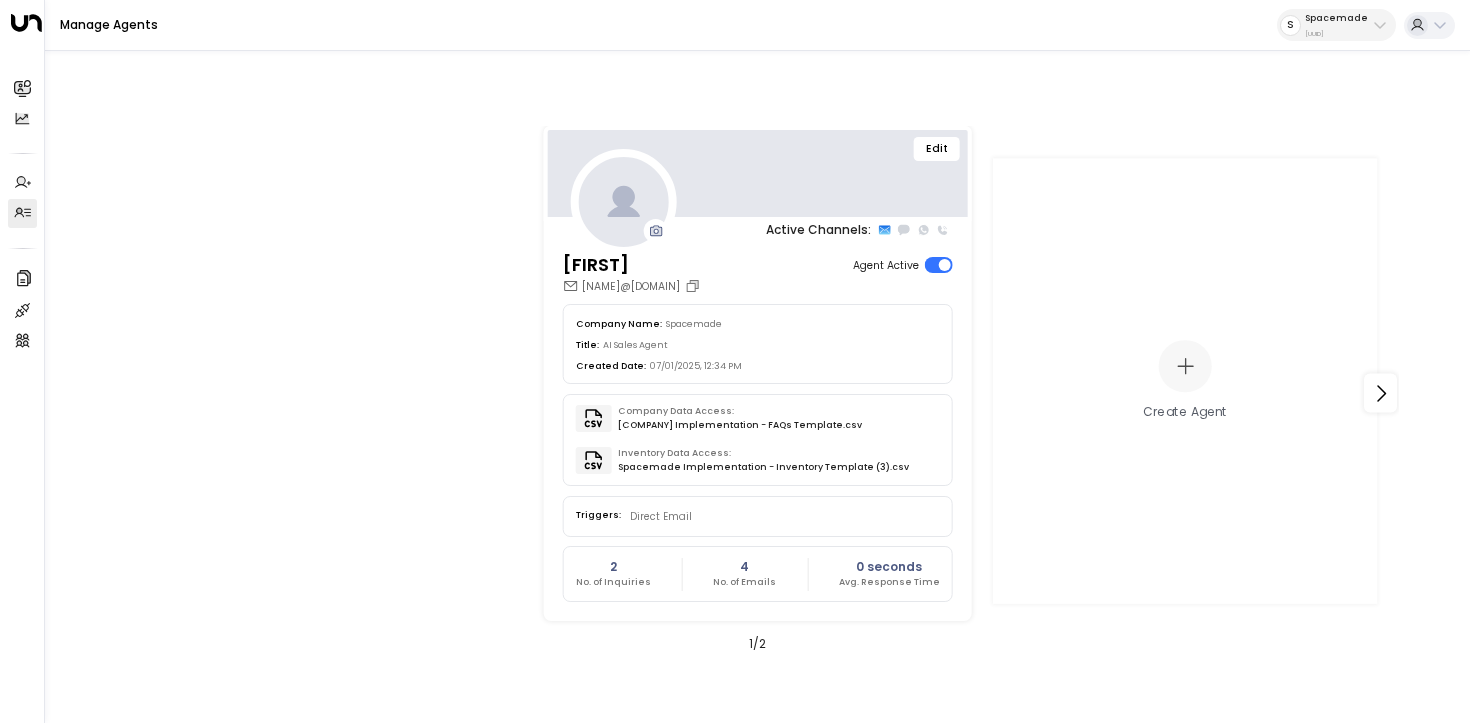 click on "Edit" at bounding box center (937, 149) 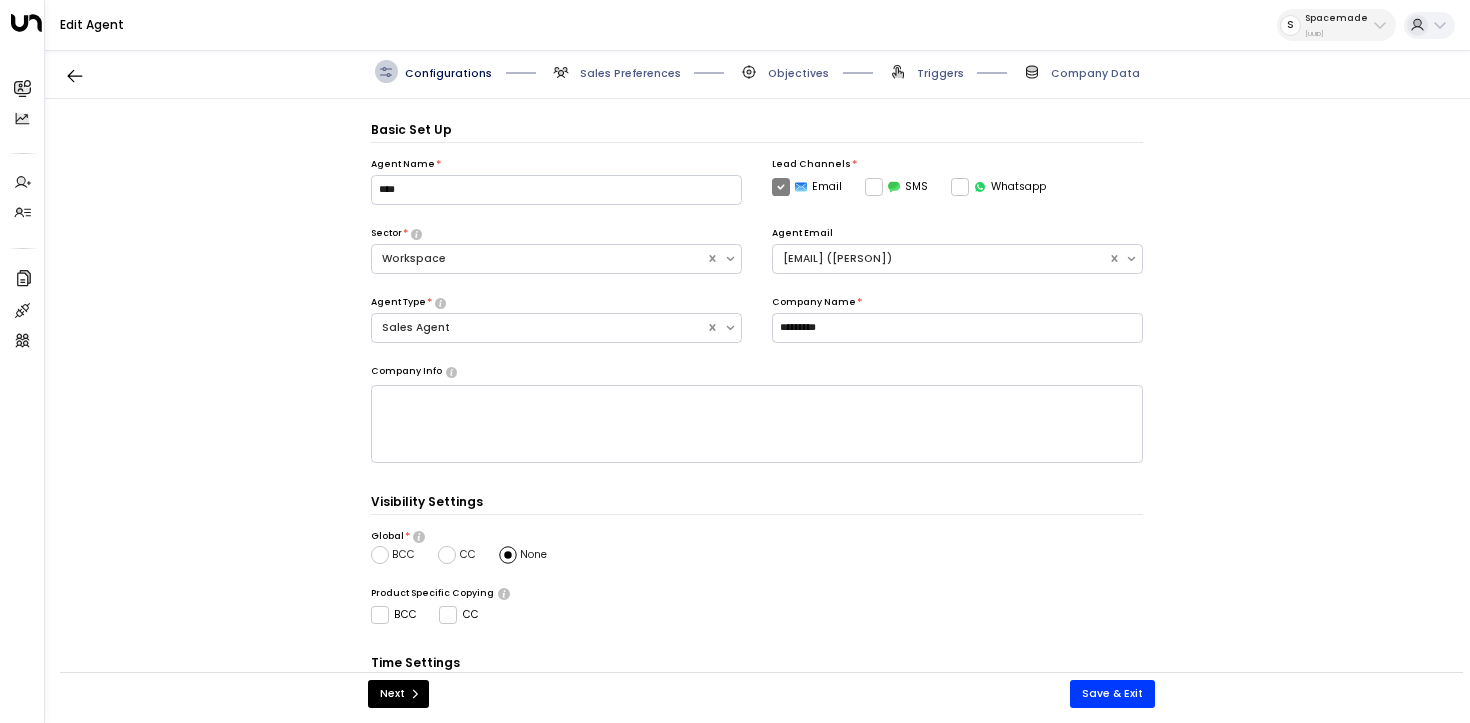 scroll, scrollTop: 22, scrollLeft: 0, axis: vertical 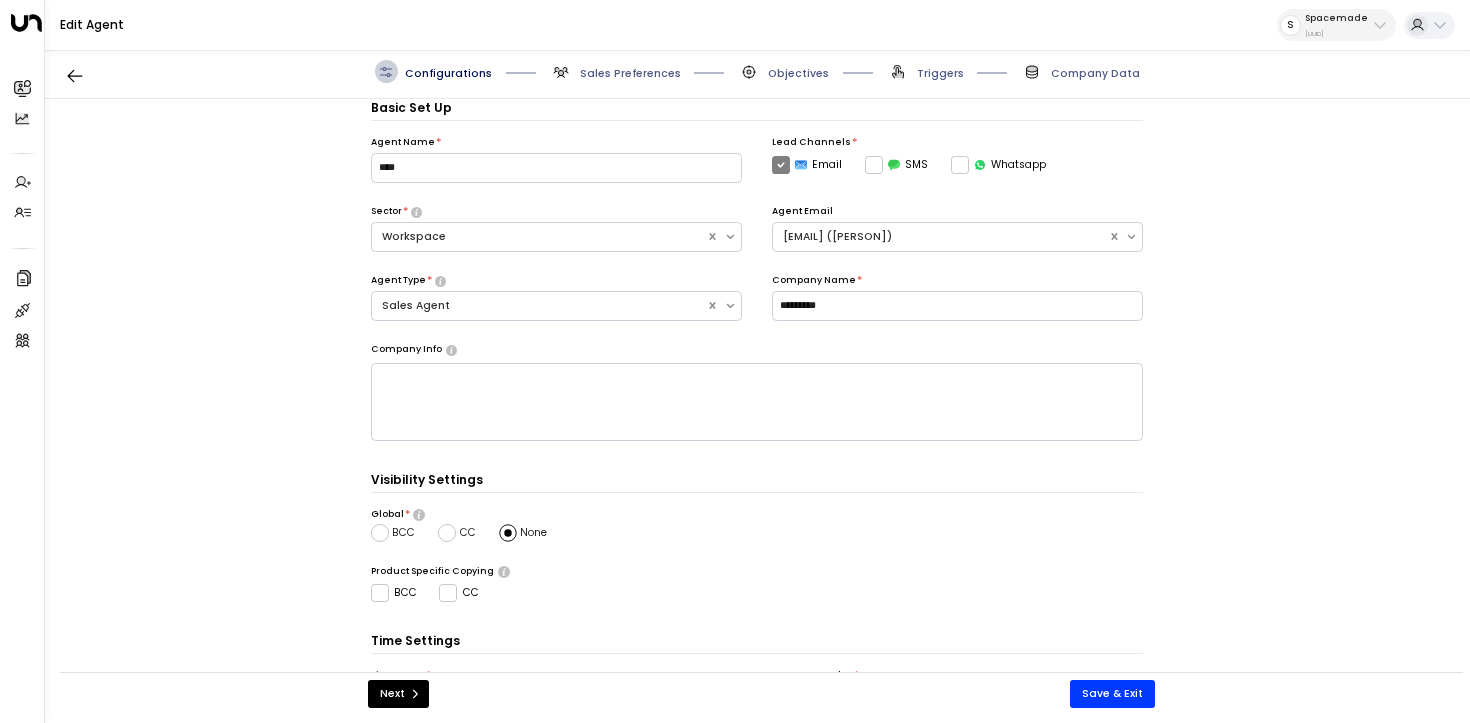 click on "Sales Preferences" at bounding box center (630, 73) 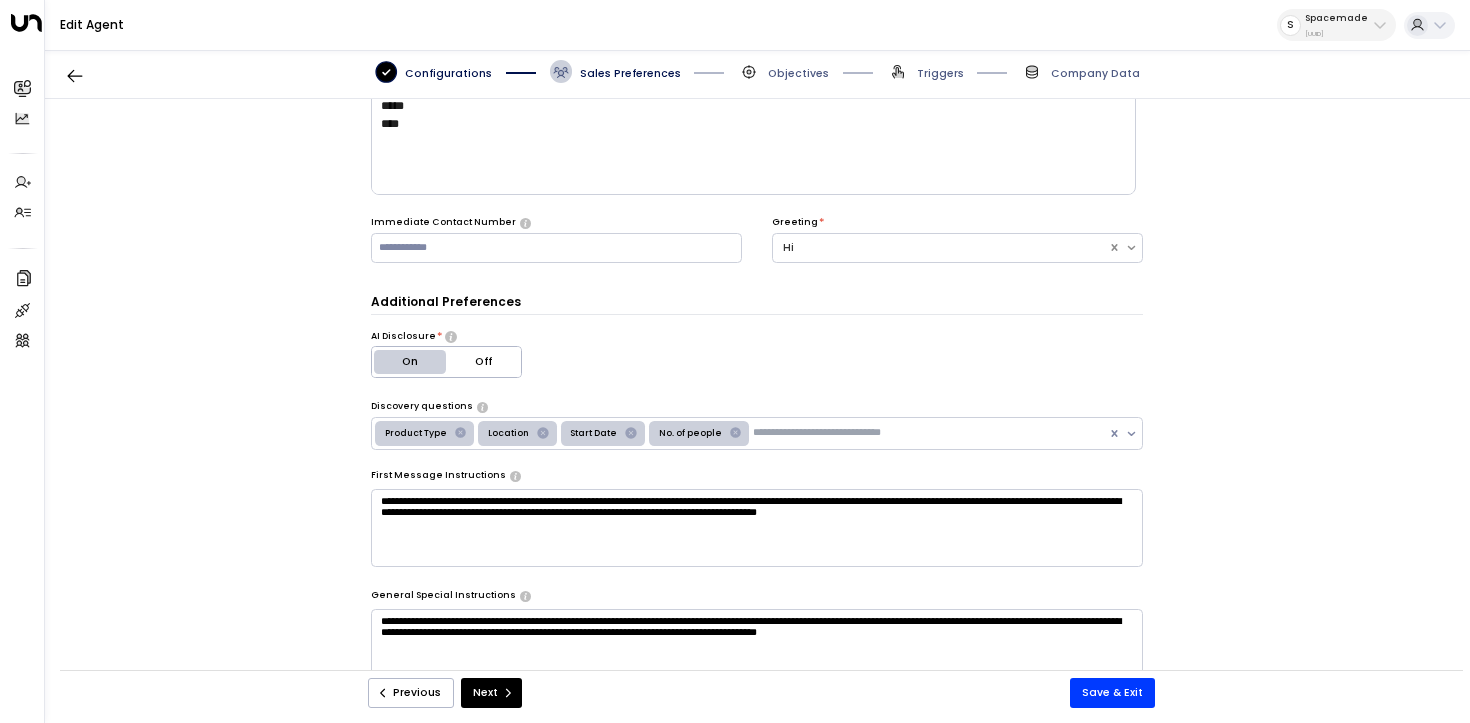 scroll, scrollTop: 132, scrollLeft: 0, axis: vertical 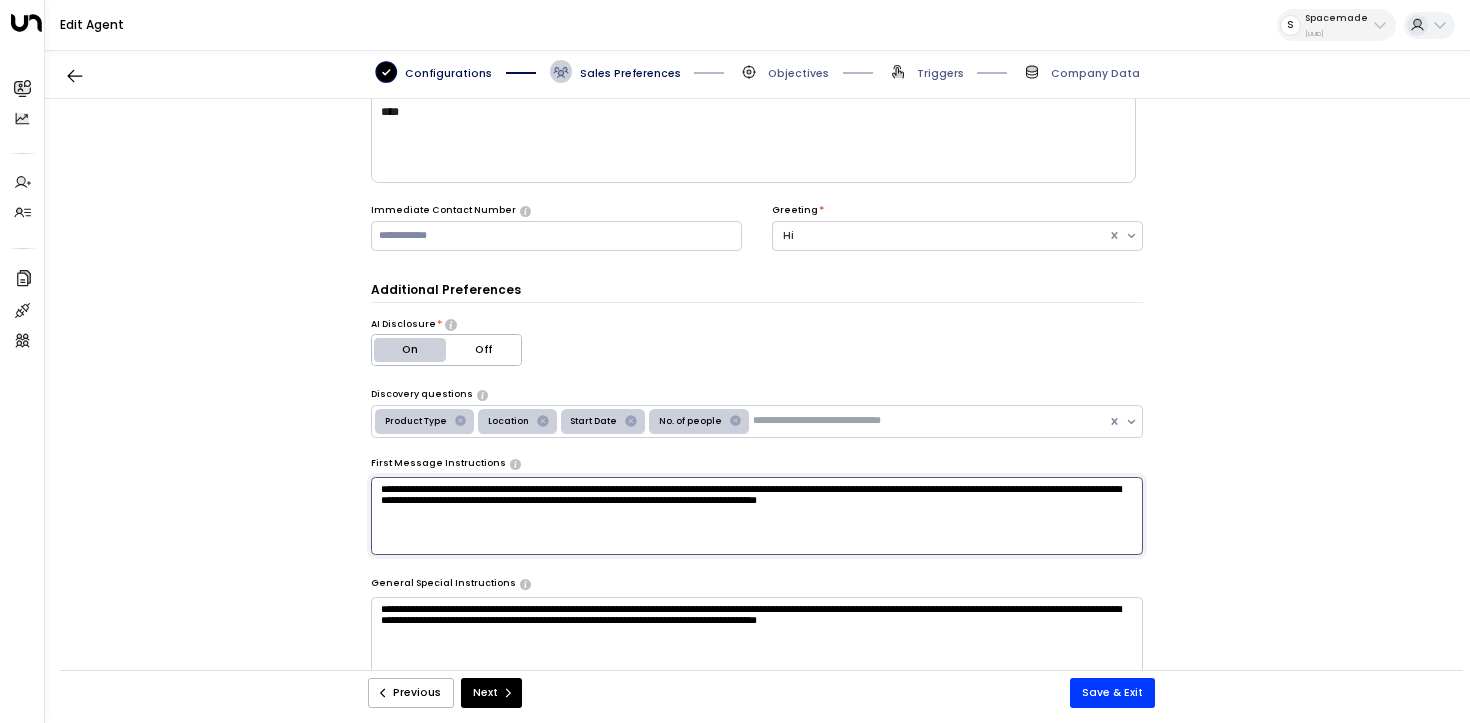 click on "**********" at bounding box center [757, 516] 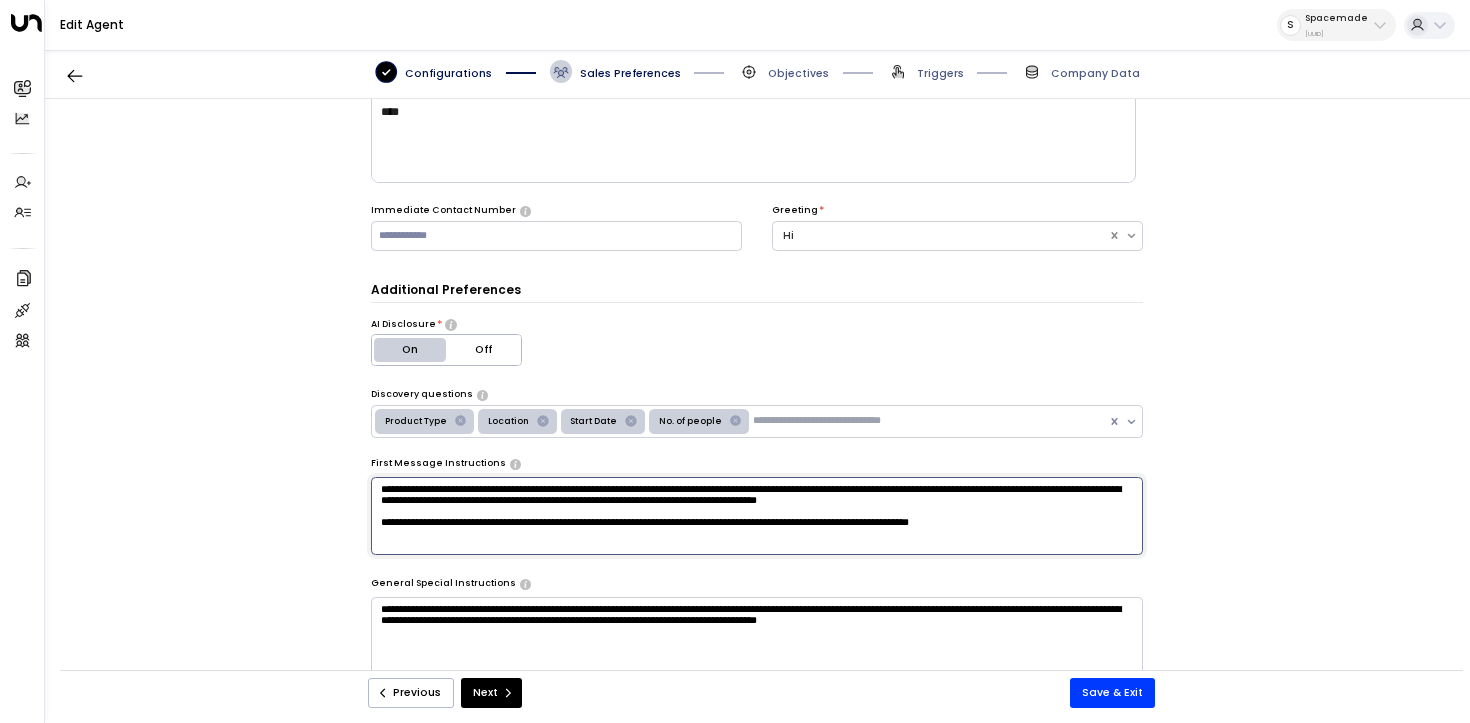 click on "**********" at bounding box center (757, 516) 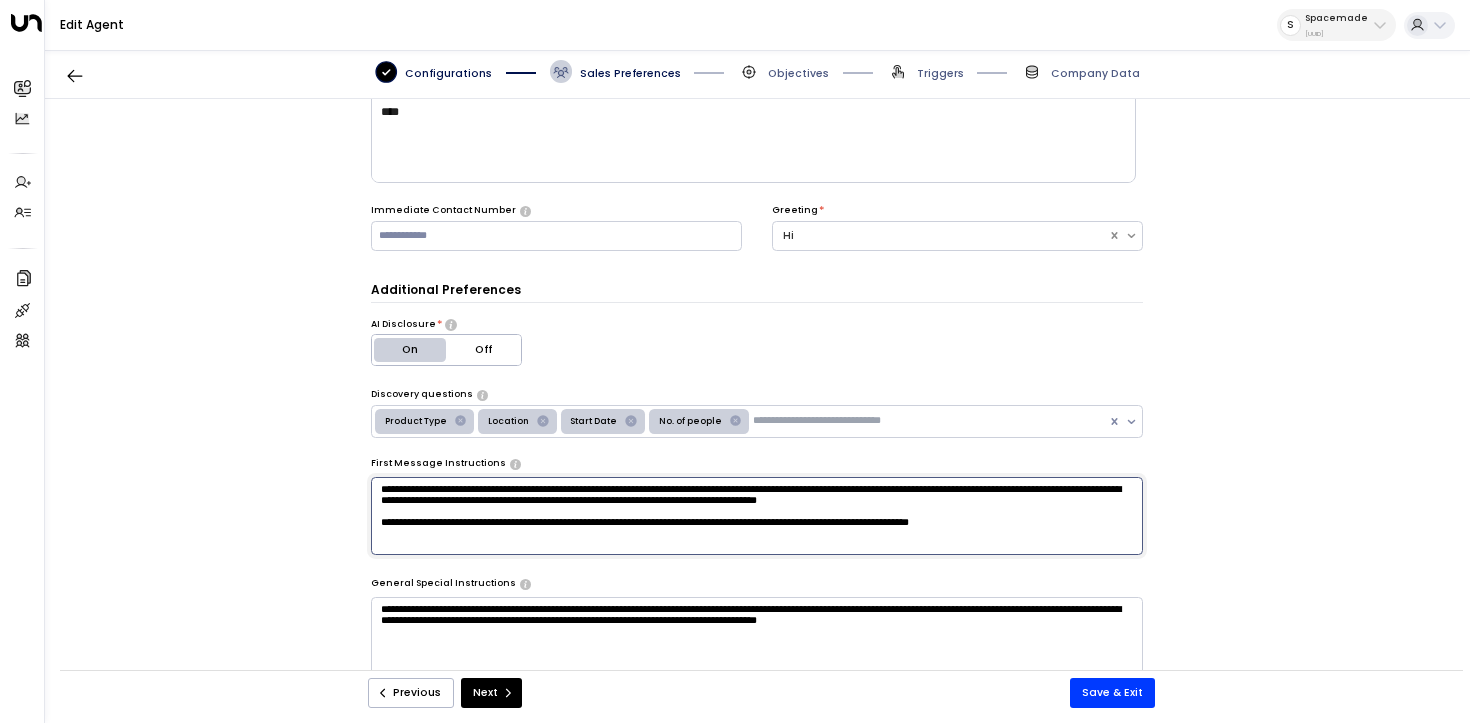 type on "**********" 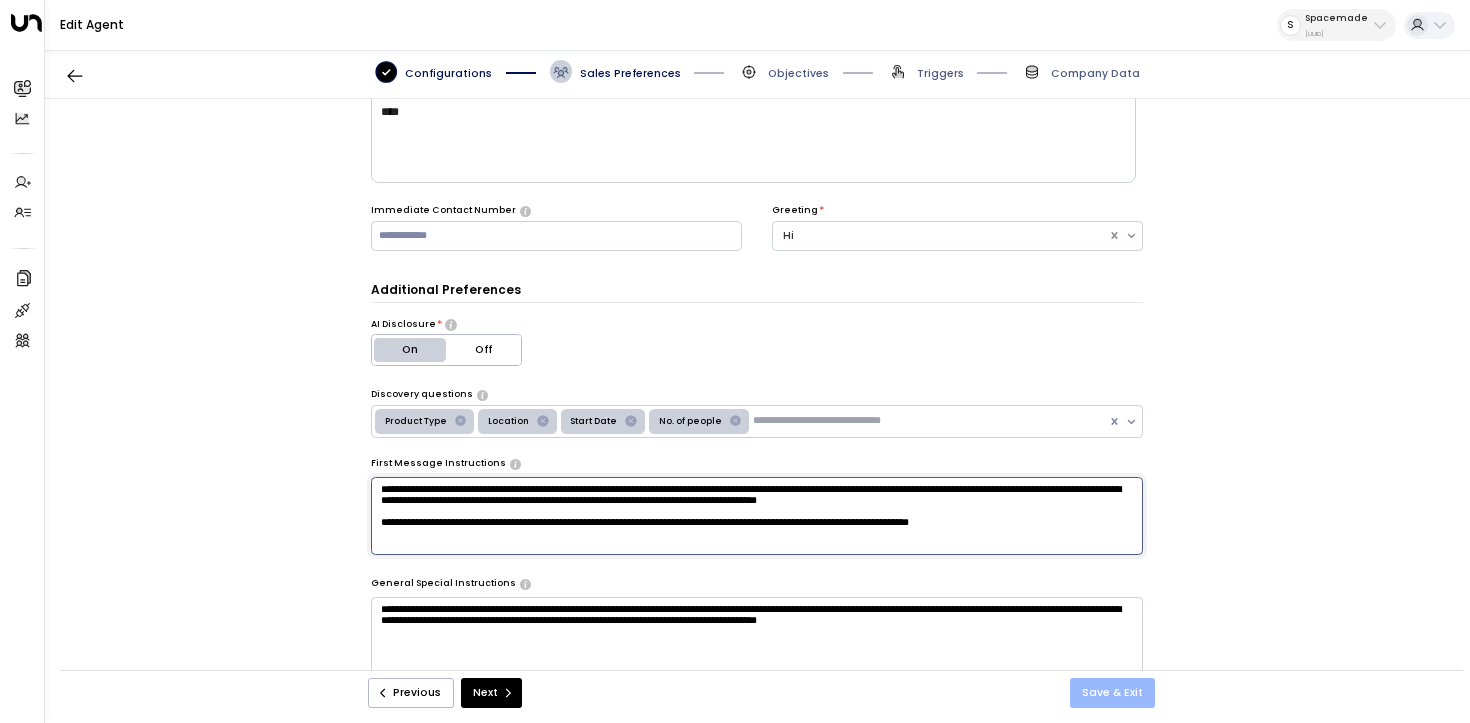 click on "Save & Exit" at bounding box center [1112, 693] 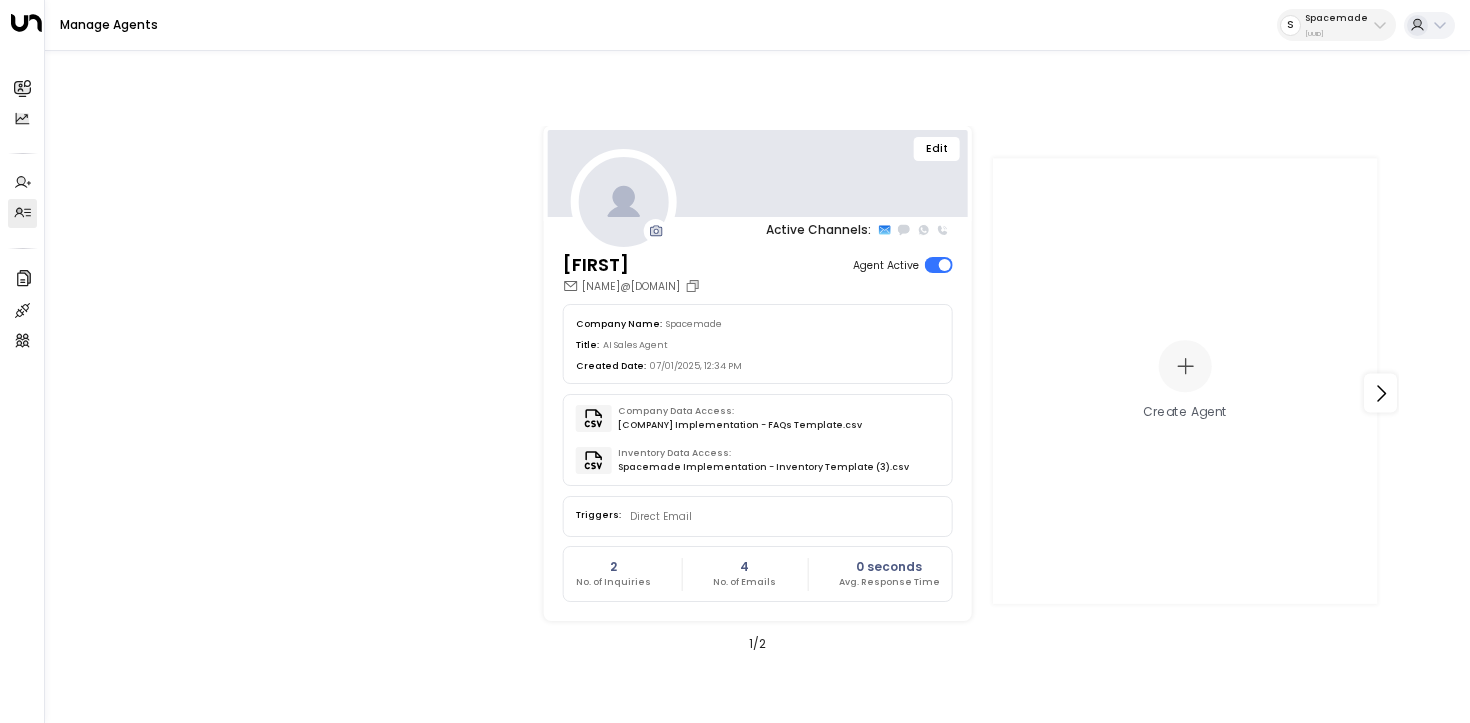 click on "Edit Active Channels: Lana   lana@spacemade.co Agent Active Company Name: Spacemade Title: AI Sales Agent Created Date: 07/01/2025, 12:34 PM Company Data Access: Spacemade Implementation - FAQs Template.csv Inventory Data Access: Spacemade Implementation - Inventory Template (3).csv Triggers: Direct Email 2 No. of Inquiries 4 No. of Emails 0 seconds Avg. Response Time Create Agent" at bounding box center [1185, 377] 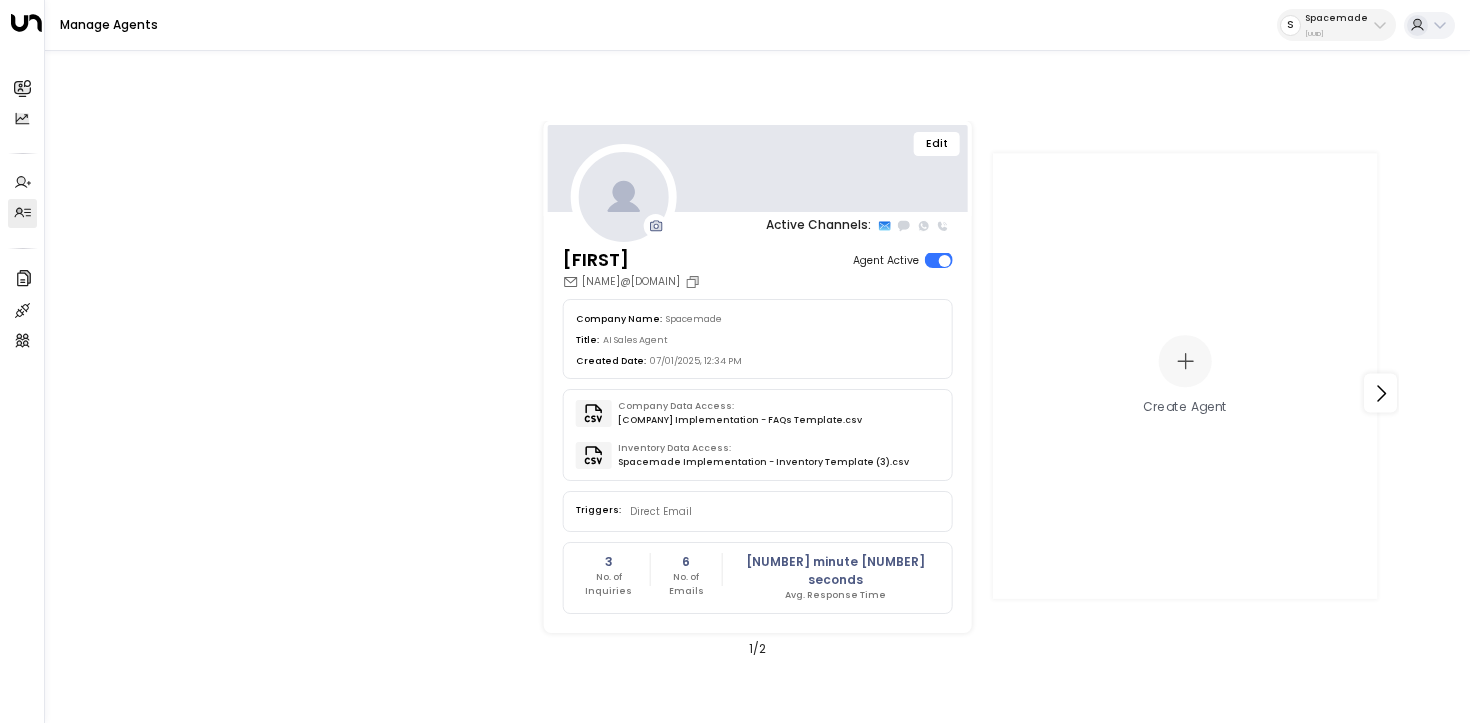 click on "S Spacemade 0d57b456-76f9-434b-bc82-bf954502d602" at bounding box center (1336, 25) 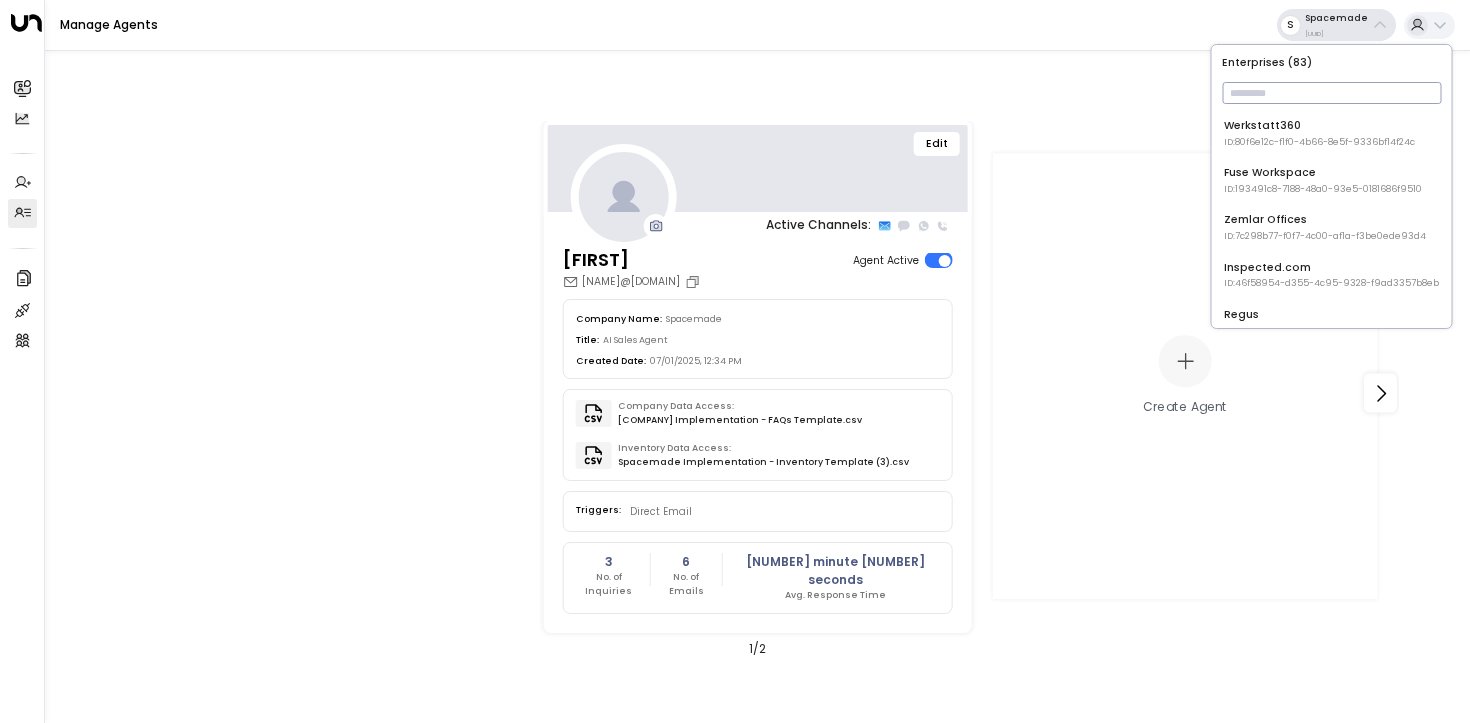 click at bounding box center (1331, 93) 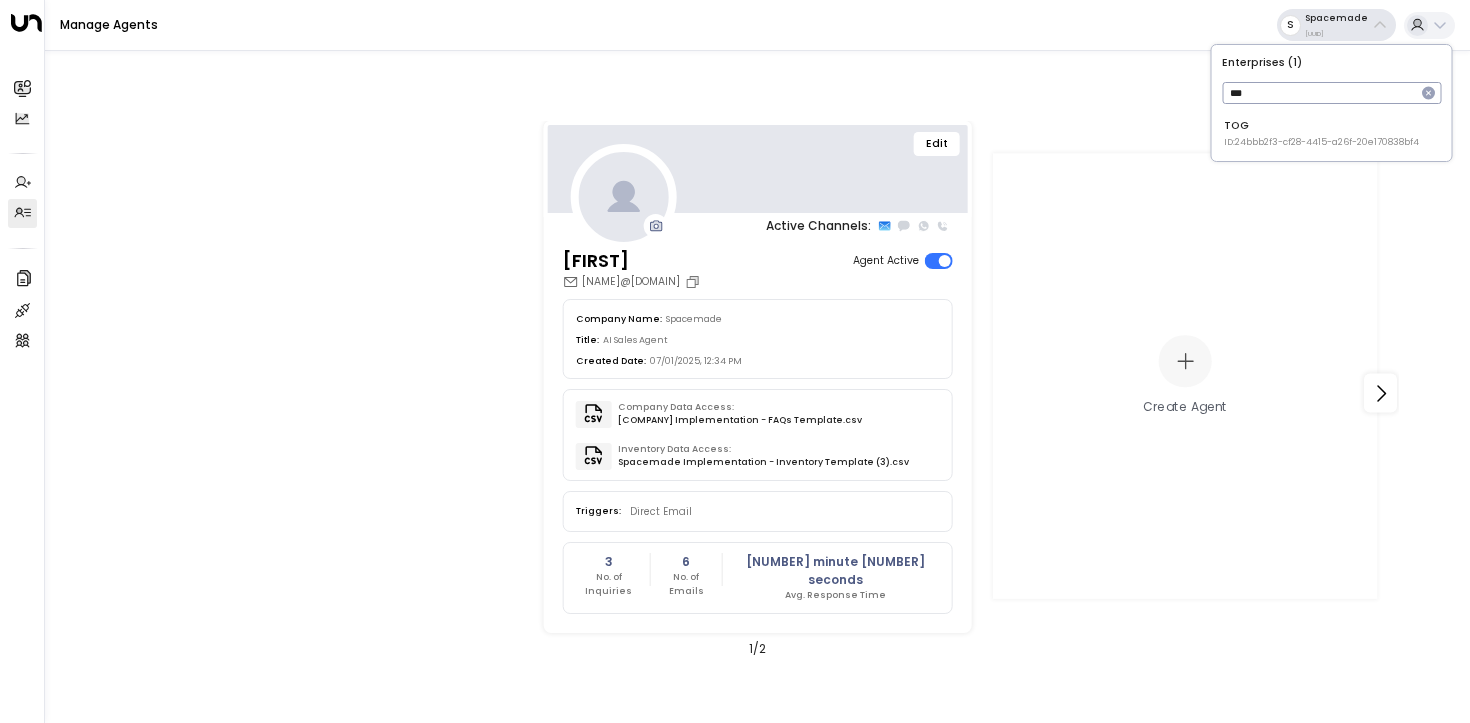 type on "***" 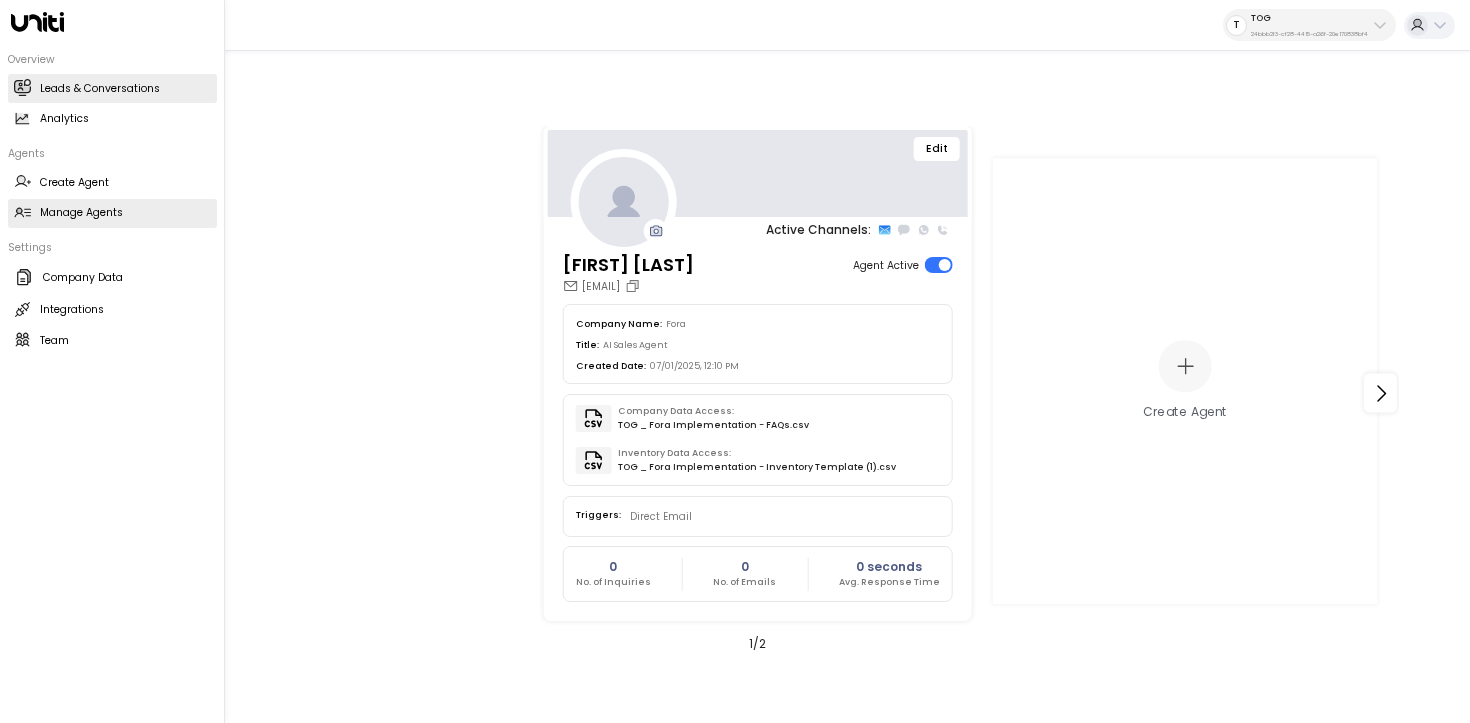 click at bounding box center [22, 87] 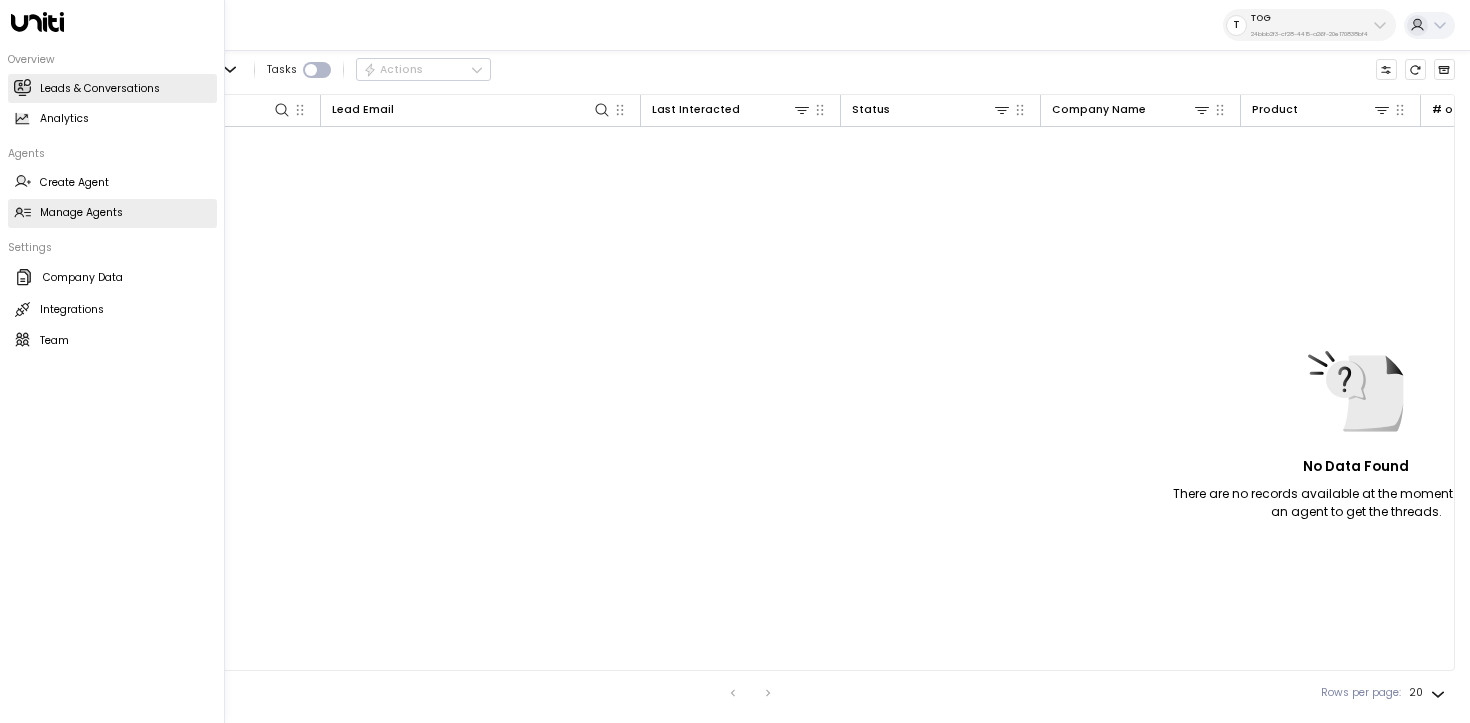 click at bounding box center [22, 212] 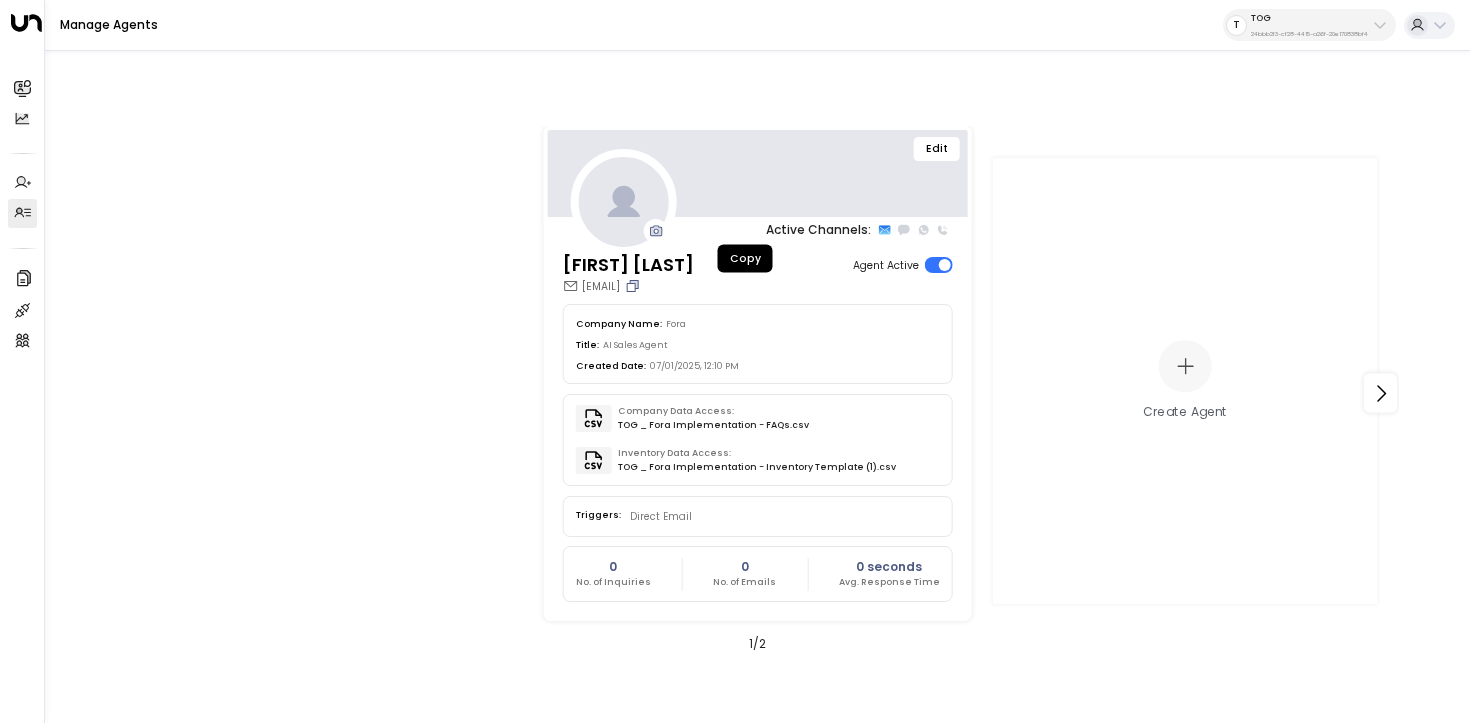 click at bounding box center (632, 286) 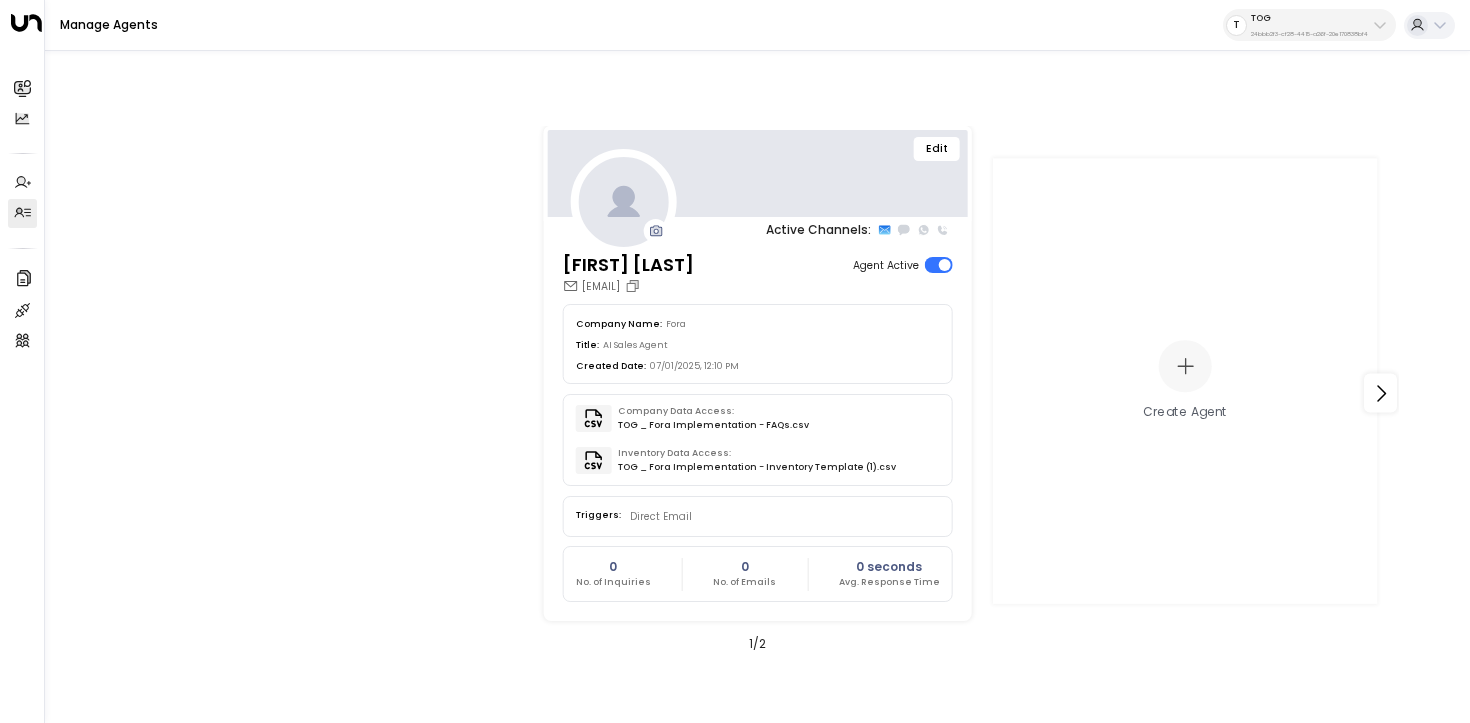 click on "Edit Active Channels: Eva Fitzgerald   uniti.ai.testing.2@gmail.com Agent Active Company Name: Fora Title: AI Sales Agent Created Date: 07/01/2025, 12:10 PM Company Data Access: TOG _ Fora Implementation - FAQs.csv Inventory Data Access: TOG _ Fora Implementation - Inventory Template (1).csv Triggers: Direct Email 0 No. of Inquiries 0 No. of Emails 0 seconds Avg. Response Time Create Agent 1  /  2" at bounding box center (757, 394) 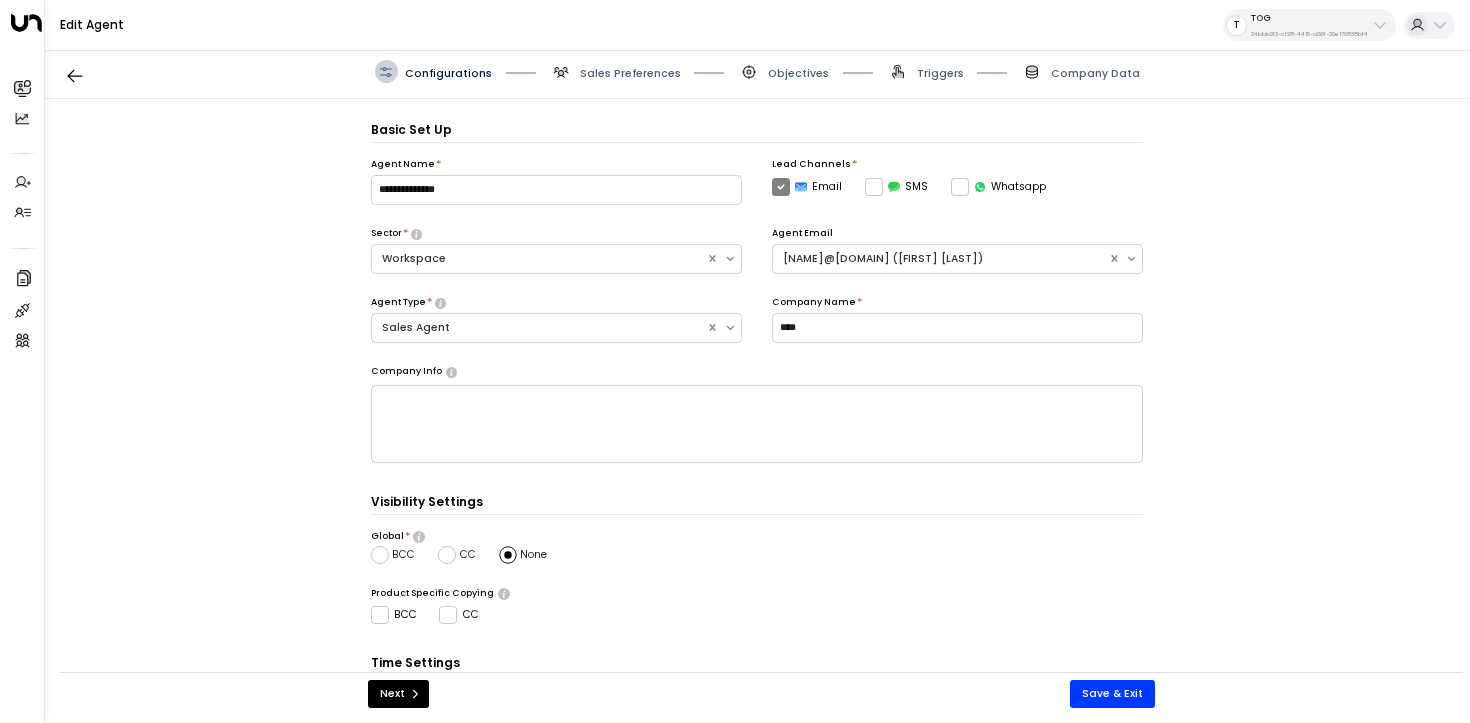 scroll, scrollTop: 22, scrollLeft: 0, axis: vertical 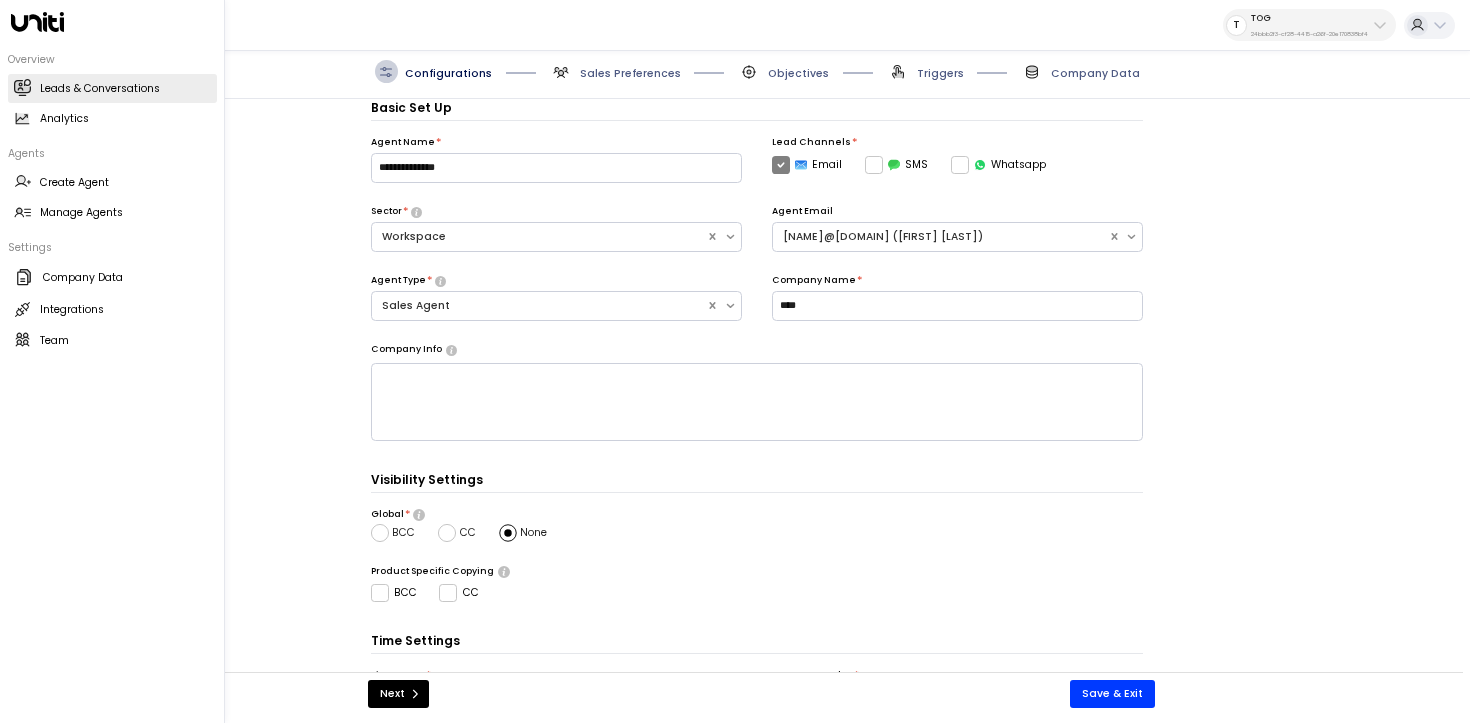 click at bounding box center (21, 86) 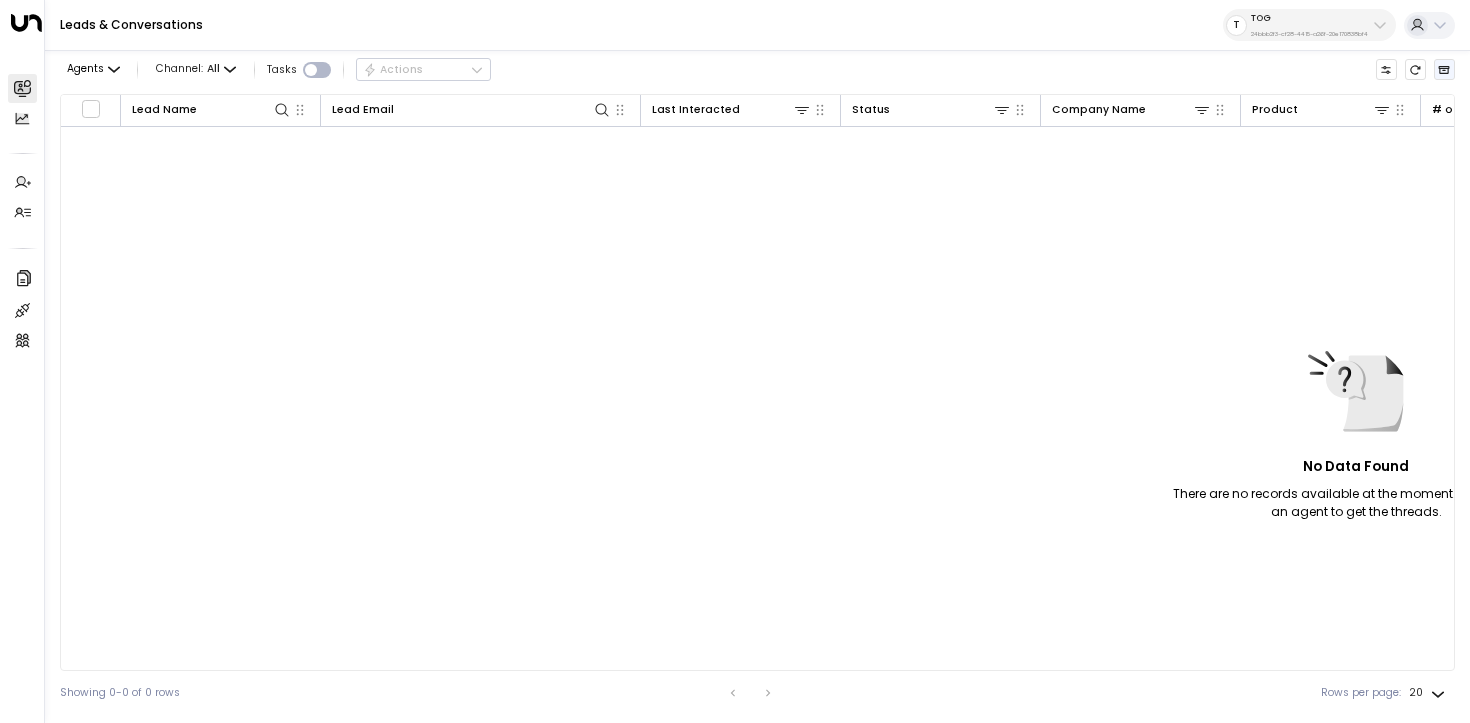 click at bounding box center [1445, 70] 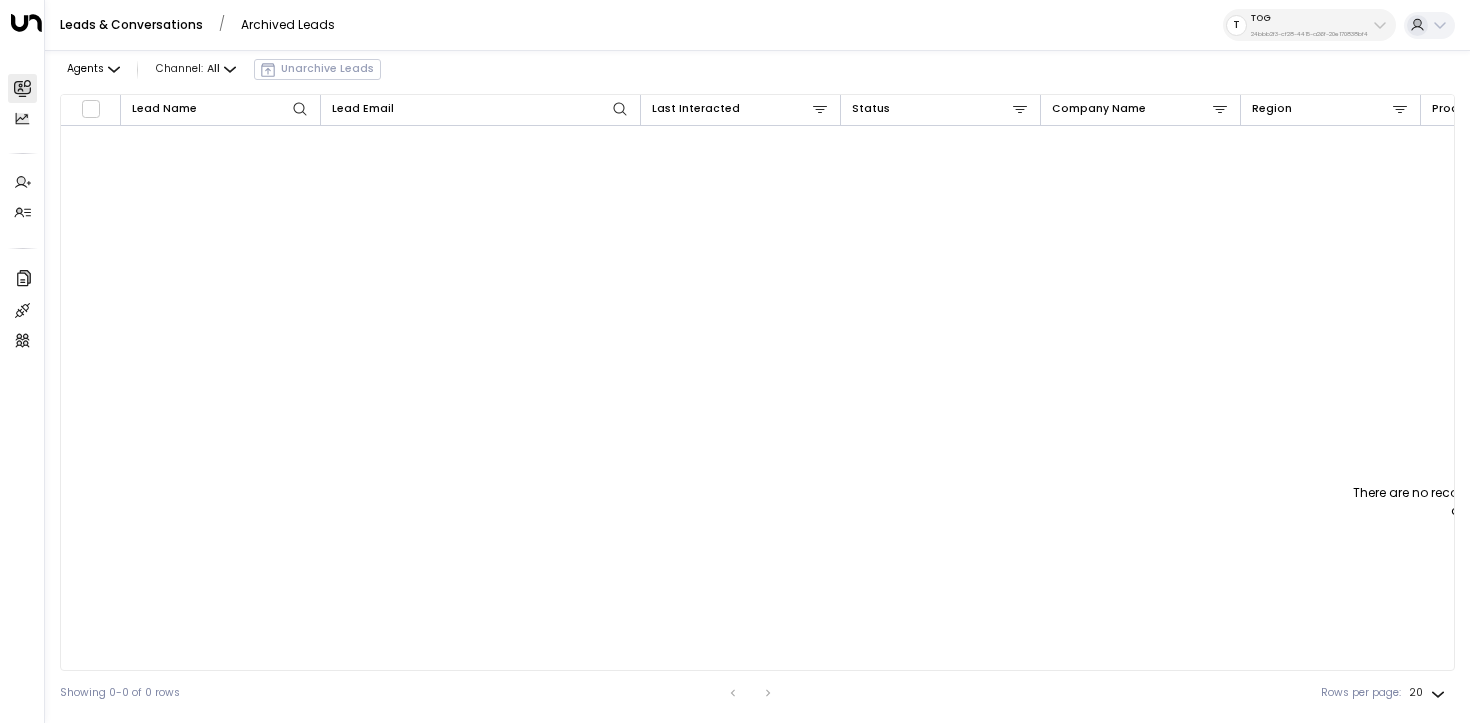 click on "No Data Found There are no records available at the moment. Please create an agent to get the threads." at bounding box center [1536, 431] 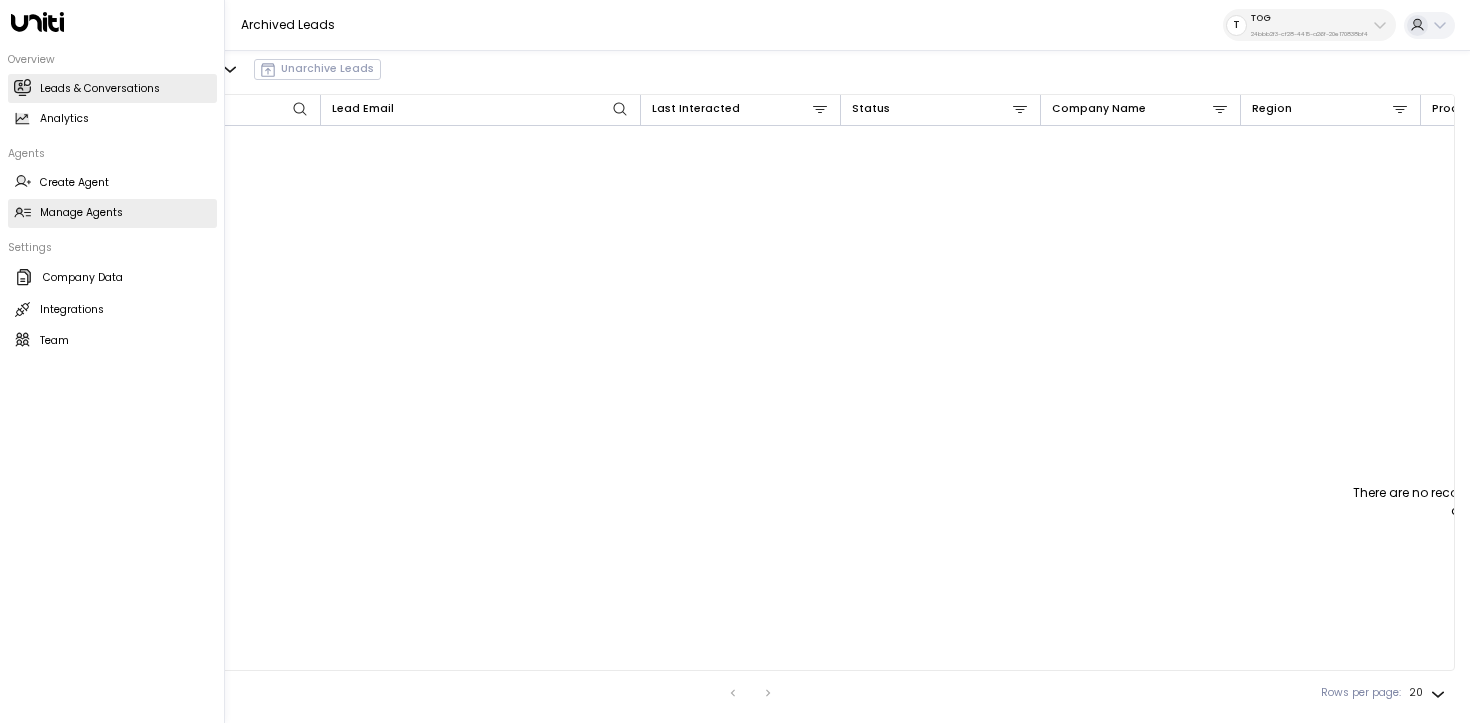 click at bounding box center [22, 212] 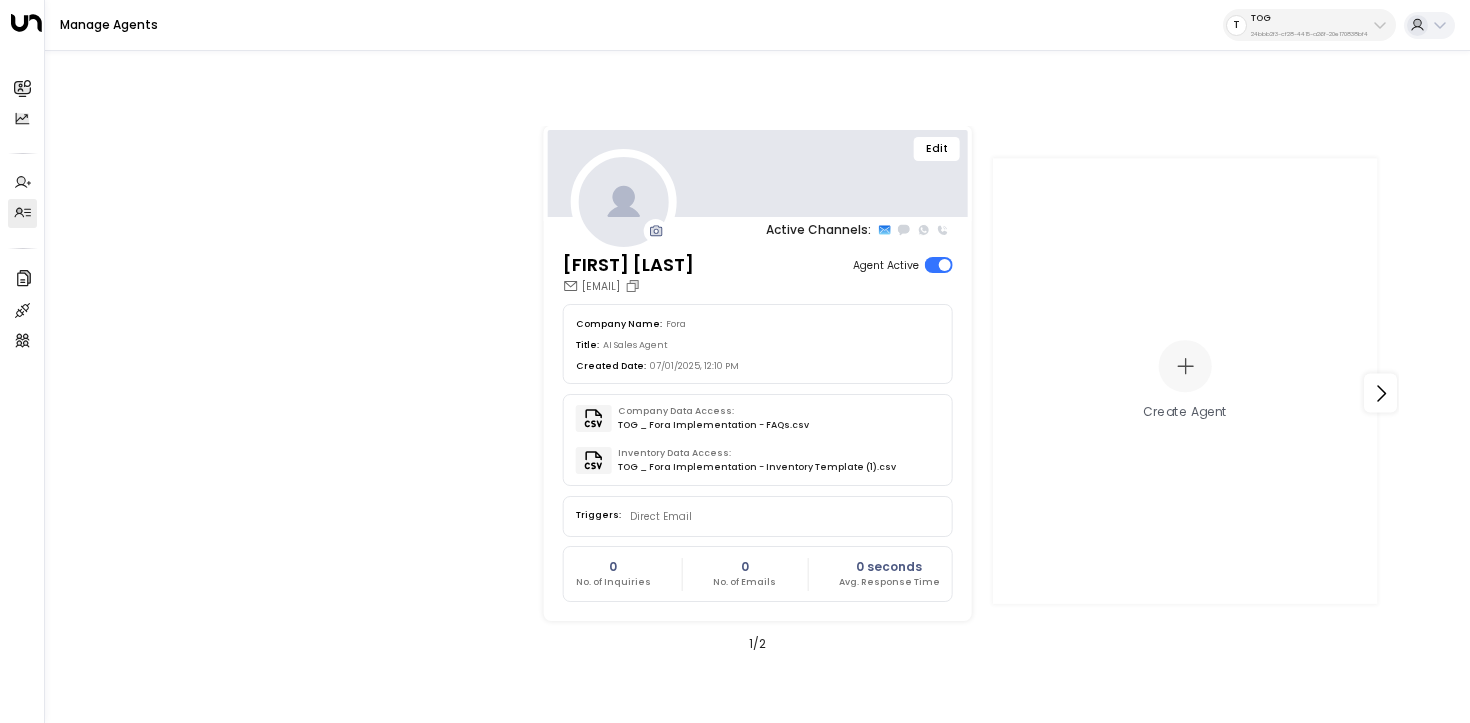 click on "Edit" at bounding box center (937, 149) 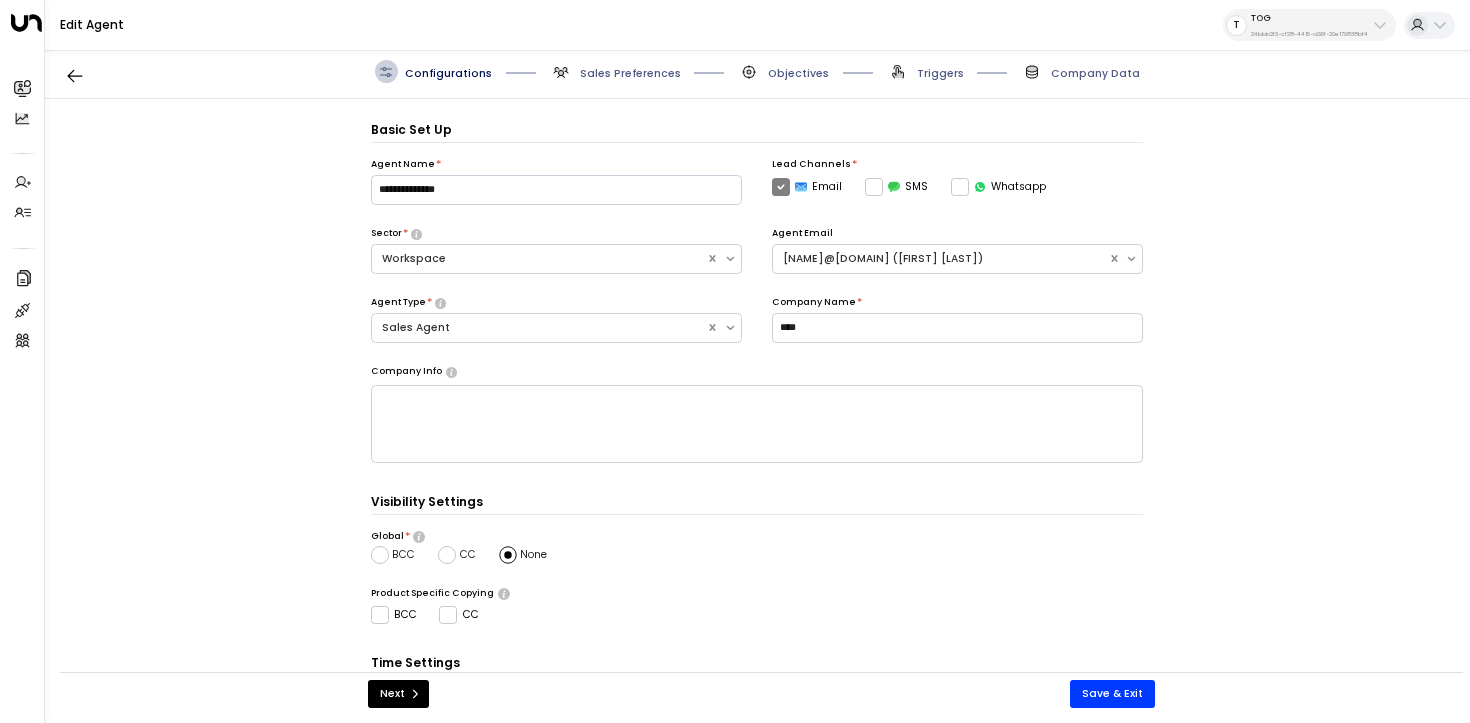 scroll, scrollTop: 22, scrollLeft: 0, axis: vertical 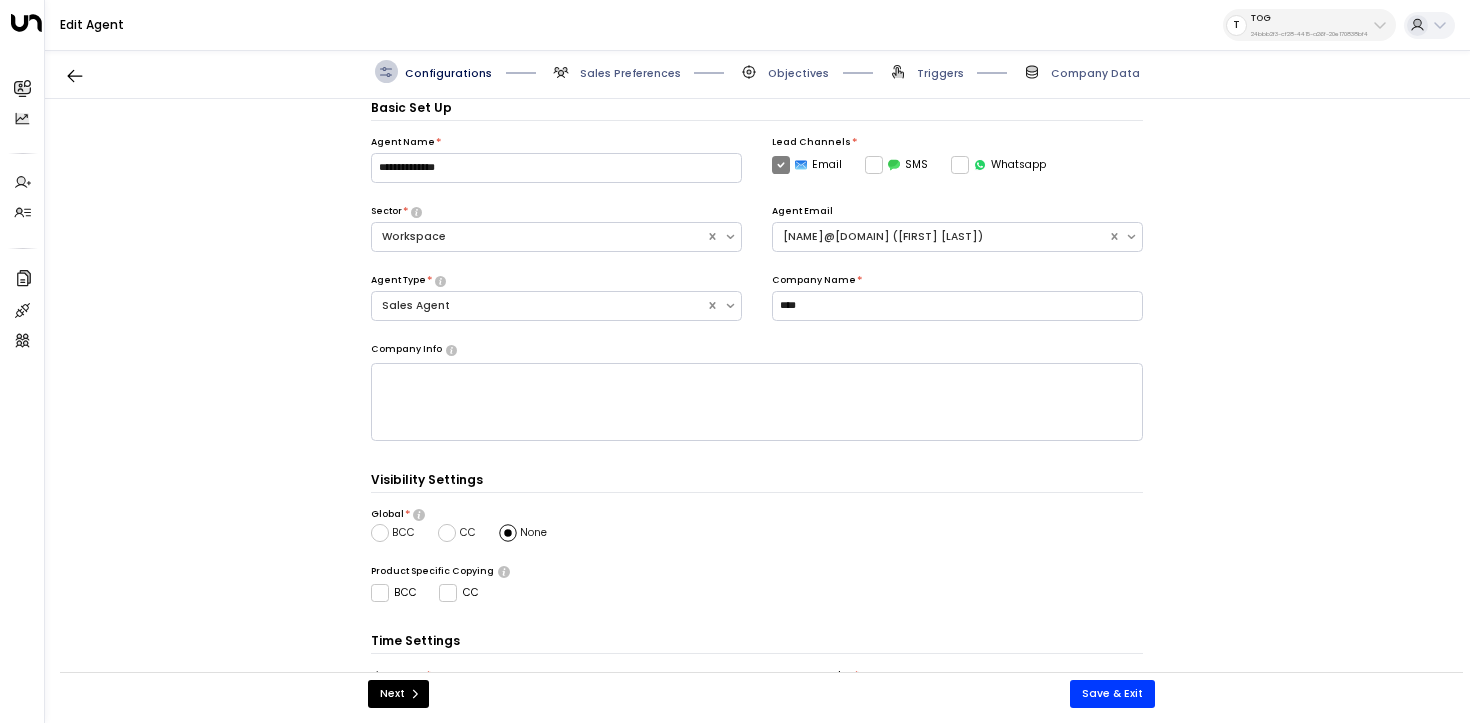 click on "Triggers" at bounding box center (630, 73) 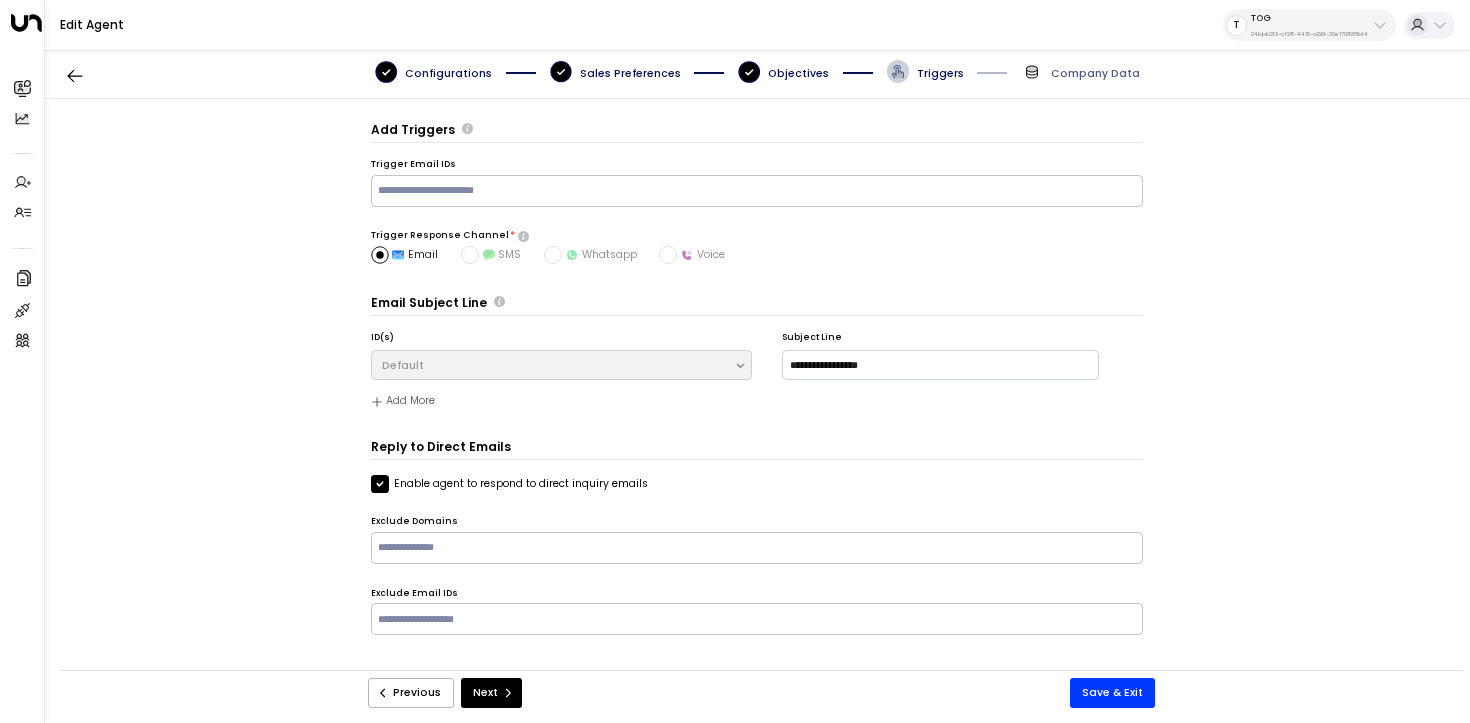 scroll, scrollTop: 0, scrollLeft: 0, axis: both 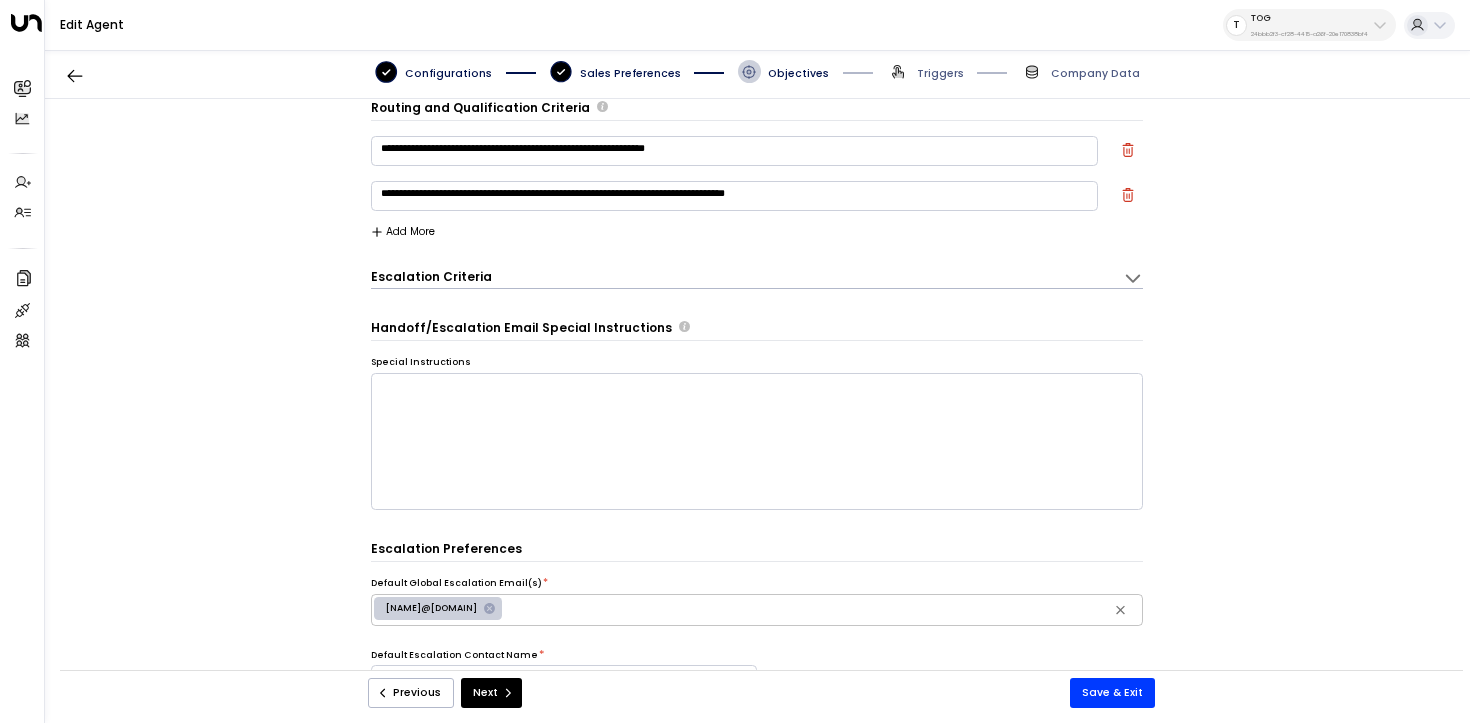 click on "Sales Preferences" at bounding box center [448, 73] 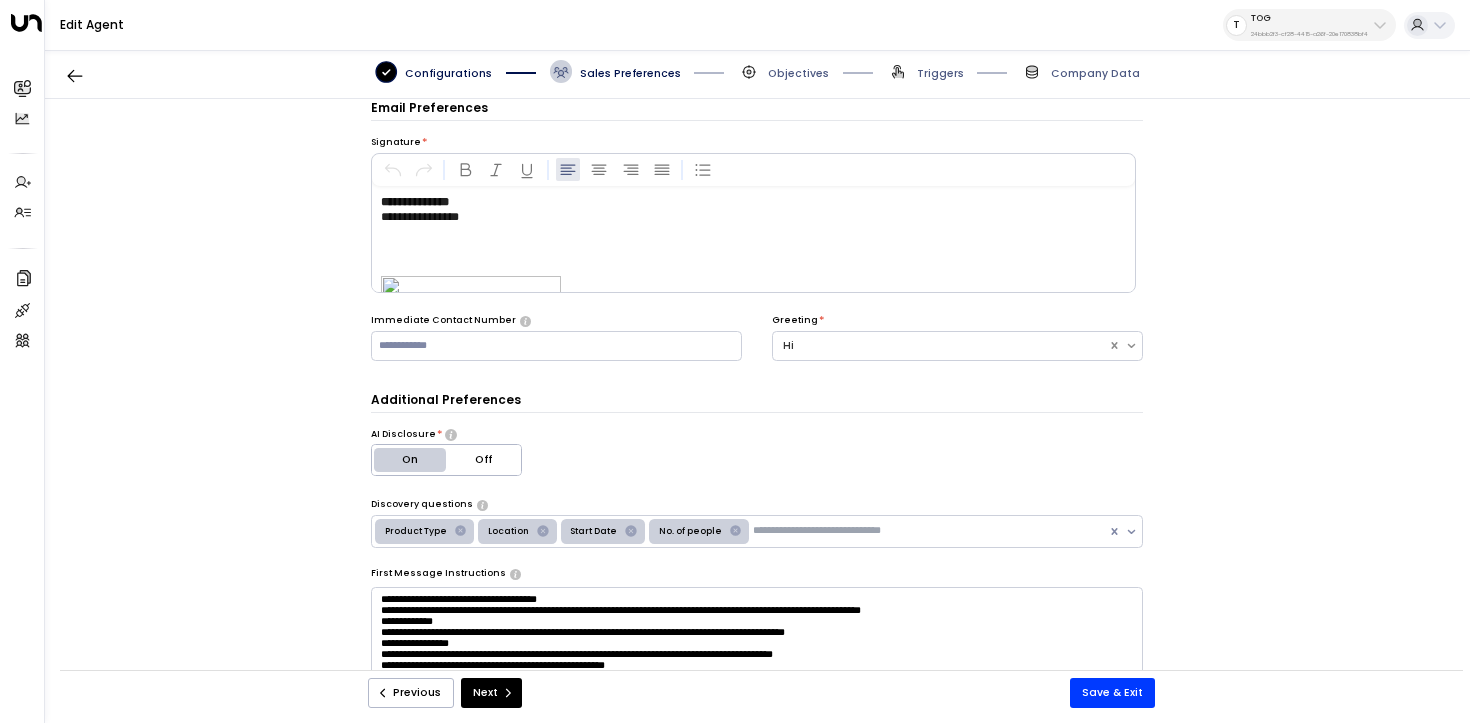 click on "Configurations" at bounding box center [448, 73] 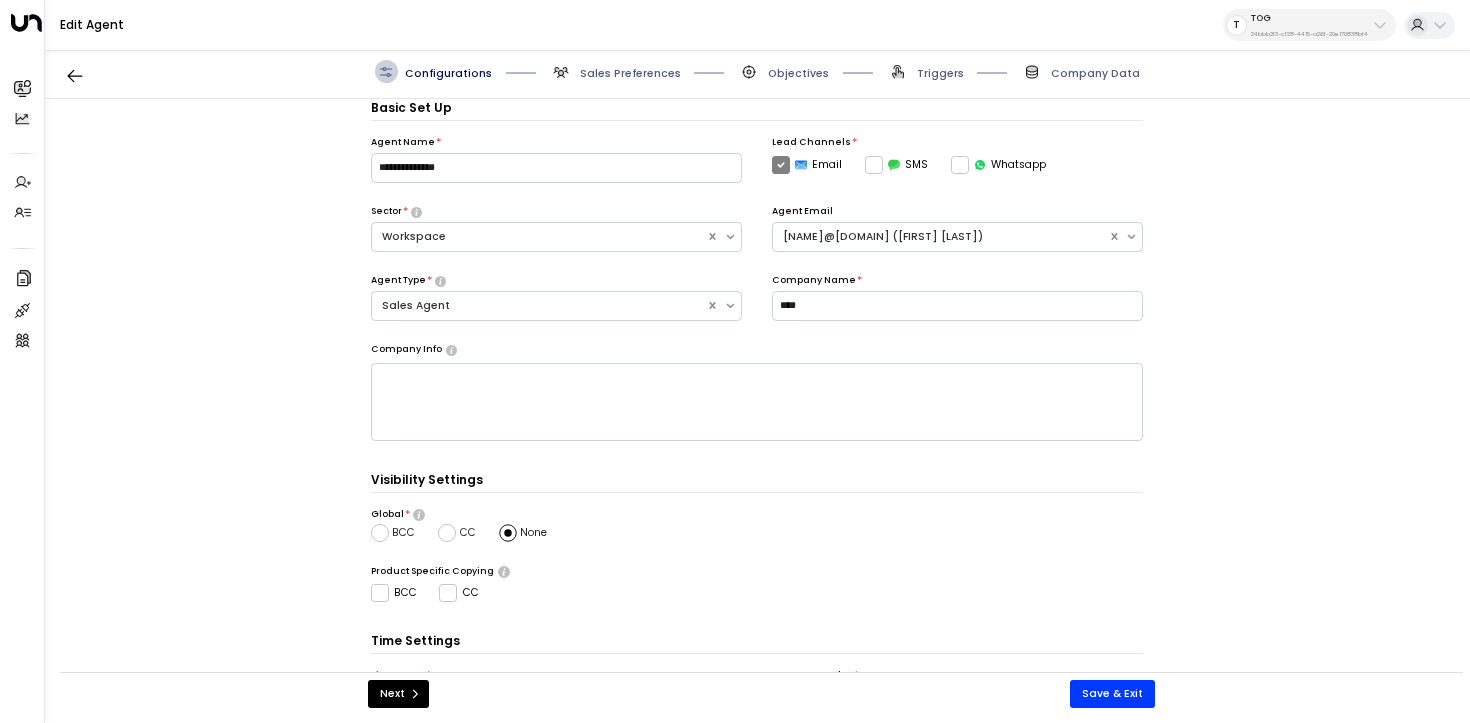 click on "**********" at bounding box center (757, 393) 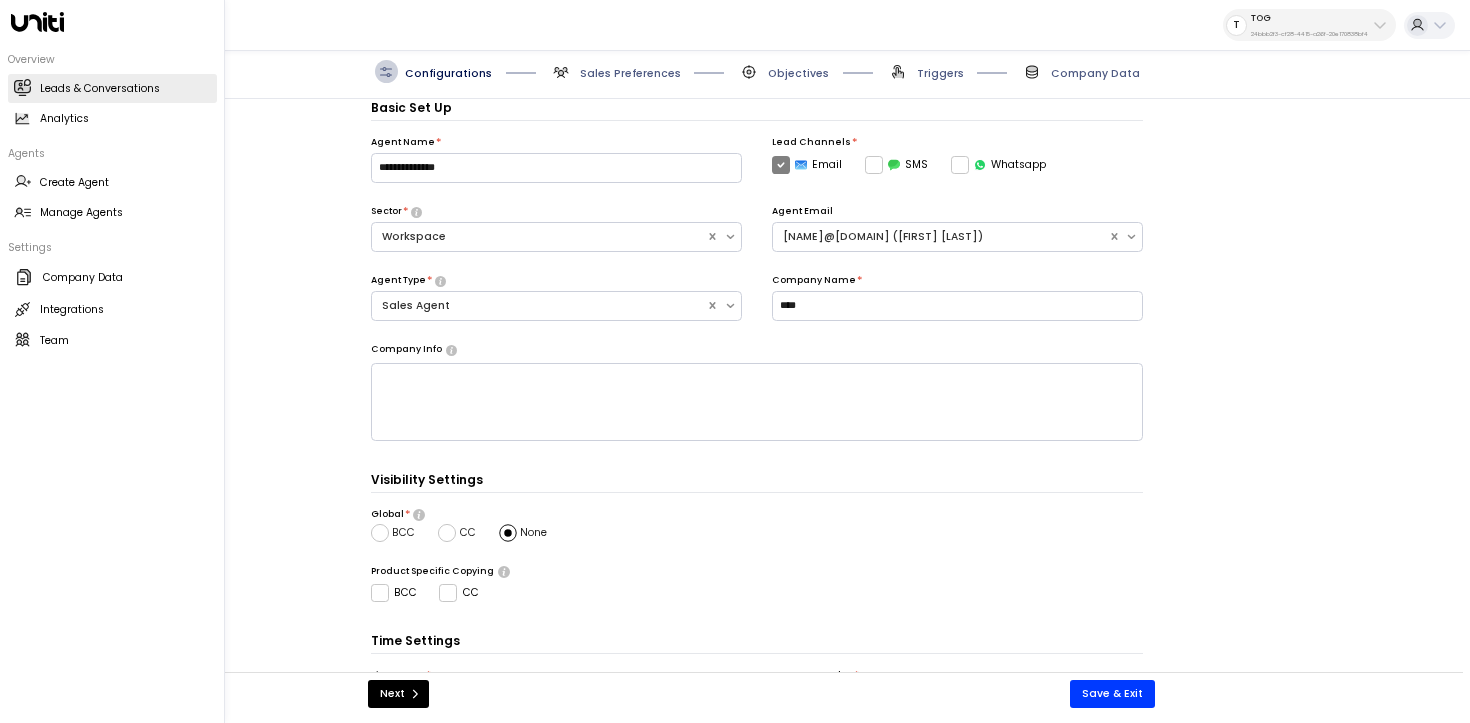 click at bounding box center [23, 87] 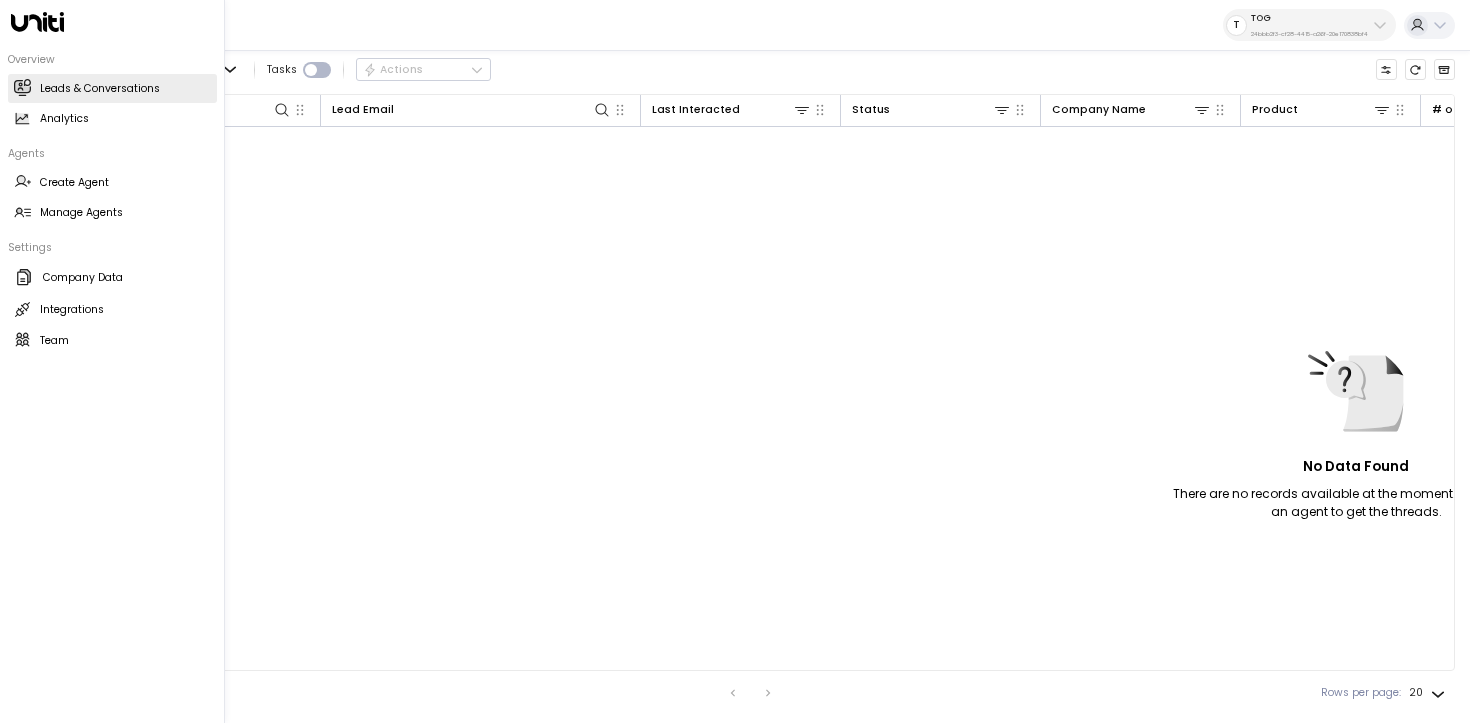 click on "Leads & Conversations Leads & Conversations" at bounding box center [112, 88] 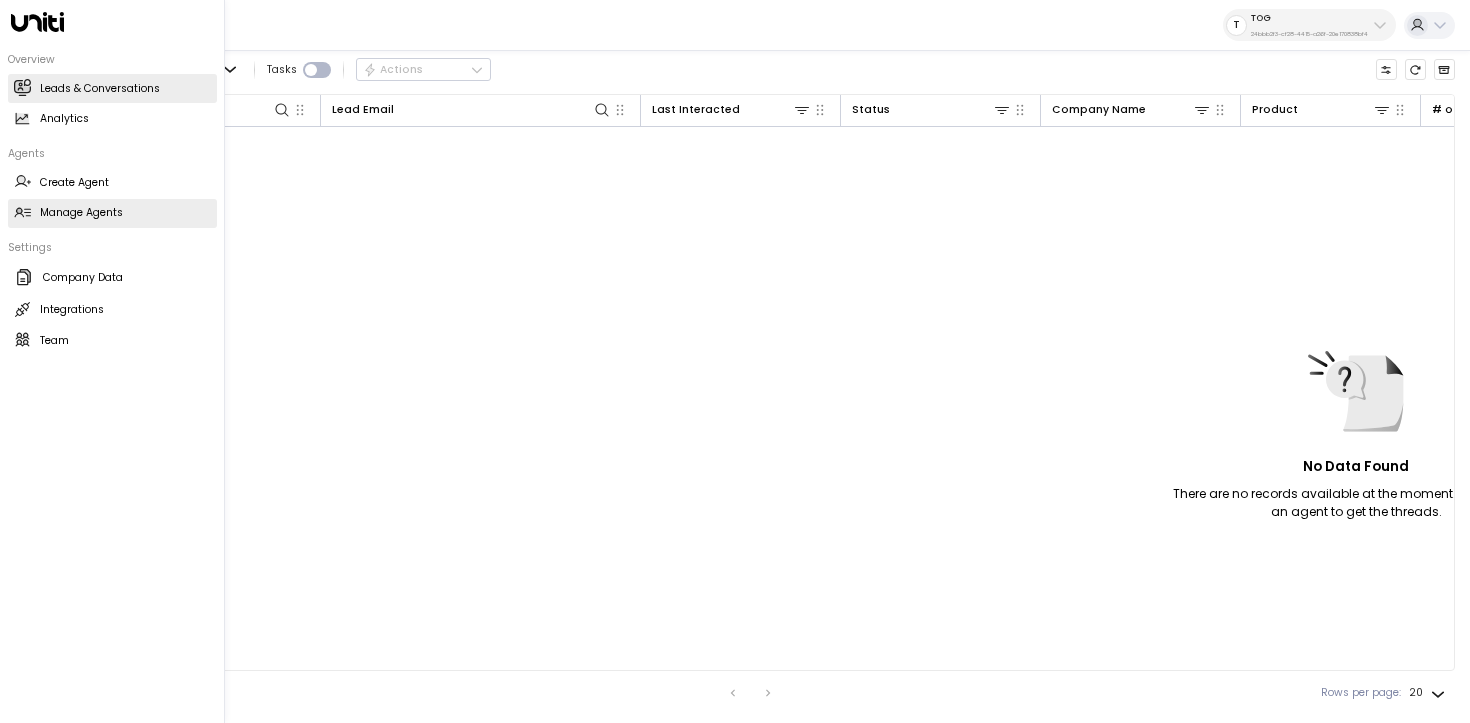 click on "Manage Agents" at bounding box center (81, 213) 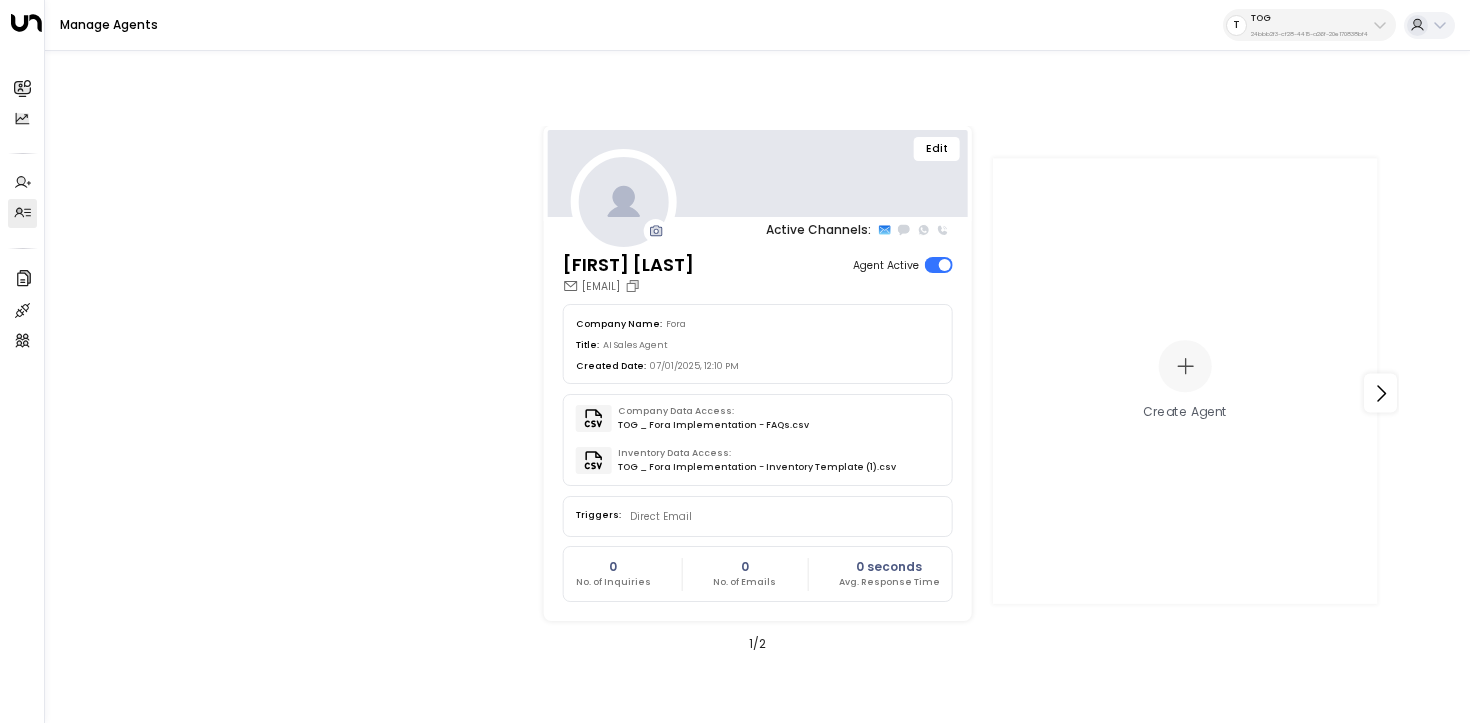 click on "Edit Active Channels: Eva Fitzgerald   uniti.ai.testing.2@gmail.com Agent Active Company Name: Fora Title: AI Sales Agent Created Date: 07/01/2025, 12:10 PM Company Data Access: TOG _ Fora Implementation - FAQs.csv Inventory Data Access: TOG _ Fora Implementation - Inventory Template (1).csv Triggers: Direct Email 0 No. of Inquiries 0 No. of Emails 0 seconds Avg. Response Time Create Agent 1  /  2" at bounding box center [757, 382] 